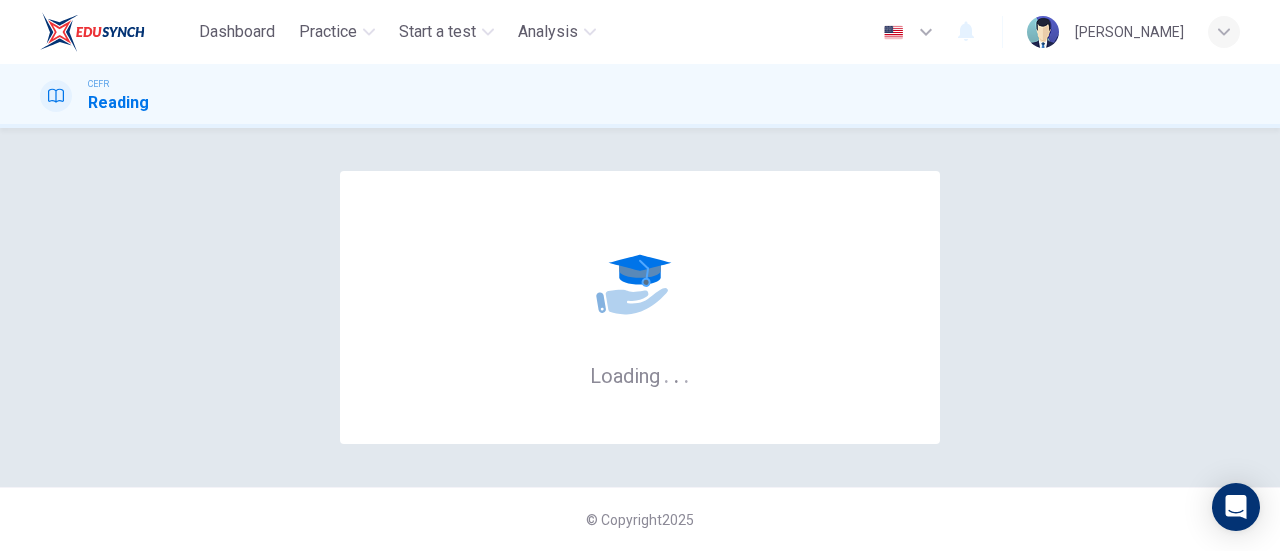 scroll, scrollTop: 0, scrollLeft: 0, axis: both 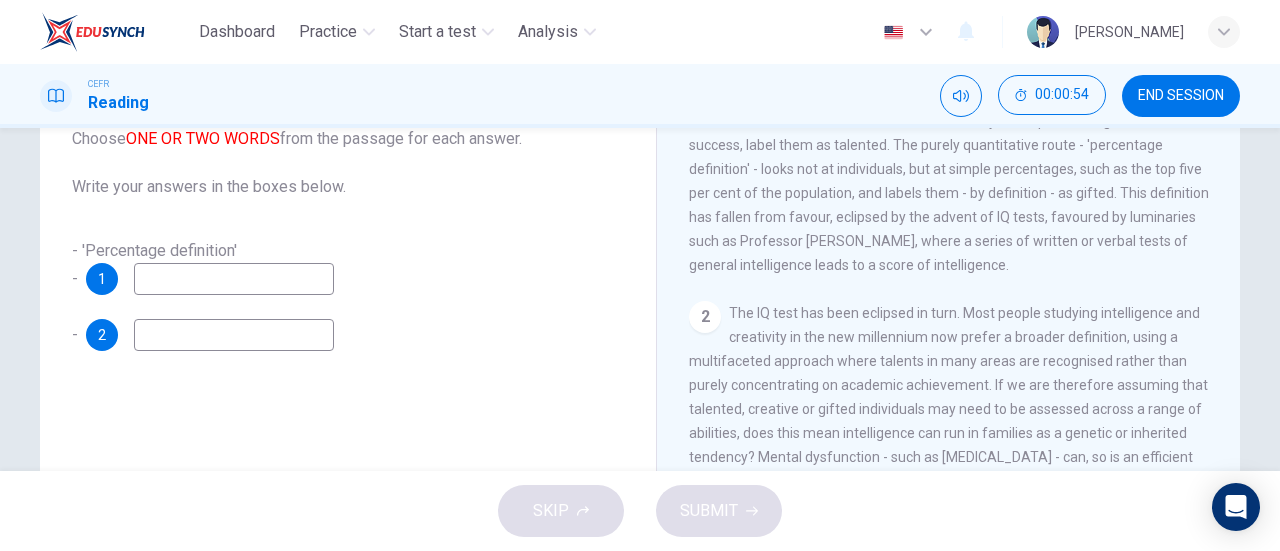 click at bounding box center [234, 279] 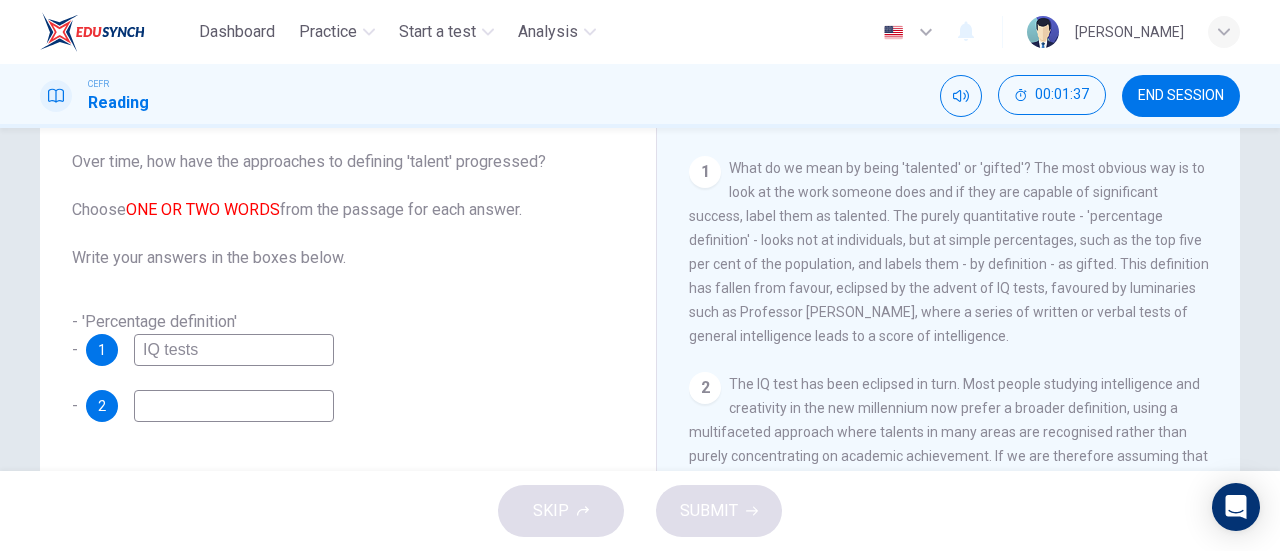 scroll, scrollTop: 118, scrollLeft: 0, axis: vertical 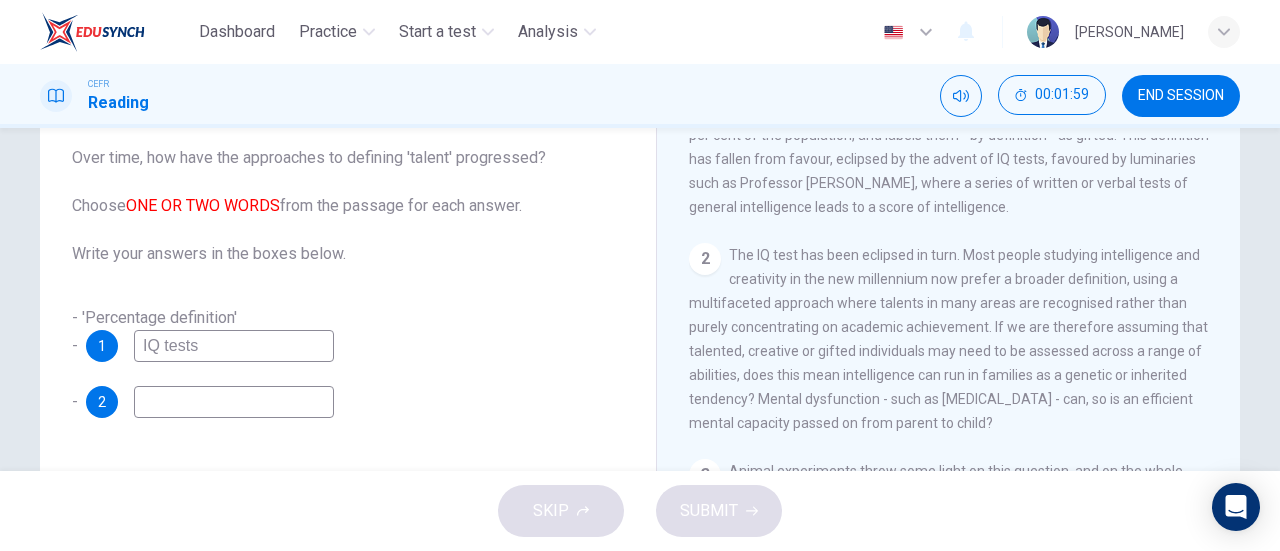 type on "IQ tests" 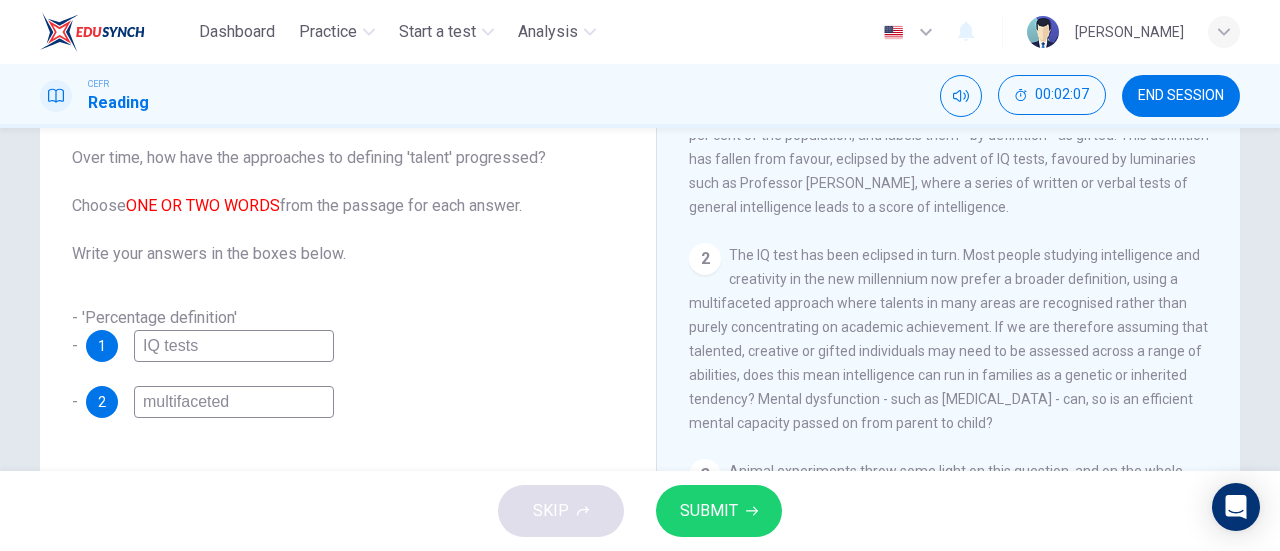 type on "multifaceted" 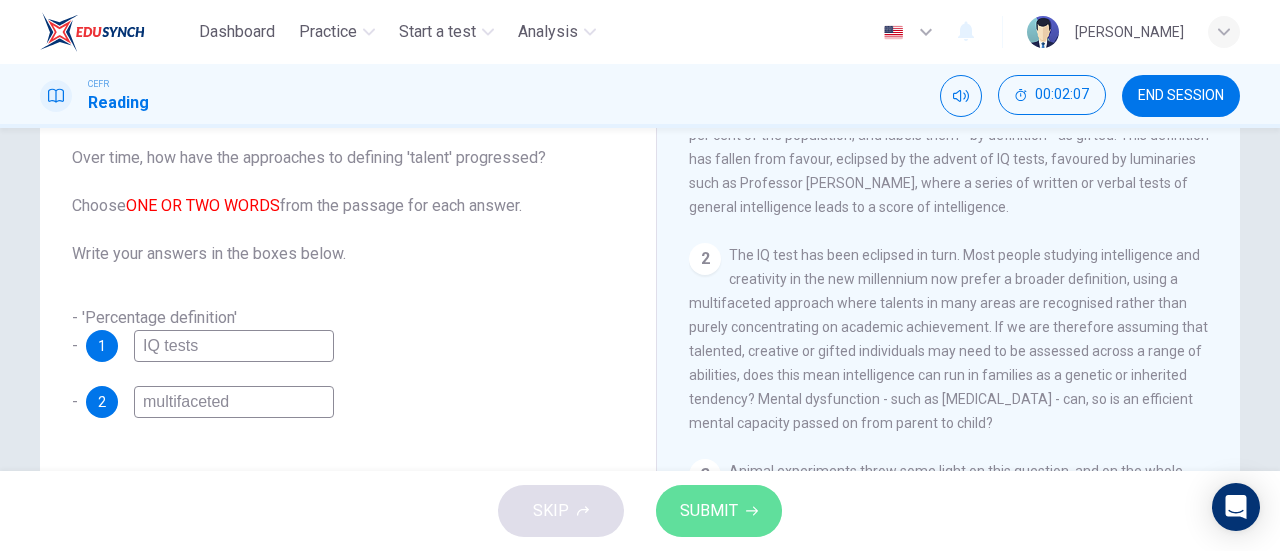 click on "SUBMIT" at bounding box center (709, 511) 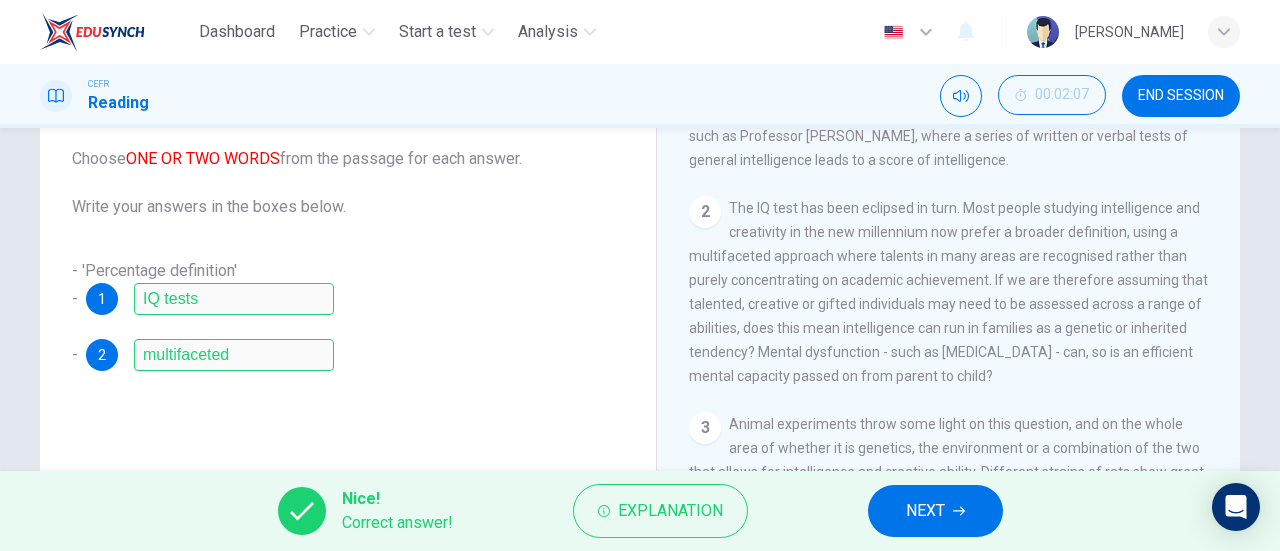 scroll, scrollTop: 166, scrollLeft: 0, axis: vertical 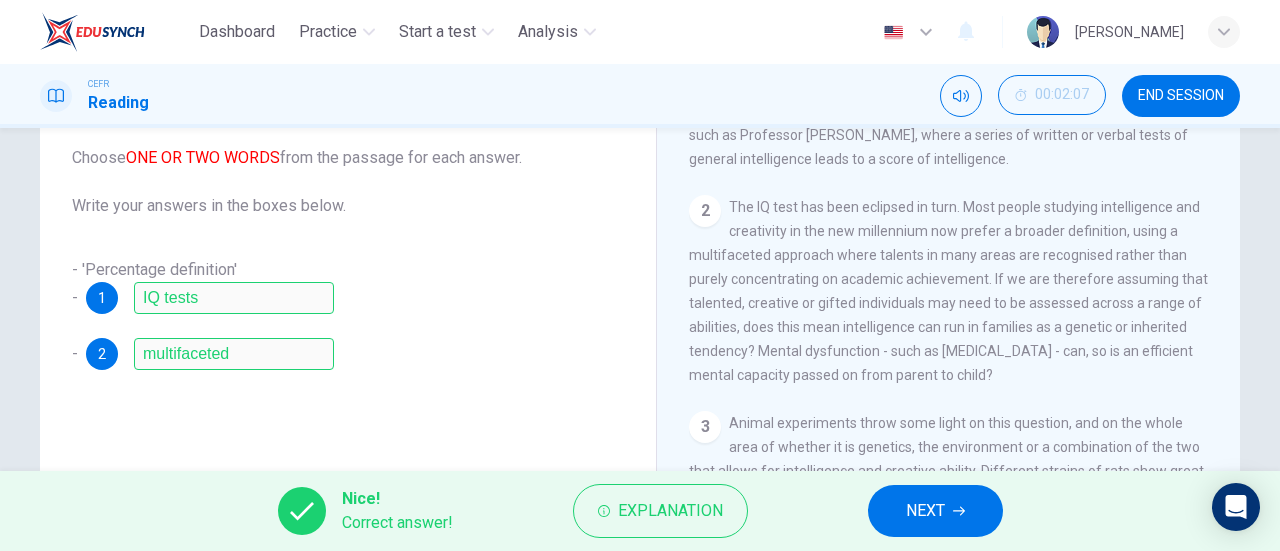 click on "NEXT" at bounding box center (925, 511) 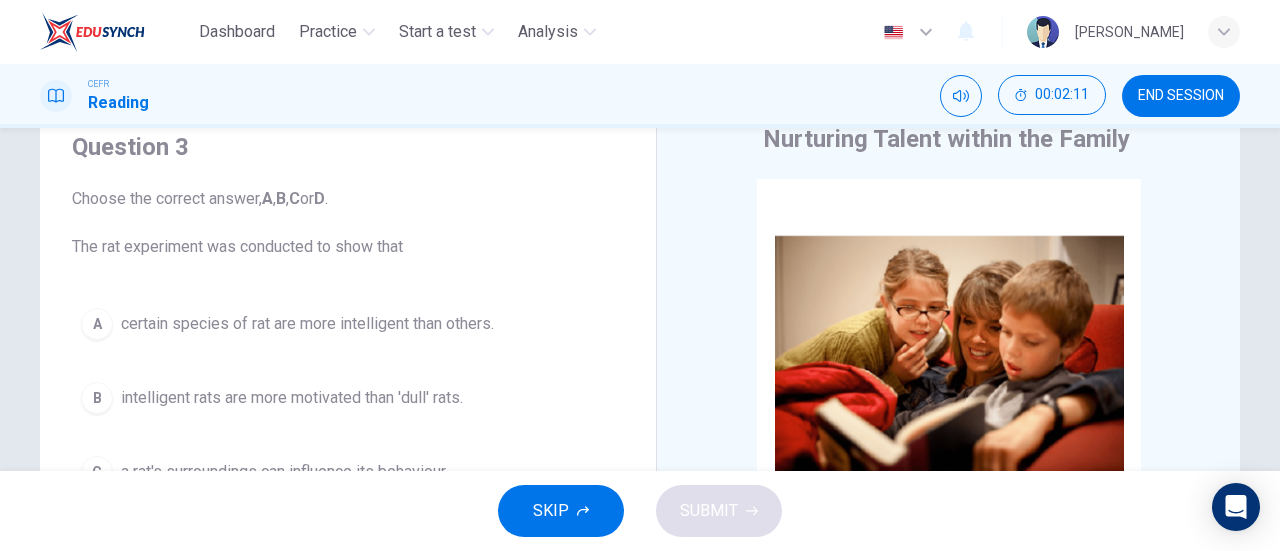 scroll, scrollTop: 75, scrollLeft: 0, axis: vertical 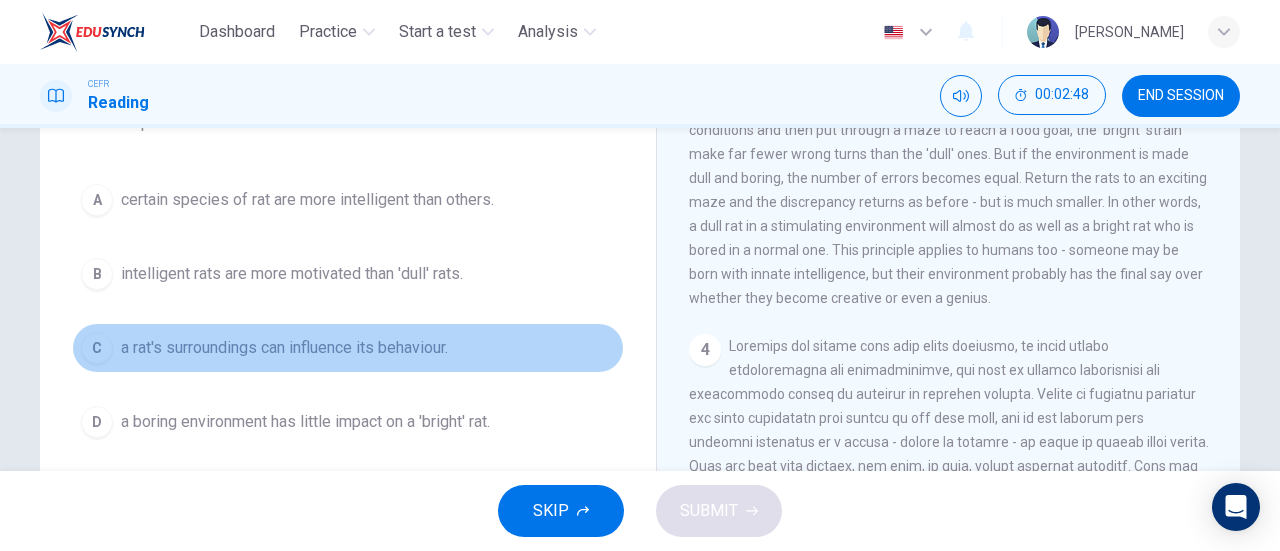 click on "a rat's surroundings can influence its behaviour." at bounding box center (284, 348) 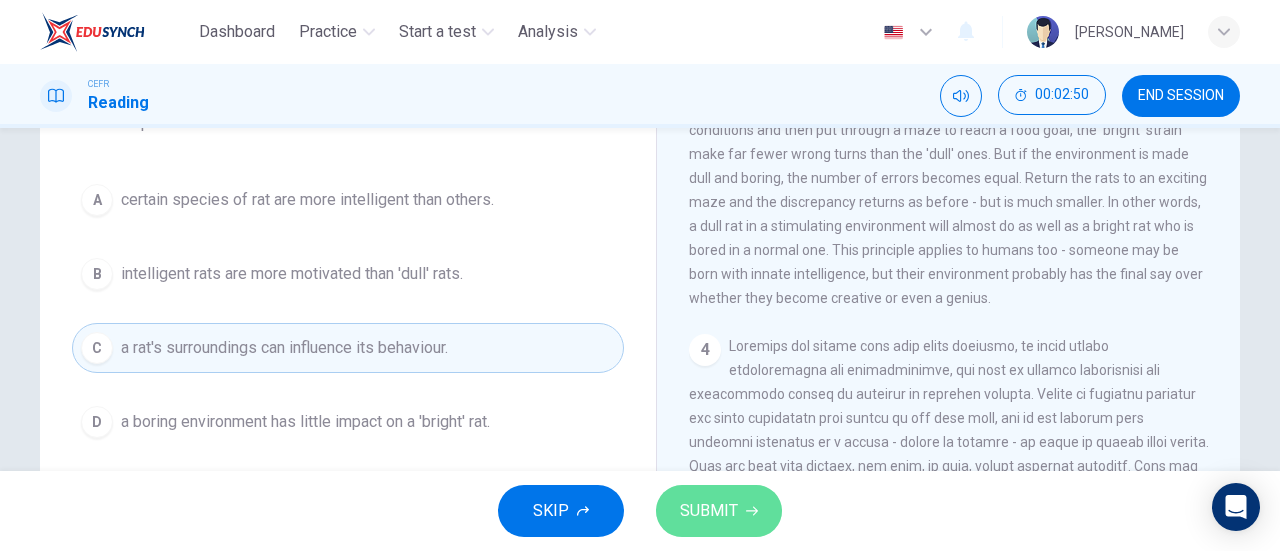 click on "SUBMIT" at bounding box center (719, 511) 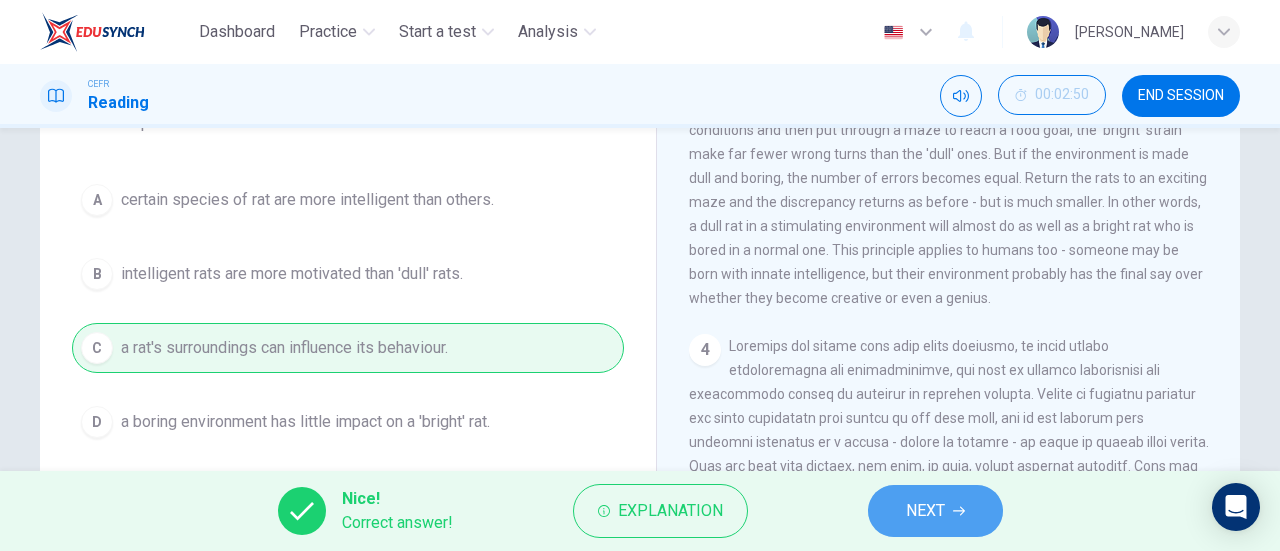 click on "NEXT" at bounding box center (935, 511) 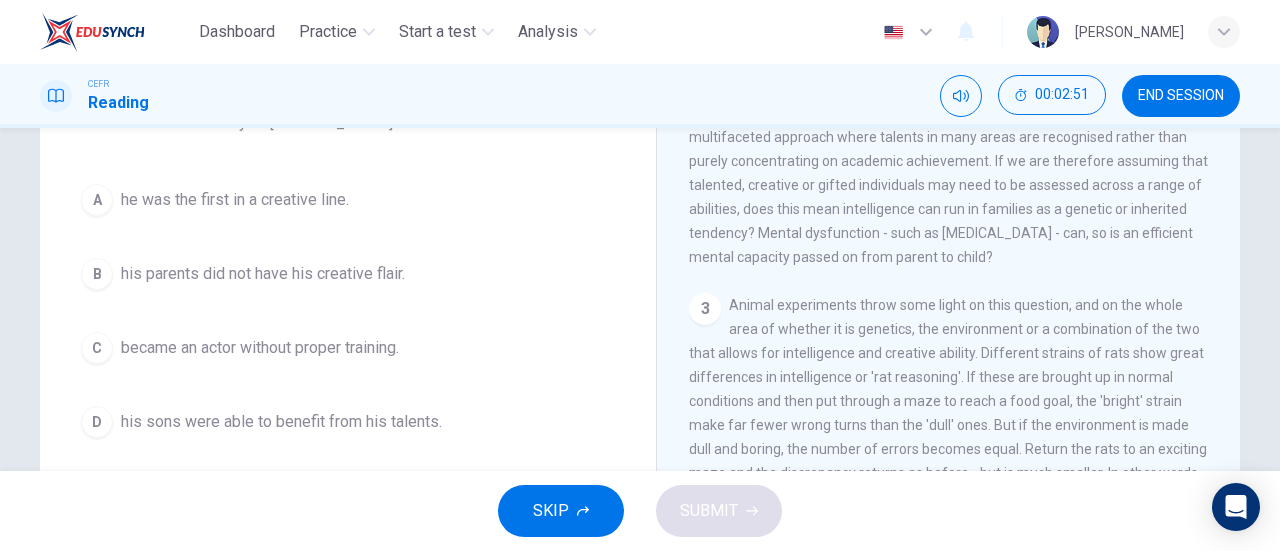 scroll, scrollTop: 612, scrollLeft: 0, axis: vertical 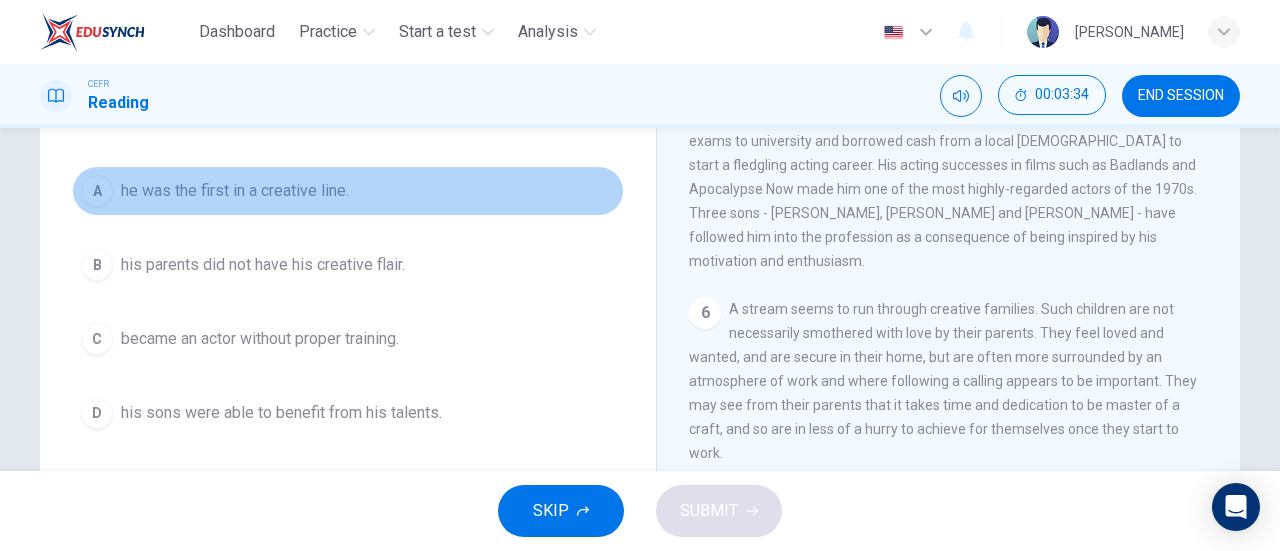click on "A he was the first in a creative line." at bounding box center (348, 191) 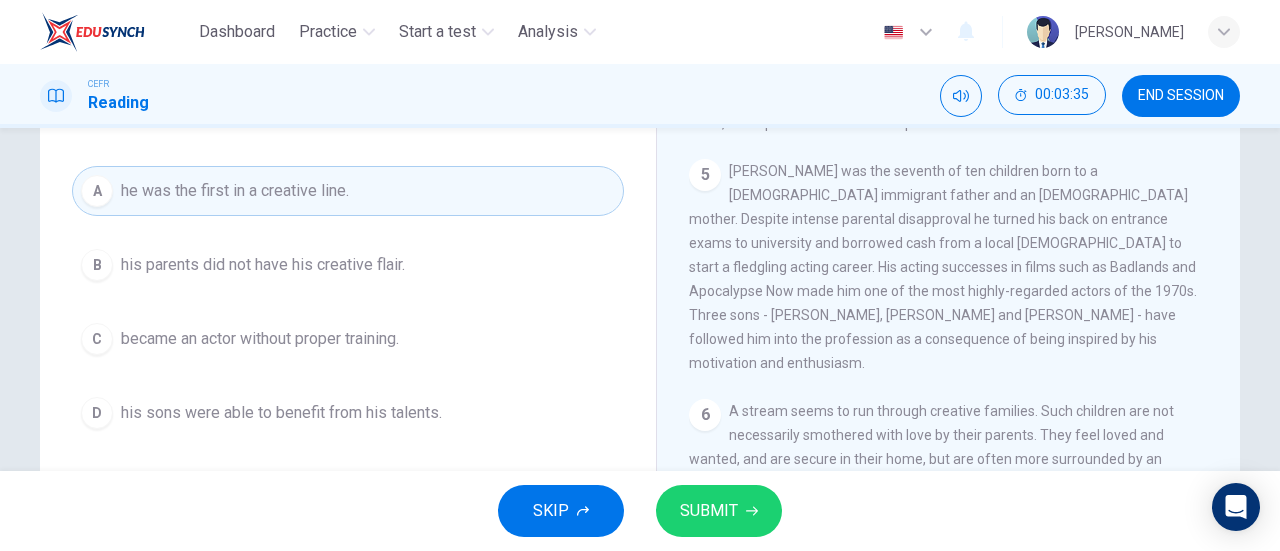 scroll, scrollTop: 1482, scrollLeft: 0, axis: vertical 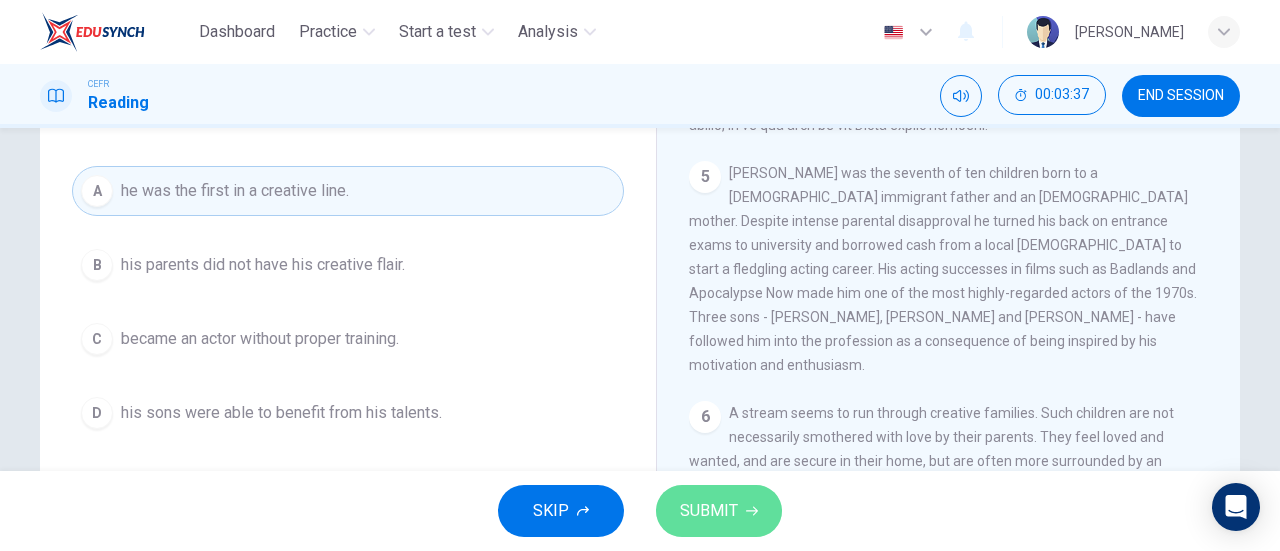 click on "SUBMIT" at bounding box center [719, 511] 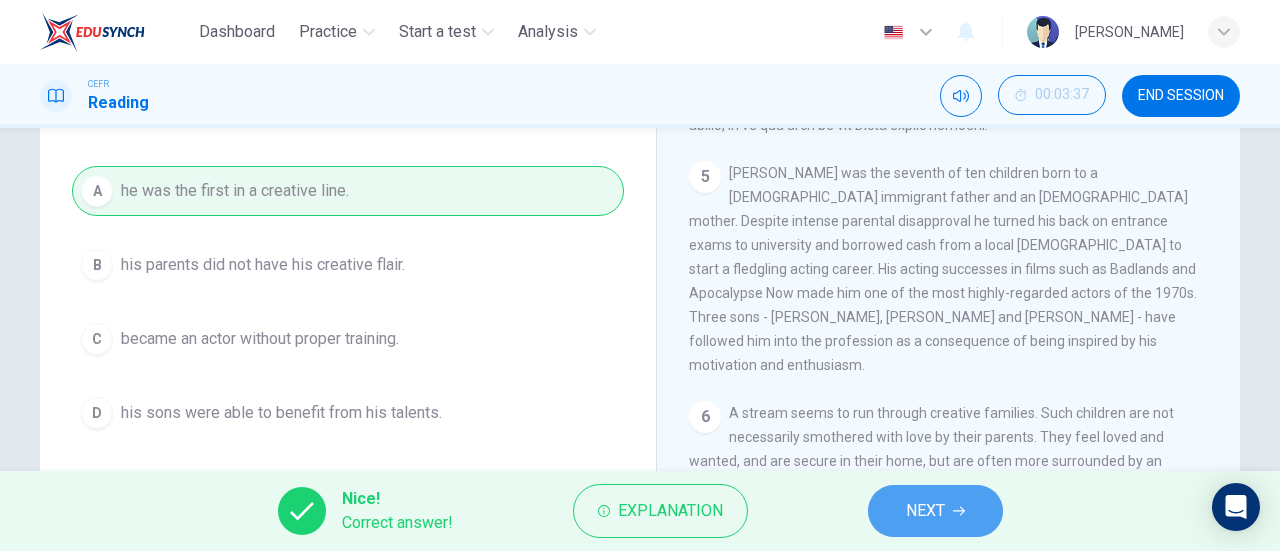 click on "NEXT" at bounding box center [925, 511] 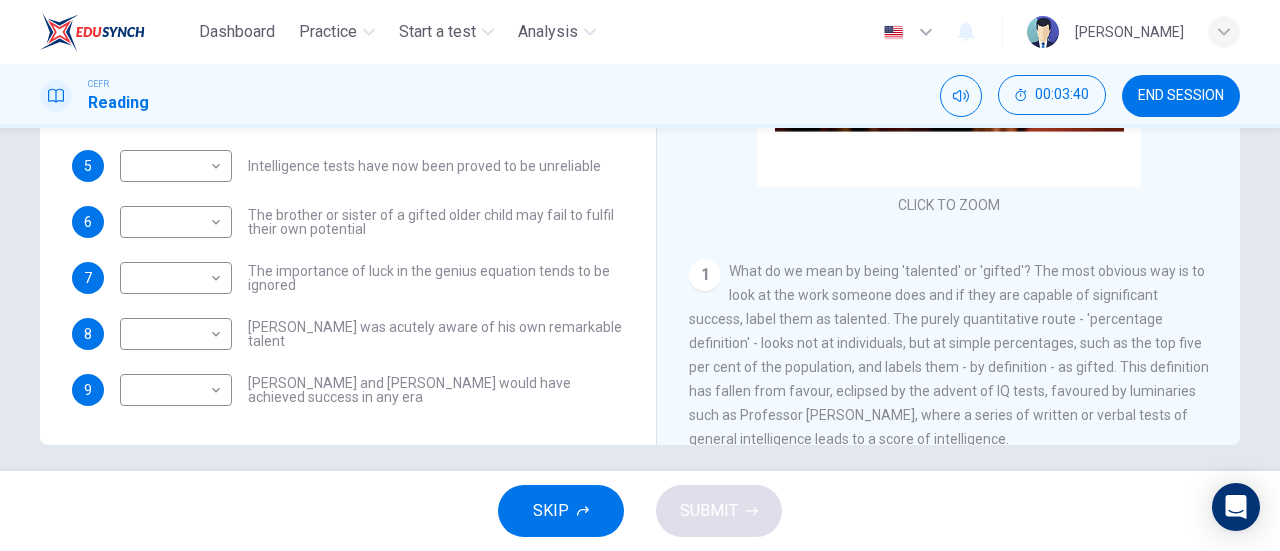 scroll, scrollTop: 419, scrollLeft: 0, axis: vertical 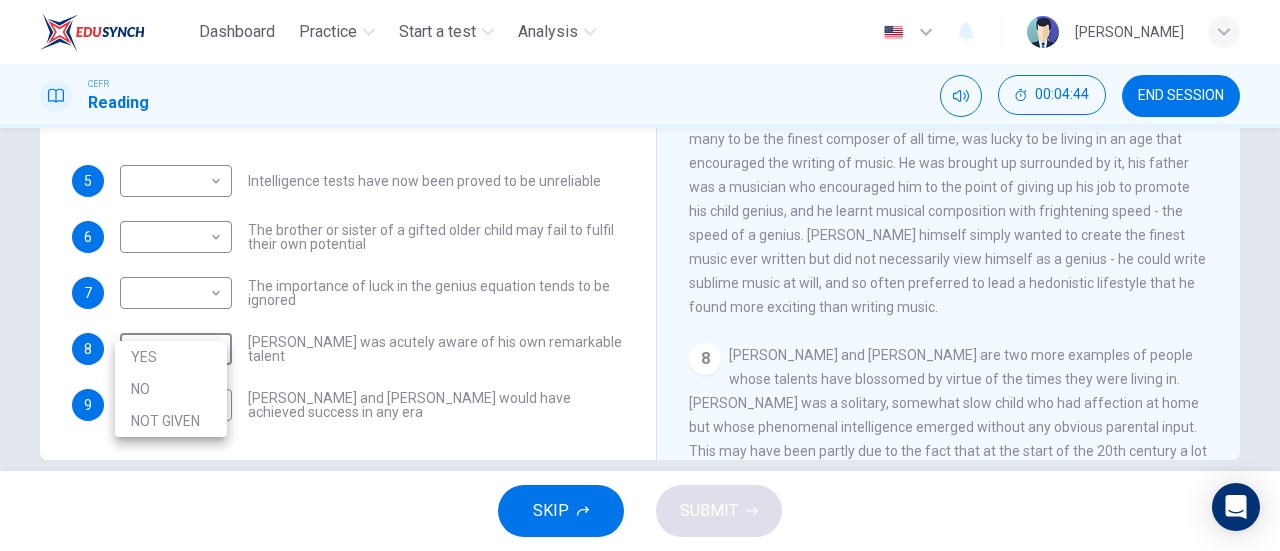 click on "Dashboard Practice Start a test Analysis English en ​ AL MA'AWA BINTI KAMARUDIN CEFR Reading 00:04:44 END SESSION Questions 5 - 9 Do the following statements agree with the claims of the writer in the Reading Passage?
In the boxes below write YES if the statement agrees with the views of the writer NO if the statement contradicts the views of the writer NOT GIVEN if it is impossible to say what the writer thinks about this 5 ​ ​ Intelligence tests have now been proved to be unreliable 6 ​ ​ The brother or sister of a gifted older child may fail to fulfil their own potential 7 ​ ​ The importance of luck in the genius equation tends to be ignored 8 ​ ​ Mozart was acutely aware of his own remarkable talent 9 ​ ​ Einstein and Gates would have achieved success in any era Nurturing Talent within the Family CLICK TO ZOOM Click to Zoom 1 2 3 4 5 6 7 8 SKIP SUBMIT EduSynch - Online Language Proficiency Testing
Dashboard Practice Start a test Analysis Notifications © Copyright  2025 YES" at bounding box center (640, 275) 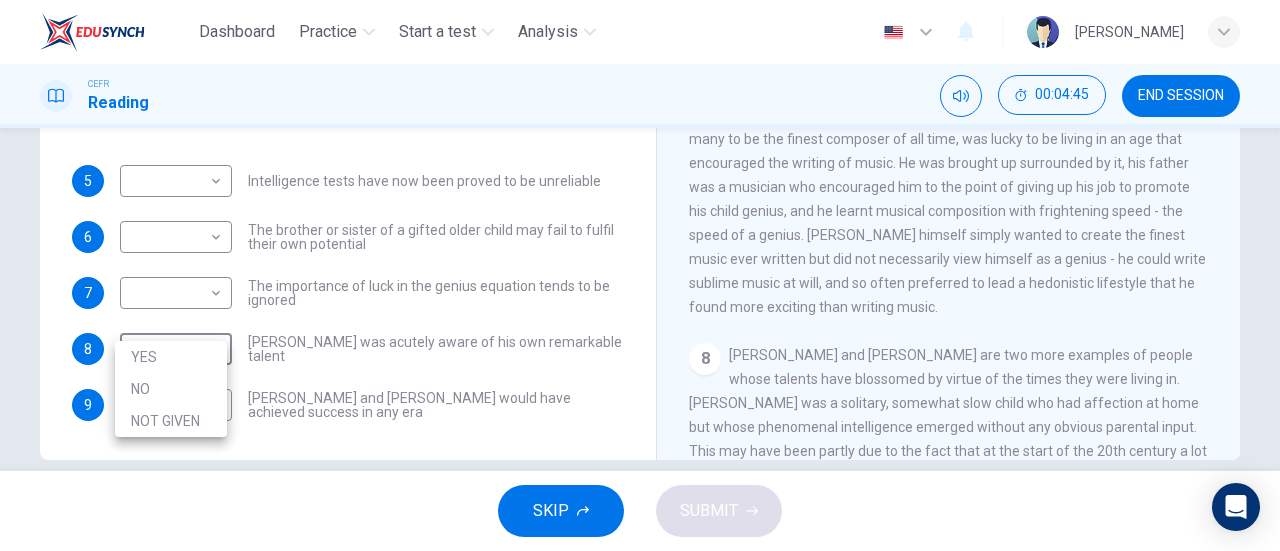 click on "YES" at bounding box center [171, 357] 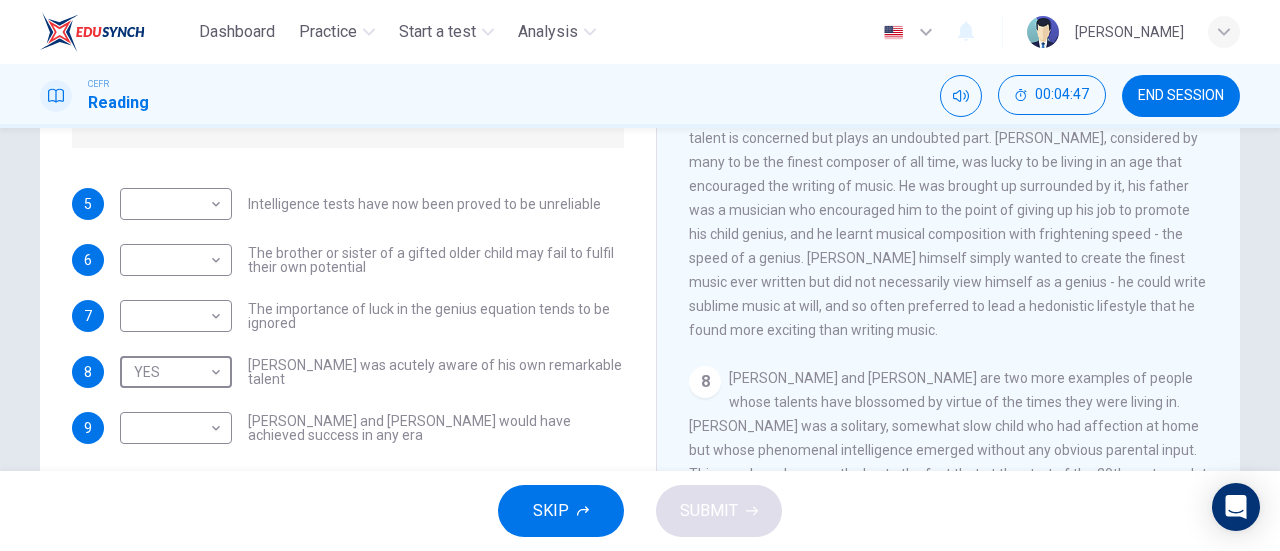 scroll, scrollTop: 379, scrollLeft: 0, axis: vertical 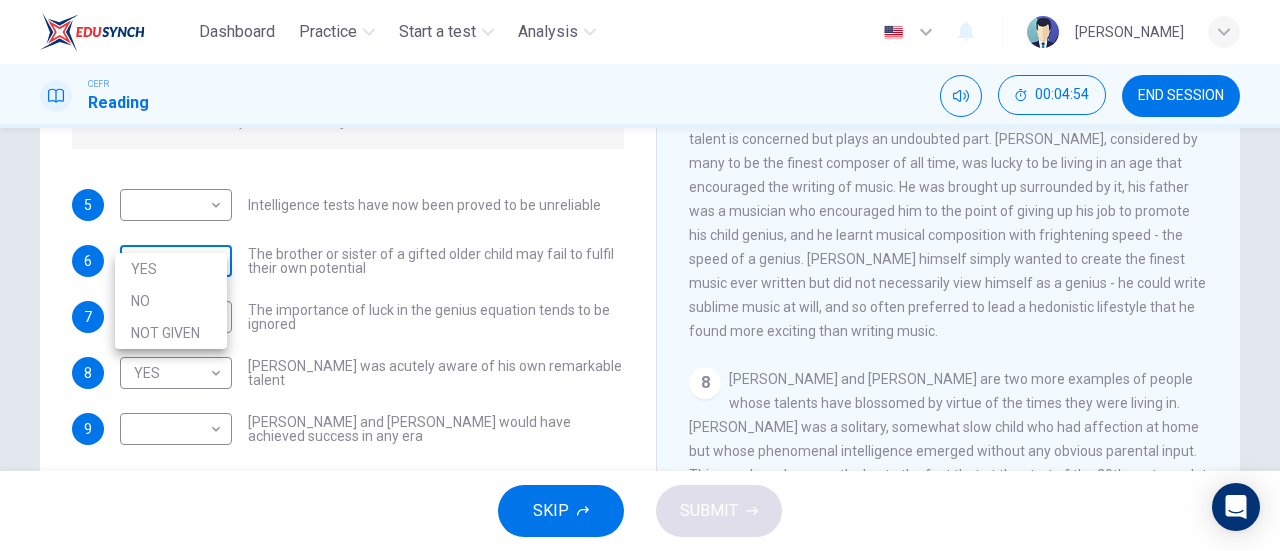 click on "Dashboard Practice Start a test Analysis English en ​ AL MA'AWA BINTI KAMARUDIN CEFR Reading 00:04:54 END SESSION Questions 5 - 9 Do the following statements agree with the claims of the writer in the Reading Passage?
In the boxes below write YES if the statement agrees with the views of the writer NO if the statement contradicts the views of the writer NOT GIVEN if it is impossible to say what the writer thinks about this 5 ​ ​ Intelligence tests have now been proved to be unreliable 6 ​ ​ The brother or sister of a gifted older child may fail to fulfil their own potential 7 ​ ​ The importance of luck in the genius equation tends to be ignored 8 YES YES ​ Mozart was acutely aware of his own remarkable talent 9 ​ ​ Einstein and Gates would have achieved success in any era Nurturing Talent within the Family CLICK TO ZOOM Click to Zoom 1 2 3 4 5 6 7 8 SKIP SUBMIT EduSynch - Online Language Proficiency Testing
Dashboard Practice Start a test Analysis Notifications © Copyright  2025" at bounding box center [640, 275] 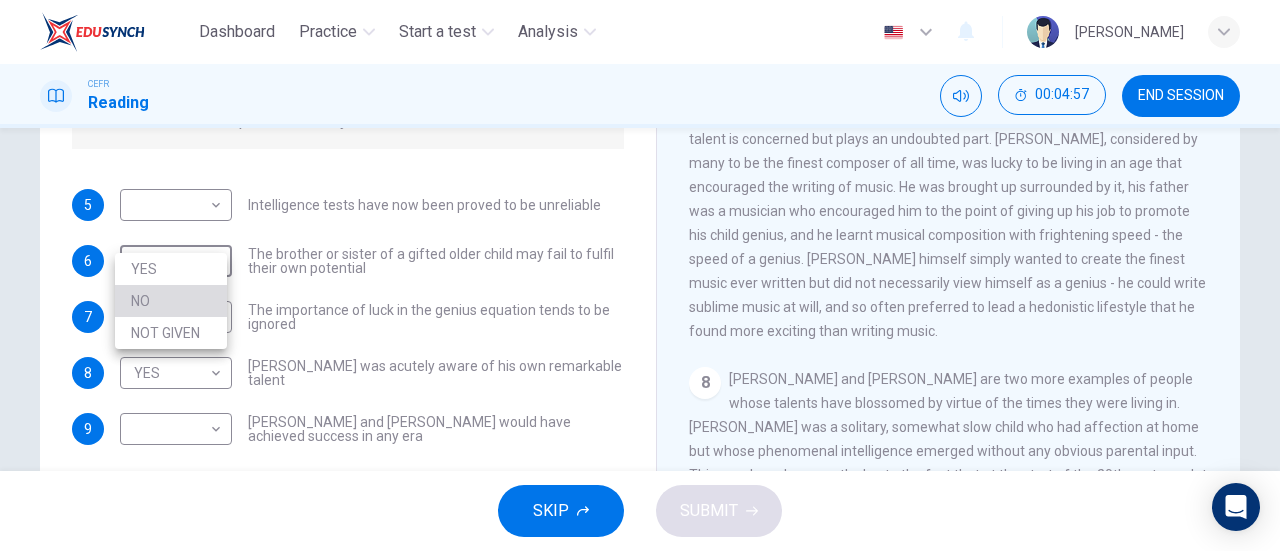 click on "NO" at bounding box center (171, 301) 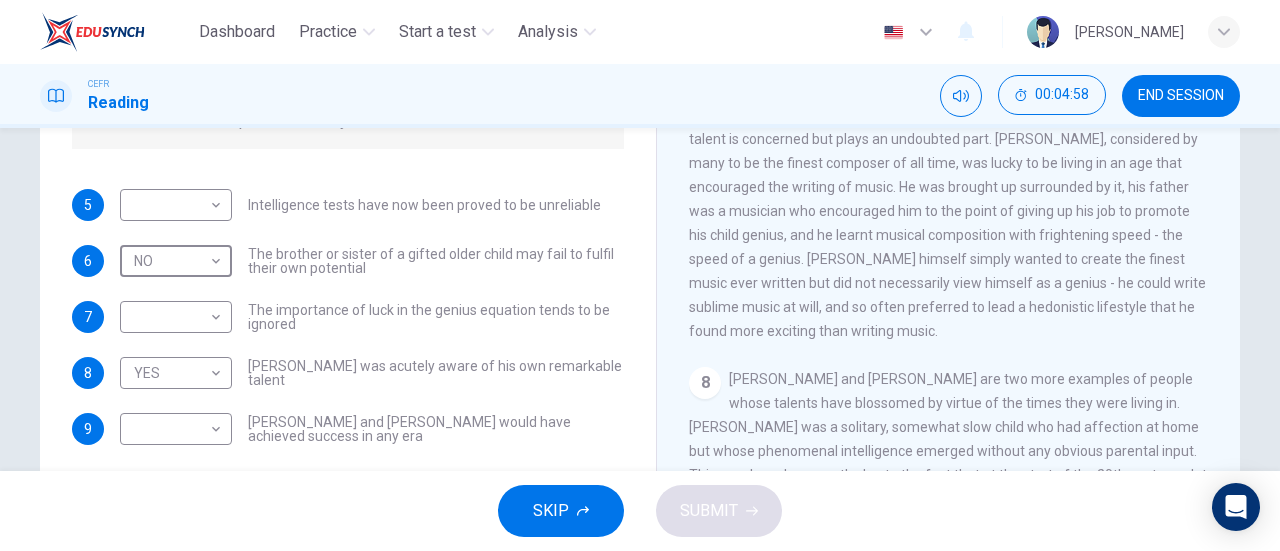 scroll, scrollTop: 358, scrollLeft: 0, axis: vertical 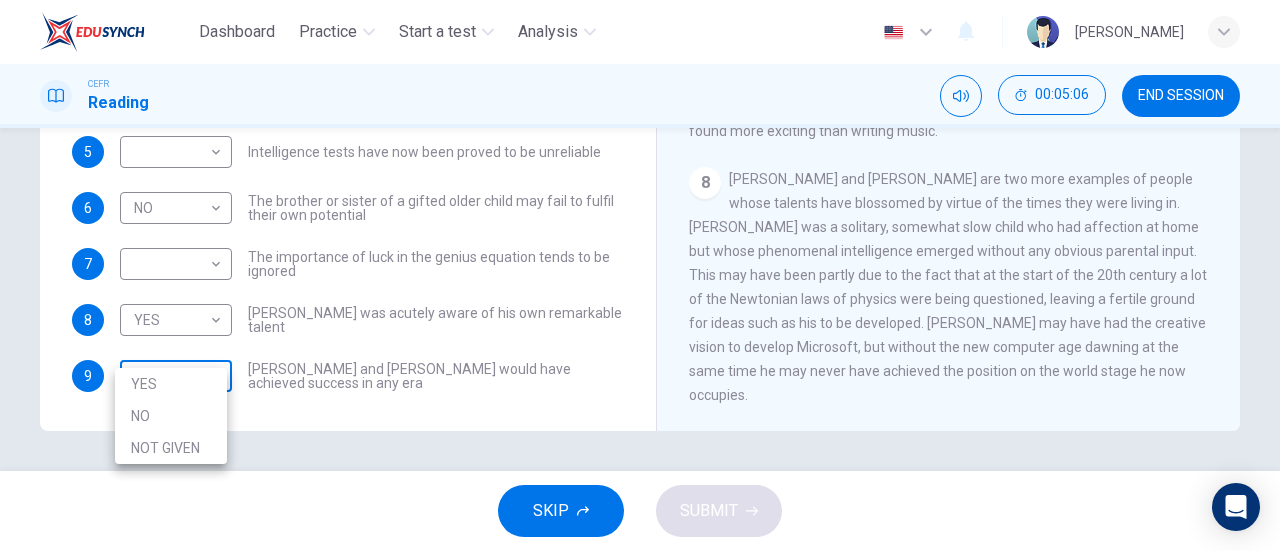 click on "Dashboard Practice Start a test Analysis English en ​ AL MA'AWA BINTI KAMARUDIN CEFR Reading 00:05:06 END SESSION Questions 5 - 9 Do the following statements agree with the claims of the writer in the Reading Passage?
In the boxes below write YES if the statement agrees with the views of the writer NO if the statement contradicts the views of the writer NOT GIVEN if it is impossible to say what the writer thinks about this 5 ​ ​ Intelligence tests have now been proved to be unreliable 6 NO NO ​ The brother or sister of a gifted older child may fail to fulfil their own potential 7 ​ ​ The importance of luck in the genius equation tends to be ignored 8 YES YES ​ Mozart was acutely aware of his own remarkable talent 9 ​ ​ Einstein and Gates would have achieved success in any era Nurturing Talent within the Family CLICK TO ZOOM Click to Zoom 1 2 3 4 5 6 7 8 SKIP SUBMIT EduSynch - Online Language Proficiency Testing
Dashboard Practice Start a test Analysis Notifications © Copyright  YES" at bounding box center (640, 275) 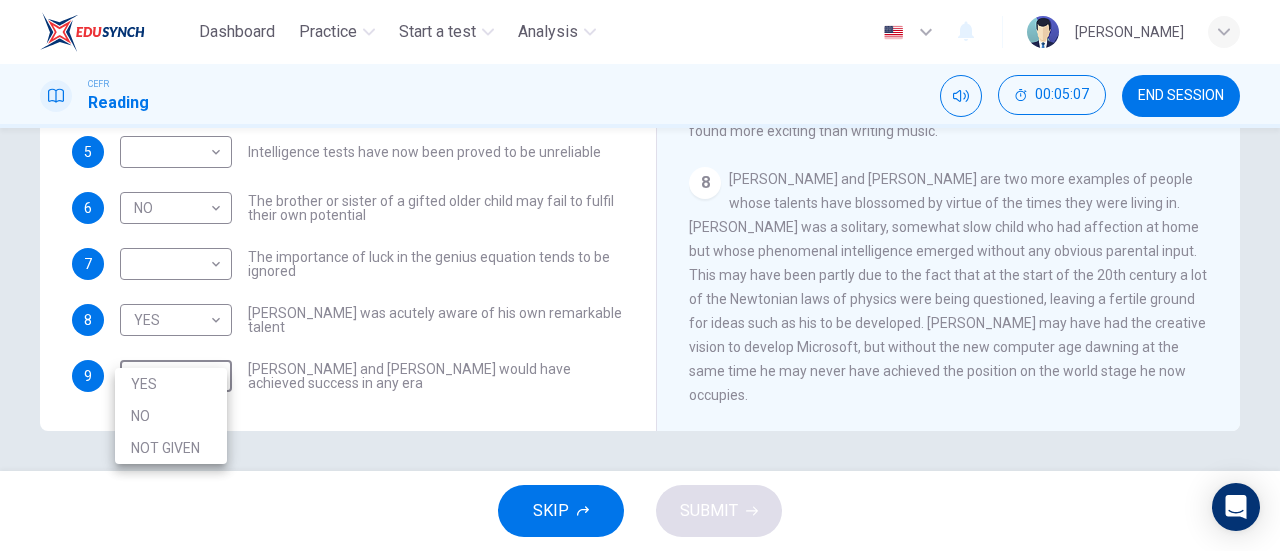 click on "NO" at bounding box center [171, 416] 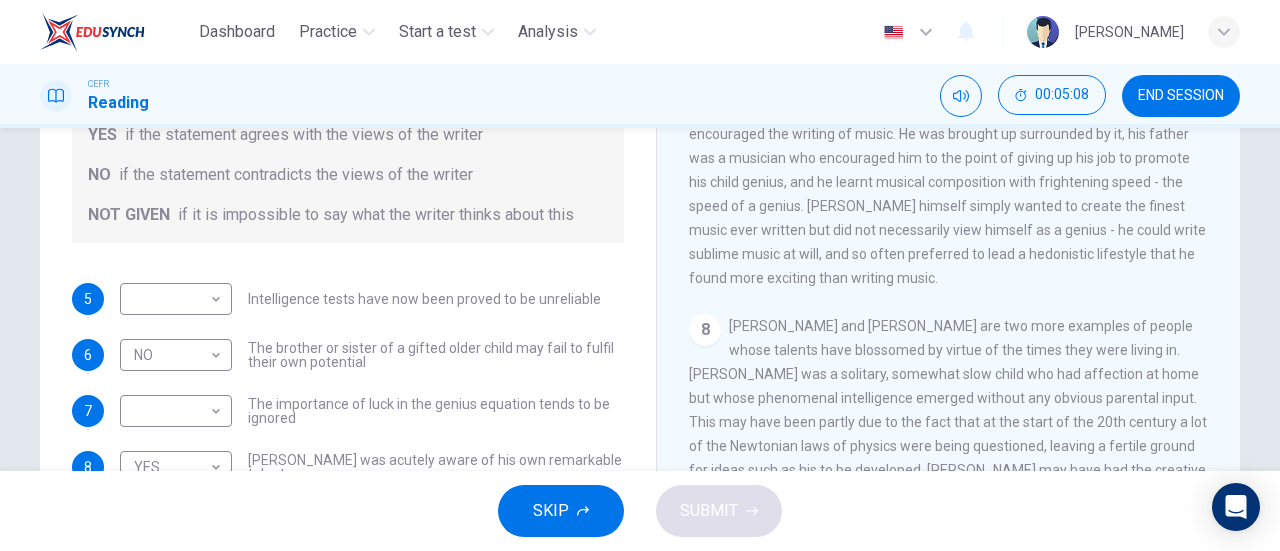 scroll, scrollTop: 284, scrollLeft: 0, axis: vertical 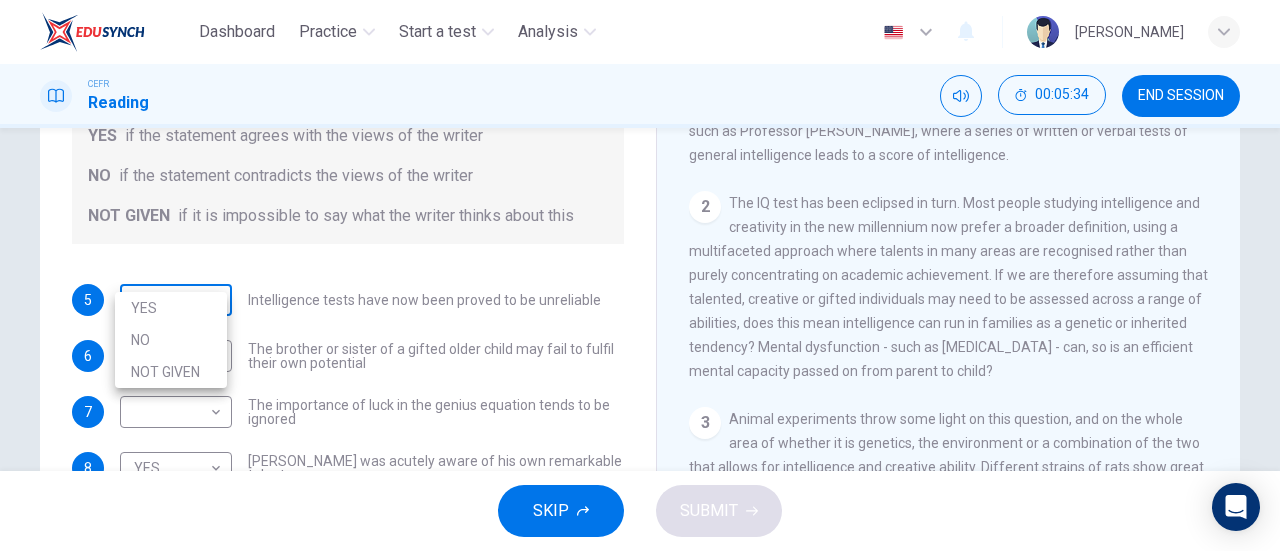click on "Dashboard Practice Start a test Analysis English en ​ AL MA'AWA BINTI KAMARUDIN CEFR Reading 00:05:34 END SESSION Questions 5 - 9 Do the following statements agree with the claims of the writer in the Reading Passage?
In the boxes below write YES if the statement agrees with the views of the writer NO if the statement contradicts the views of the writer NOT GIVEN if it is impossible to say what the writer thinks about this 5 ​ ​ Intelligence tests have now been proved to be unreliable 6 NO NO ​ The brother or sister of a gifted older child may fail to fulfil their own potential 7 ​ ​ The importance of luck in the genius equation tends to be ignored 8 YES YES ​ Mozart was acutely aware of his own remarkable talent 9 NO NO ​ Einstein and Gates would have achieved success in any era Nurturing Talent within the Family CLICK TO ZOOM Click to Zoom 1 2 3 4 5 6 7 8 SKIP SUBMIT EduSynch - Online Language Proficiency Testing
Dashboard Practice Start a test Analysis Notifications © Copyright" at bounding box center [640, 275] 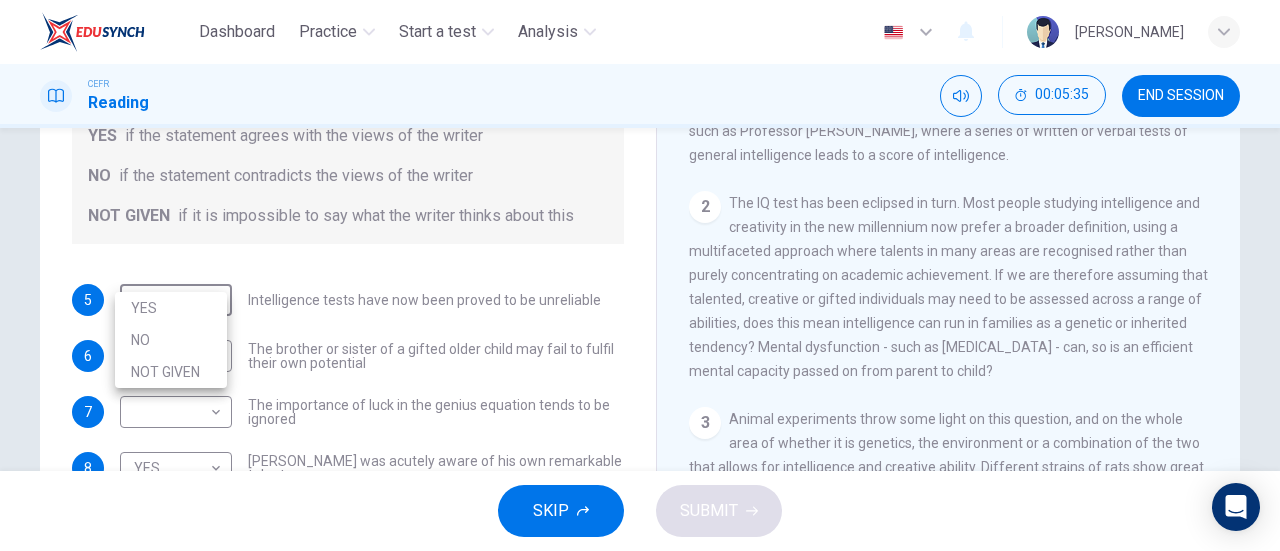 click on "NOT GIVEN" at bounding box center (171, 372) 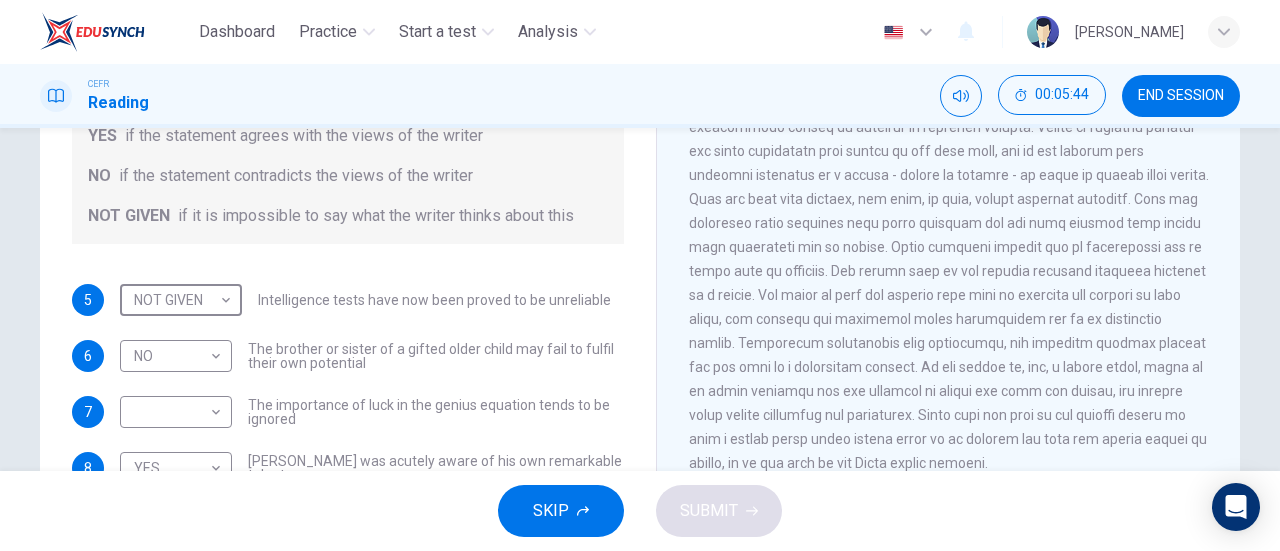 scroll, scrollTop: 1080, scrollLeft: 0, axis: vertical 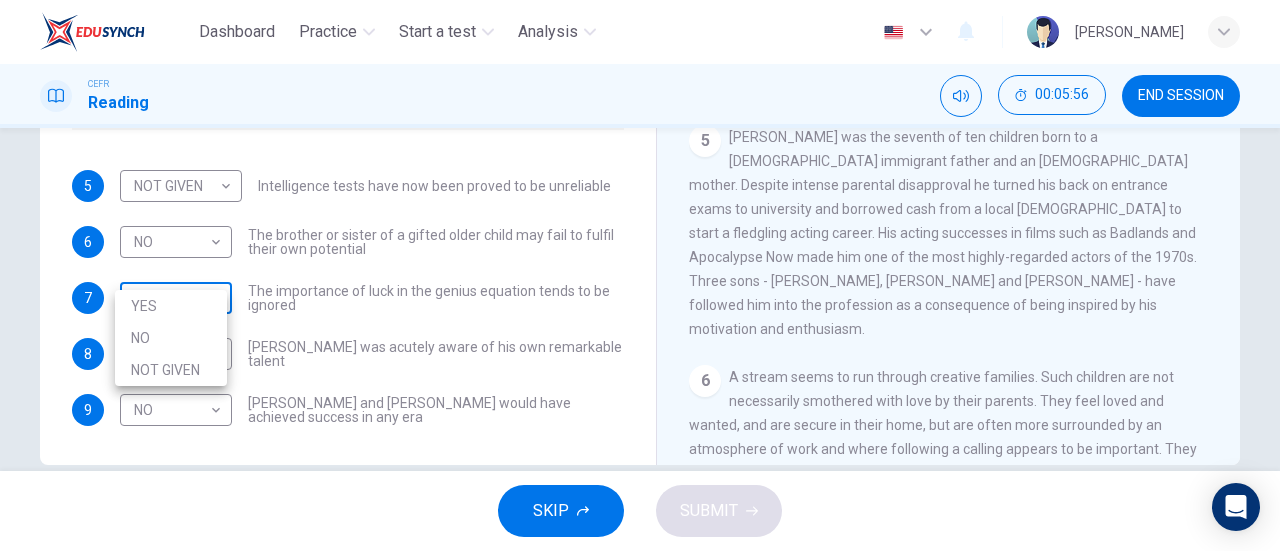 click on "Dashboard Practice Start a test Analysis English en ​ AL MA'AWA BINTI KAMARUDIN CEFR Reading 00:05:56 END SESSION Questions 5 - 9 Do the following statements agree with the claims of the writer in the Reading Passage?
In the boxes below write YES if the statement agrees with the views of the writer NO if the statement contradicts the views of the writer NOT GIVEN if it is impossible to say what the writer thinks about this 5 NOT GIVEN NOT GIVEN ​ Intelligence tests have now been proved to be unreliable 6 NO NO ​ The brother or sister of a gifted older child may fail to fulfil their own potential 7 ​ ​ The importance of luck in the genius equation tends to be ignored 8 YES YES ​ Mozart was acutely aware of his own remarkable talent 9 NO NO ​ Einstein and Gates would have achieved success in any era Nurturing Talent within the Family CLICK TO ZOOM Click to Zoom 1 2 3 4 5 6 7 8 SKIP SUBMIT EduSynch - Online Language Proficiency Testing
Dashboard Practice Start a test Analysis Notifications" at bounding box center [640, 275] 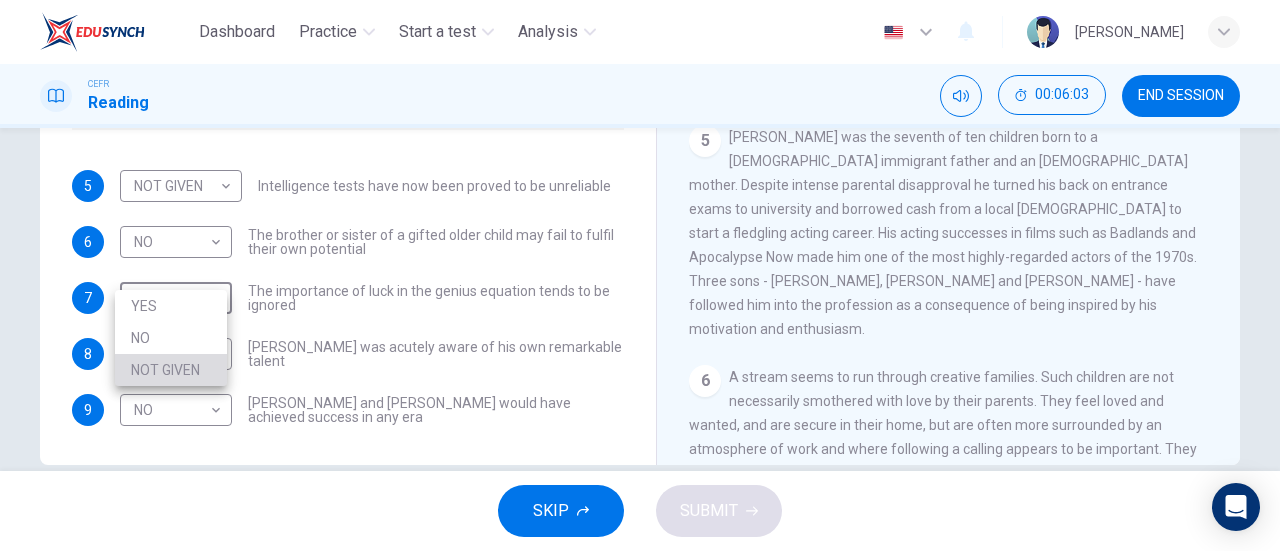 click on "NOT GIVEN" at bounding box center (171, 370) 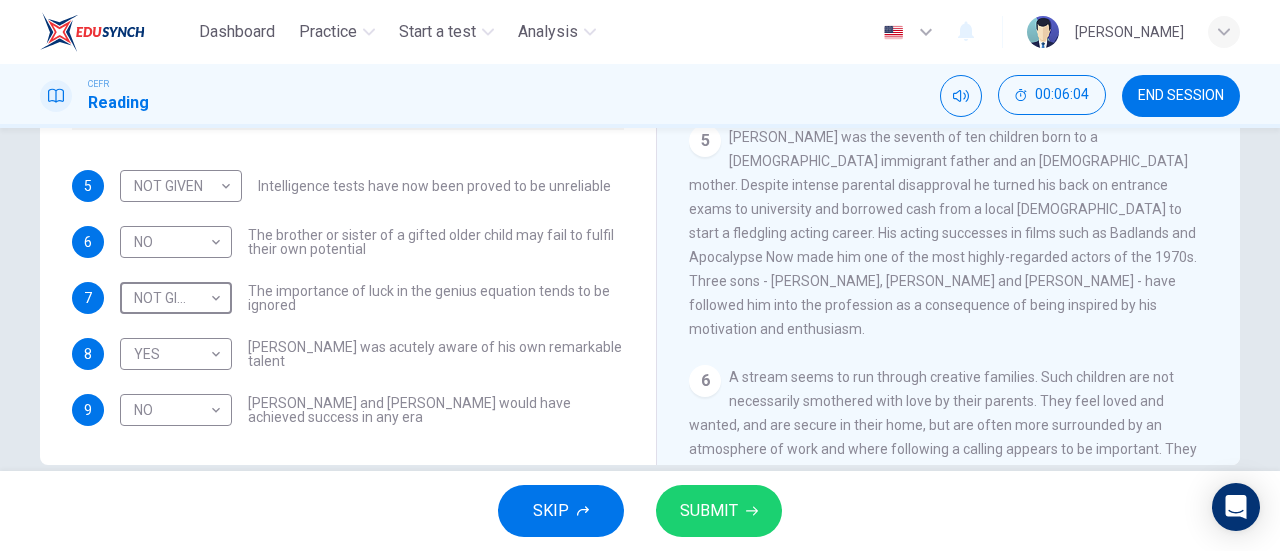 click on "SUBMIT" at bounding box center [709, 511] 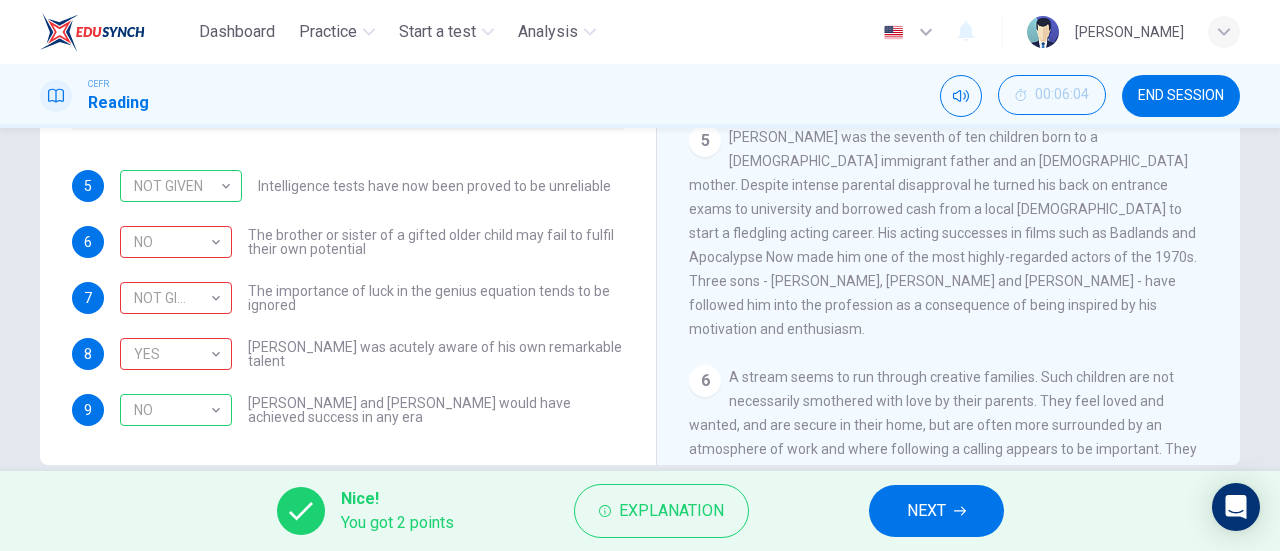 scroll, scrollTop: 358, scrollLeft: 0, axis: vertical 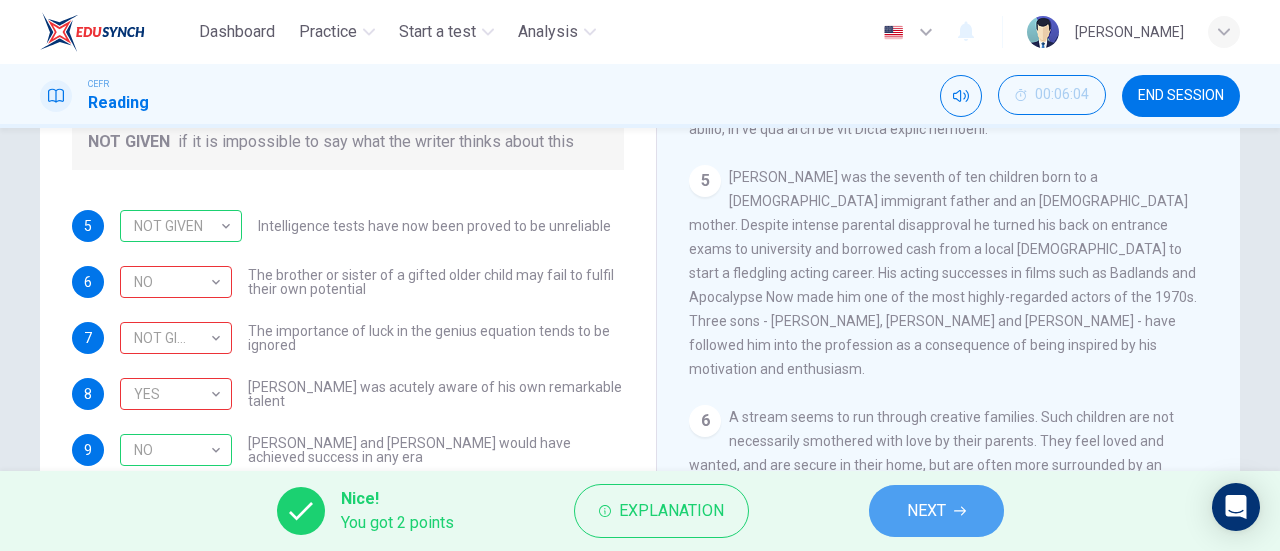 click on "NEXT" at bounding box center (926, 511) 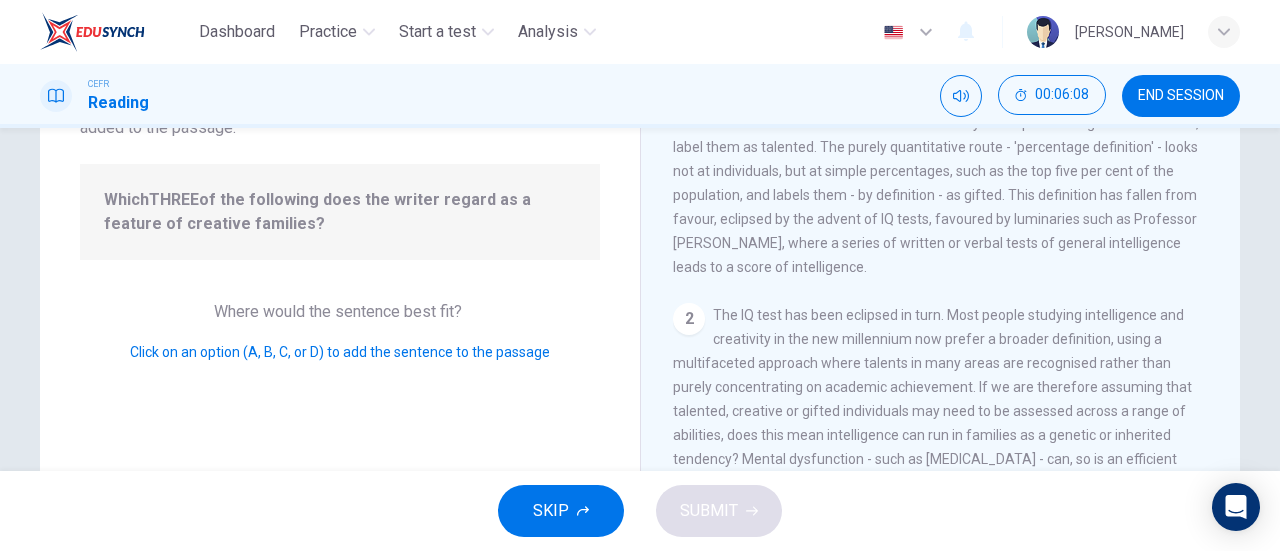 scroll, scrollTop: 97, scrollLeft: 0, axis: vertical 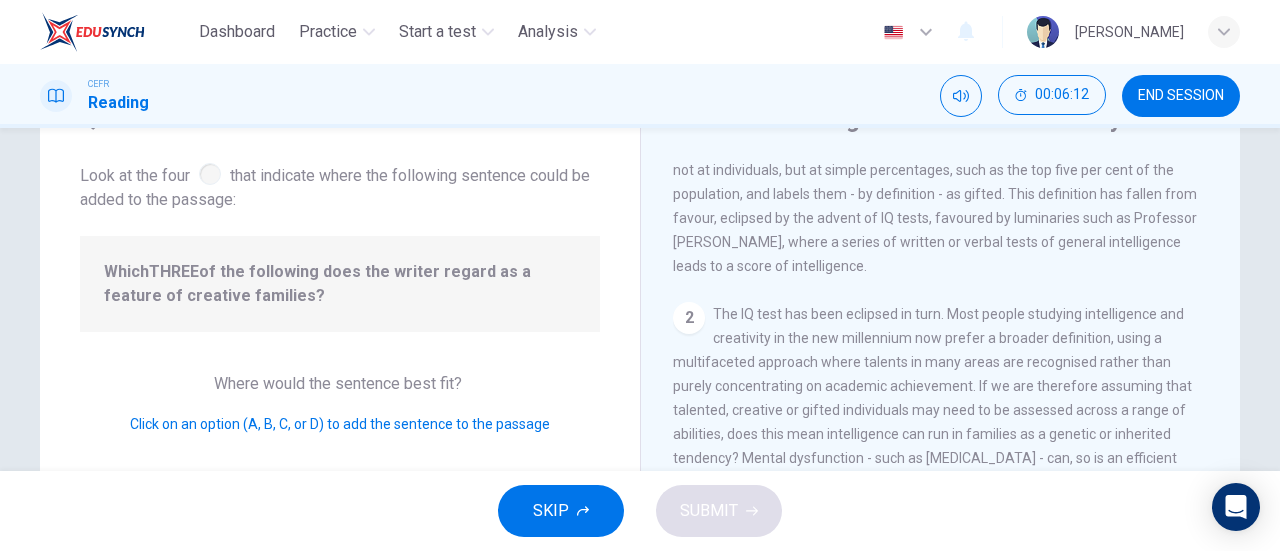 click on "2" at bounding box center (689, 318) 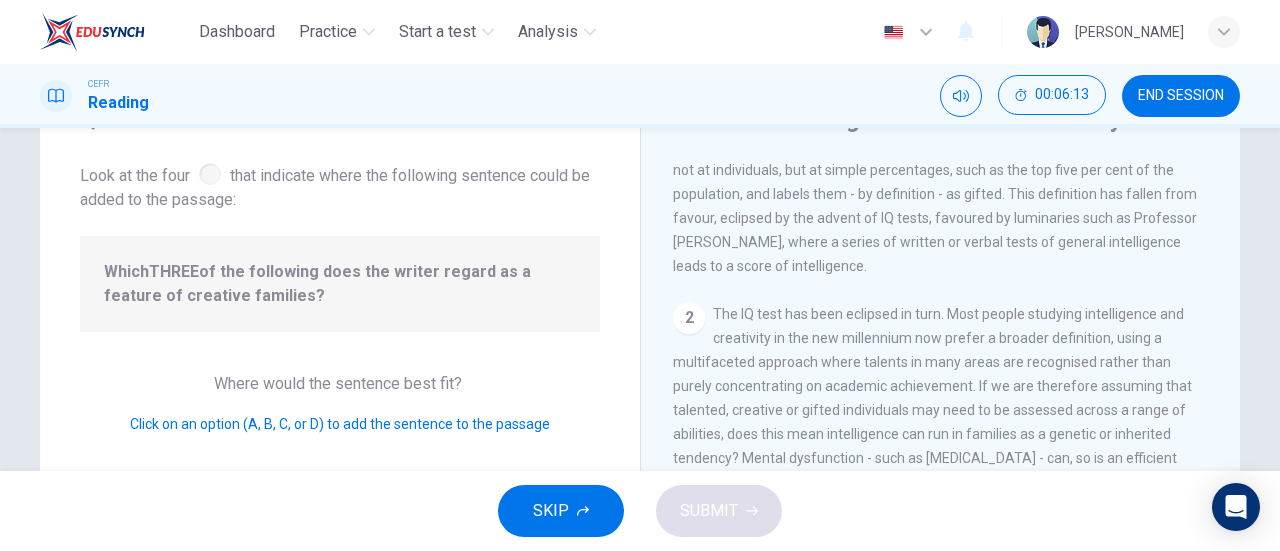 click on "2" at bounding box center (689, 318) 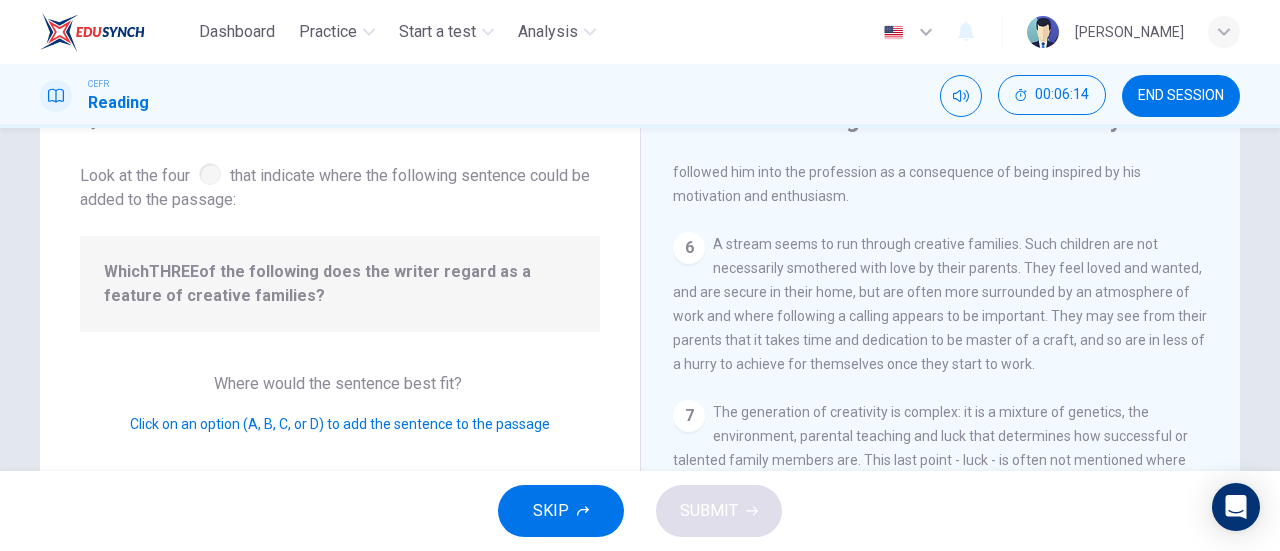 scroll, scrollTop: 1590, scrollLeft: 0, axis: vertical 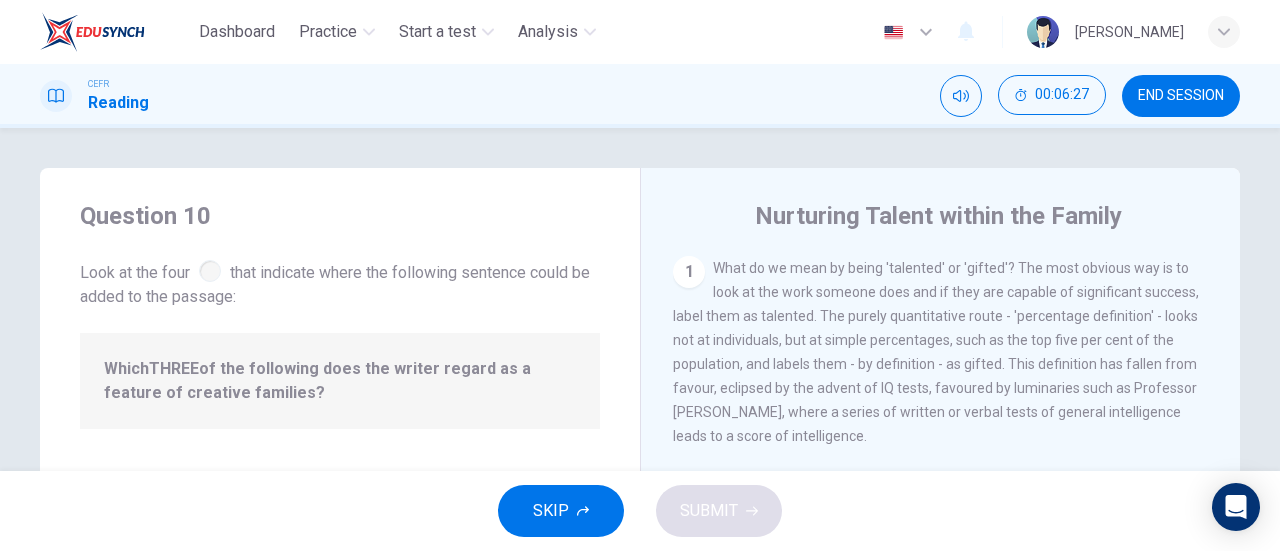 click on "1" at bounding box center (689, 272) 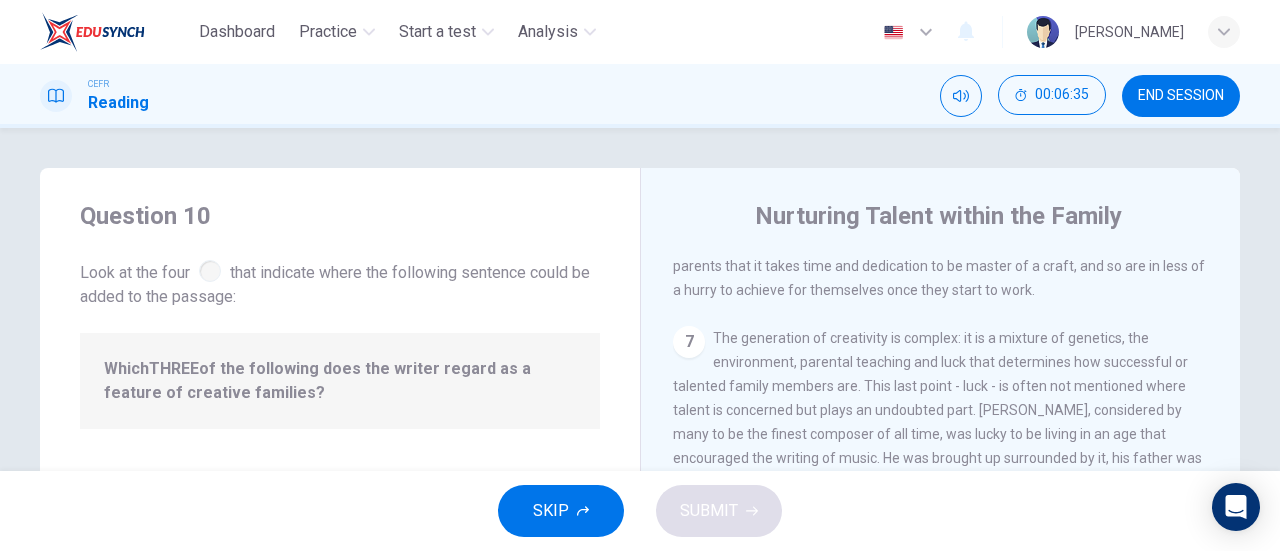 scroll, scrollTop: 1590, scrollLeft: 0, axis: vertical 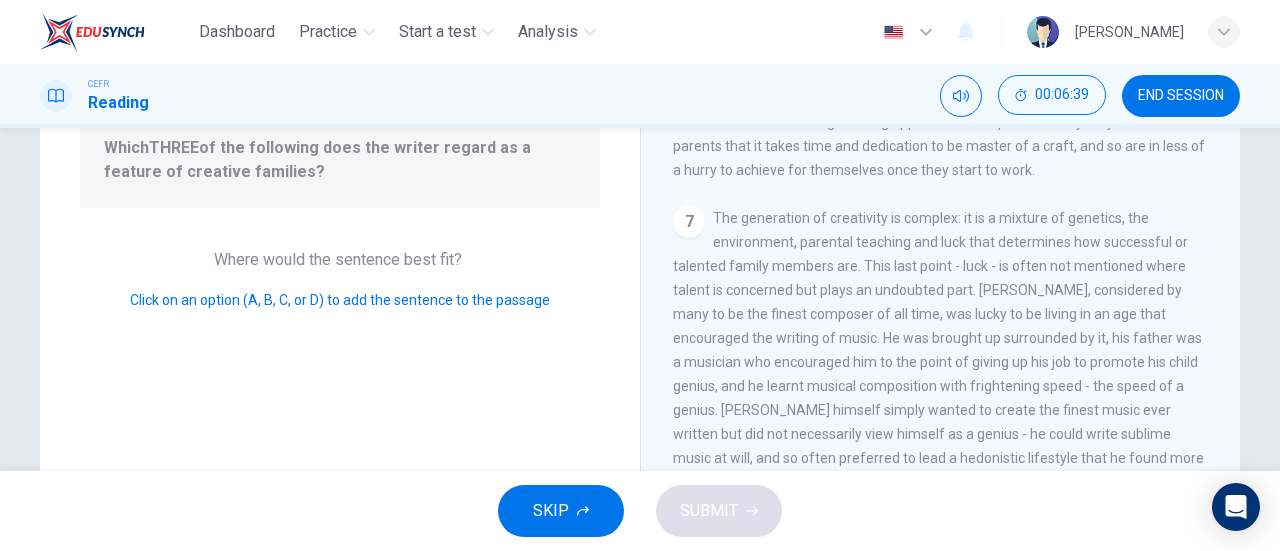 click on "Click on an option (A, B, C, or D) to add the sentence to the passage" at bounding box center (340, 300) 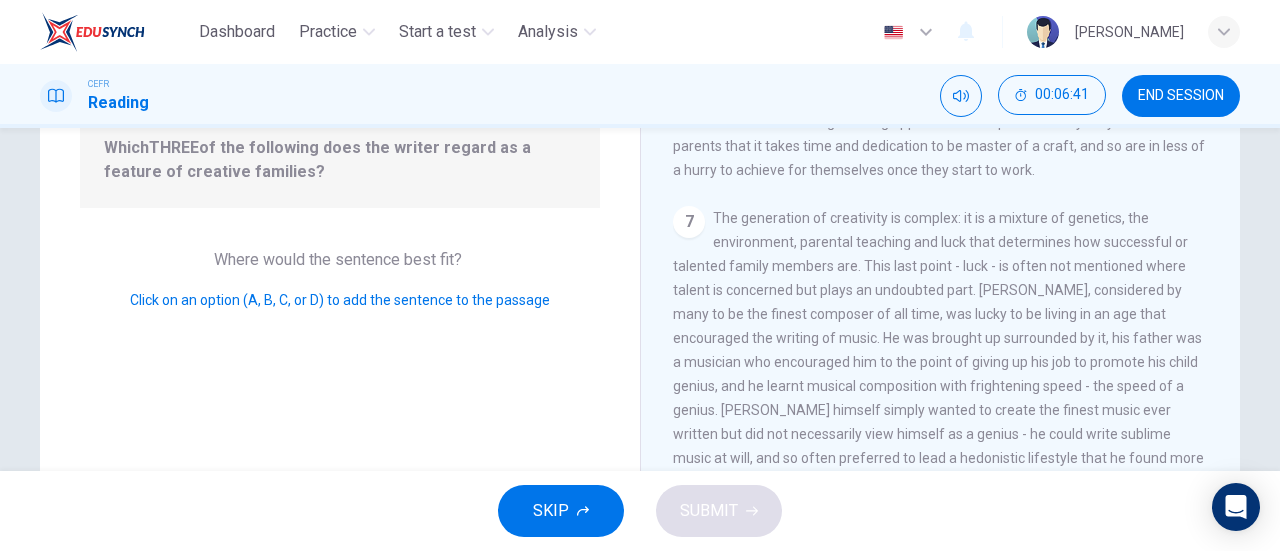 click on "The generation of creativity is complex: it is a mixture of genetics, the environment, parental teaching and luck that determines how successful or talented family members are. This last point - luck - is often not mentioned where talent is concerned but plays an undoubted part. Mozart, considered by many to be the finest composer of all time, was lucky to be living in an age that encouraged the writing of music. He was brought up surrounded by it, his father was a musician who encouraged him to the point of giving up his job to promote his child genius, and he learnt musical composition with frightening speed - the speed of a genius. Mozart himself simply wanted to create the finest music ever written but did not necessarily view himself as a genius - he could write sublime music at will, and so often preferred to lead a hedonistic lifestyle that he found more exciting than writing music." at bounding box center [938, 350] 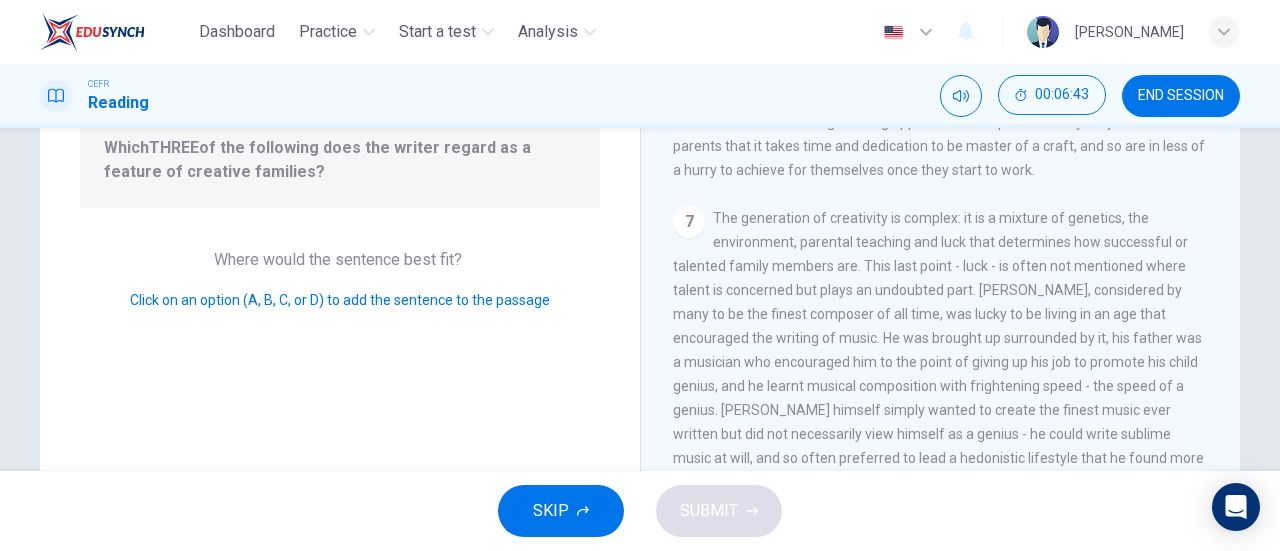 click on "Where would the sentence best fit?" at bounding box center (340, 259) 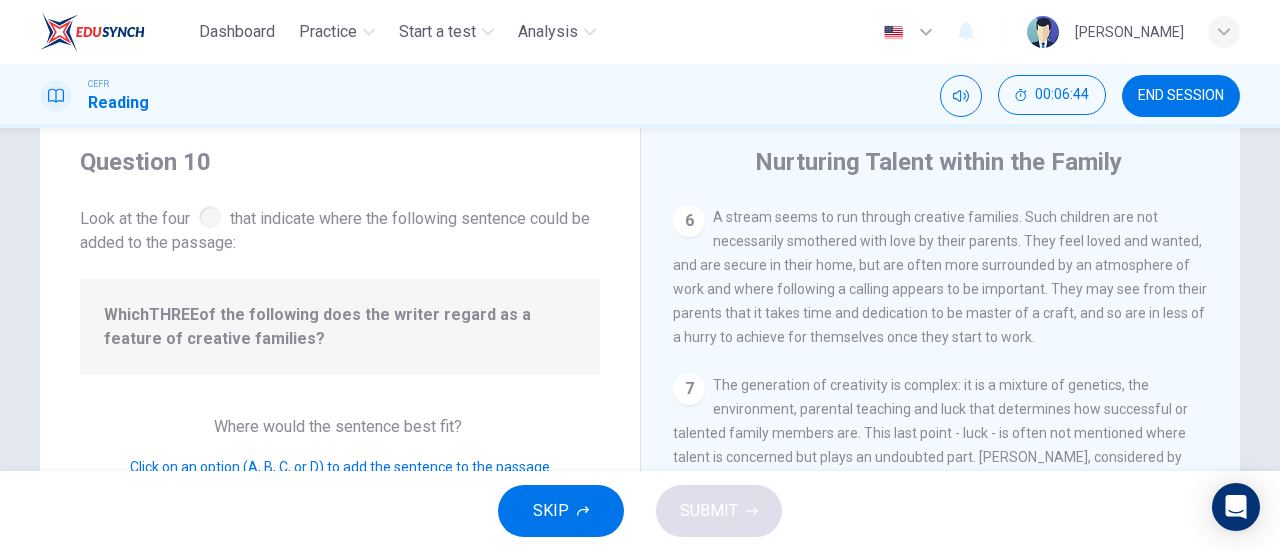 scroll, scrollTop: 53, scrollLeft: 0, axis: vertical 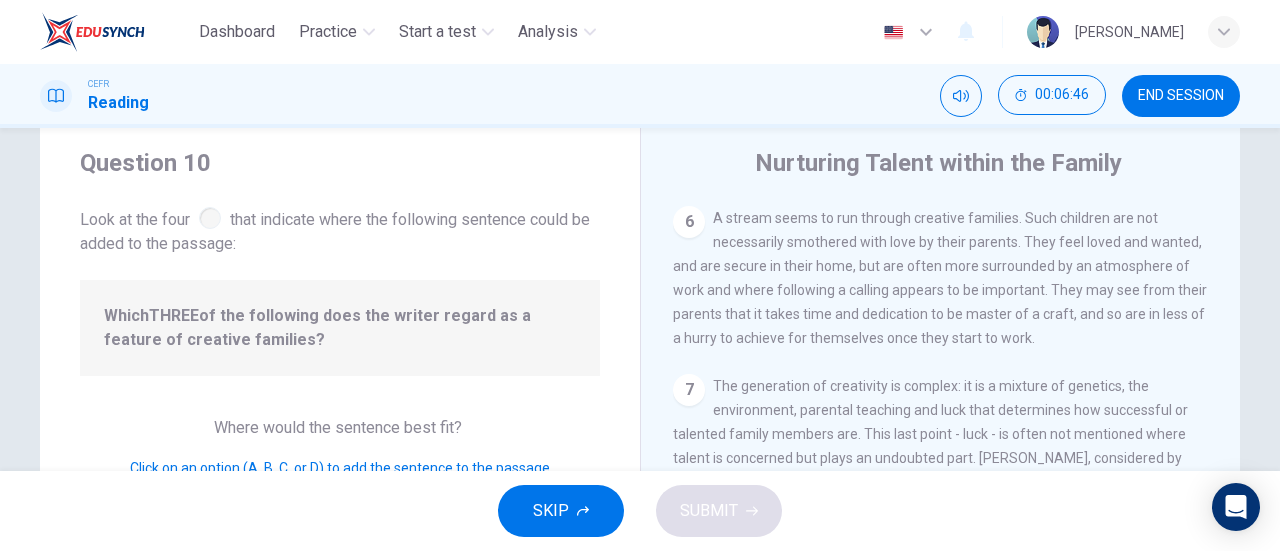 drag, startPoint x: 668, startPoint y: 245, endPoint x: 474, endPoint y: 256, distance: 194.3116 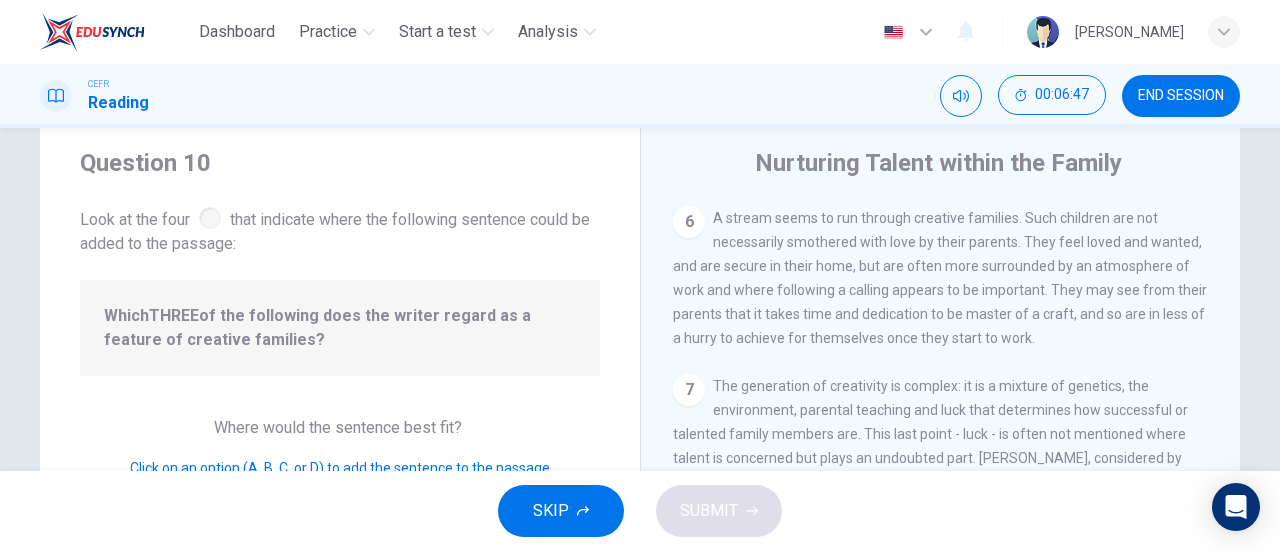 drag, startPoint x: 694, startPoint y: 245, endPoint x: 302, endPoint y: 345, distance: 404.55408 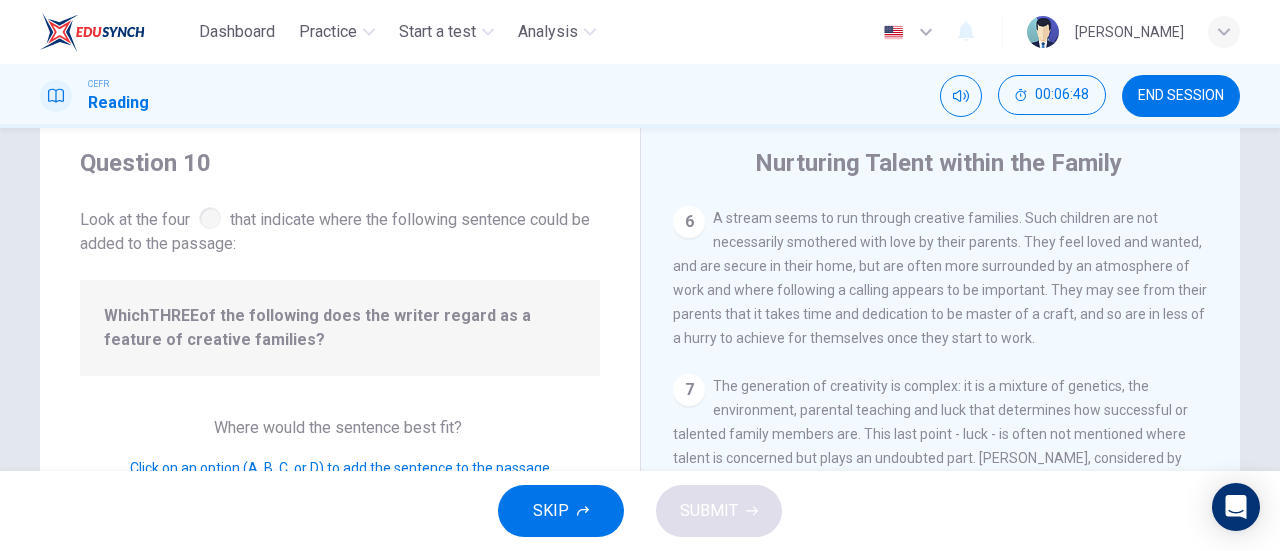 click on "Look at the four     that indicate where the following sentence could be added to the passage:" at bounding box center (340, 229) 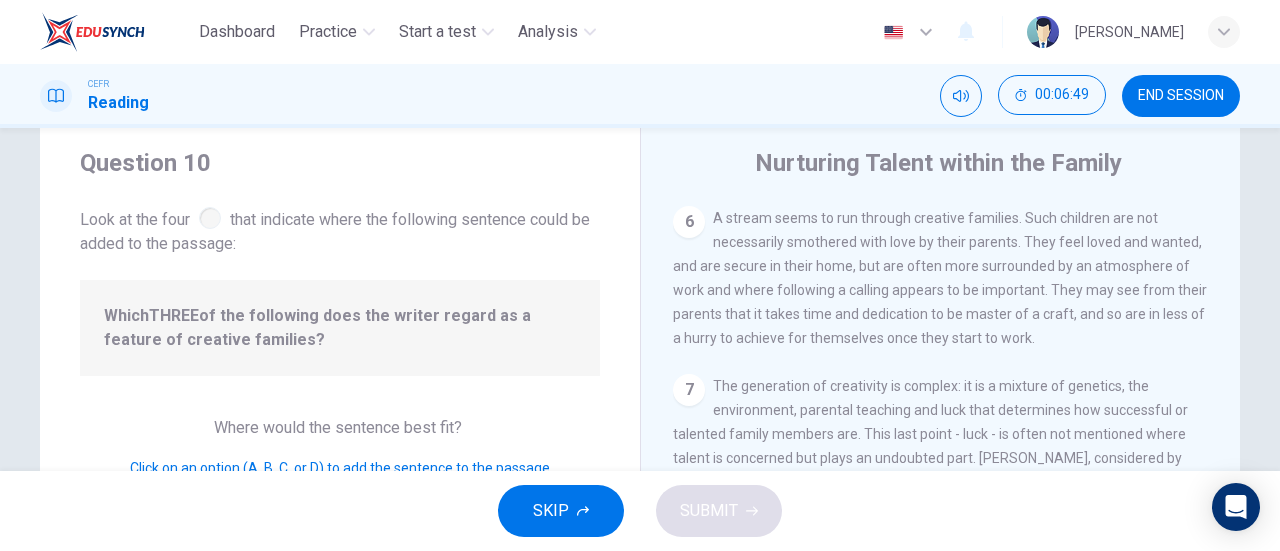 click at bounding box center [210, 218] 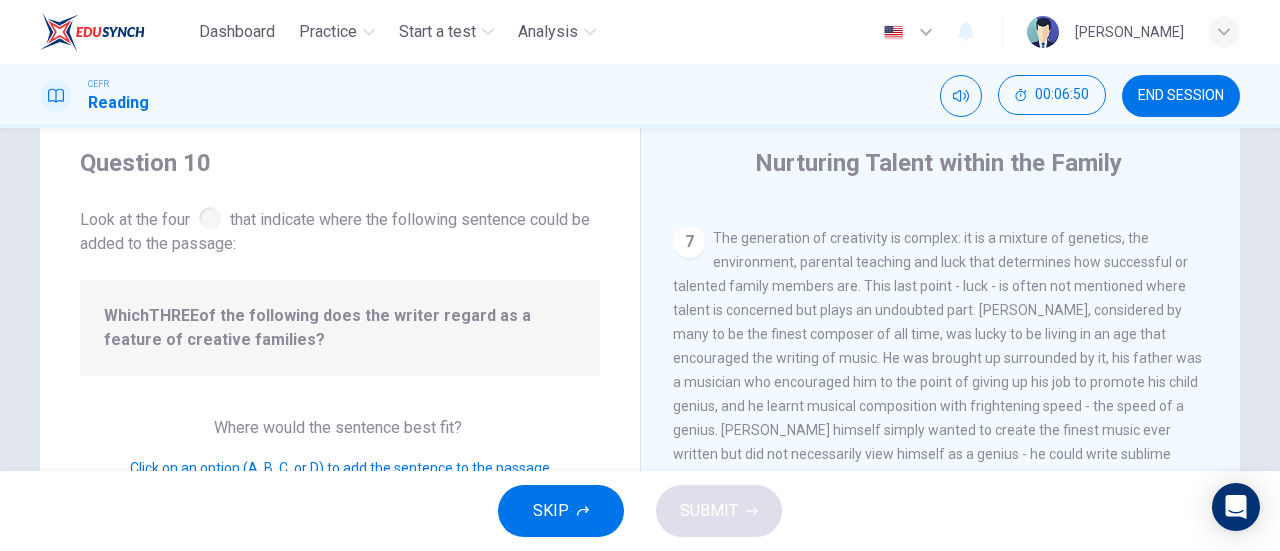 scroll, scrollTop: 432, scrollLeft: 0, axis: vertical 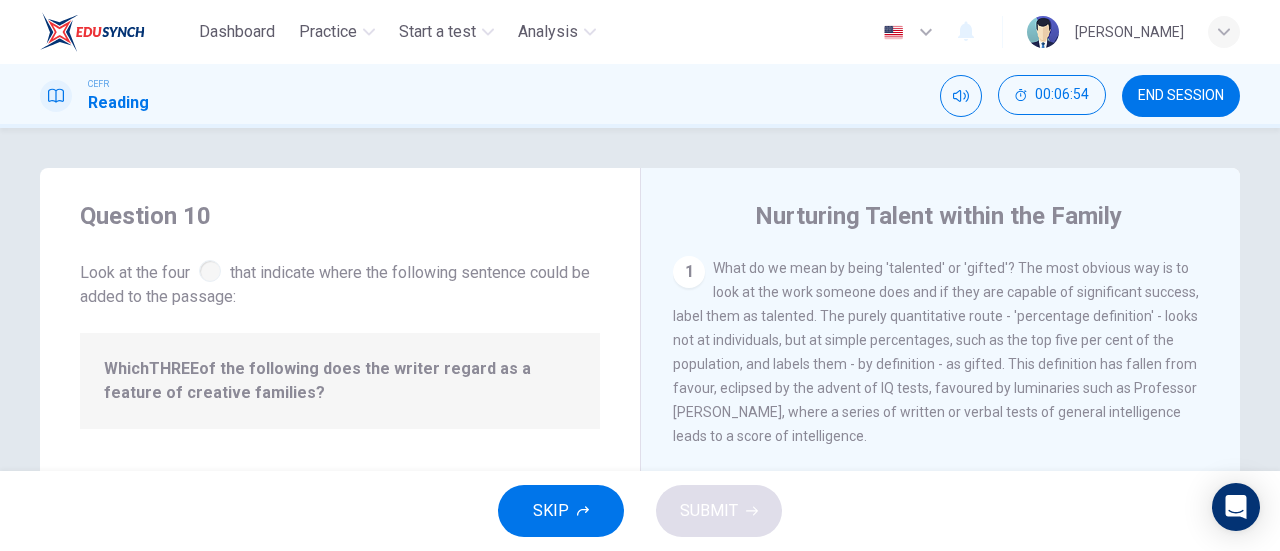 click on "1 What do we mean by being 'talented' or 'gifted'? The most obvious way is to look at the work someone does and if they are capable of significant success, label them as talented. The purely quantitative route - 'percentage definition' - looks not at individuals, but at simple percentages, such as the top five per cent of the population, and labels them - by definition - as gifted. This definition has fallen from favour, eclipsed by the advent of IQ tests, favoured by luminaries such as Professor Hans Eysenck, where a series of written or verbal tests of general intelligence leads to a score of intelligence." at bounding box center (941, 352) 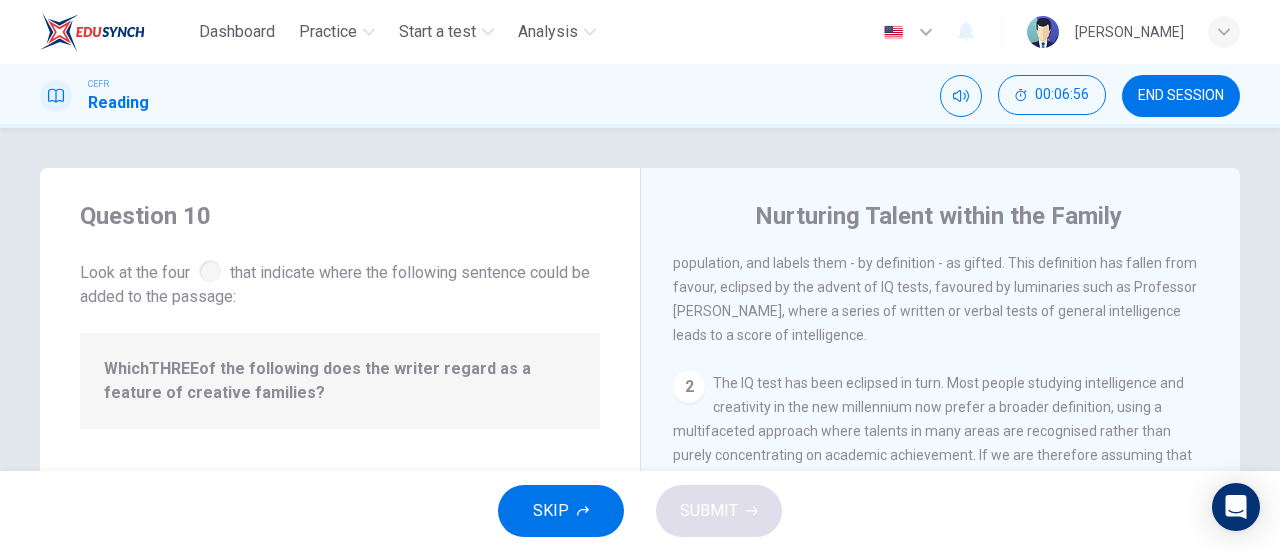 scroll, scrollTop: 0, scrollLeft: 0, axis: both 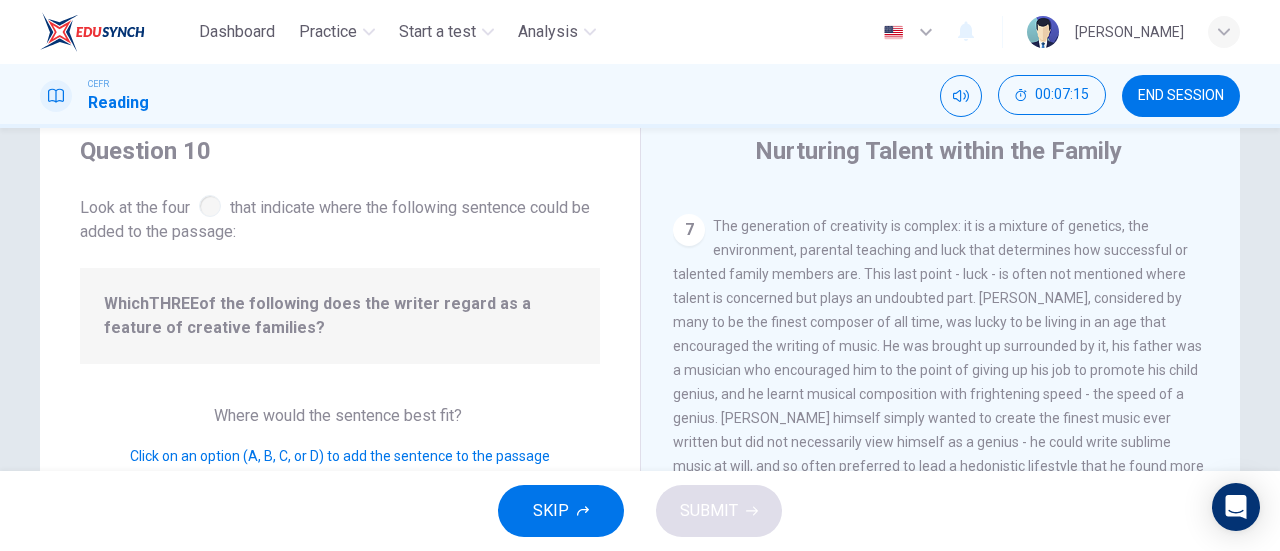 drag, startPoint x: 690, startPoint y: 216, endPoint x: 512, endPoint y: 389, distance: 248.21967 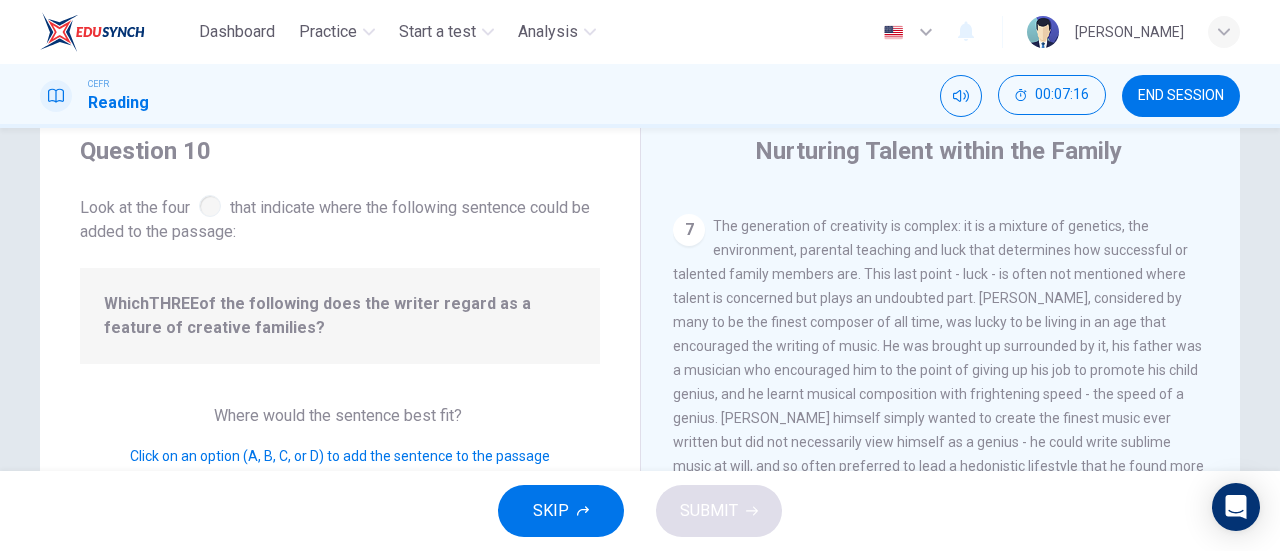 click on "Question 10 Look at the four     that indicate where the following sentence could be added to the passage: Which  THREE  of the following does the writer regard as a feature of creative families? Where would the sentence best fit?   Click on an option (A, B, C, or D) to add the sentence to the passage" at bounding box center [340, 450] 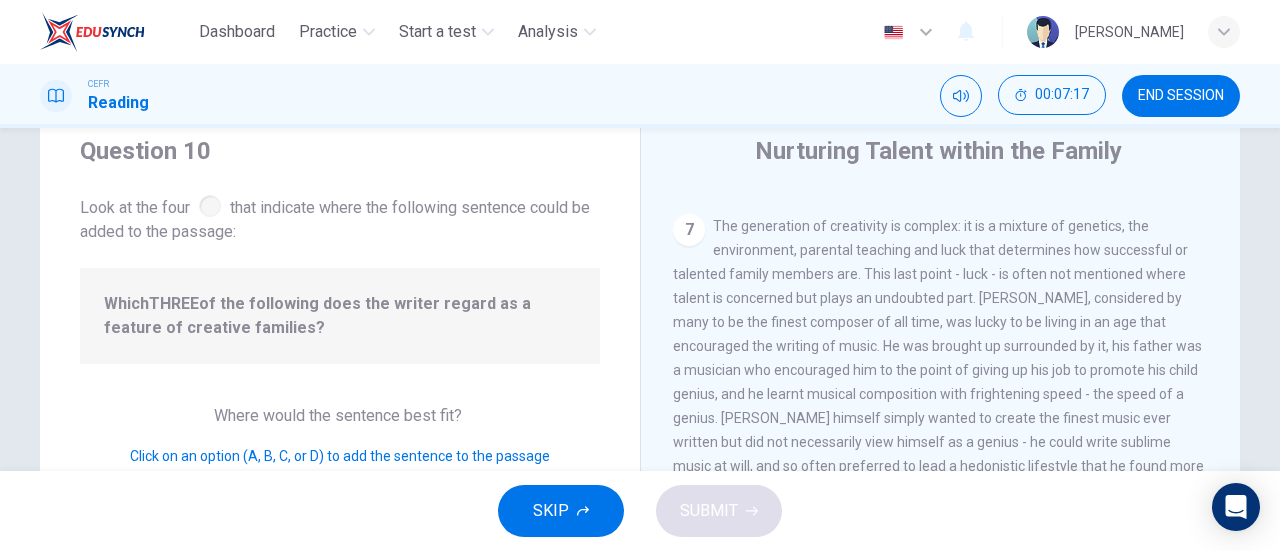 click on "Where would the sentence best fit?   Click on an option (A, B, C, or D) to add the sentence to the passage" at bounding box center (340, 436) 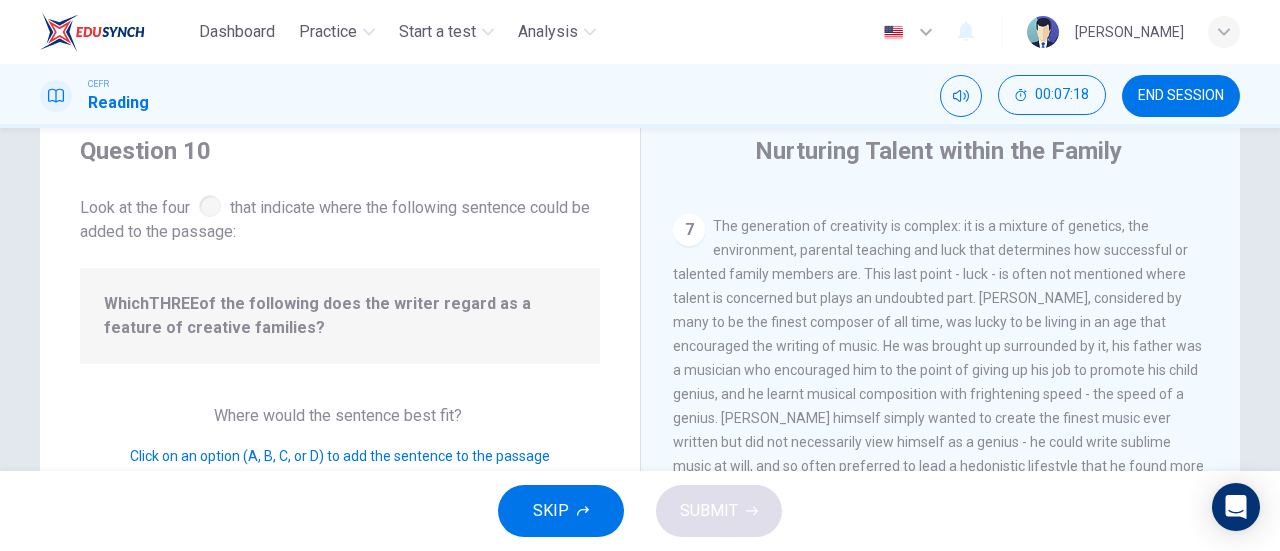 click on "Click on an option (A, B, C, or D) to add the sentence to the passage" at bounding box center [340, 456] 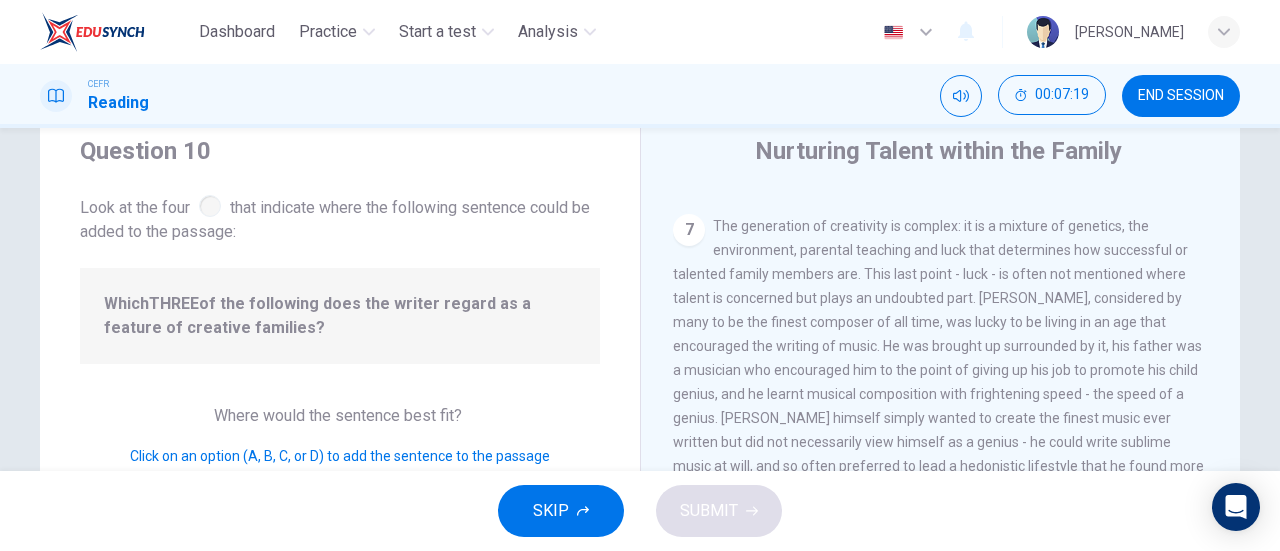 click on "7" at bounding box center [689, 230] 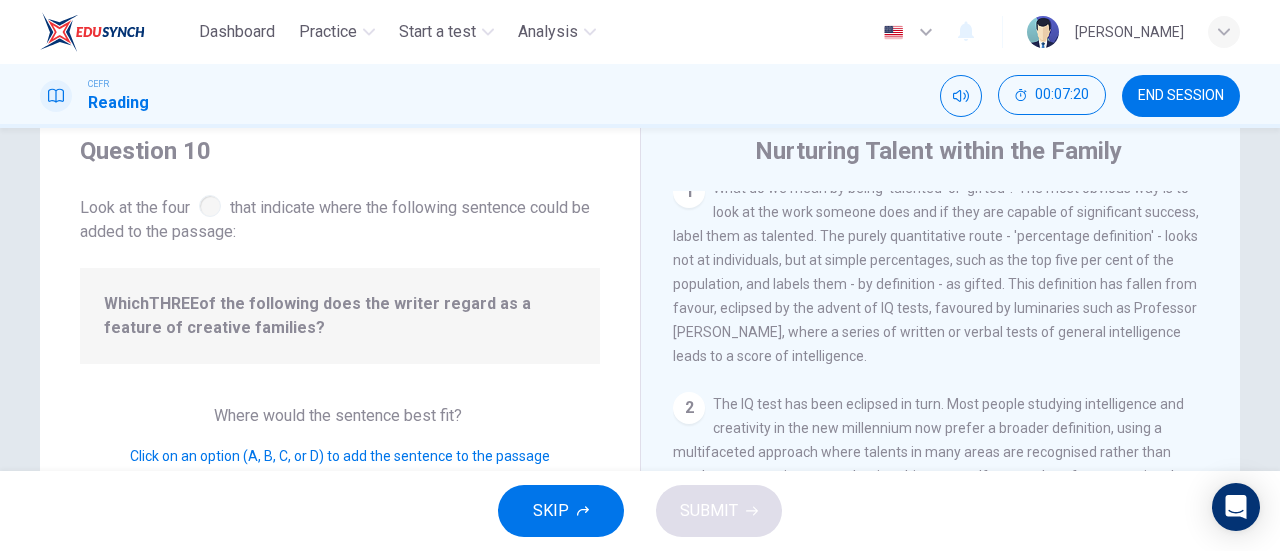 scroll, scrollTop: 0, scrollLeft: 0, axis: both 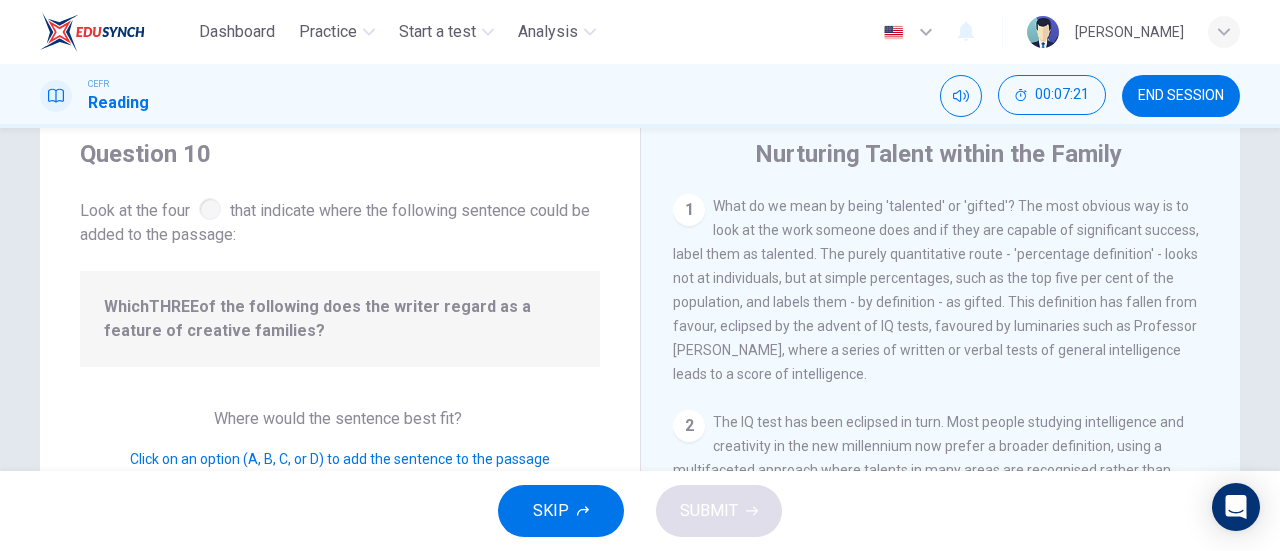 click on "1" at bounding box center (689, 210) 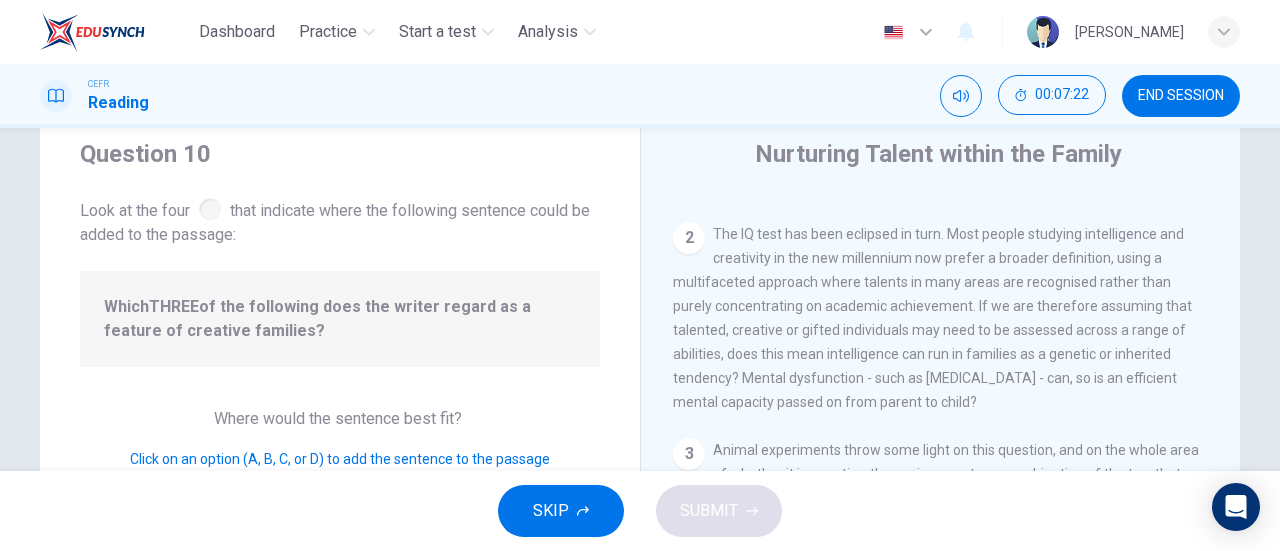 click on "1 What do we mean by being 'talented' or 'gifted'? The most obvious way is to look at the work someone does and if they are capable of significant success, label them as talented. The purely quantitative route - 'percentage definition' - looks not at individuals, but at simple percentages, such as the top five per cent of the population, and labels them - by definition - as gifted. This definition has fallen from favour, eclipsed by the advent of IQ tests, favoured by luminaries such as Professor Hans Eysenck, where a series of written or verbal tests of general intelligence leads to a score of intelligence. 2 3 4 5 6 7 8" at bounding box center (954, 481) 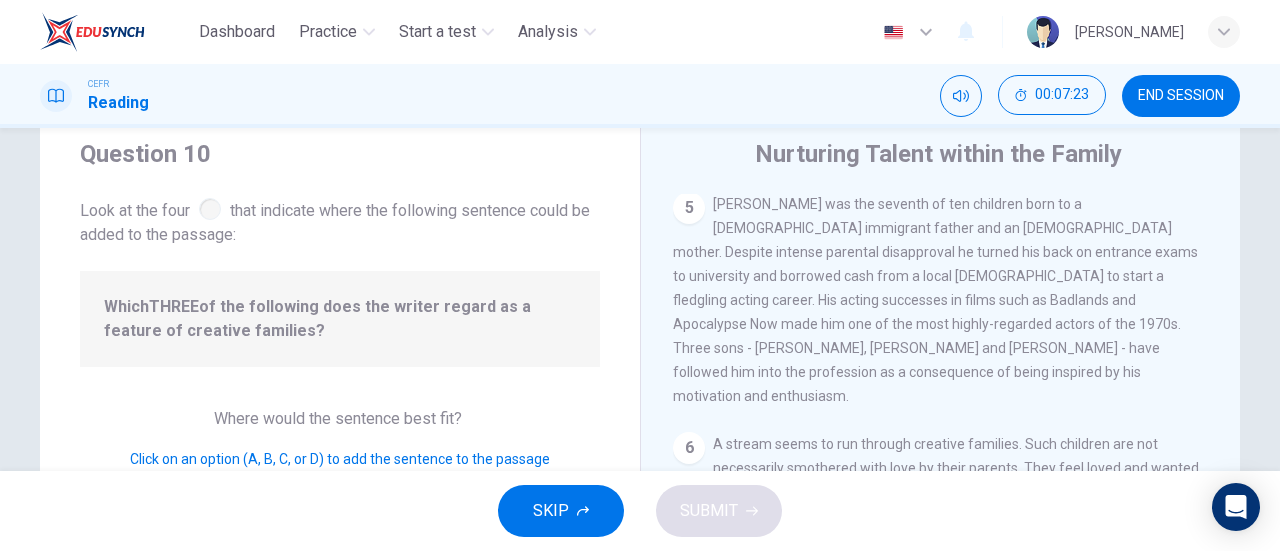 scroll, scrollTop: 1590, scrollLeft: 0, axis: vertical 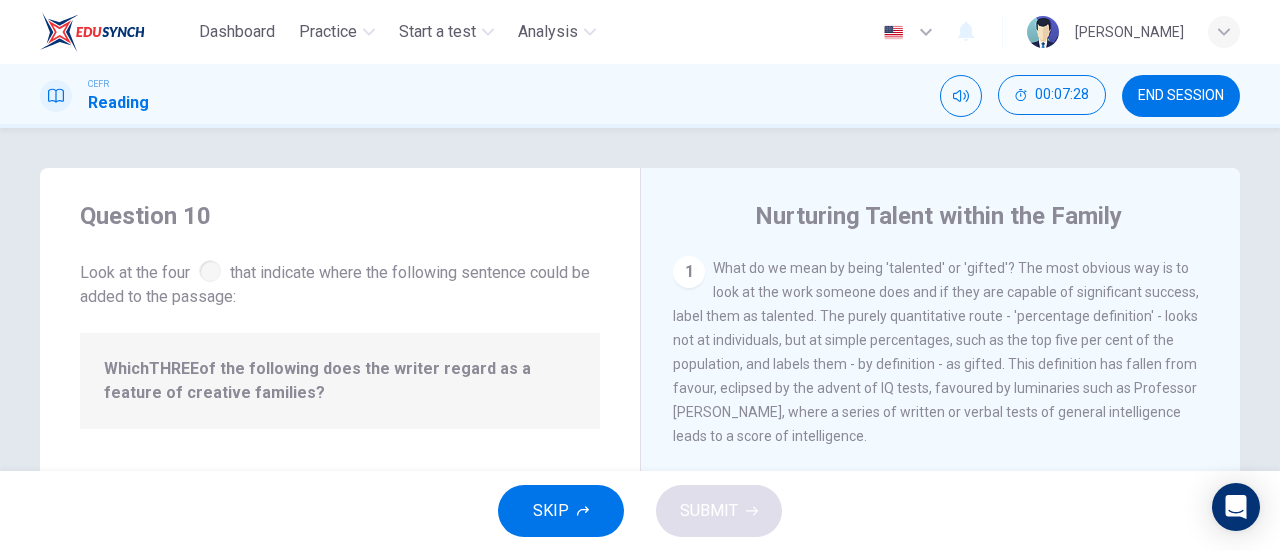 click 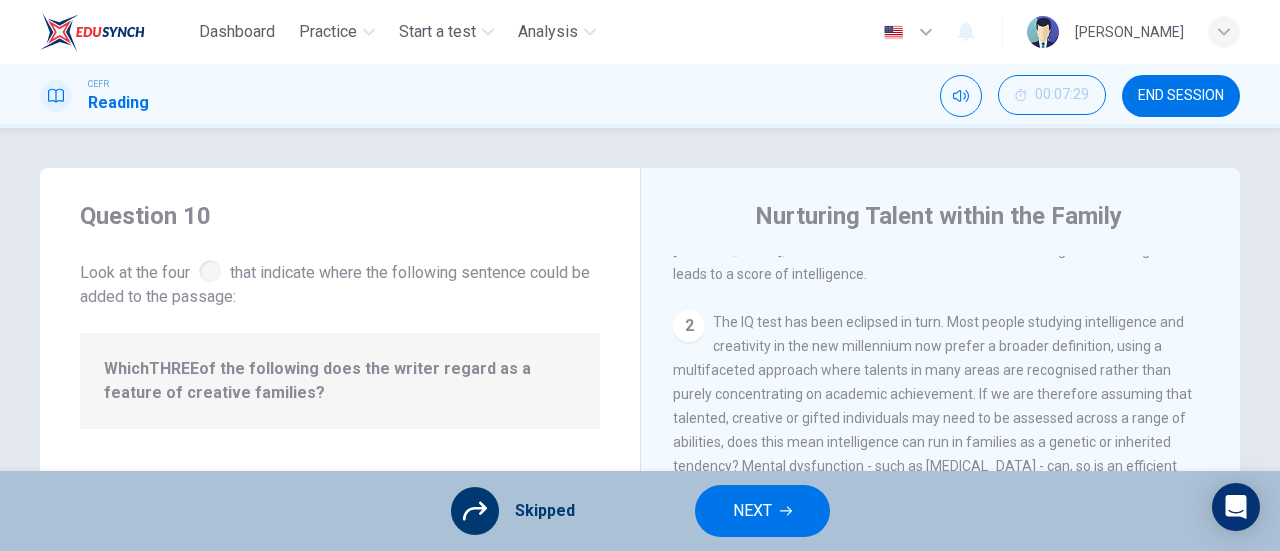 scroll, scrollTop: 163, scrollLeft: 0, axis: vertical 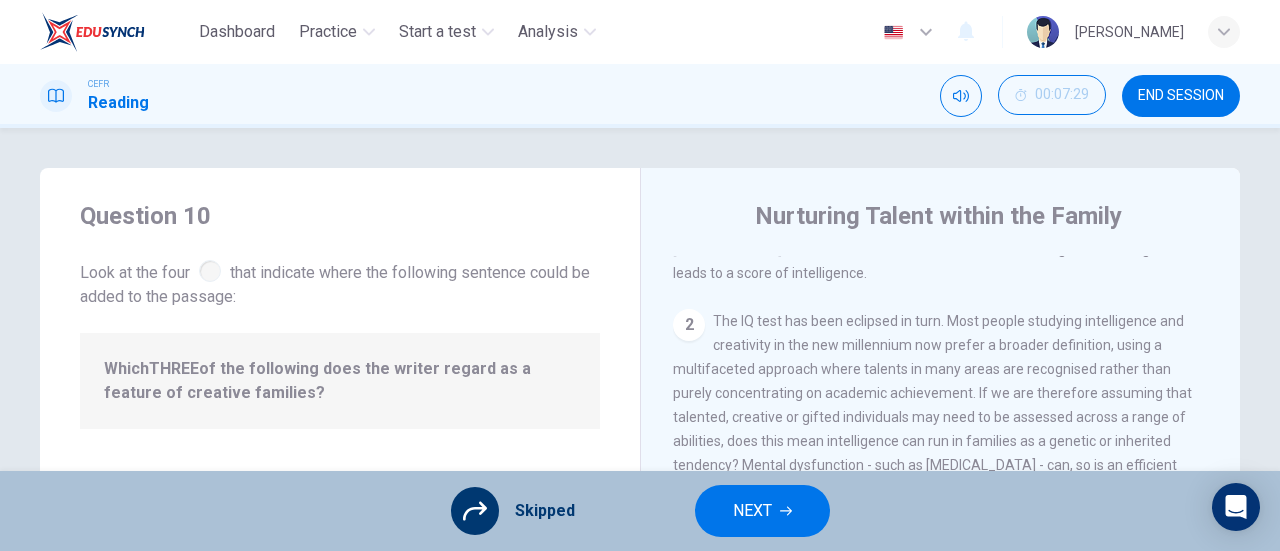 click on "The IQ test has been eclipsed in turn. Most people studying intelligence and creativity in the new millennium now prefer a broader definition, using a multifaceted approach where talents in many areas are recognised rather than purely concentrating on academic achievement. If we are therefore assuming that talented, creative or gifted individuals may need to be assessed across a range of abilities, does this mean intelligence can run in families as a genetic or inherited tendency? Mental dysfunction - such as schizophrenia - can, so is an efficient mental capacity passed on from parent to child?" at bounding box center [932, 405] 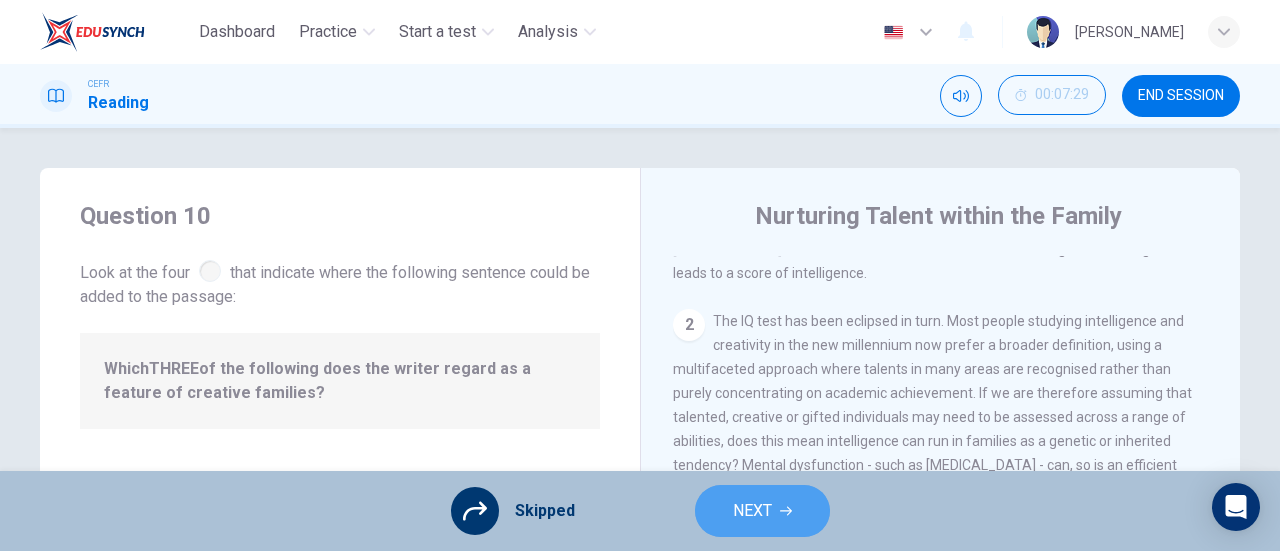 click on "NEXT" at bounding box center (762, 511) 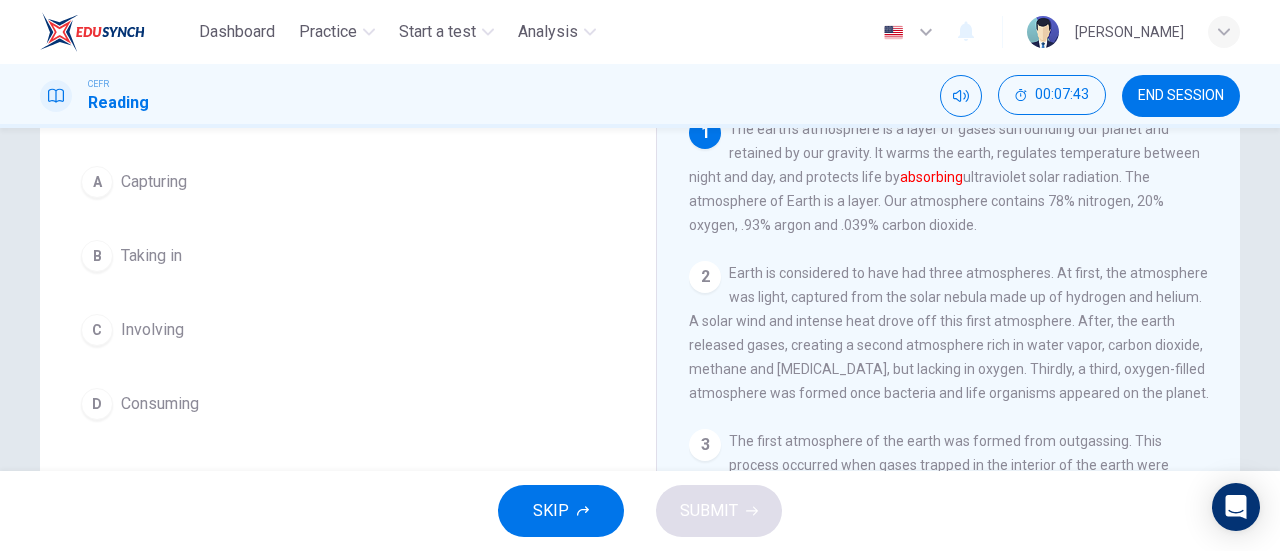 scroll, scrollTop: 137, scrollLeft: 0, axis: vertical 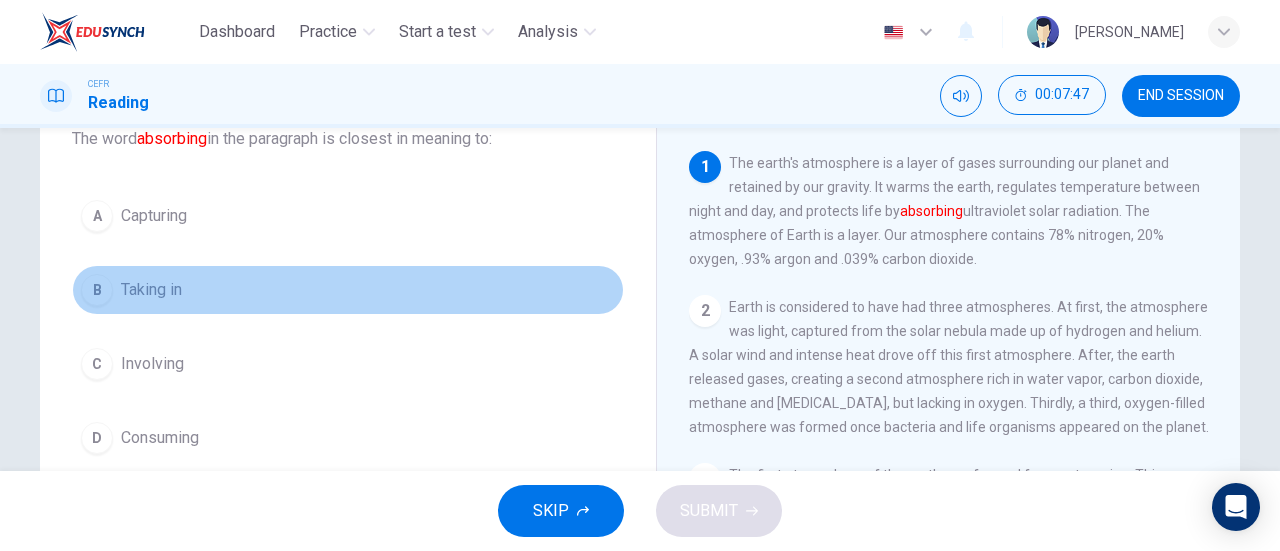 click on "B Taking in" at bounding box center (348, 290) 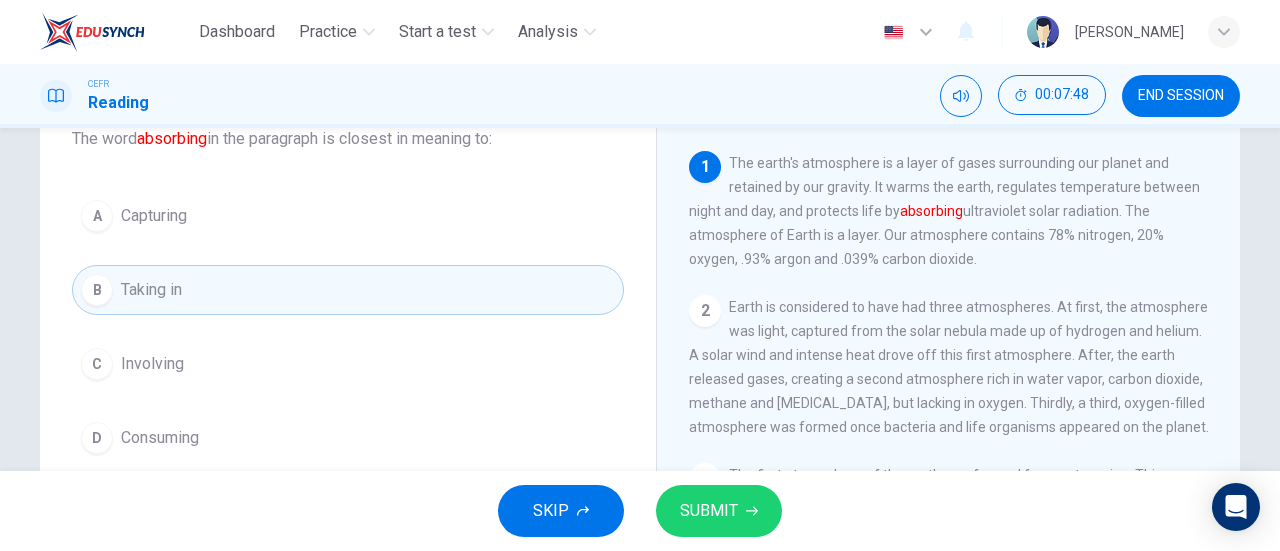 click on "SUBMIT" at bounding box center (709, 511) 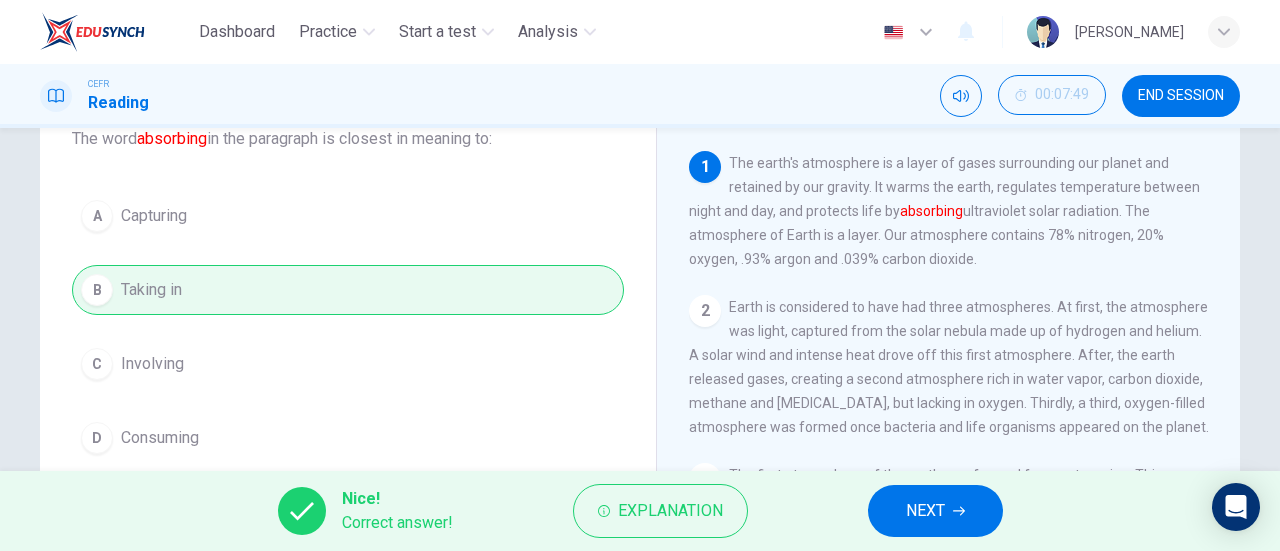 click on "NEXT" at bounding box center (935, 511) 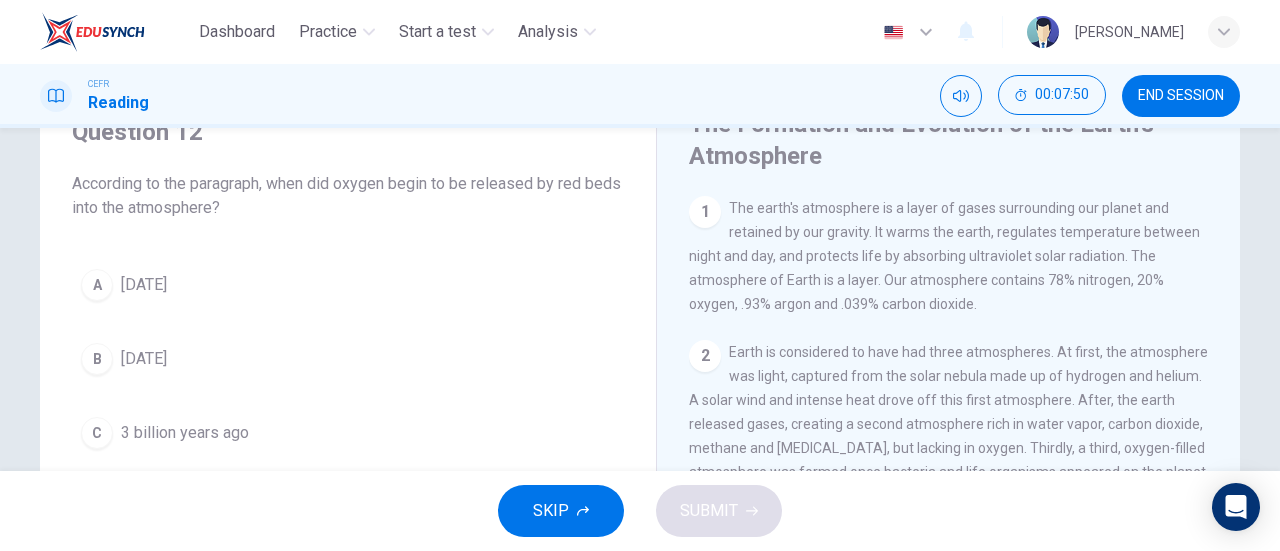 scroll, scrollTop: 94, scrollLeft: 0, axis: vertical 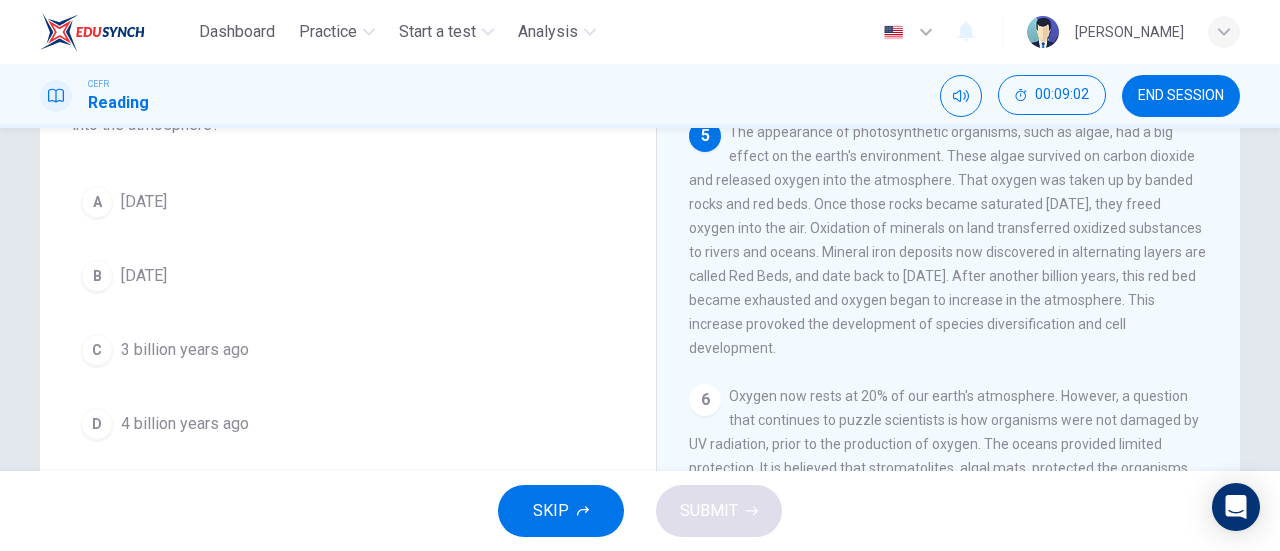 click on "2 billion years ago" at bounding box center (144, 276) 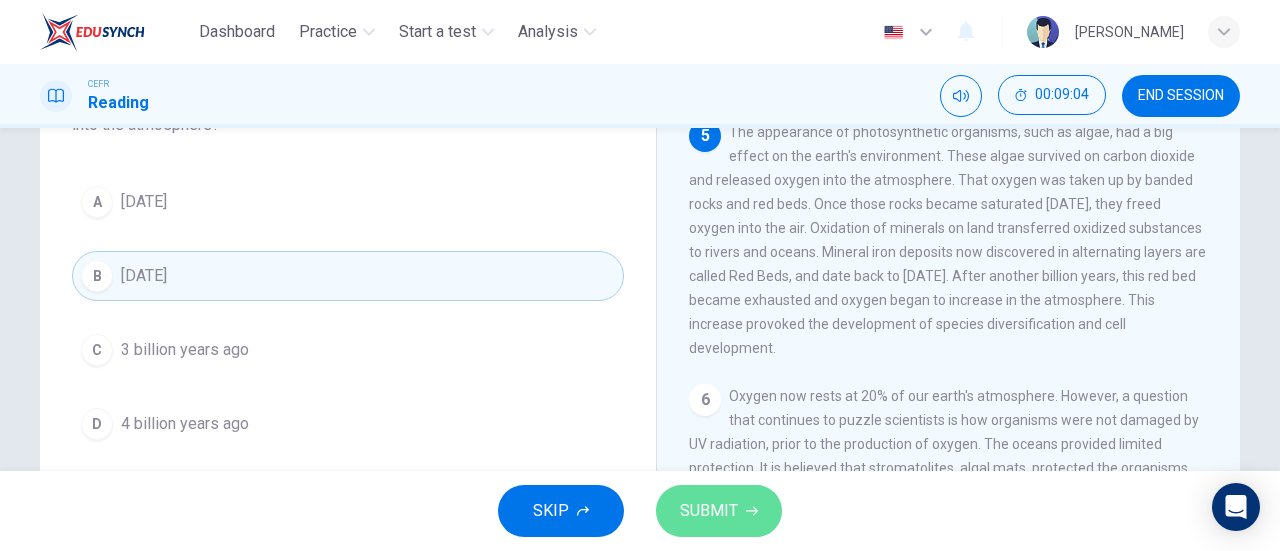 click on "SUBMIT" at bounding box center (709, 511) 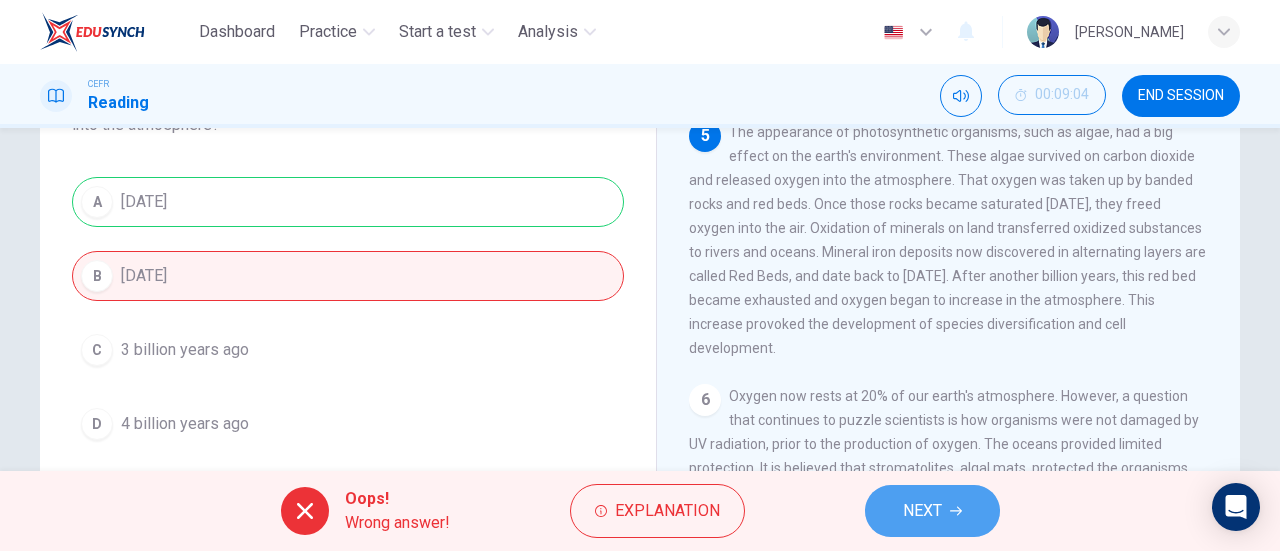 click on "NEXT" at bounding box center (922, 511) 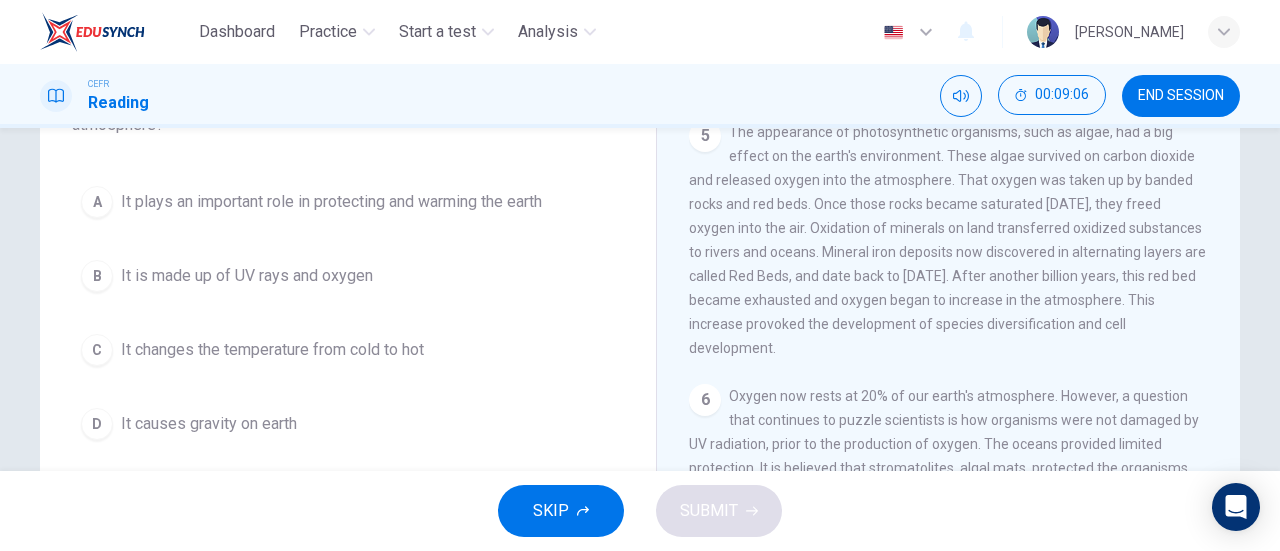scroll, scrollTop: 695, scrollLeft: 0, axis: vertical 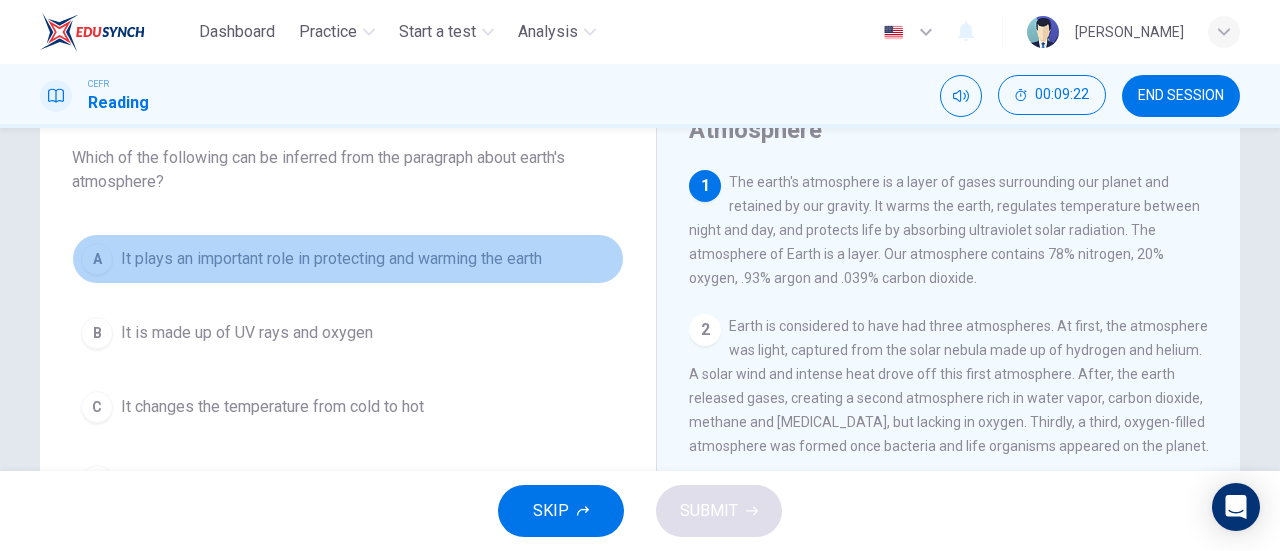click on "A It plays an important role in protecting and warming the earth" at bounding box center [348, 259] 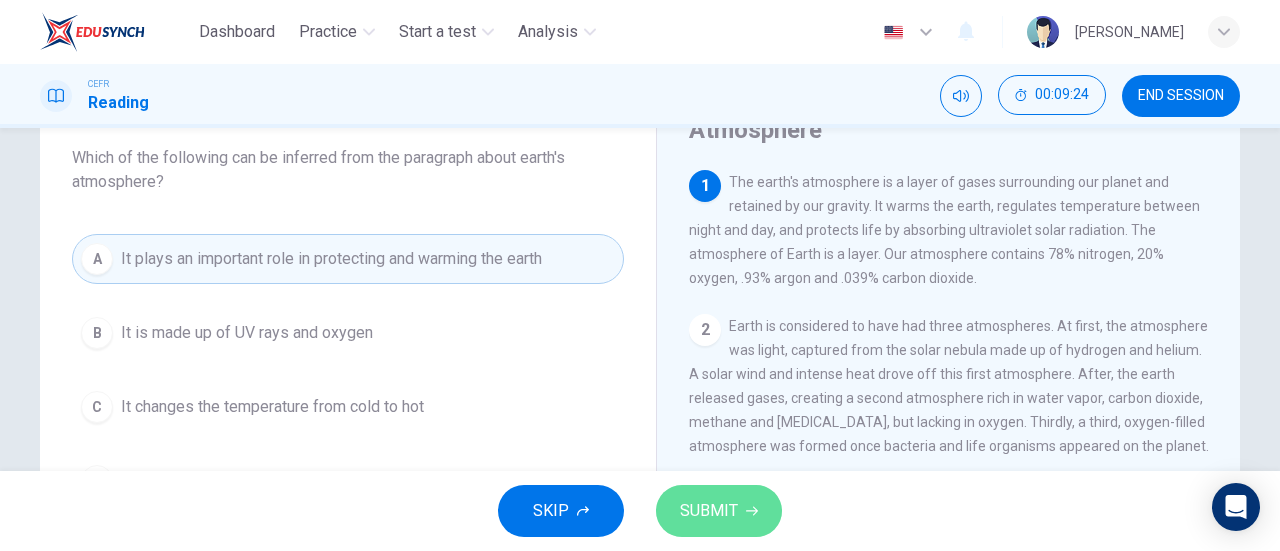 click 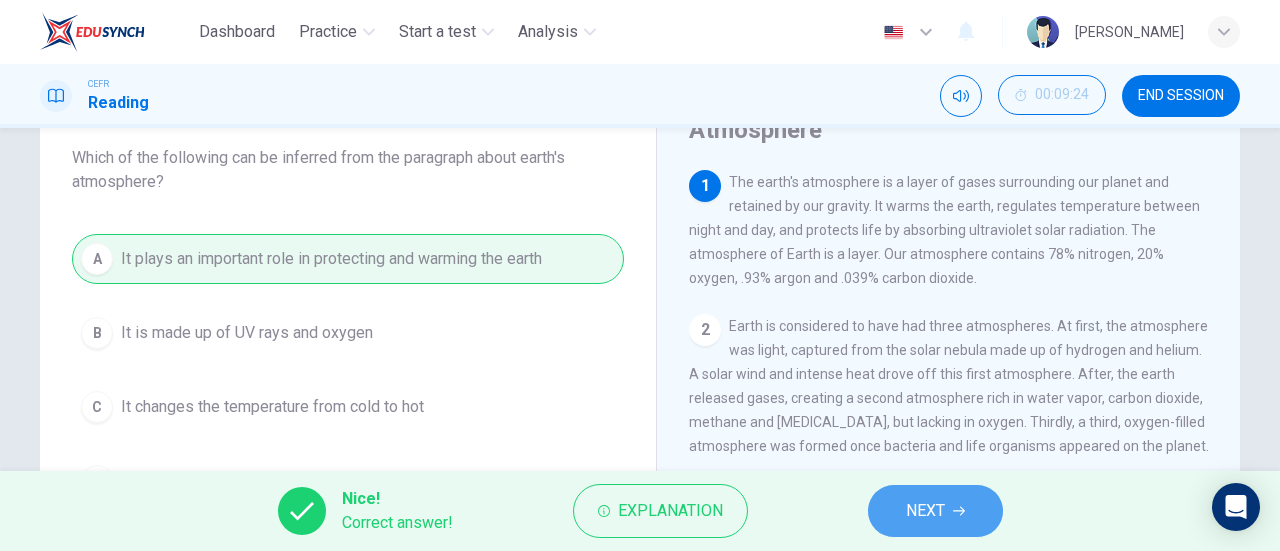 click on "NEXT" at bounding box center [925, 511] 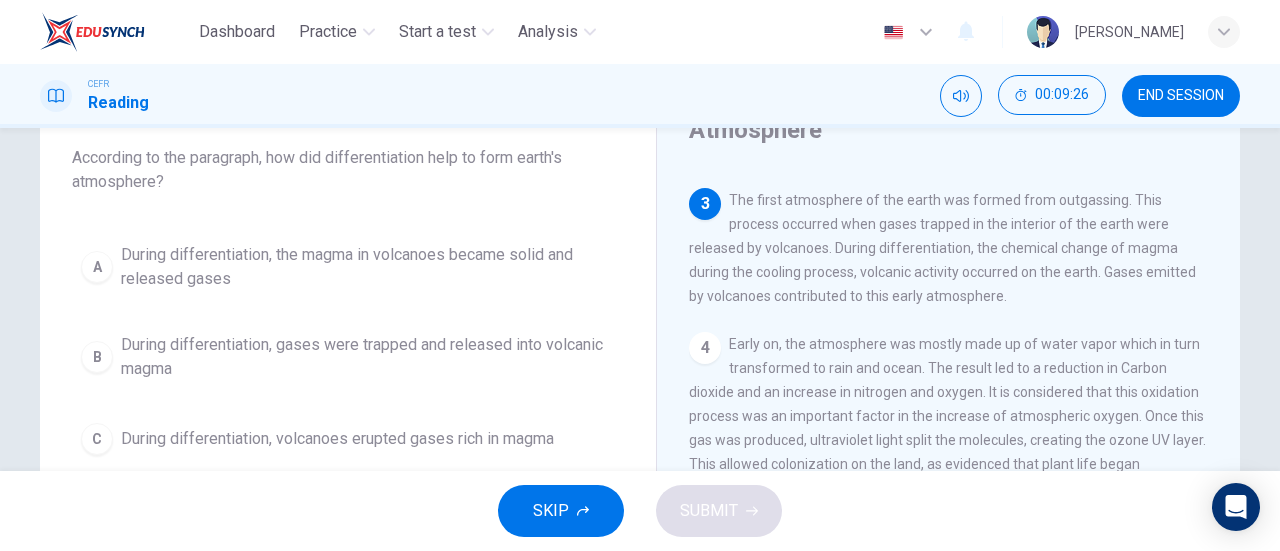 scroll, scrollTop: 292, scrollLeft: 0, axis: vertical 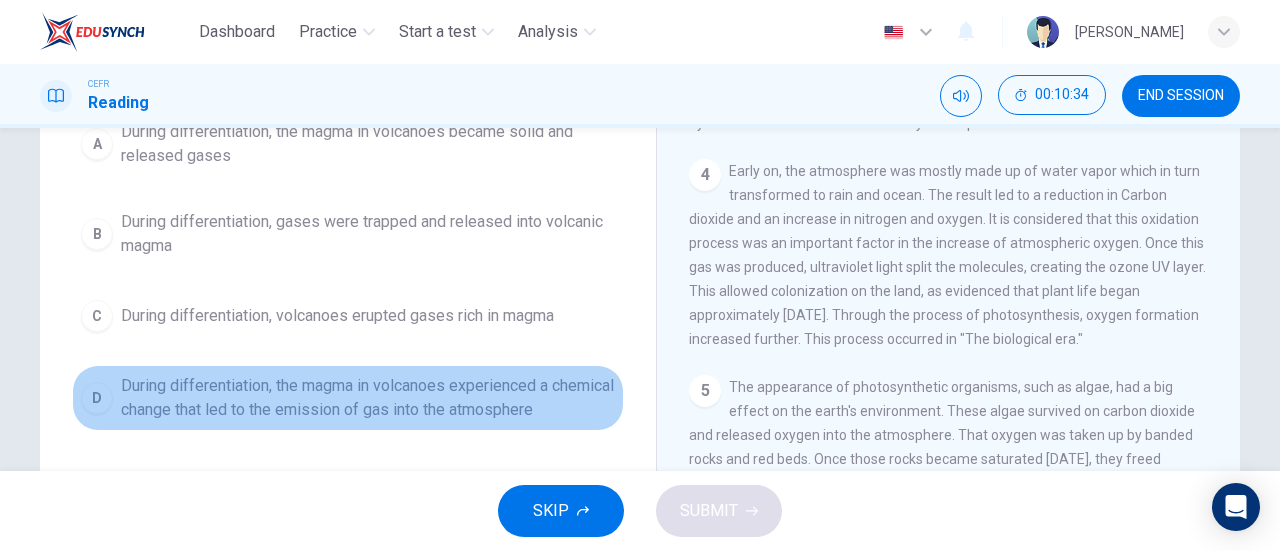 click on "During differentiation, the magma in volcanoes experienced a chemical change that led to the emission of gas into the atmosphere" at bounding box center [368, 398] 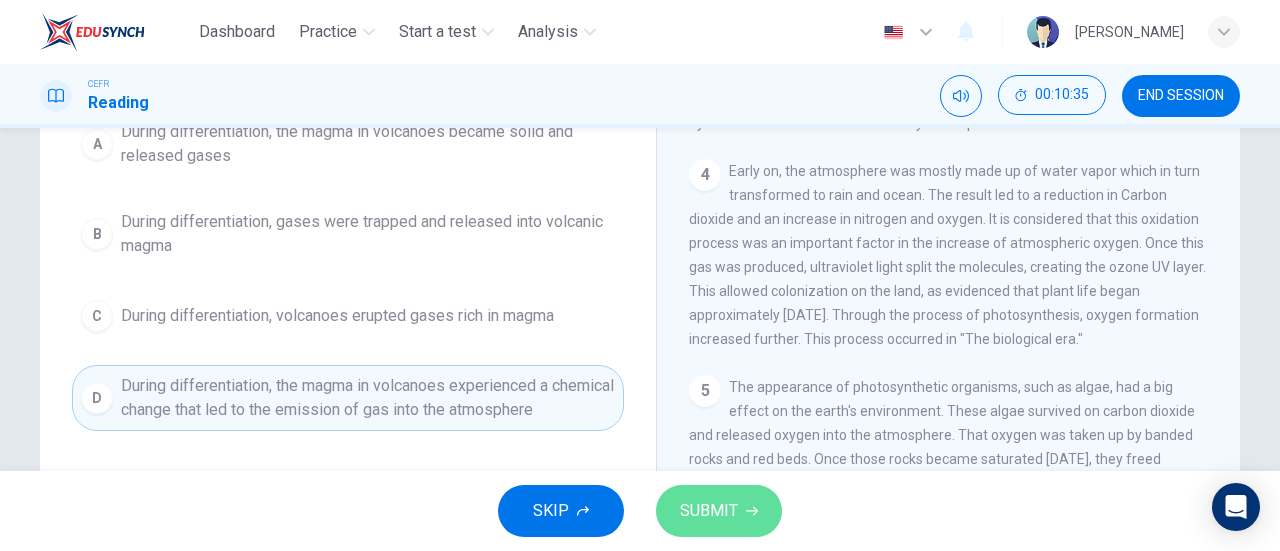 click on "SUBMIT" at bounding box center (709, 511) 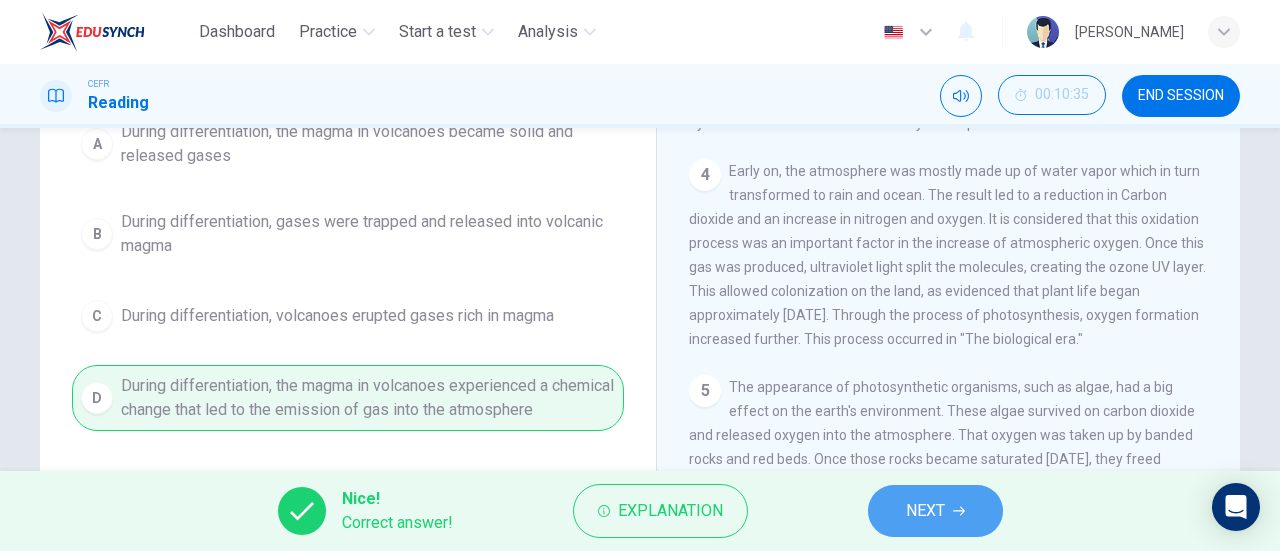 click on "NEXT" at bounding box center [925, 511] 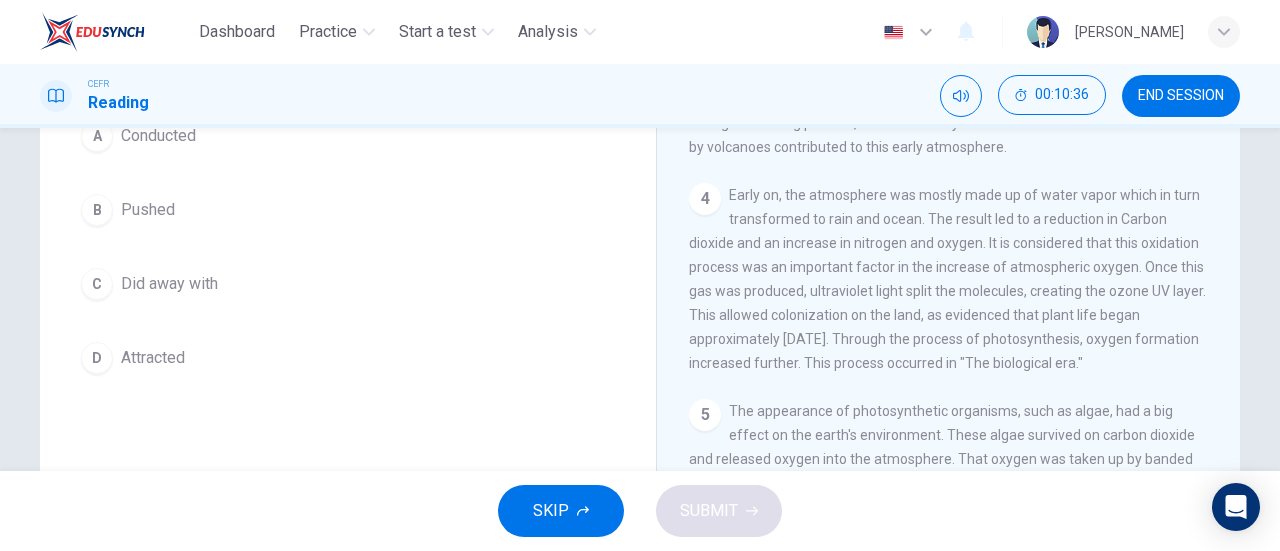 scroll, scrollTop: 75, scrollLeft: 0, axis: vertical 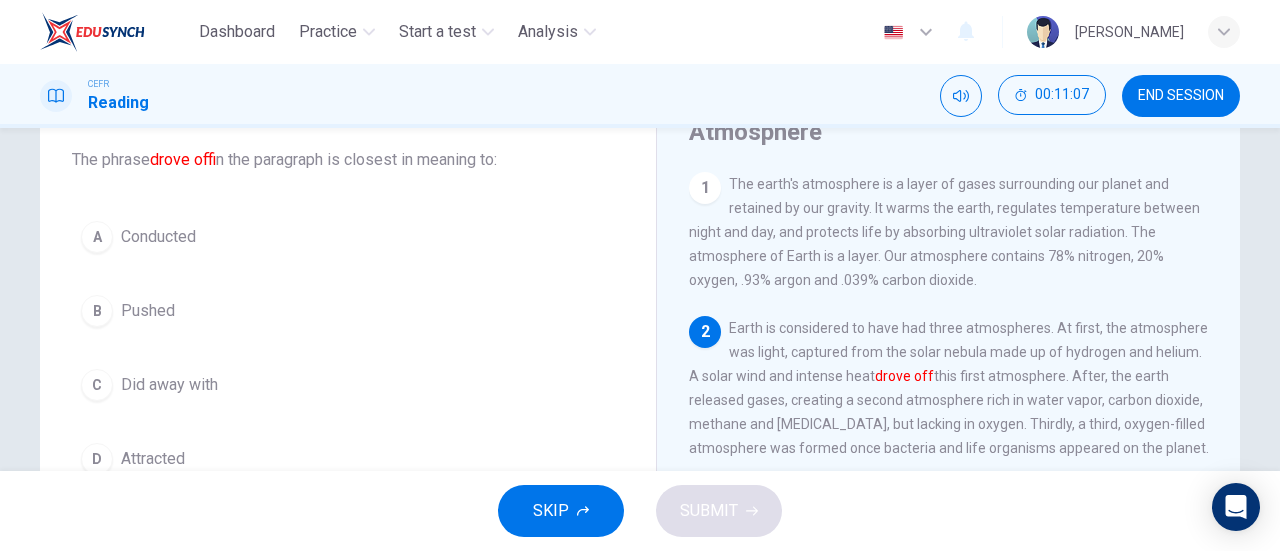 click on "Pushed" at bounding box center (148, 311) 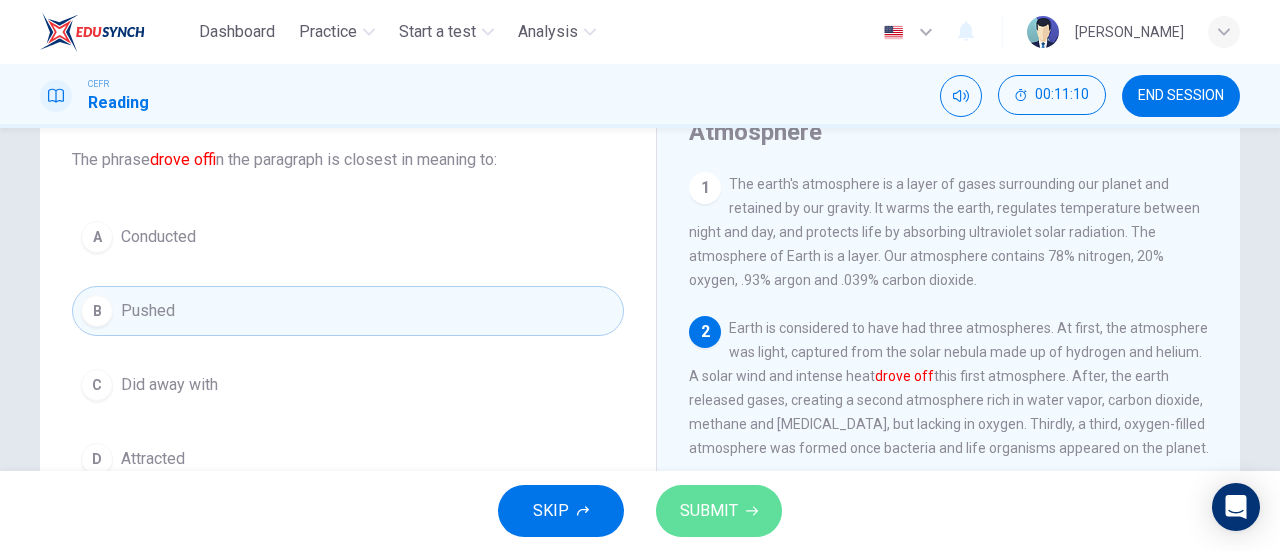 click on "SUBMIT" at bounding box center (709, 511) 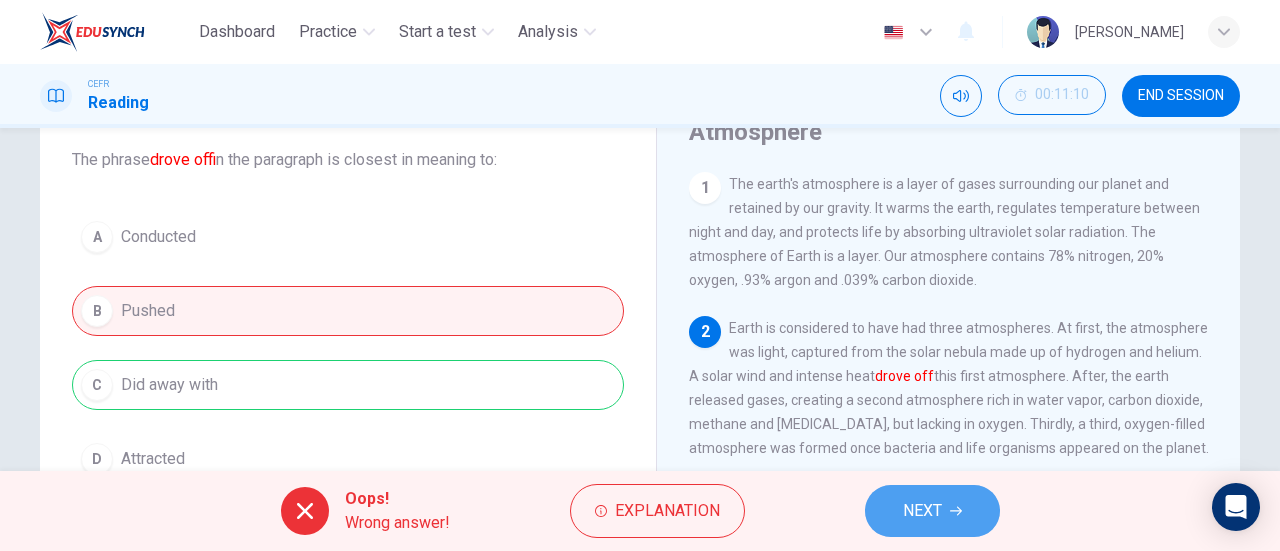 click on "NEXT" at bounding box center (922, 511) 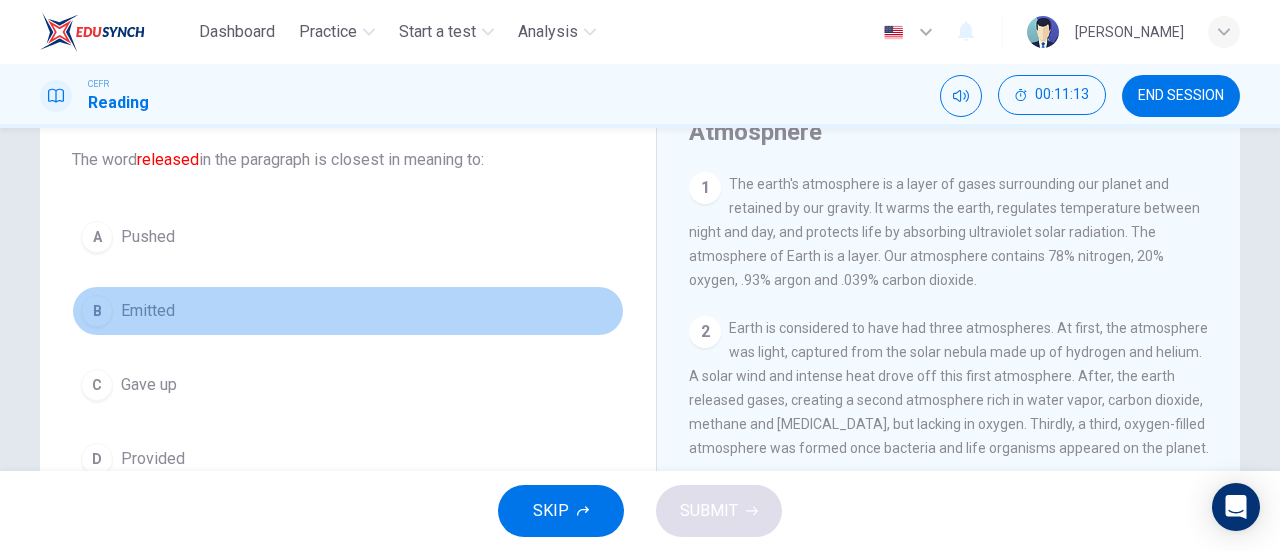 click on "B Emitted" at bounding box center (348, 311) 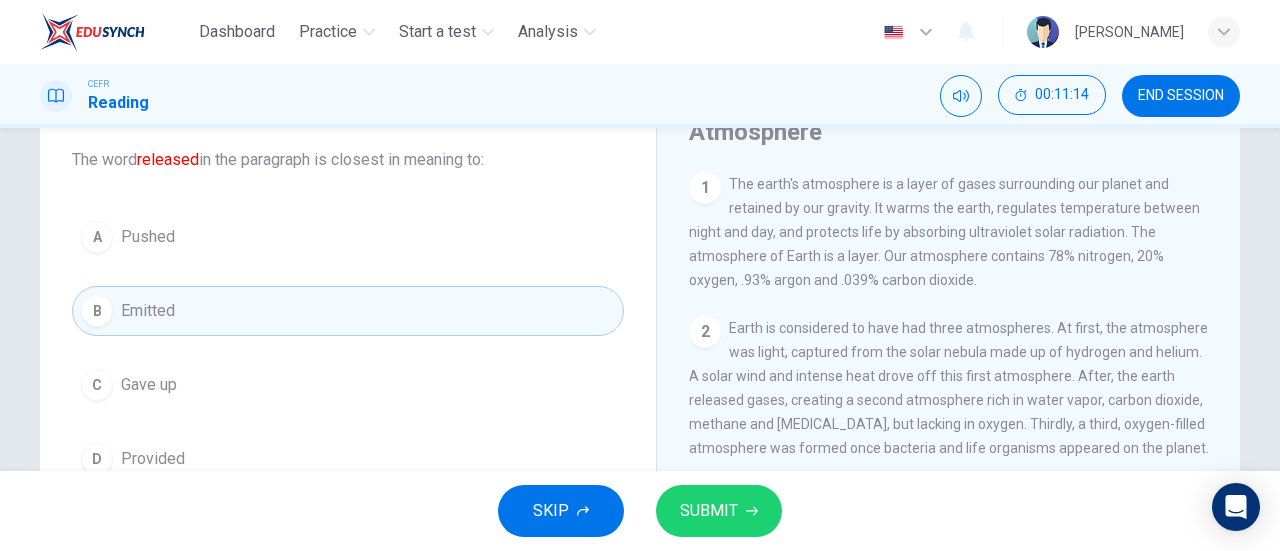 click on "SUBMIT" at bounding box center (719, 511) 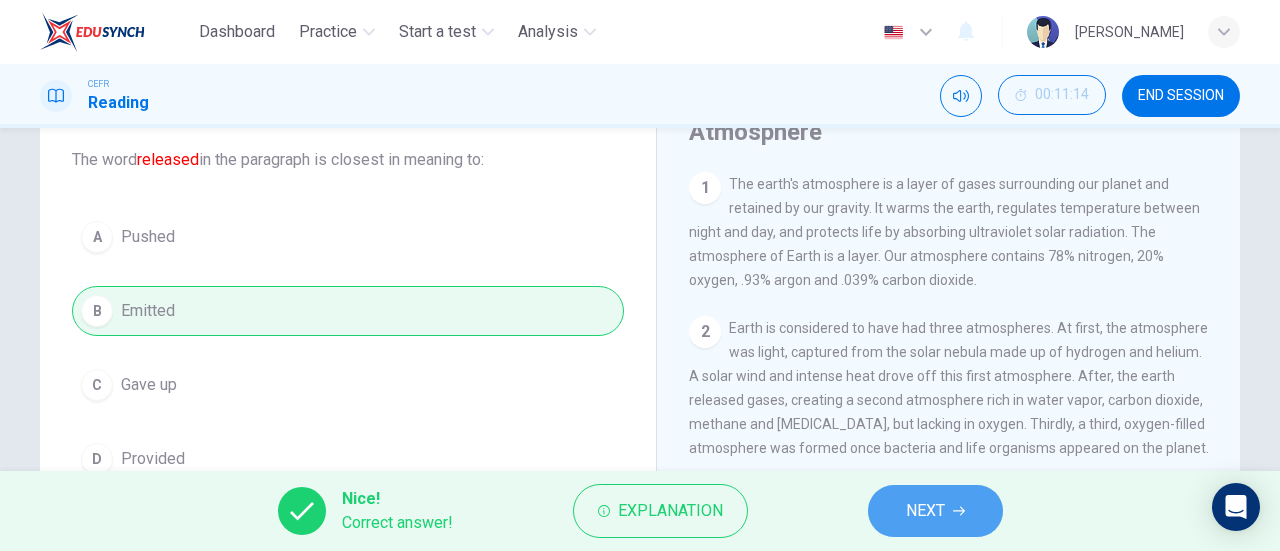 click on "NEXT" at bounding box center (925, 511) 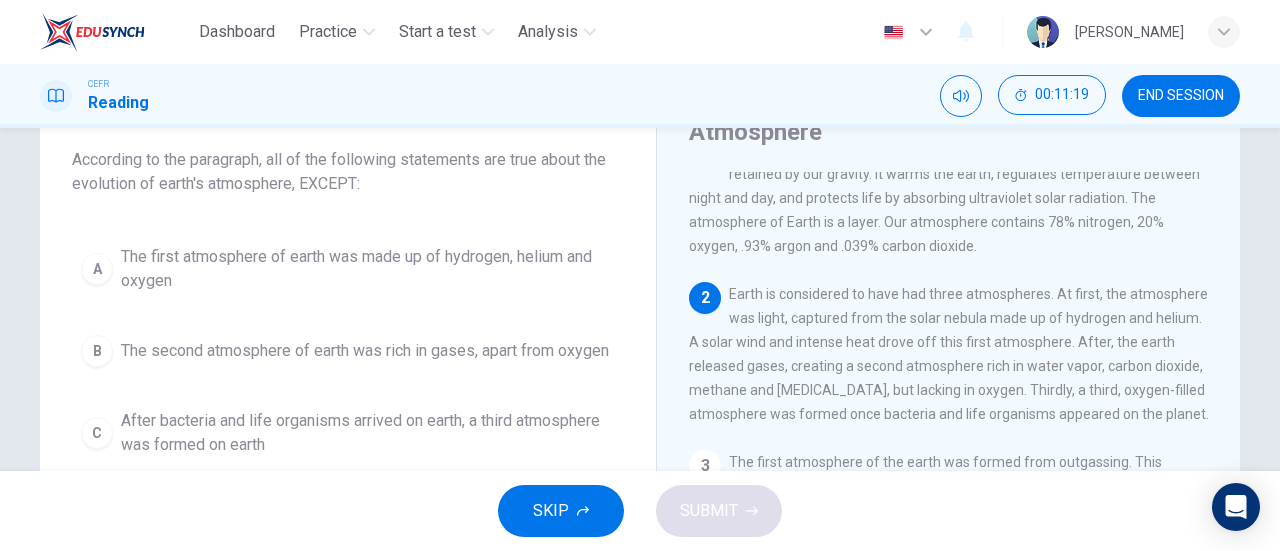 scroll, scrollTop: 36, scrollLeft: 0, axis: vertical 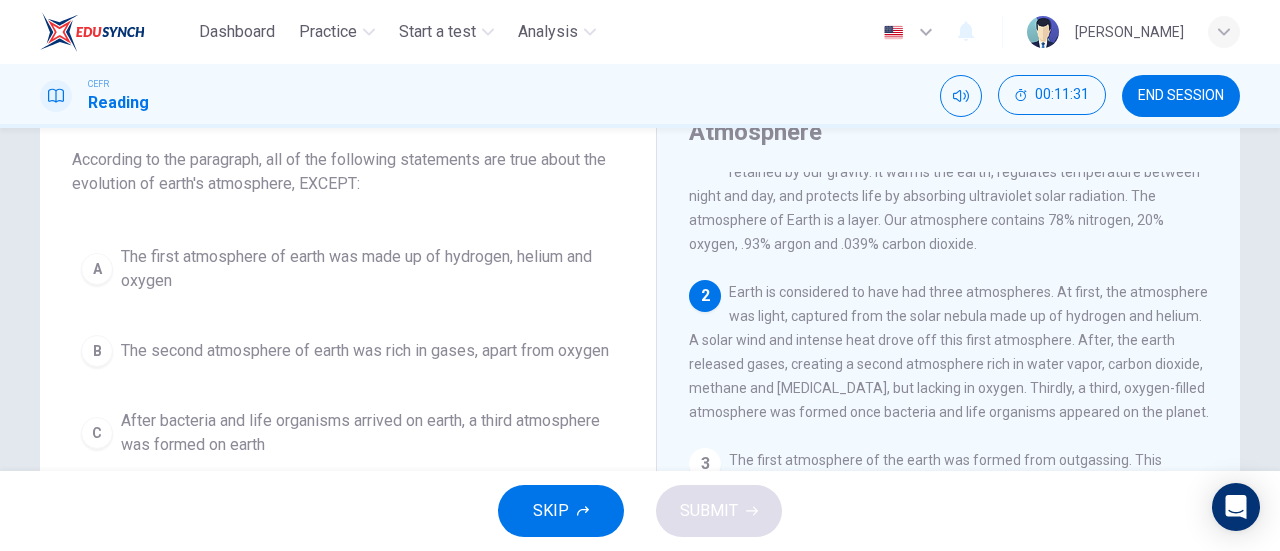 click on "Question 17 According to the paragraph, all of the following statements are true about the evolution of earth's atmosphere, EXCEPT: A The first atmosphere of earth was made up of hydrogen, helium and oxygen B The second atmosphere of earth was rich in gases, apart from oxygen C After bacteria and life organisms arrived on earth, a third atmosphere was formed on earth D The earth has had three atmospheres in its evolution" at bounding box center [348, 316] 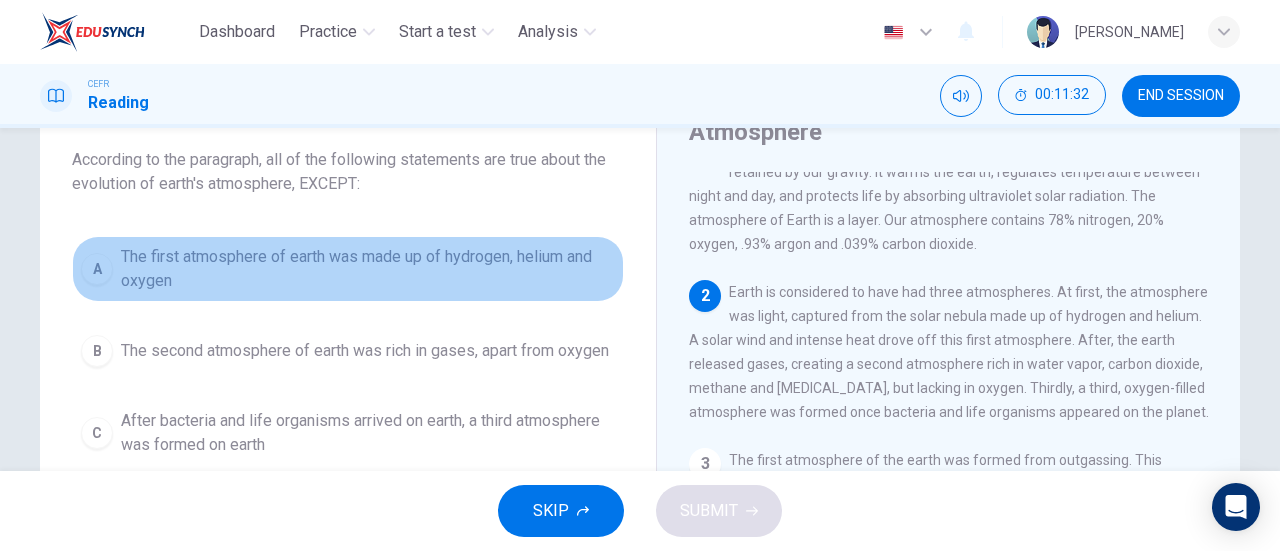 click on "The first atmosphere of earth was made up of hydrogen, helium and oxygen" at bounding box center (368, 269) 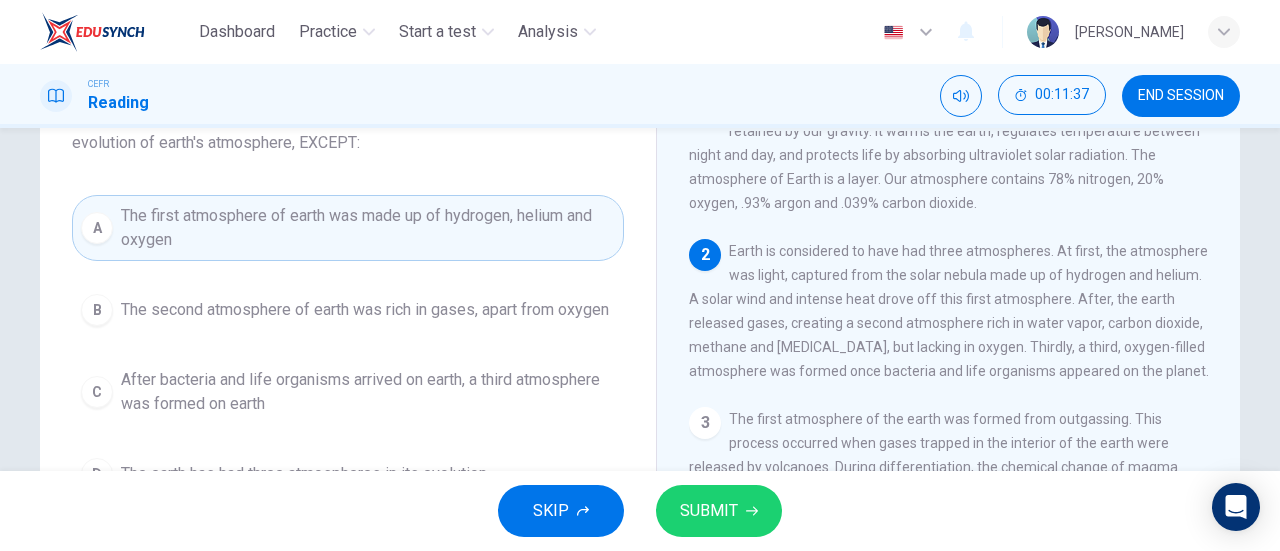 scroll, scrollTop: 158, scrollLeft: 0, axis: vertical 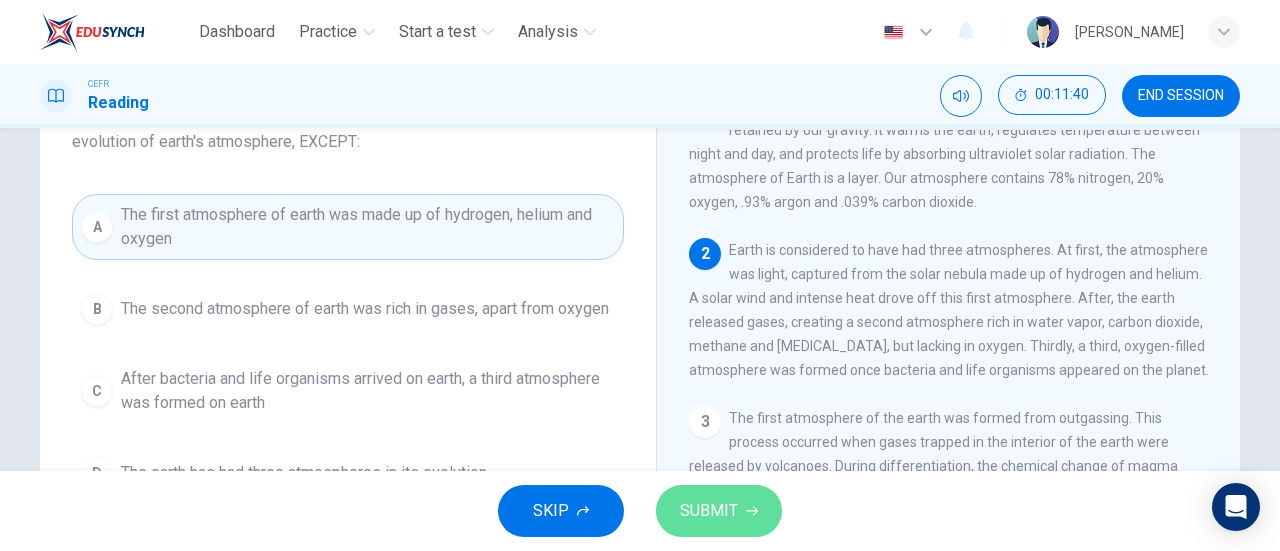 click on "SUBMIT" at bounding box center [709, 511] 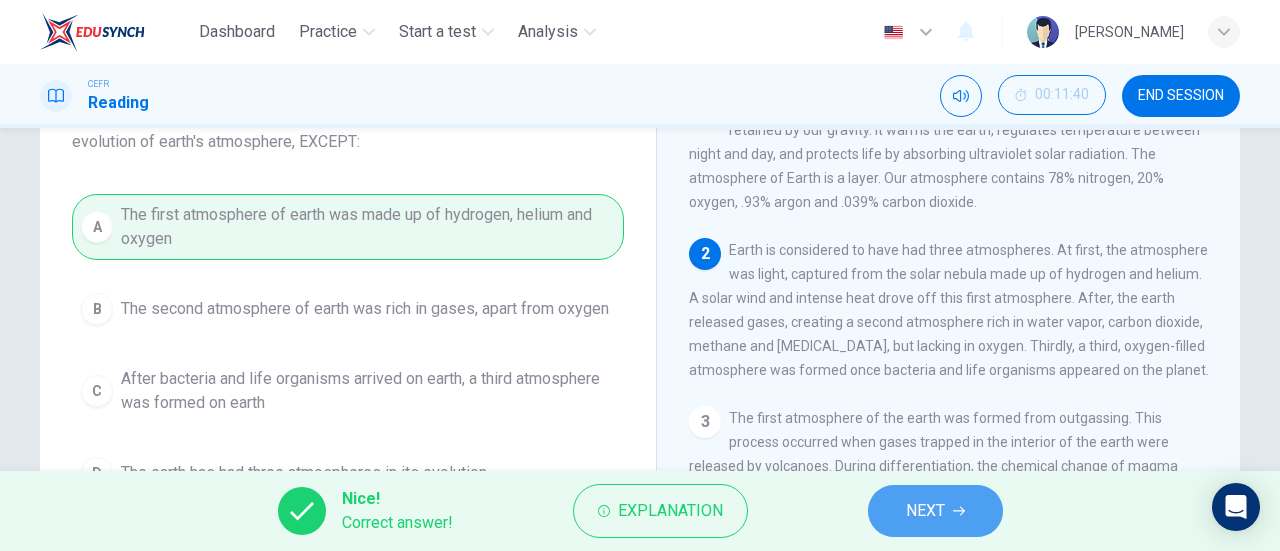 click on "NEXT" at bounding box center (935, 511) 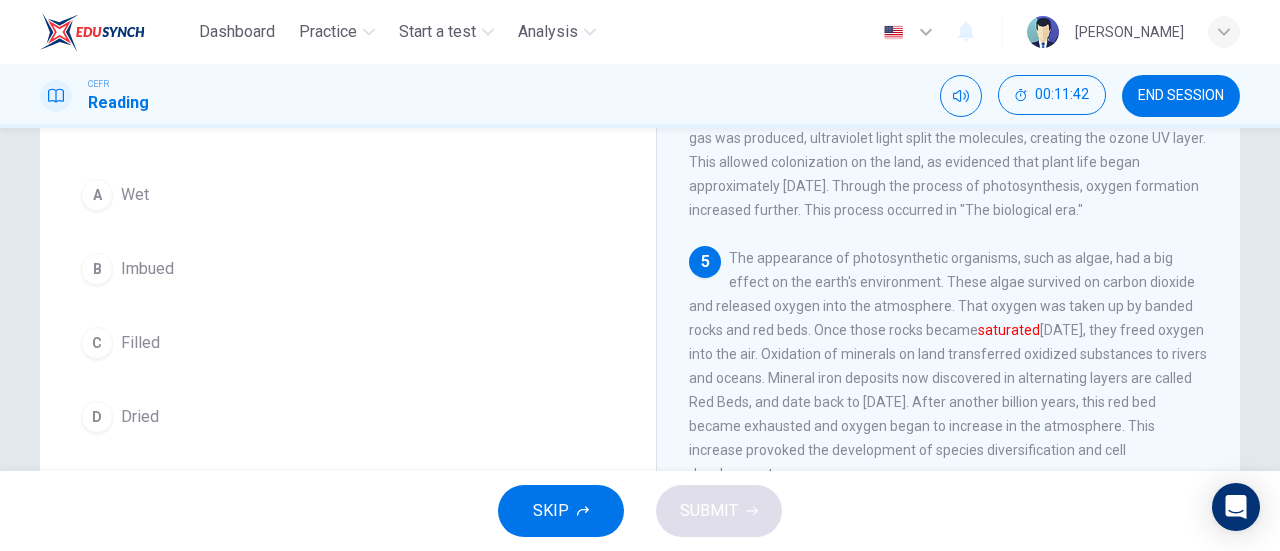 scroll, scrollTop: 591, scrollLeft: 0, axis: vertical 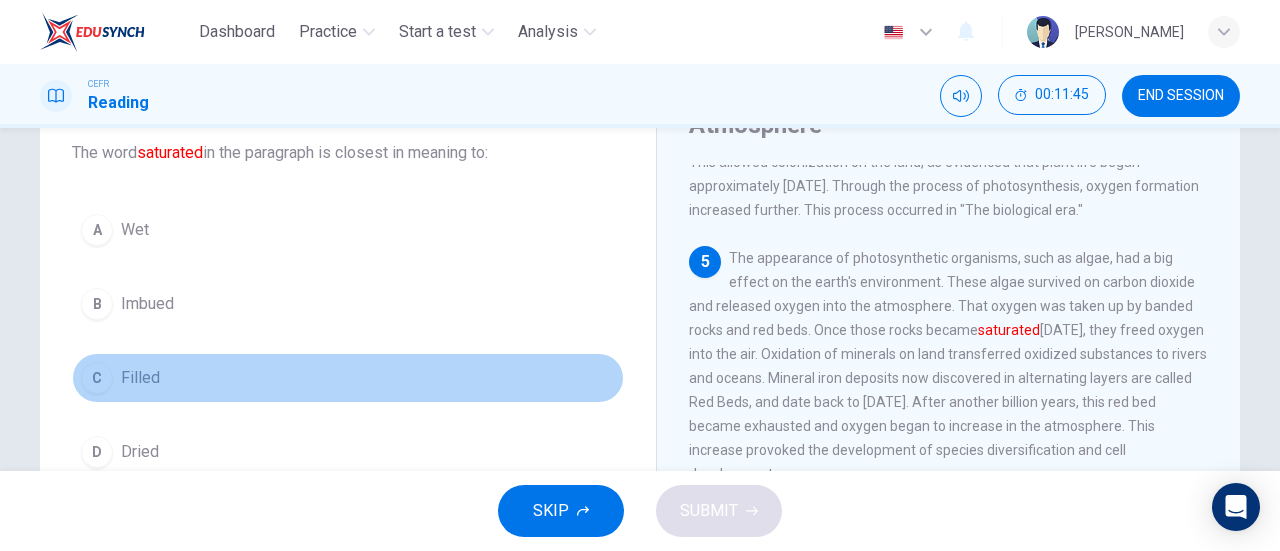 click on "C Filled" at bounding box center (348, 378) 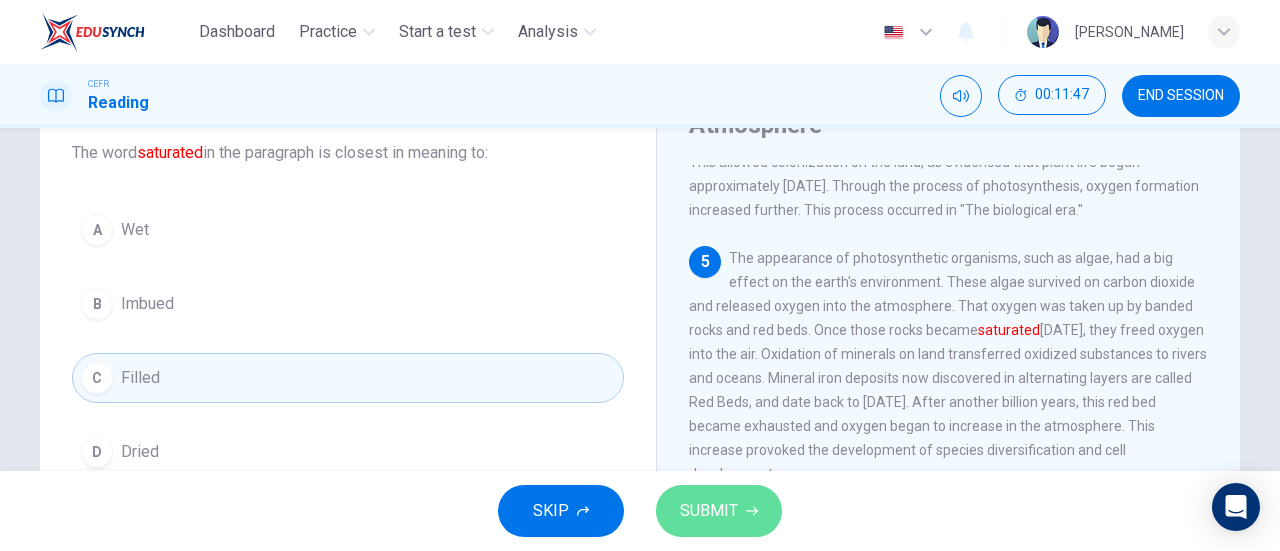 click on "SUBMIT" at bounding box center [719, 511] 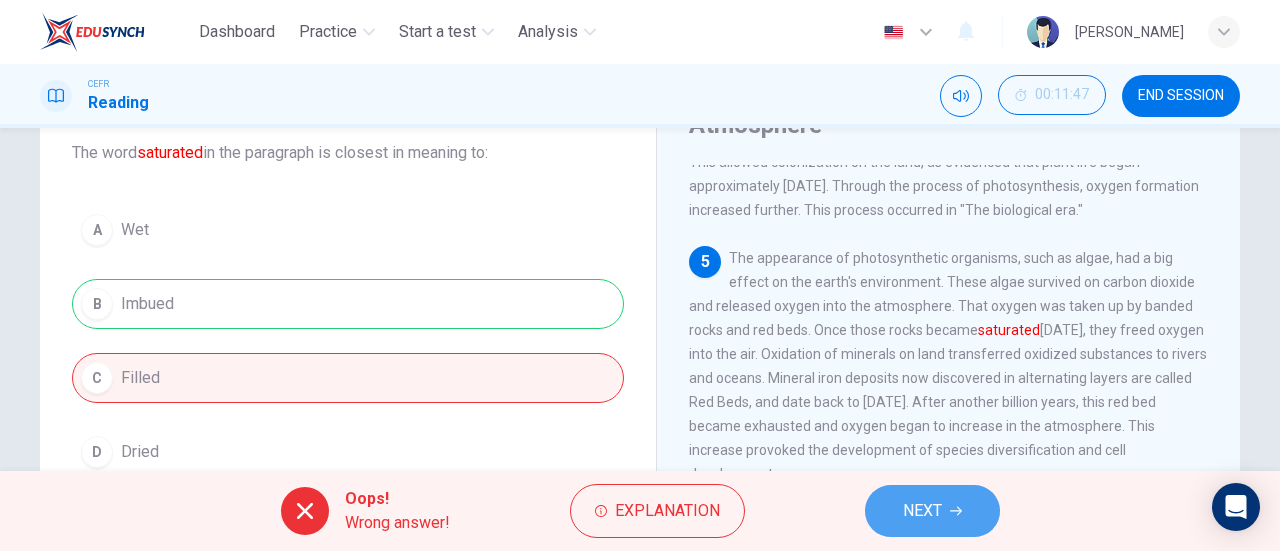click on "NEXT" at bounding box center [922, 511] 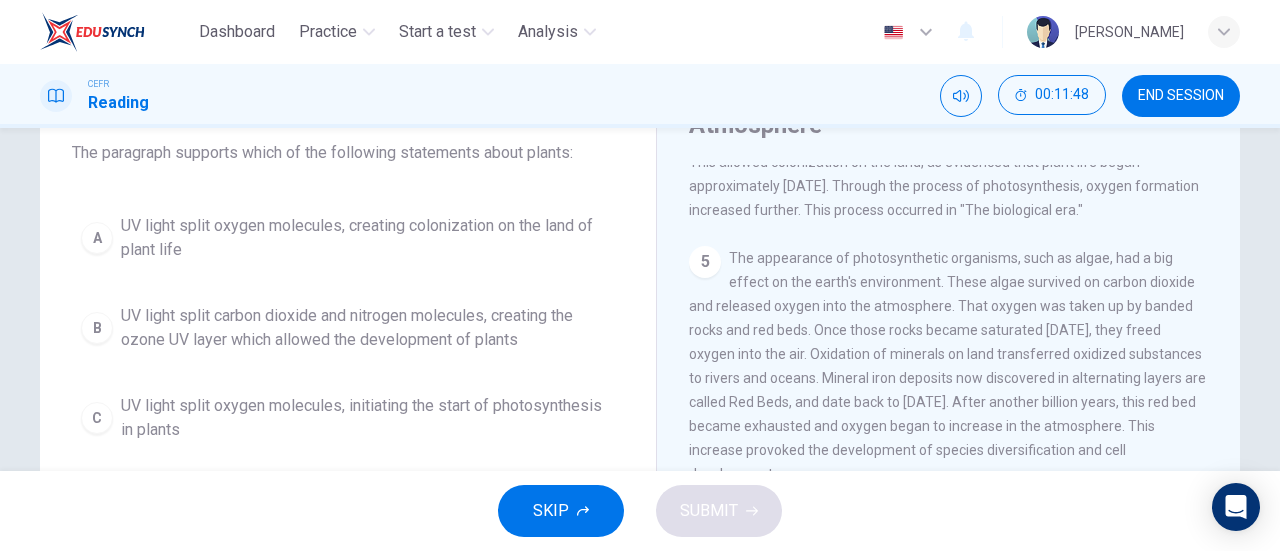scroll, scrollTop: 580, scrollLeft: 0, axis: vertical 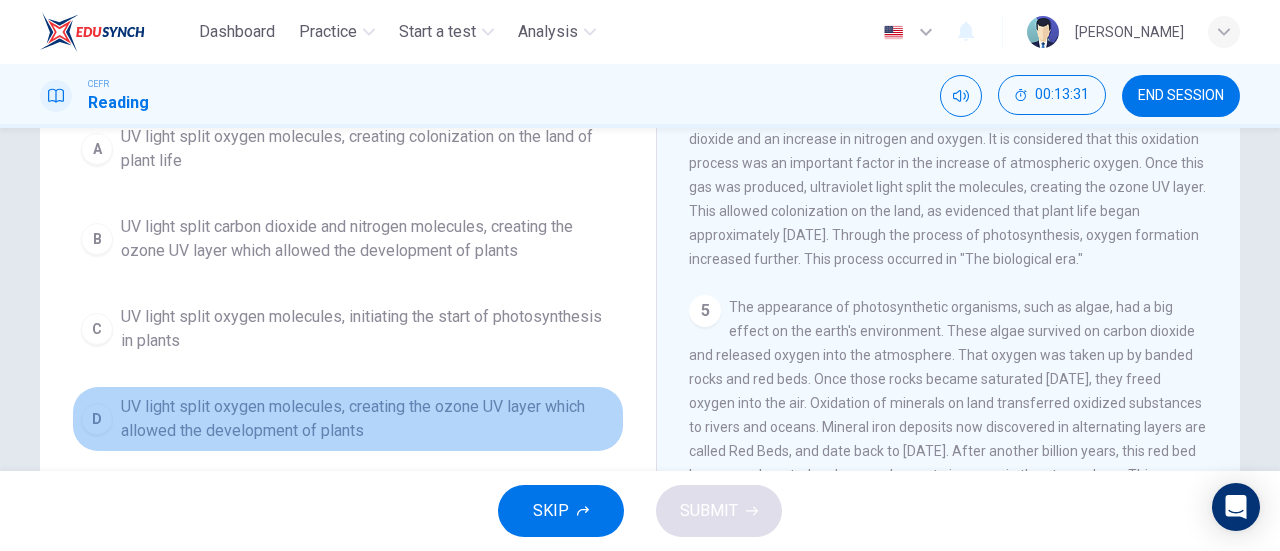 click on "UV light split oxygen molecules, creating the ozone UV layer which allowed the development of plants" at bounding box center [368, 419] 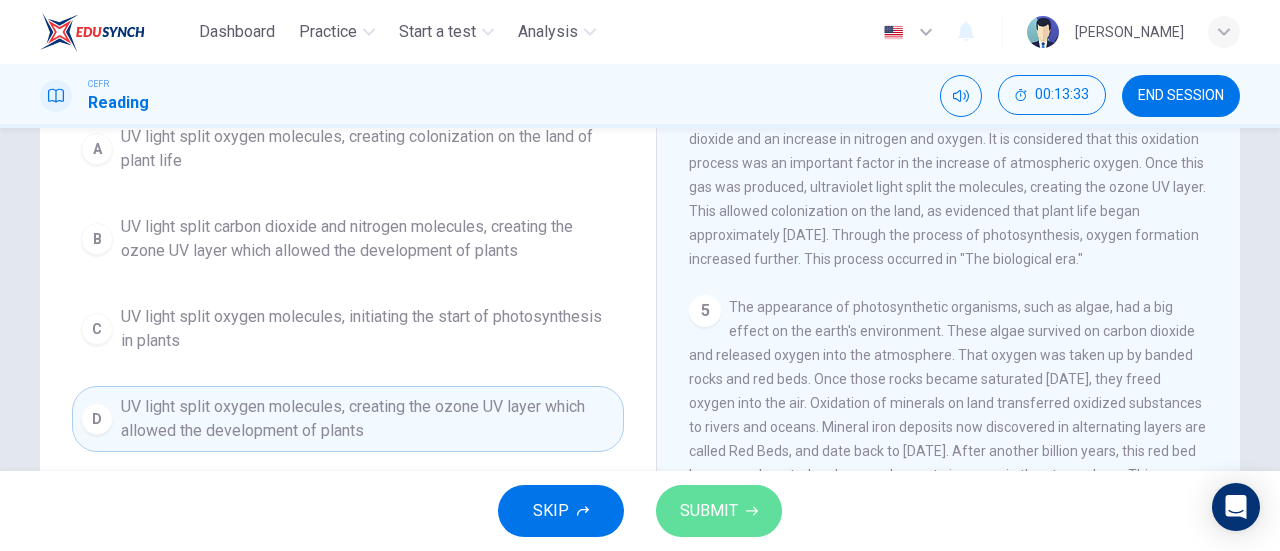 click on "SUBMIT" at bounding box center (719, 511) 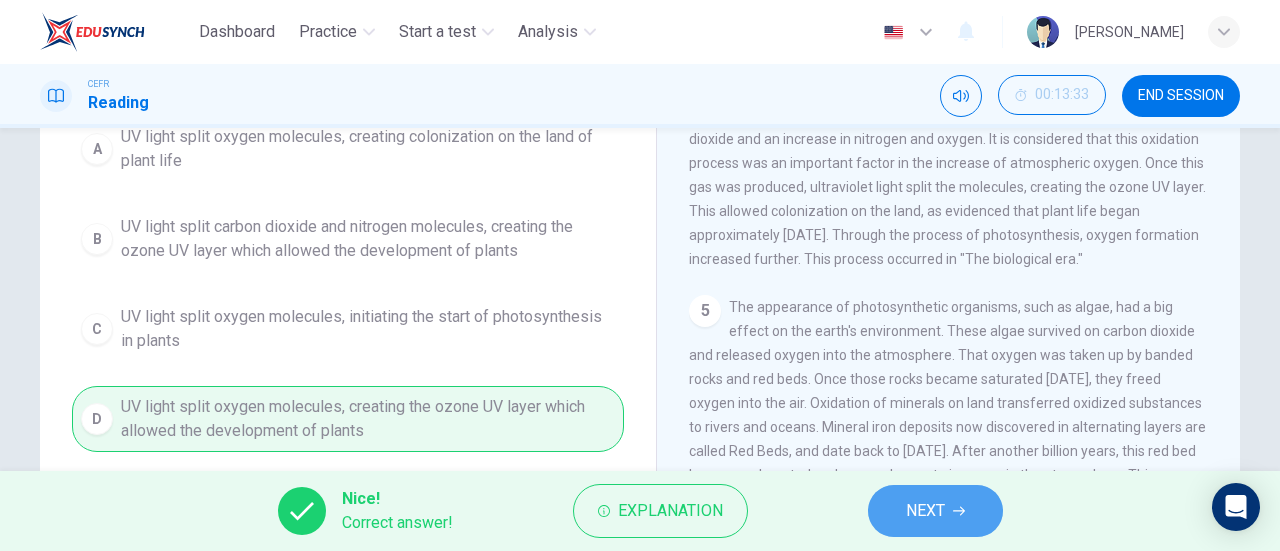 click on "NEXT" at bounding box center [935, 511] 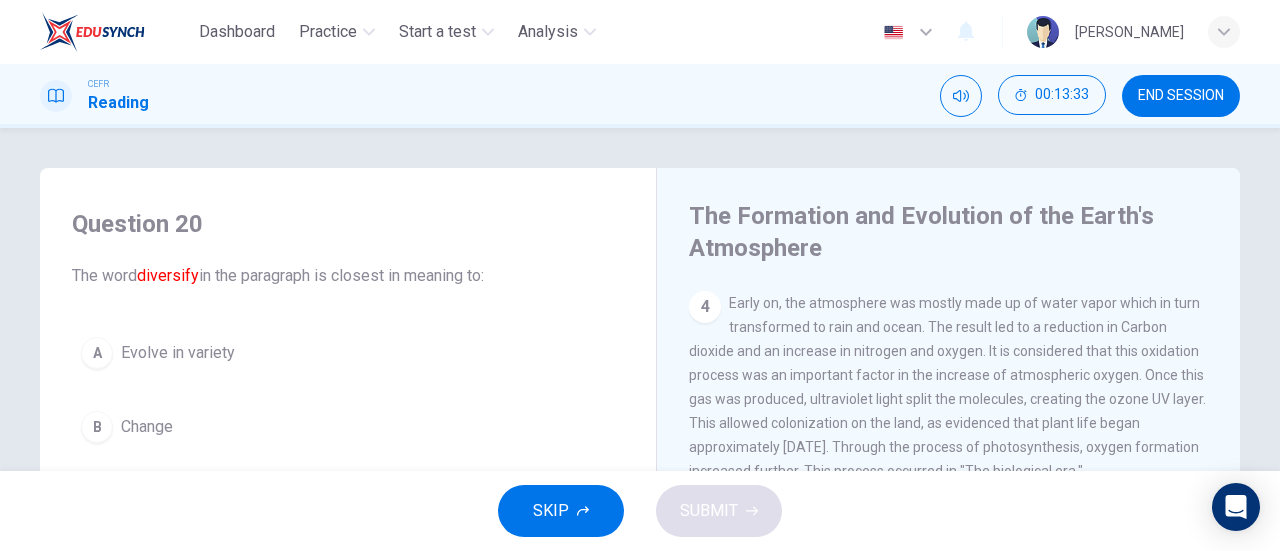 scroll, scrollTop: 1, scrollLeft: 0, axis: vertical 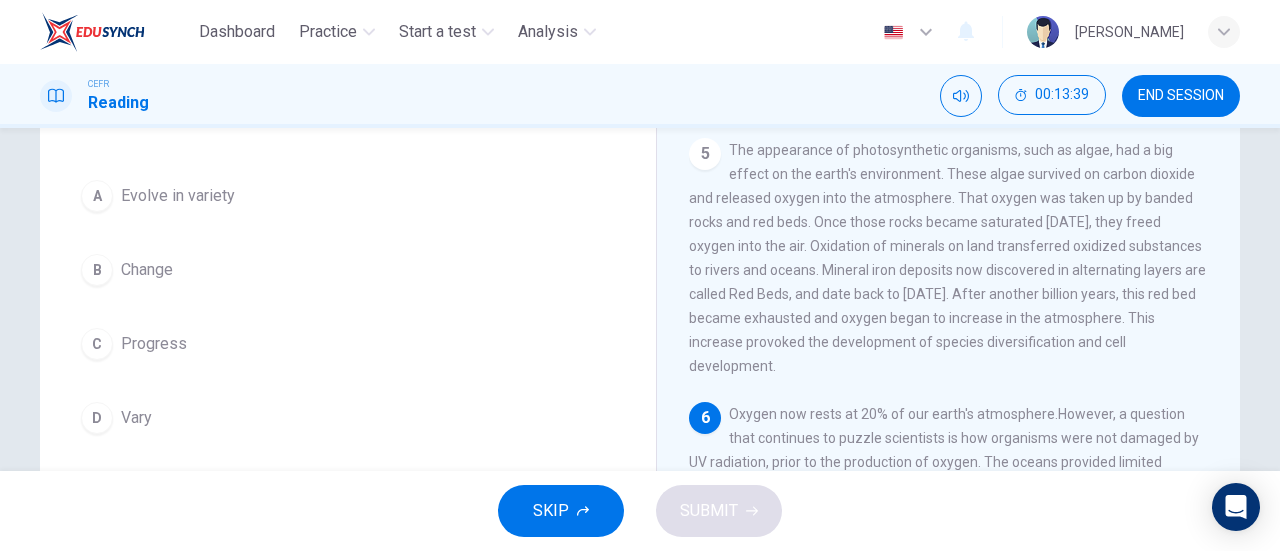 click on "A Evolve in variety" at bounding box center [348, 196] 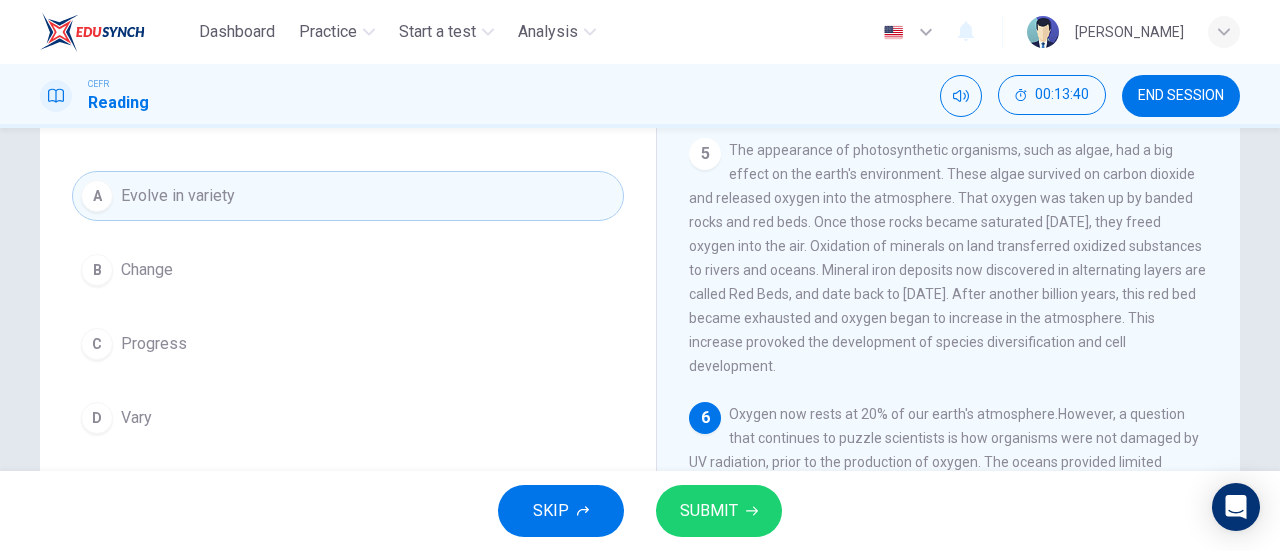 scroll, scrollTop: 0, scrollLeft: 0, axis: both 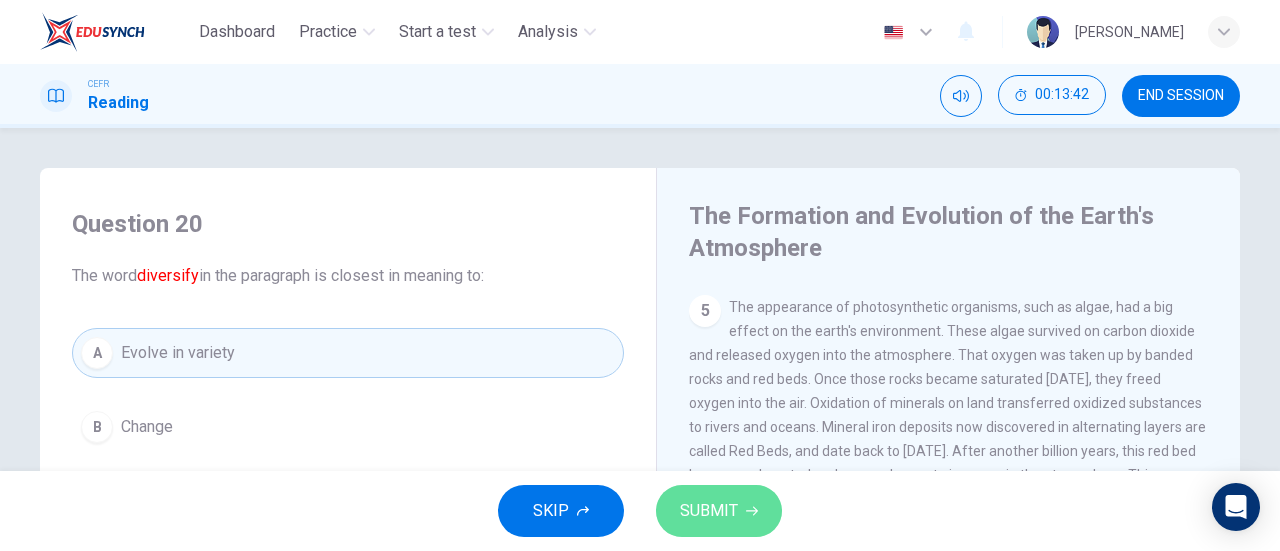 click on "SUBMIT" at bounding box center [719, 511] 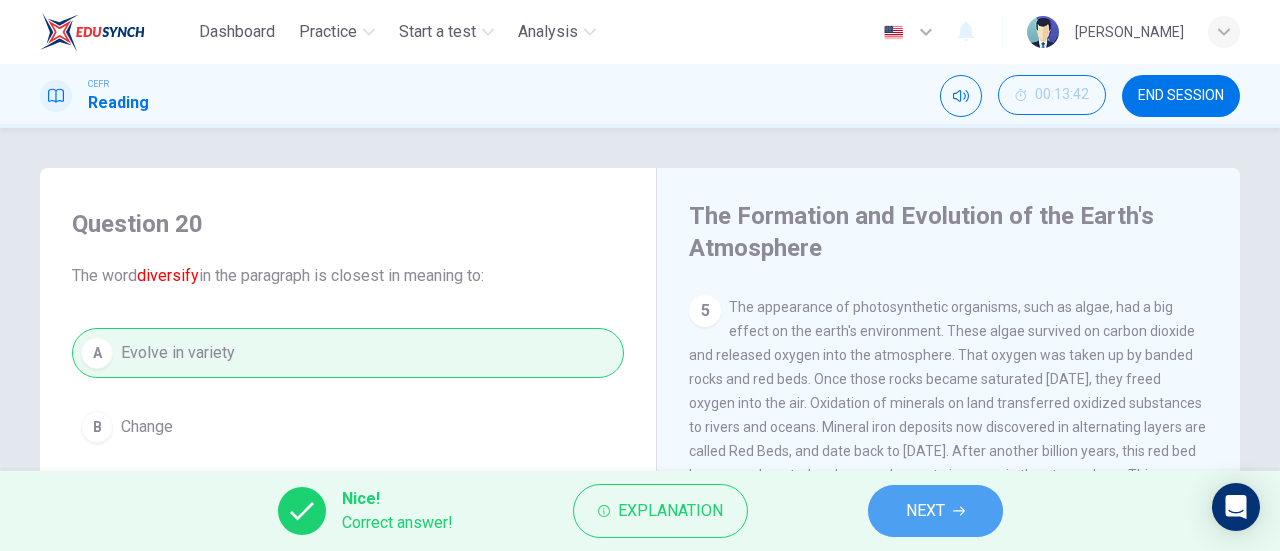 click on "NEXT" at bounding box center (925, 511) 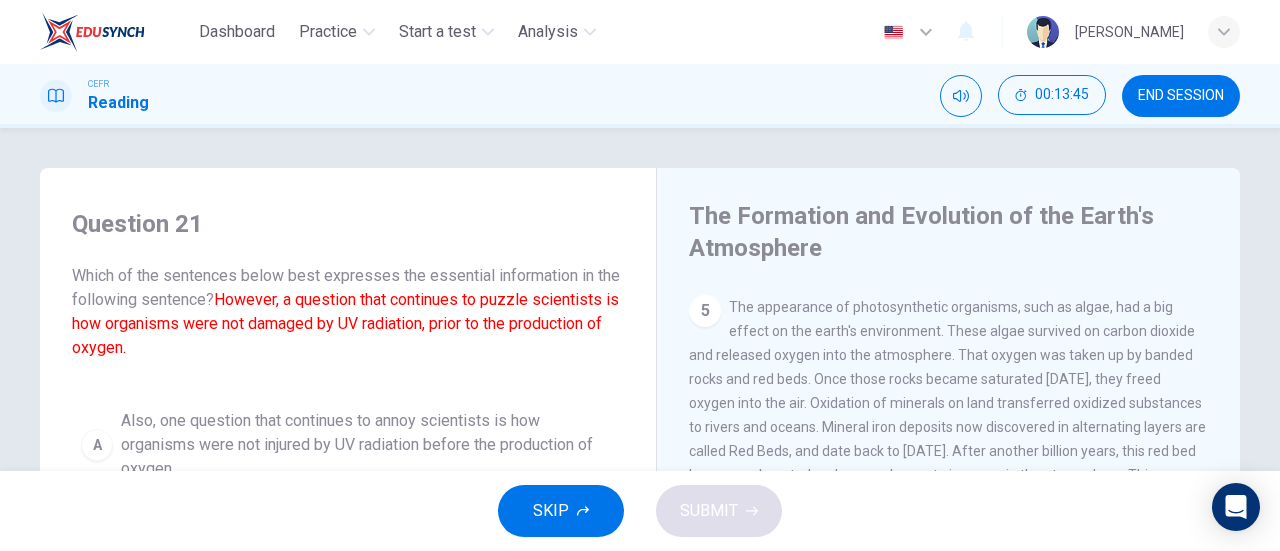 scroll, scrollTop: 6, scrollLeft: 0, axis: vertical 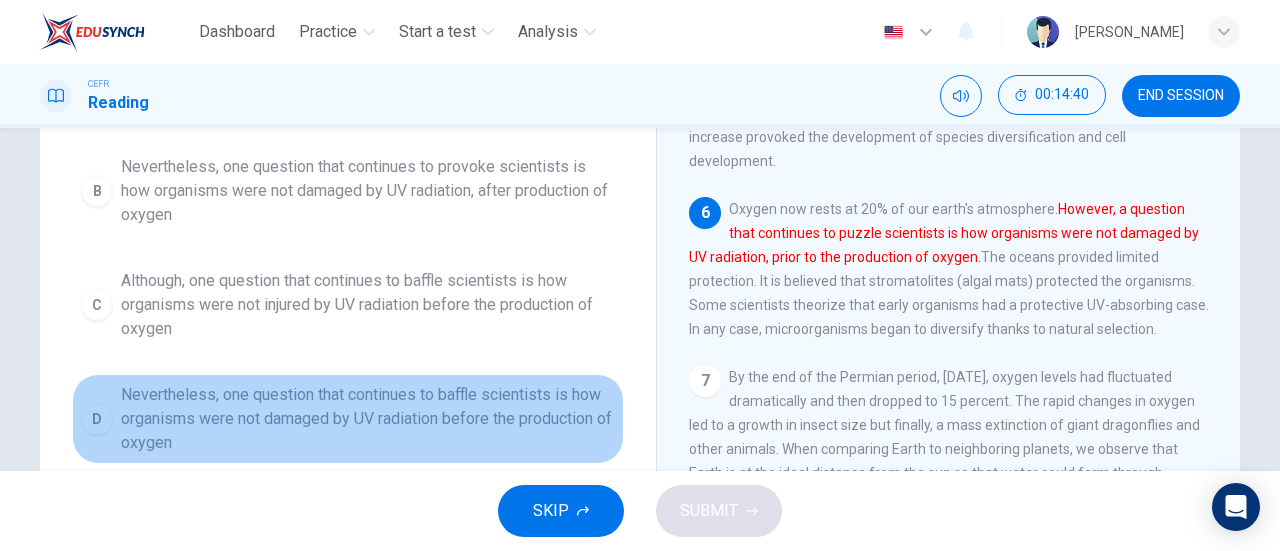 click on "Nevertheless, one question that continues to baffle scientists is how organisms were not damaged by UV radiation before the production of oxygen" at bounding box center [368, 419] 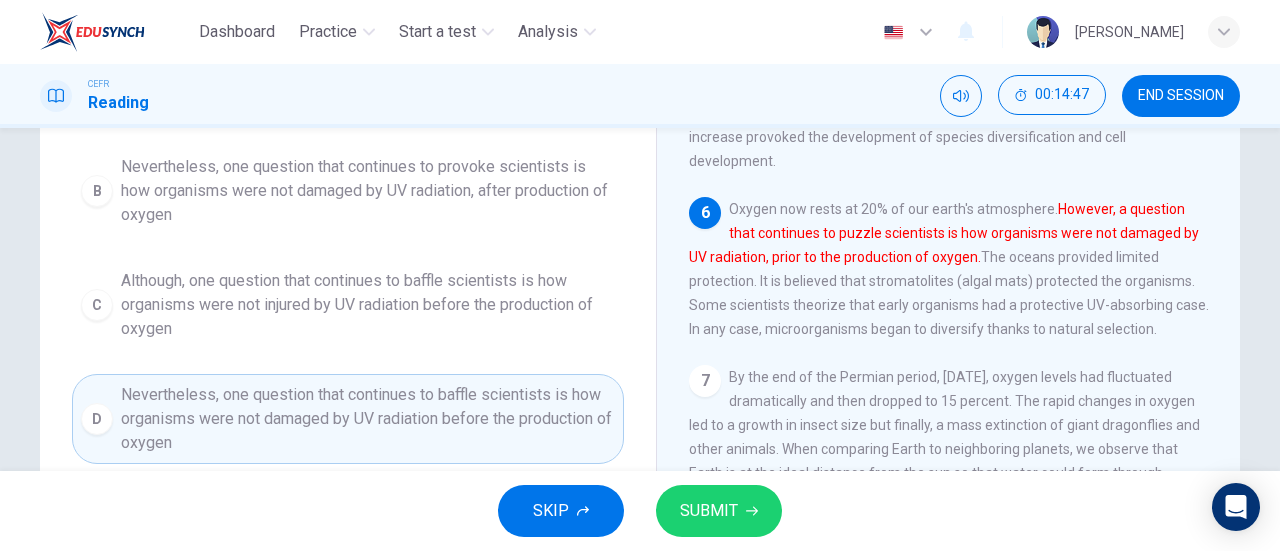 scroll, scrollTop: 0, scrollLeft: 0, axis: both 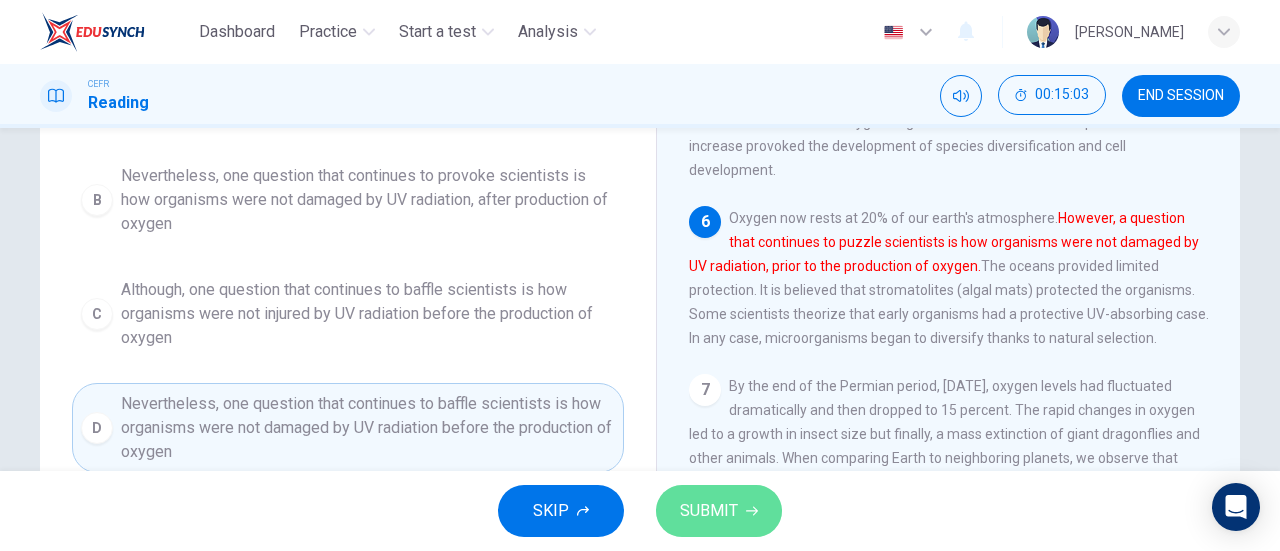 click on "SUBMIT" at bounding box center (719, 511) 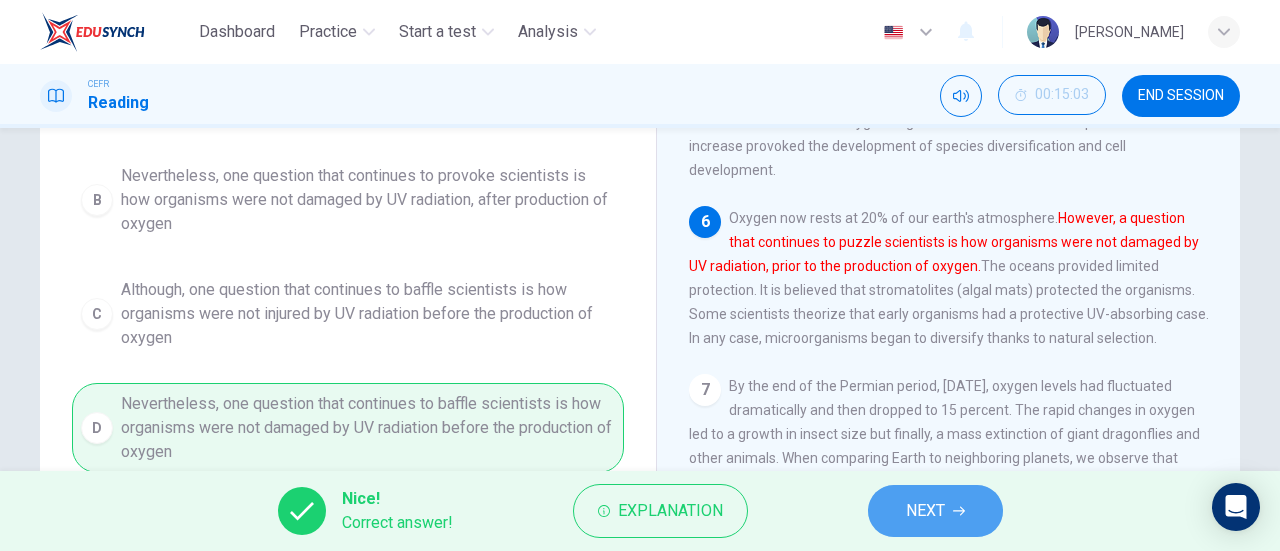 click on "NEXT" at bounding box center (925, 511) 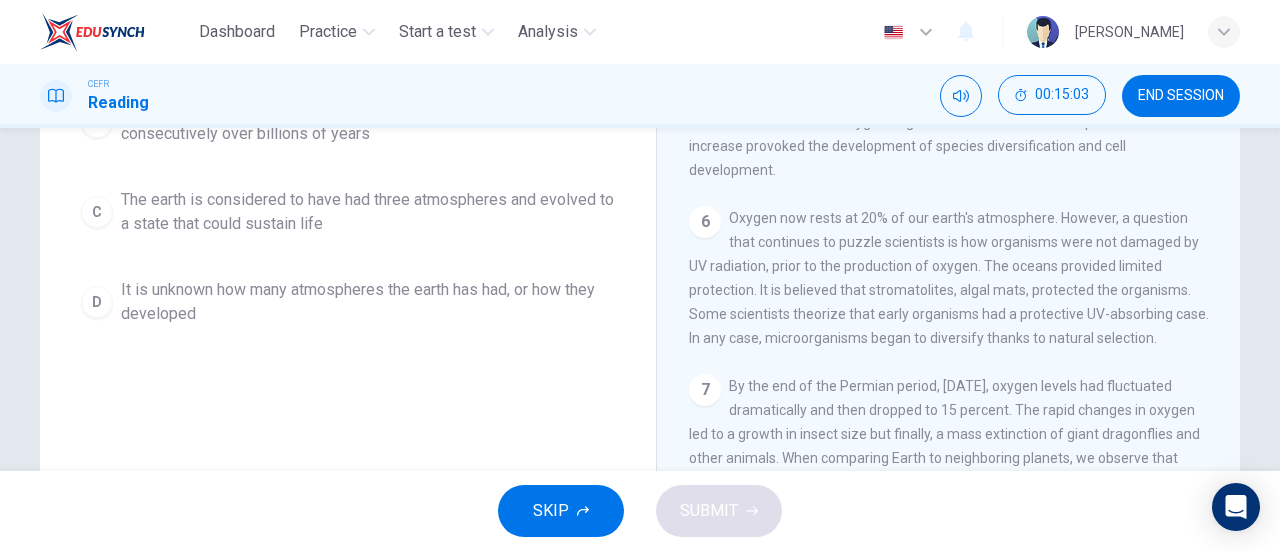 scroll, scrollTop: 0, scrollLeft: 0, axis: both 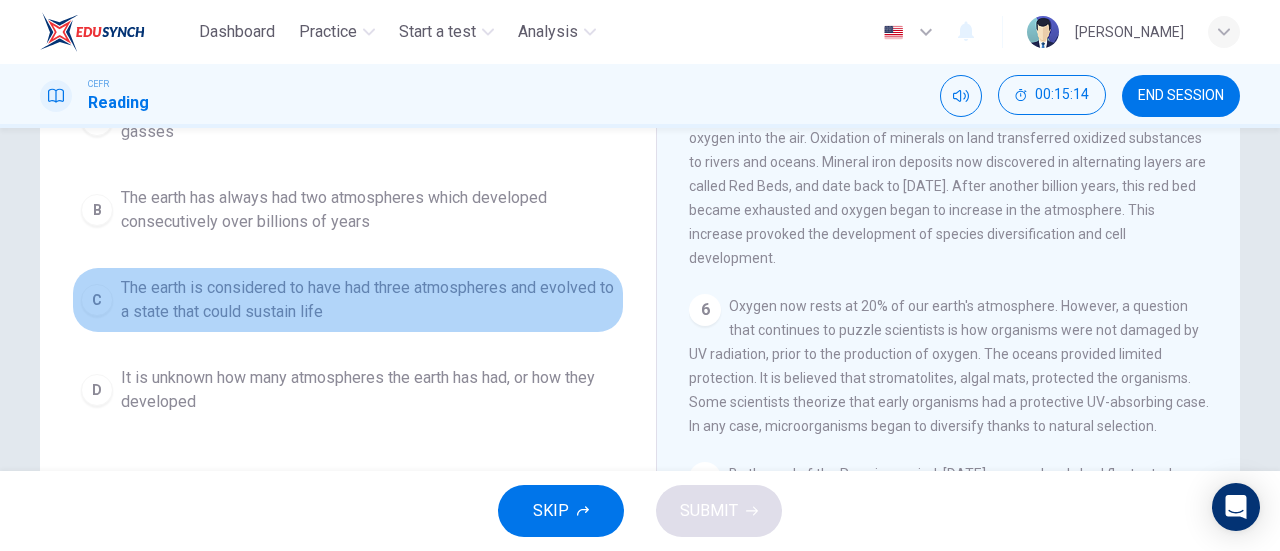 click on "The earth is considered to have had three atmospheres and evolved to a state that could sustain life" at bounding box center (368, 300) 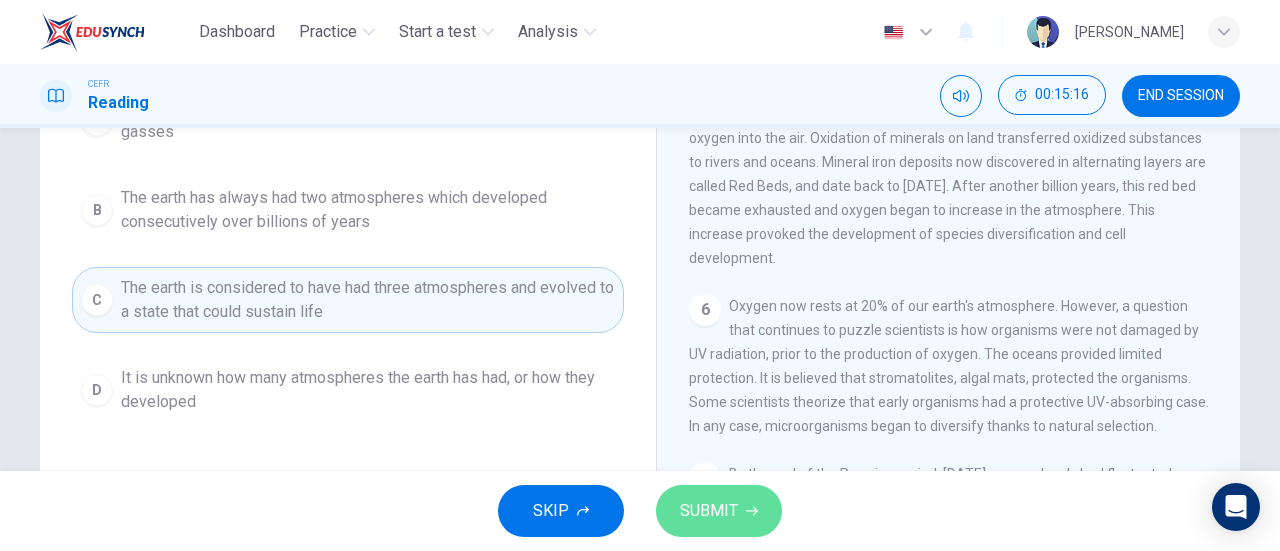 click on "SUBMIT" at bounding box center [709, 511] 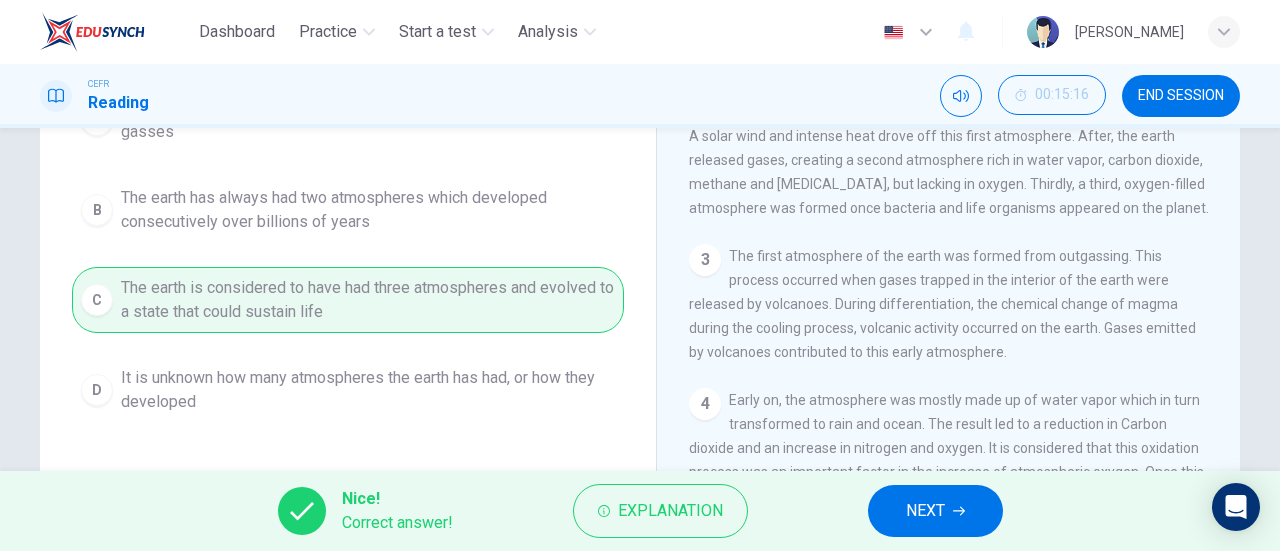 scroll, scrollTop: 79, scrollLeft: 0, axis: vertical 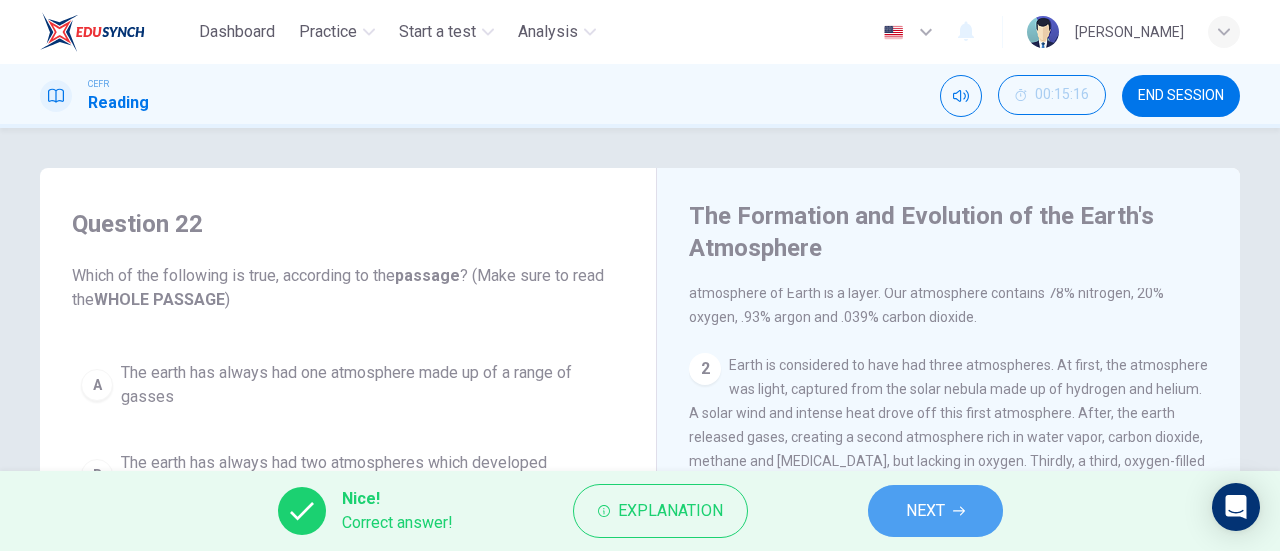 click on "NEXT" at bounding box center [935, 511] 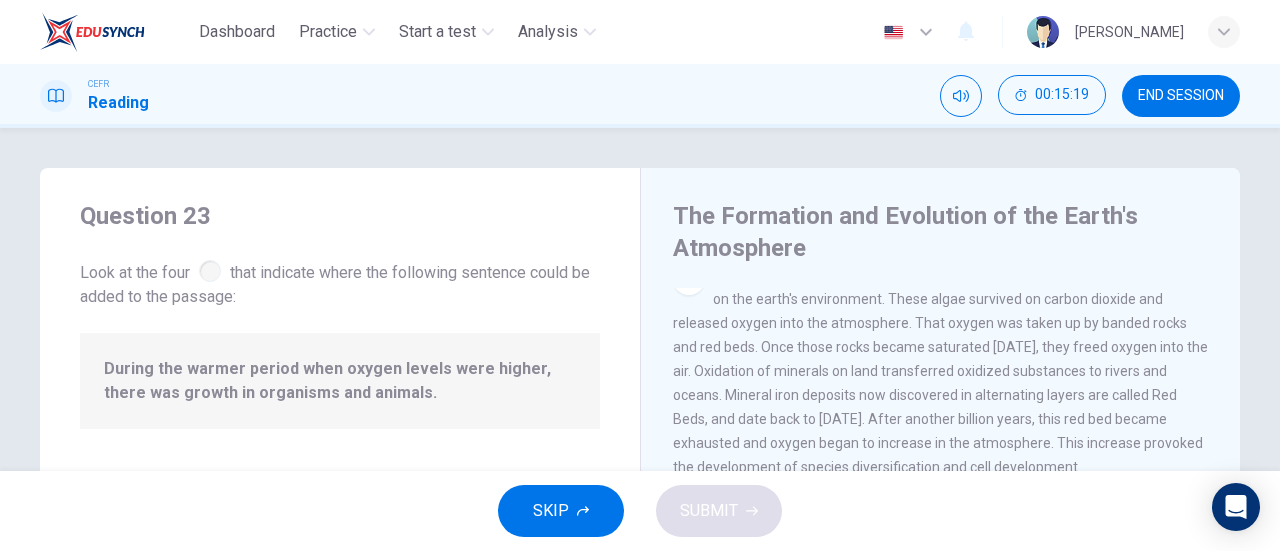 scroll, scrollTop: 722, scrollLeft: 0, axis: vertical 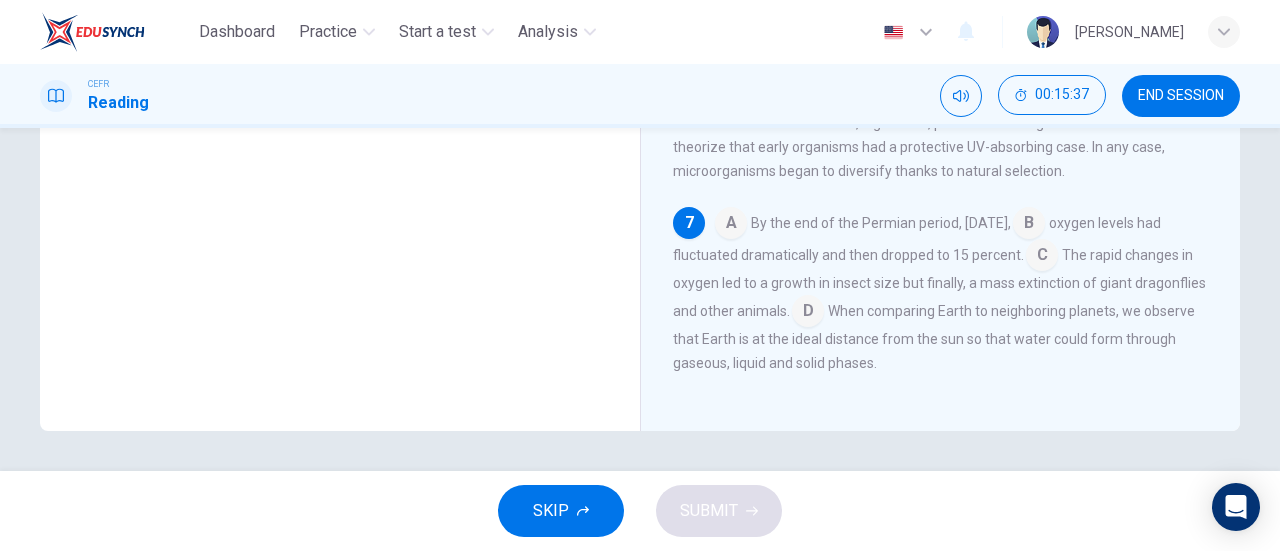 click at bounding box center (1042, 257) 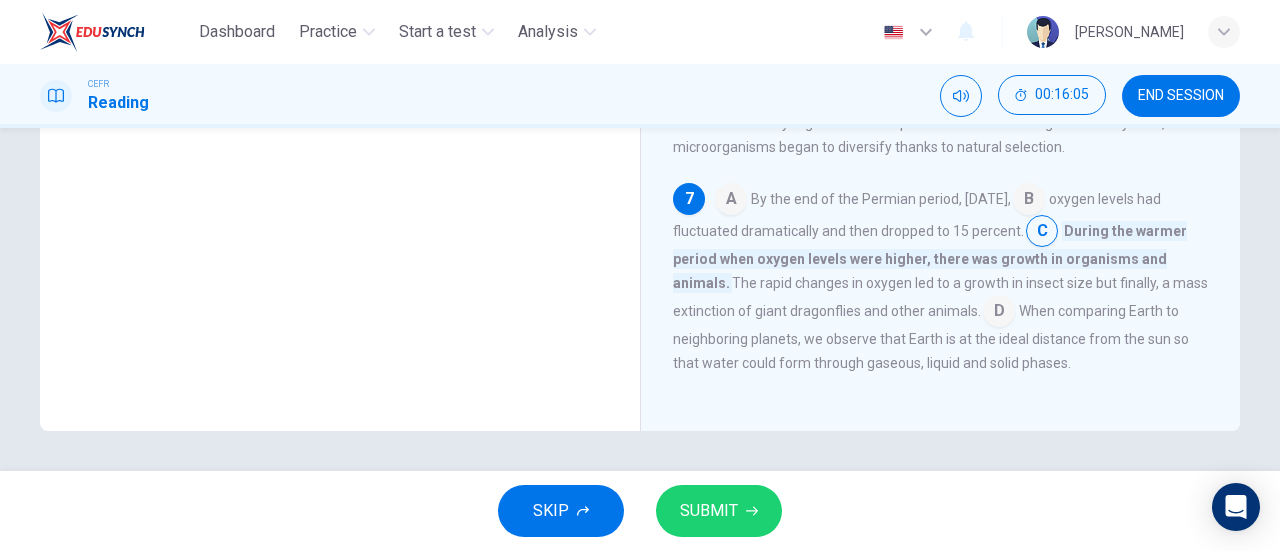 click at bounding box center [1029, 201] 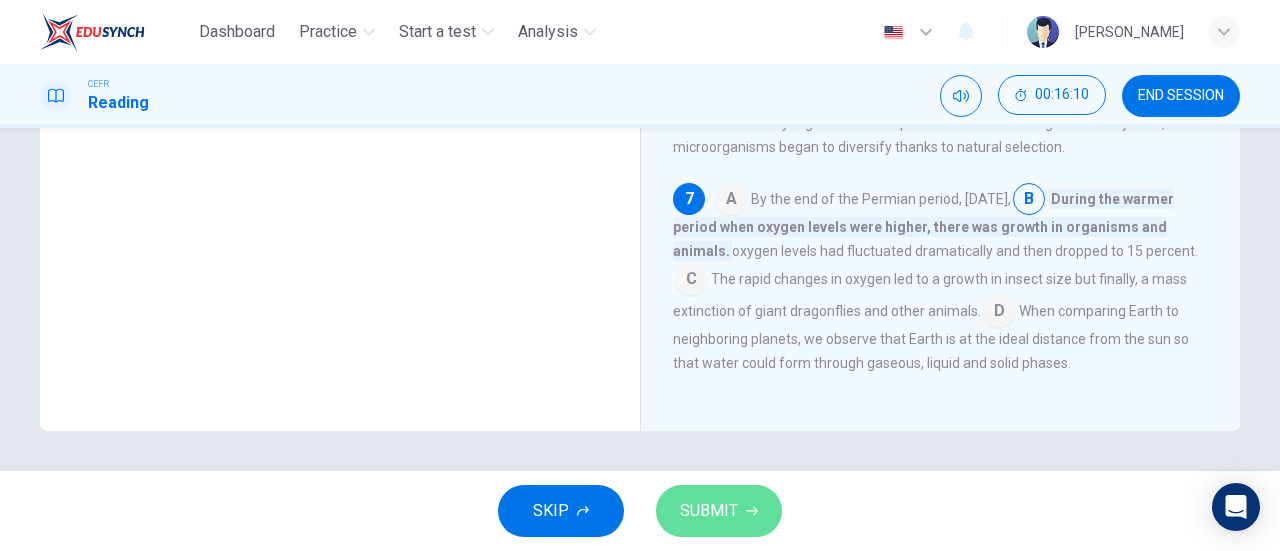 click on "SUBMIT" at bounding box center [719, 511] 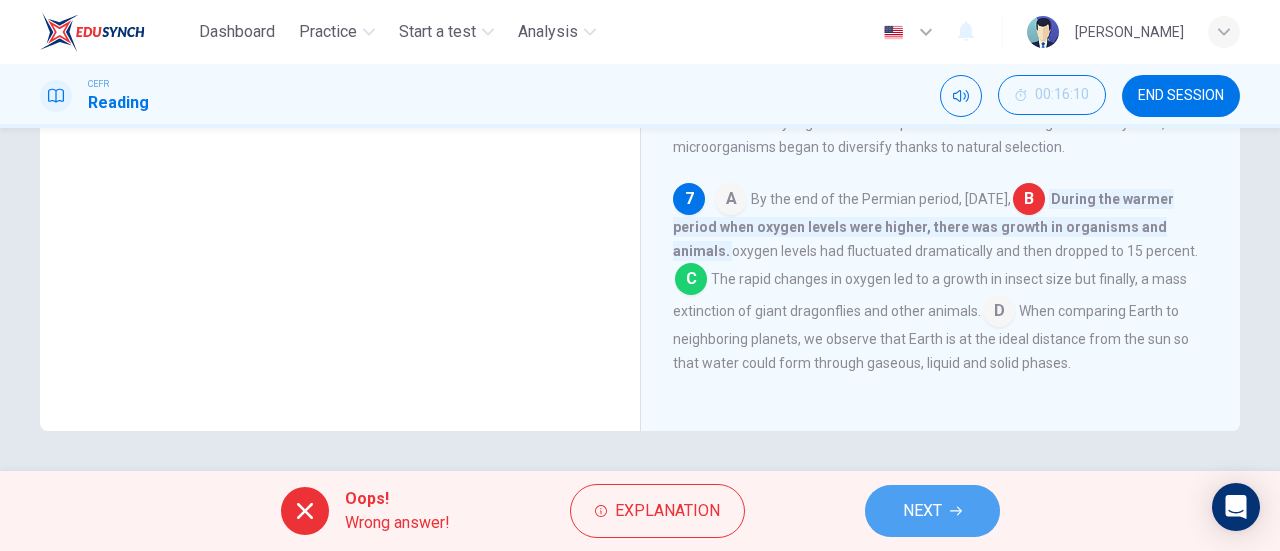 click on "NEXT" at bounding box center [932, 511] 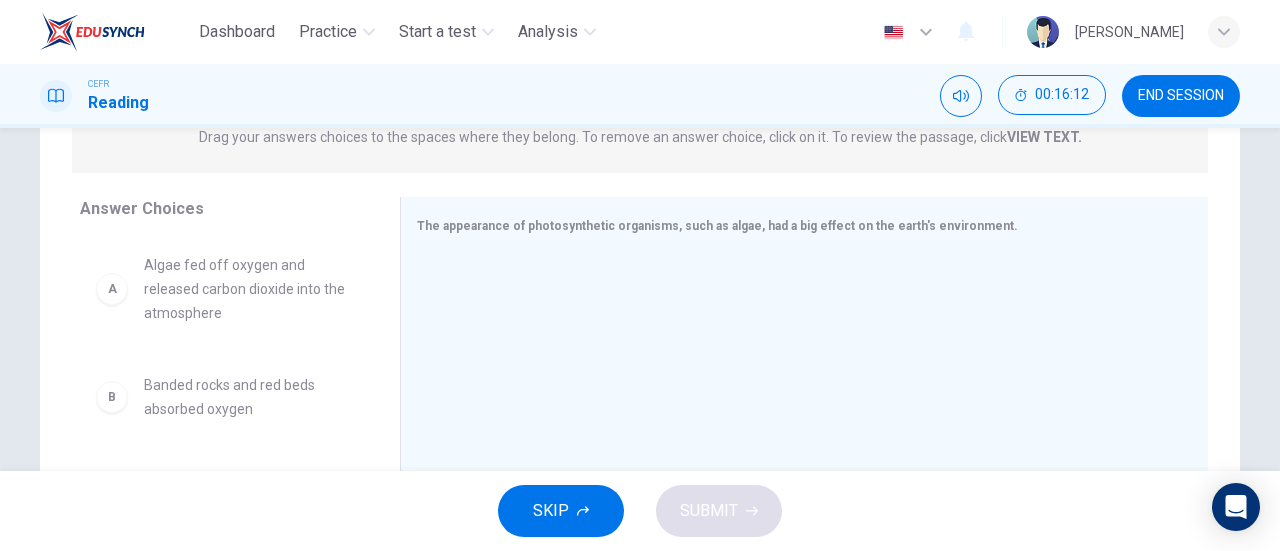 scroll, scrollTop: 284, scrollLeft: 0, axis: vertical 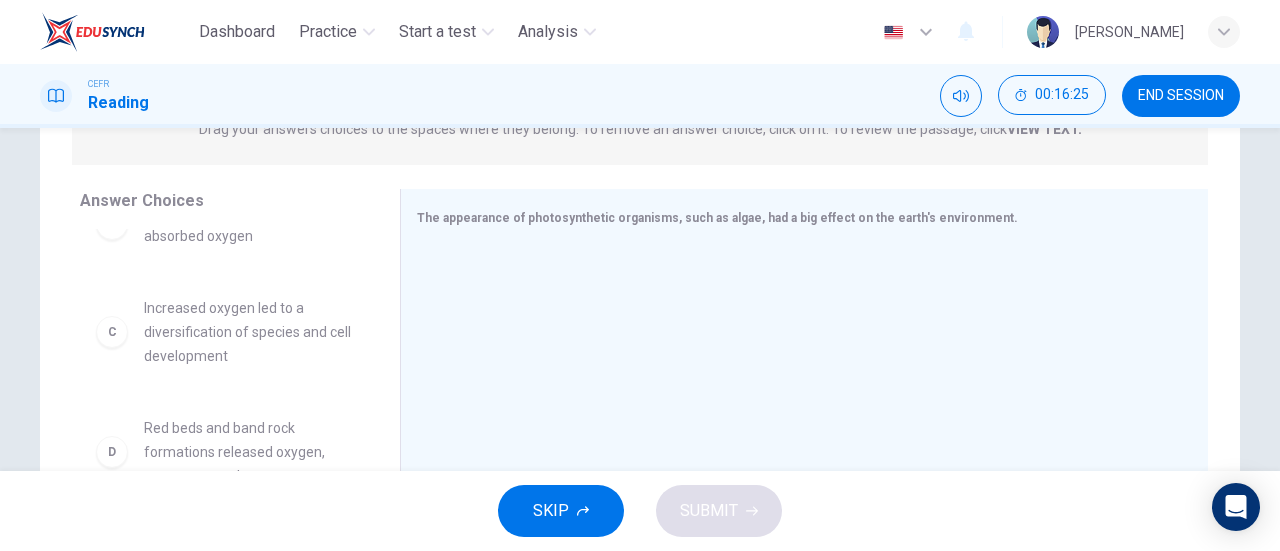 click on "C Increased oxygen led to a diversification of species and cell development" at bounding box center [224, 332] 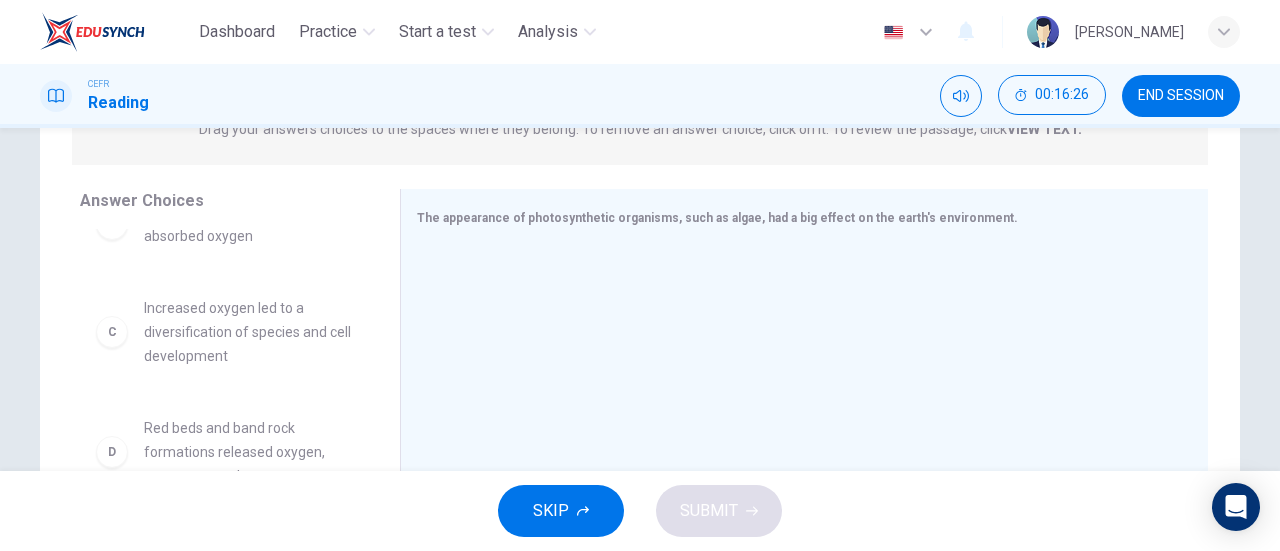 click on "Increased oxygen led to a diversification of species and cell development" at bounding box center (248, 332) 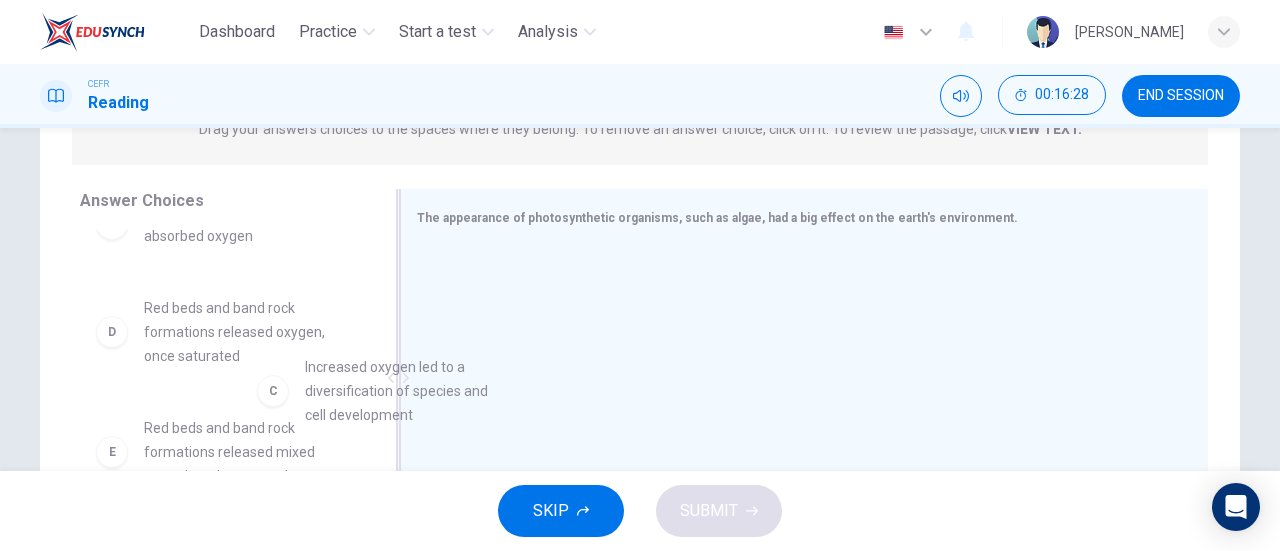 drag, startPoint x: 260, startPoint y: 339, endPoint x: 432, endPoint y: 399, distance: 182.16476 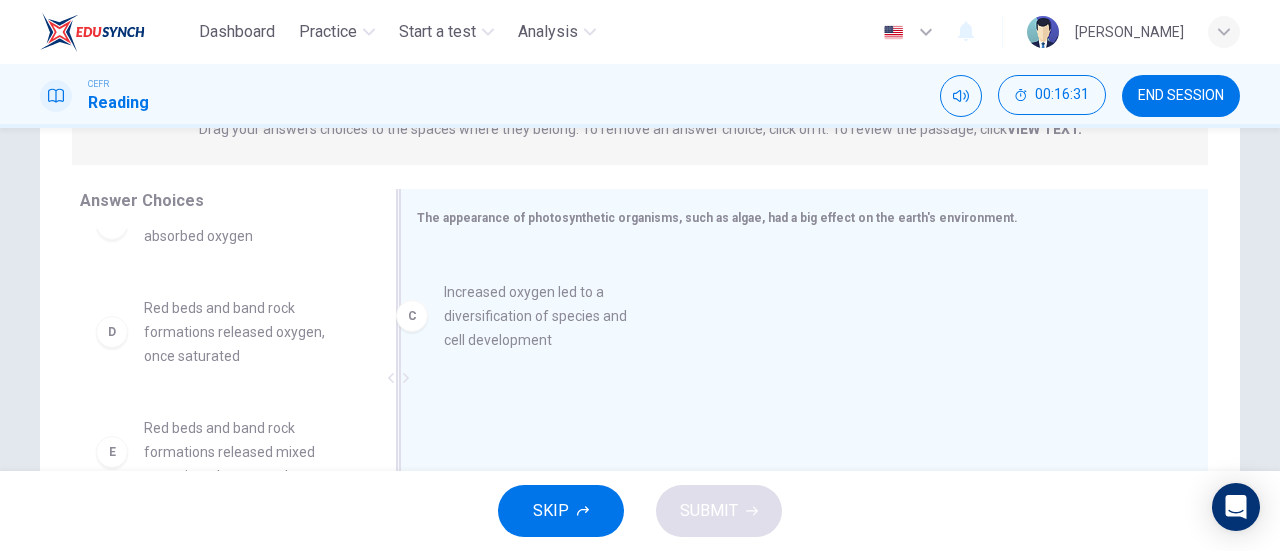 drag, startPoint x: 218, startPoint y: 369, endPoint x: 582, endPoint y: 348, distance: 364.60526 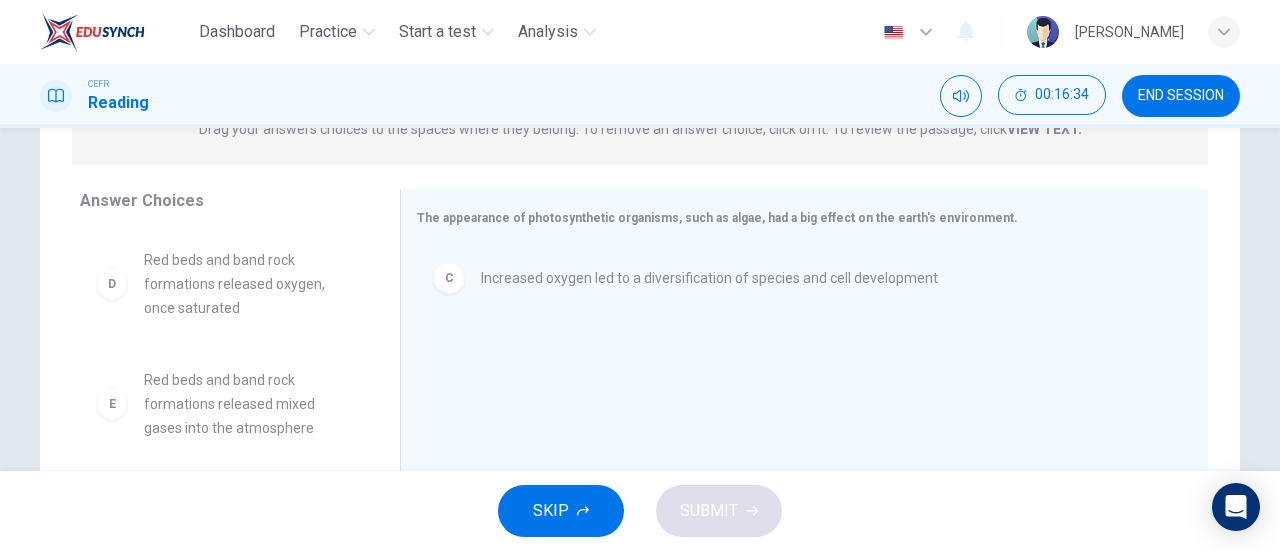 scroll, scrollTop: 211, scrollLeft: 0, axis: vertical 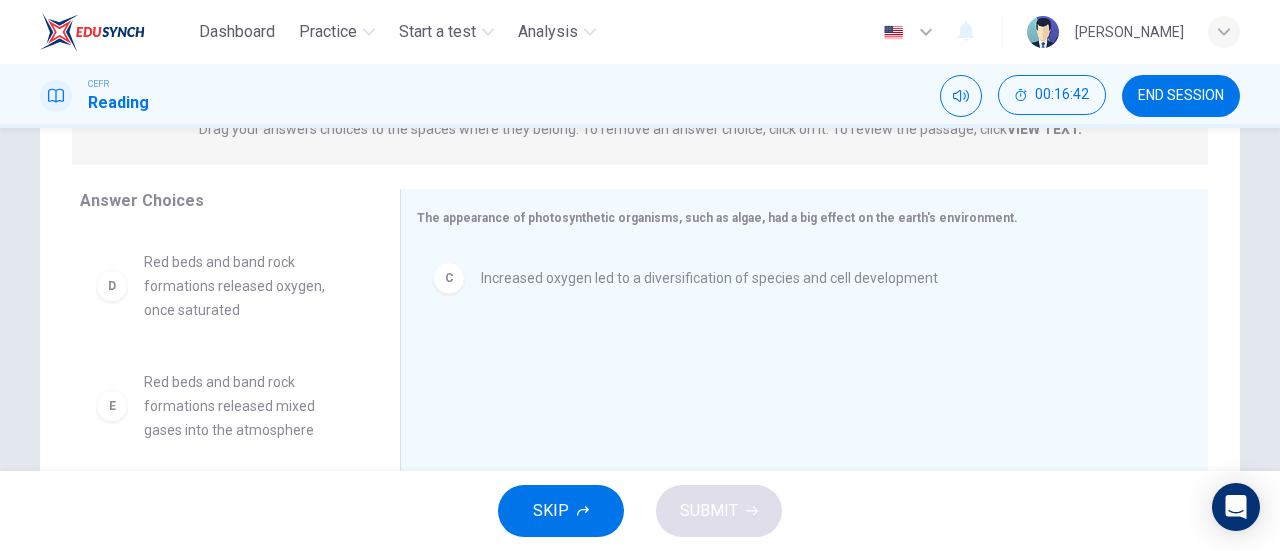 click on "Red beds and band rock formations released mixed gases into the atmosphere" at bounding box center (248, 406) 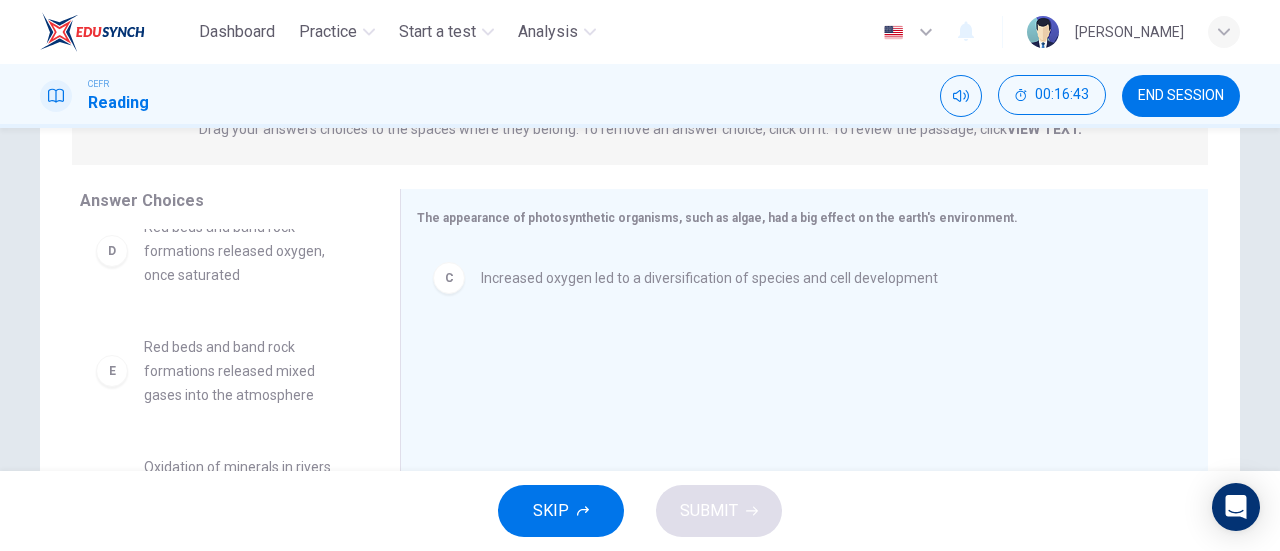 scroll, scrollTop: 252, scrollLeft: 0, axis: vertical 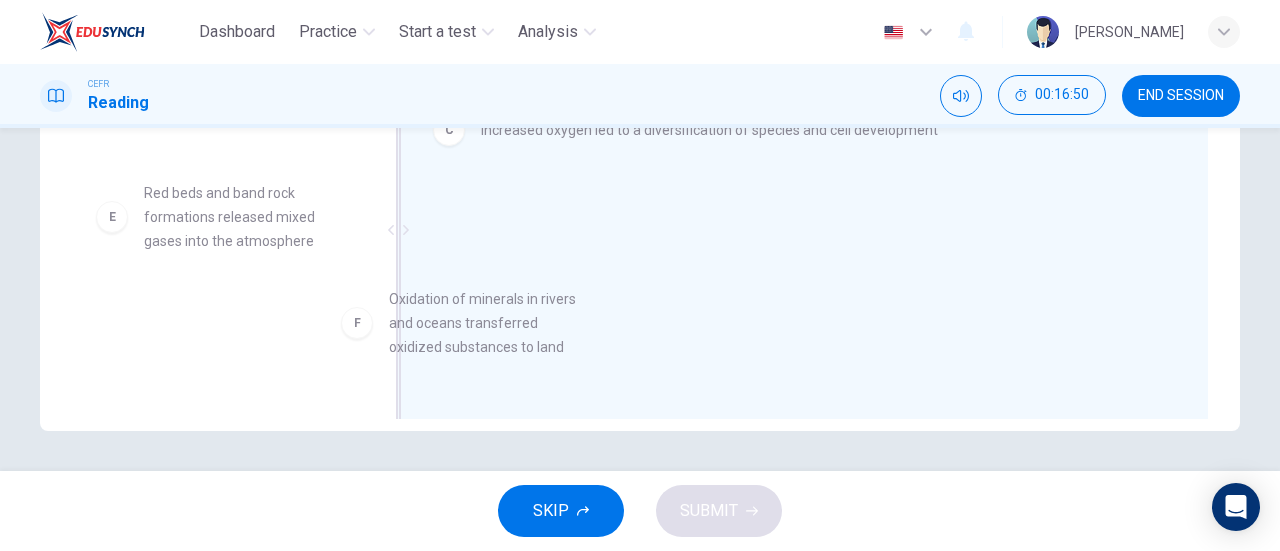 drag, startPoint x: 216, startPoint y: 330, endPoint x: 508, endPoint y: 311, distance: 292.6175 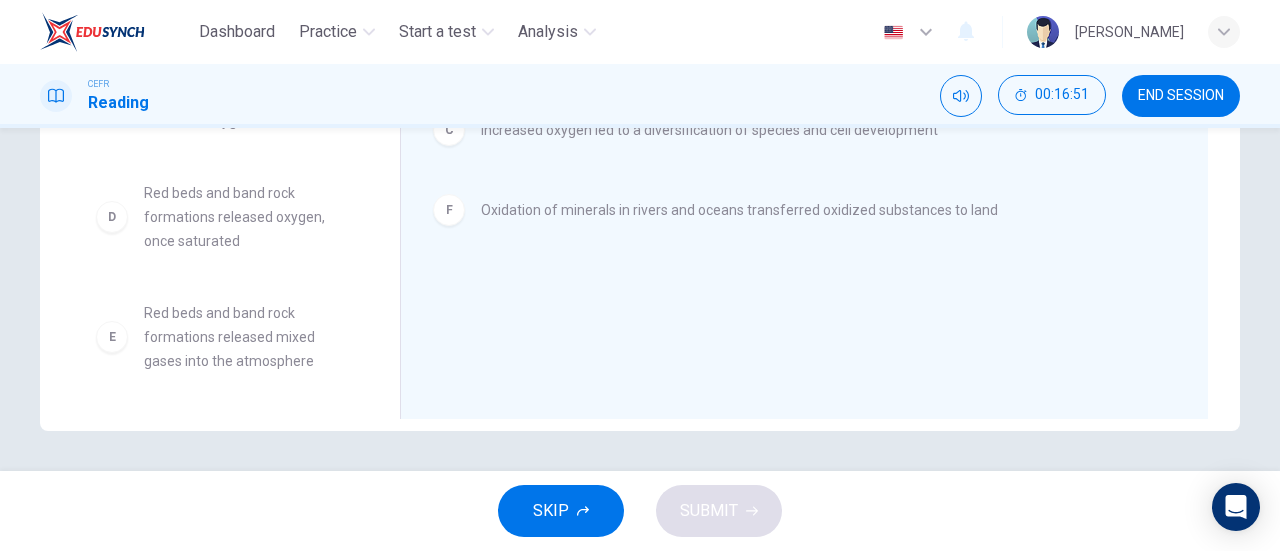 scroll, scrollTop: 0, scrollLeft: 0, axis: both 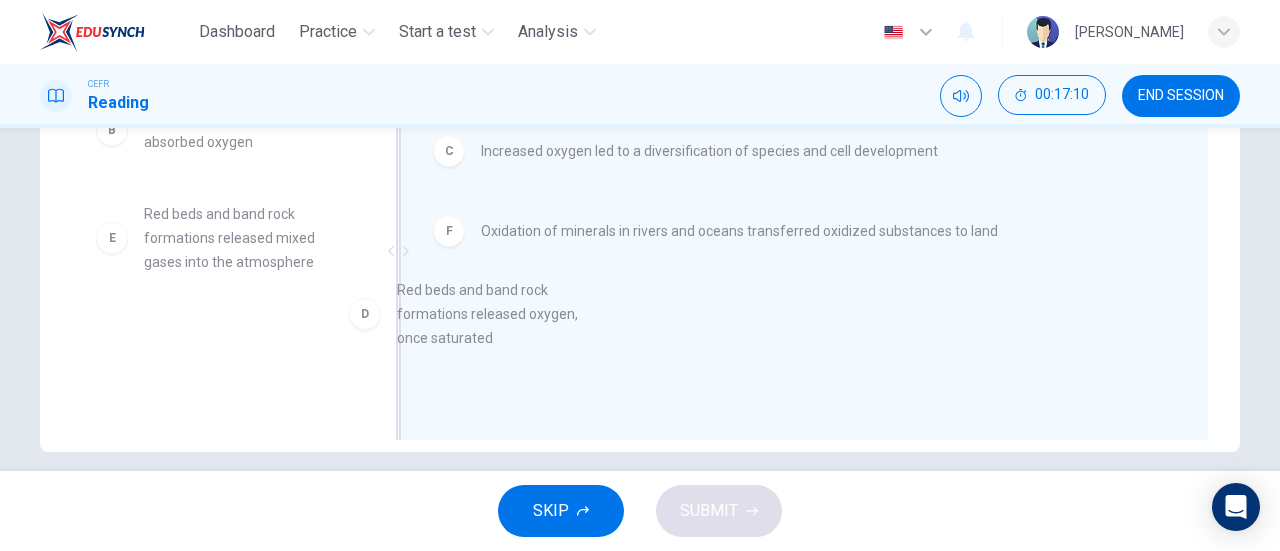 drag, startPoint x: 297, startPoint y: 245, endPoint x: 584, endPoint y: 315, distance: 295.41327 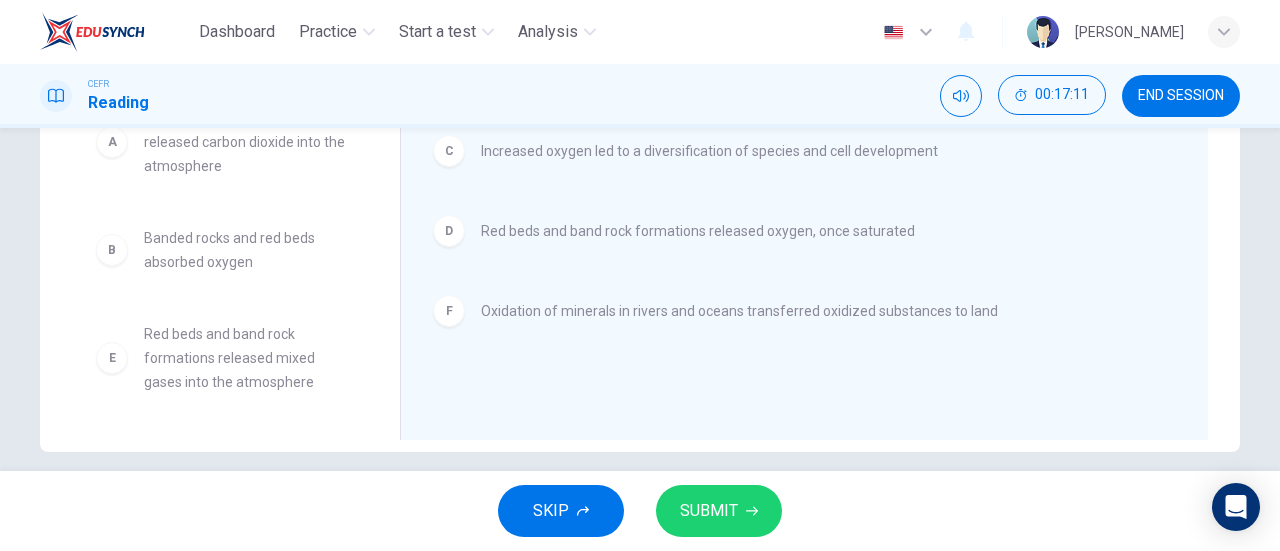scroll, scrollTop: 12, scrollLeft: 0, axis: vertical 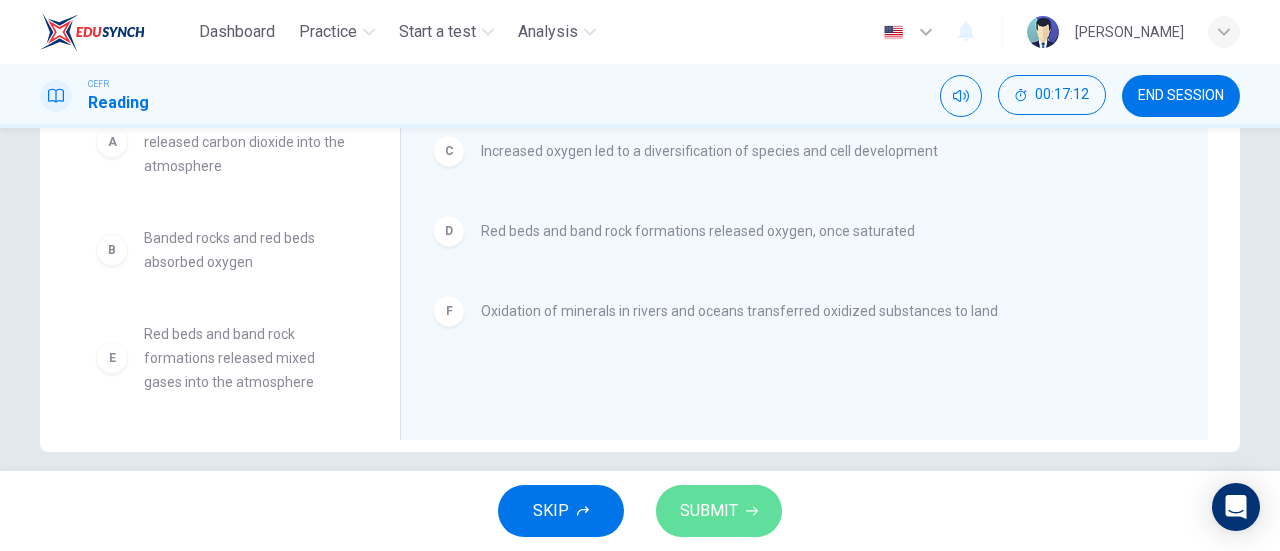 click on "SUBMIT" at bounding box center (719, 511) 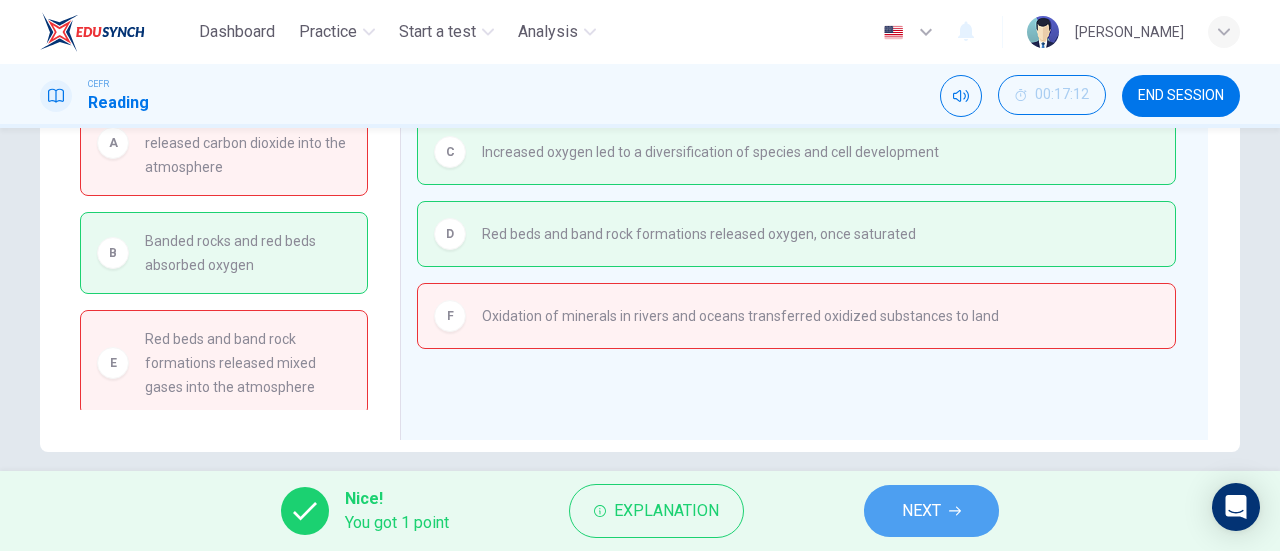 click on "NEXT" at bounding box center (931, 511) 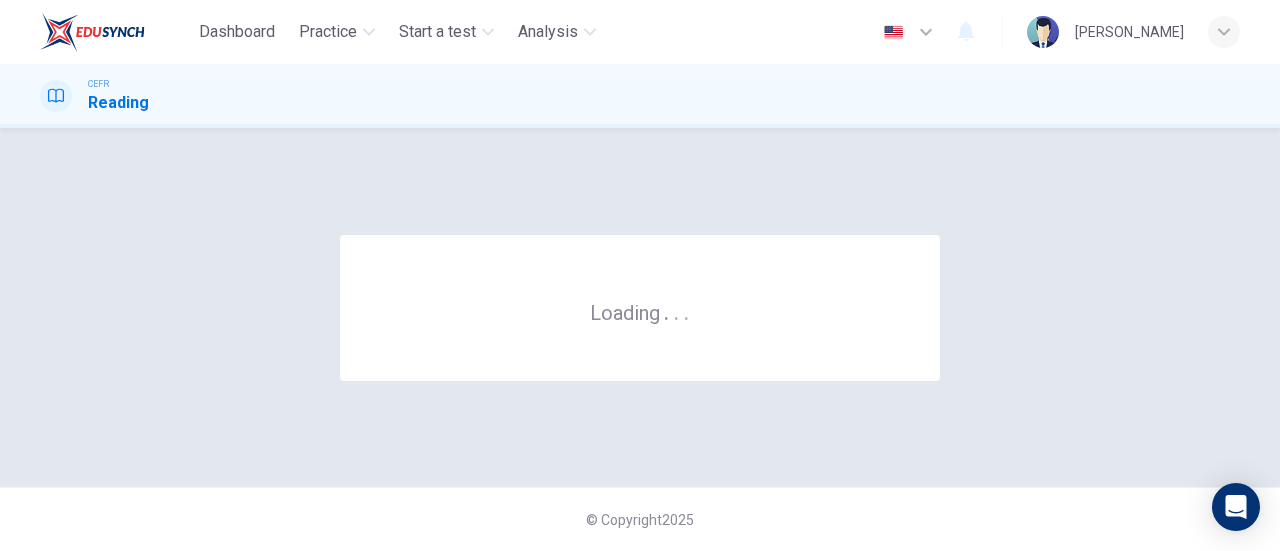 scroll, scrollTop: 0, scrollLeft: 0, axis: both 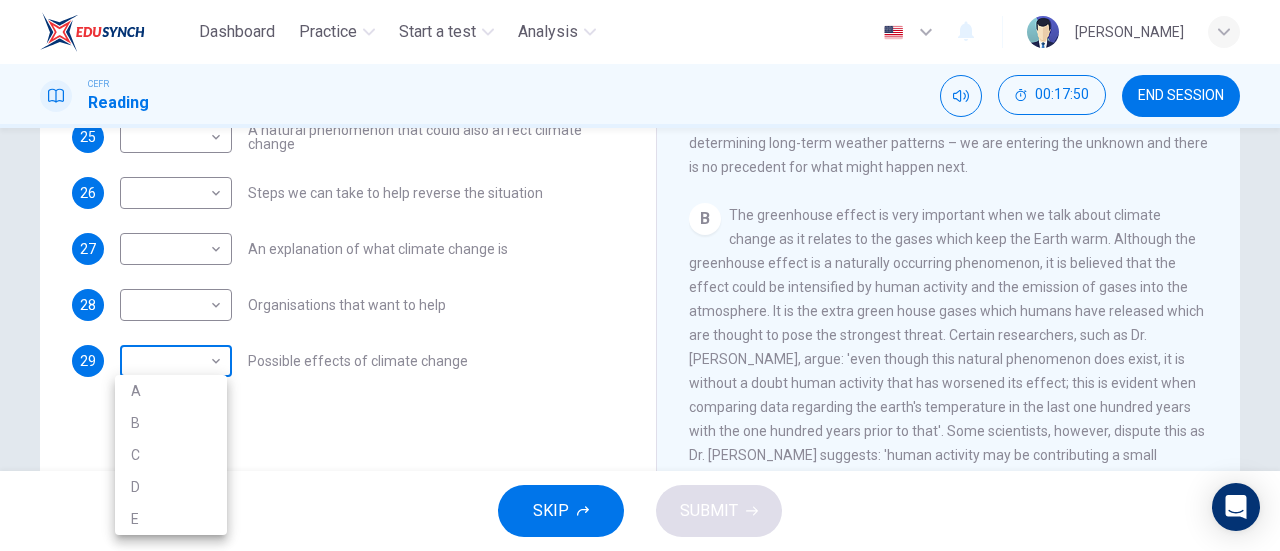 click on "Dashboard Practice Start a test Analysis English en ​ AL MA'AWA BINTI KAMARUDIN CEFR Reading 00:17:50 END SESSION Questions 25 - 29 The Reading Passage has 5 paragraphs,  A – E . Which paragraph contains the following information?  Write the correct letter  A – E  in the boxes below.
NB  You may use any letter  more than once . 25 ​ ​ A natural phenomenon that could also affect climate change 26 ​ ​ Steps we can take to help reverse the situation 27 ​ ​ An explanation of what climate change is 28 ​ ​ Organisations that want to help 29 ​ ​ Possible effects of climate change The Climate of the Earth CLICK TO ZOOM Click to Zoom A B C D E SKIP SUBMIT EduSynch - Online Language Proficiency Testing
Dashboard Practice Start a test Analysis Notifications © Copyright  2025 A B C D E" at bounding box center (640, 275) 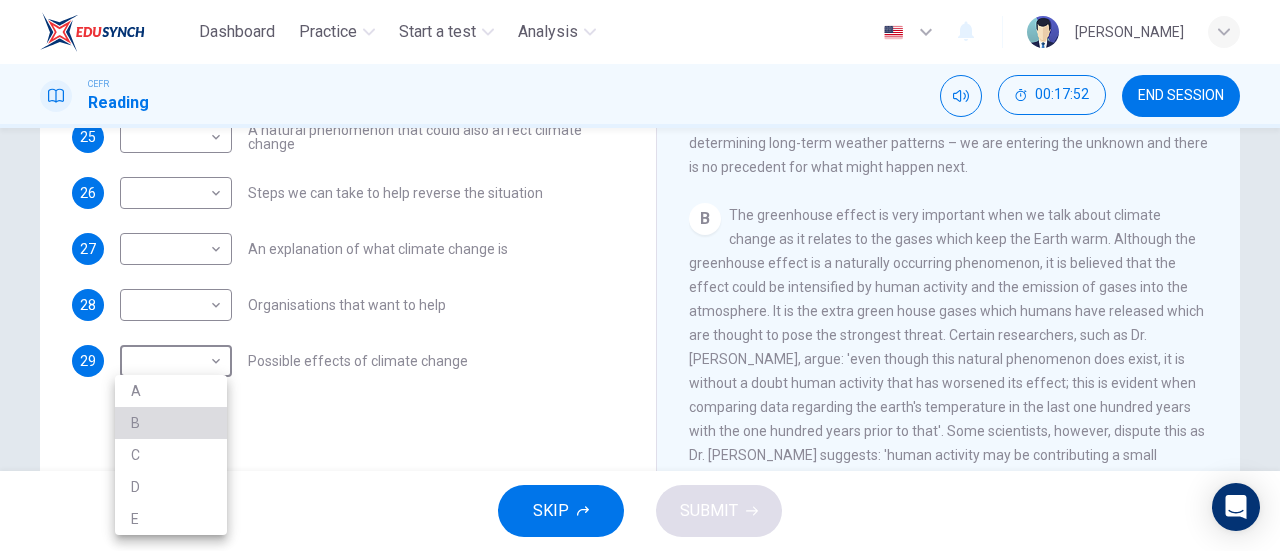 click on "B" at bounding box center (171, 423) 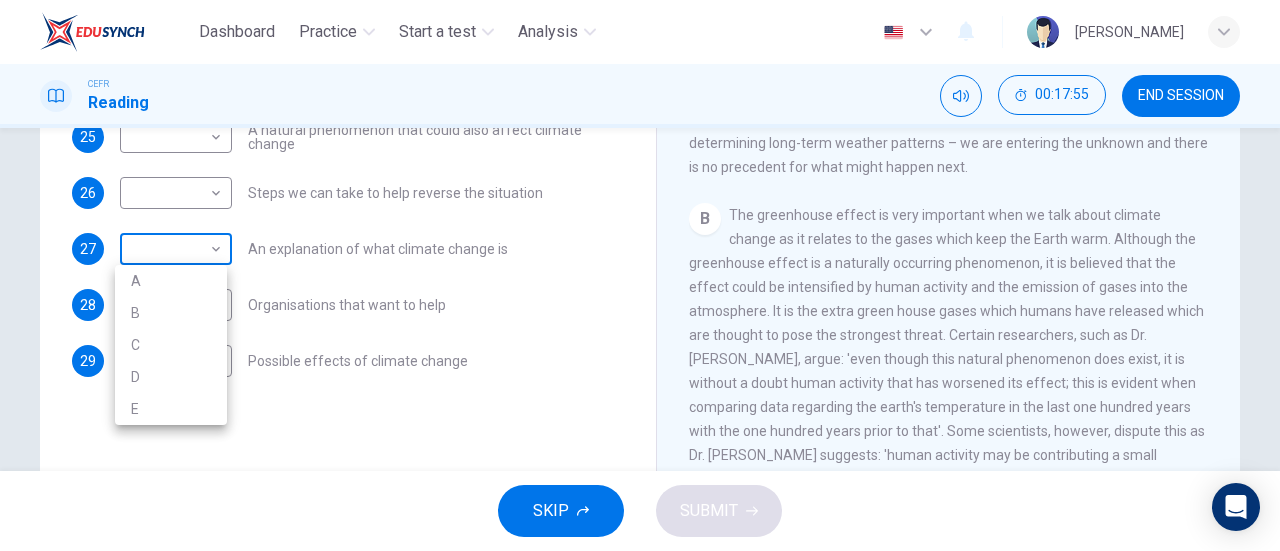 click on "Dashboard Practice Start a test Analysis English en ​ AL MA'AWA BINTI KAMARUDIN CEFR Reading 00:17:55 END SESSION Questions 25 - 29 The Reading Passage has 5 paragraphs,  A – E . Which paragraph contains the following information?  Write the correct letter  A – E  in the boxes below.
NB  You may use any letter  more than once . 25 ​ ​ A natural phenomenon that could also affect climate change 26 ​ ​ Steps we can take to help reverse the situation 27 ​ ​ An explanation of what climate change is 28 ​ ​ Organisations that want to help 29 B B ​ Possible effects of climate change The Climate of the Earth CLICK TO ZOOM Click to Zoom A B C D E SKIP SUBMIT EduSynch - Online Language Proficiency Testing
Dashboard Practice Start a test Analysis Notifications © Copyright  2025 A B C D E" at bounding box center (640, 275) 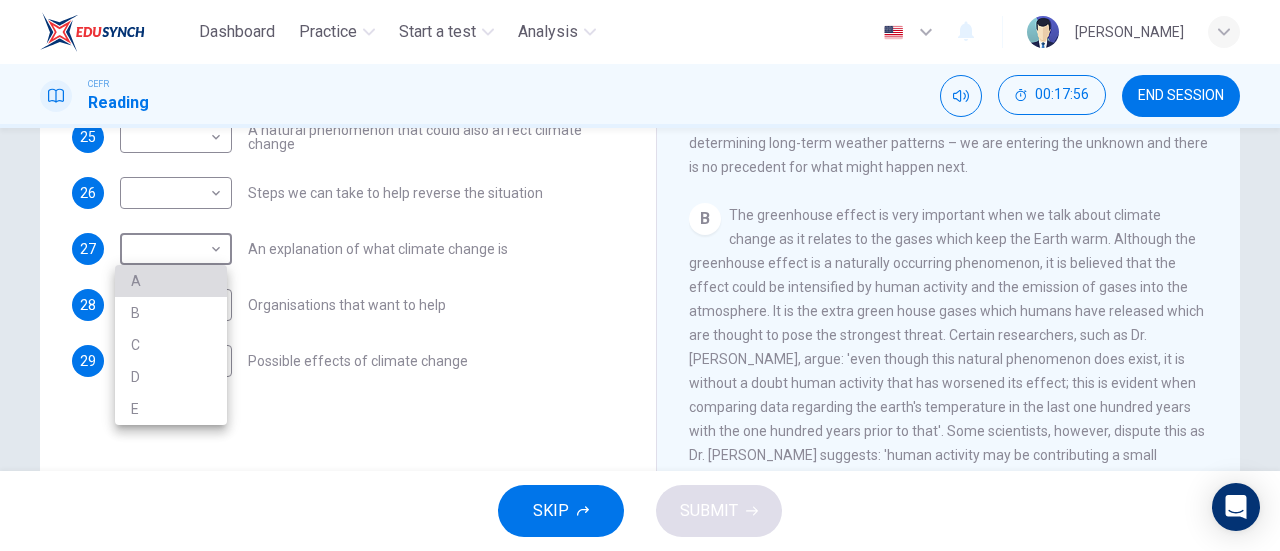 click on "A" at bounding box center (171, 281) 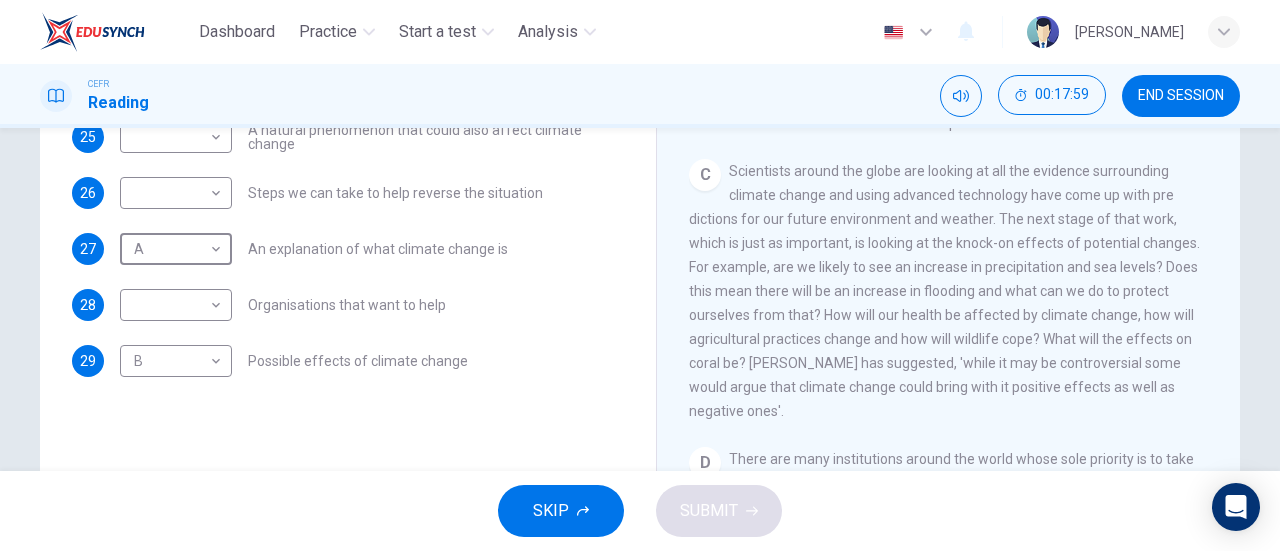 scroll, scrollTop: 796, scrollLeft: 0, axis: vertical 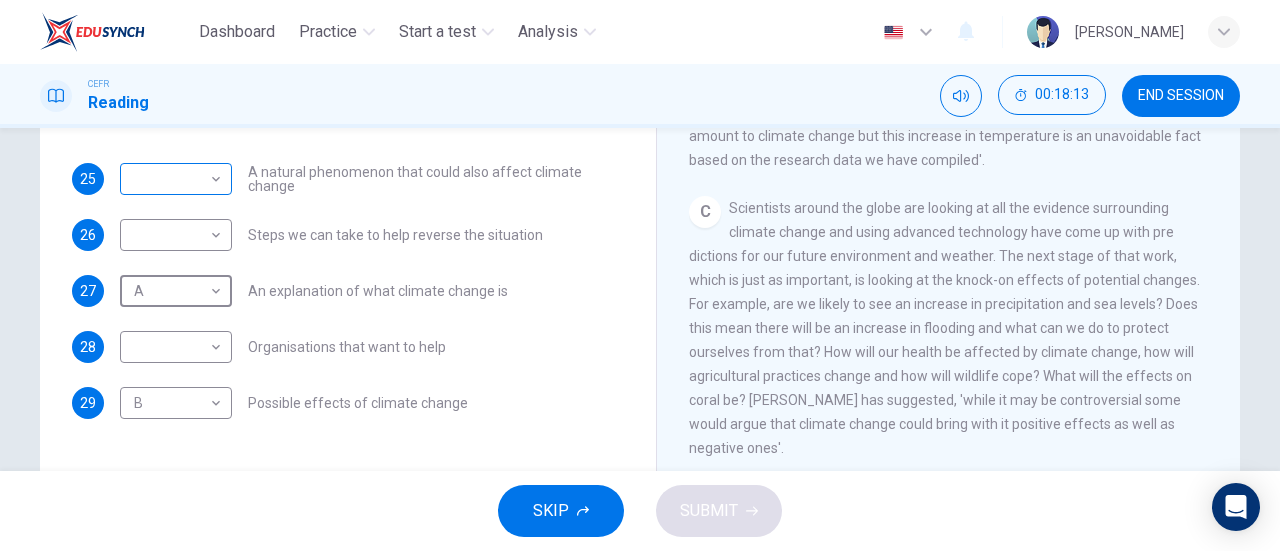 click on "Dashboard Practice Start a test Analysis English en ​ AL MA'AWA BINTI KAMARUDIN CEFR Reading 00:18:13 END SESSION Questions 25 - 29 The Reading Passage has 5 paragraphs,  A – E . Which paragraph contains the following information?  Write the correct letter  A – E  in the boxes below.
NB  You may use any letter  more than once . 25 ​ ​ A natural phenomenon that could also affect climate change 26 ​ ​ Steps we can take to help reverse the situation 27 A A ​ An explanation of what climate change is 28 ​ ​ Organisations that want to help 29 B B ​ Possible effects of climate change The Climate of the Earth CLICK TO ZOOM Click to Zoom A B C D E SKIP SUBMIT EduSynch - Online Language Proficiency Testing
Dashboard Practice Start a test Analysis Notifications © Copyright  2025" at bounding box center [640, 275] 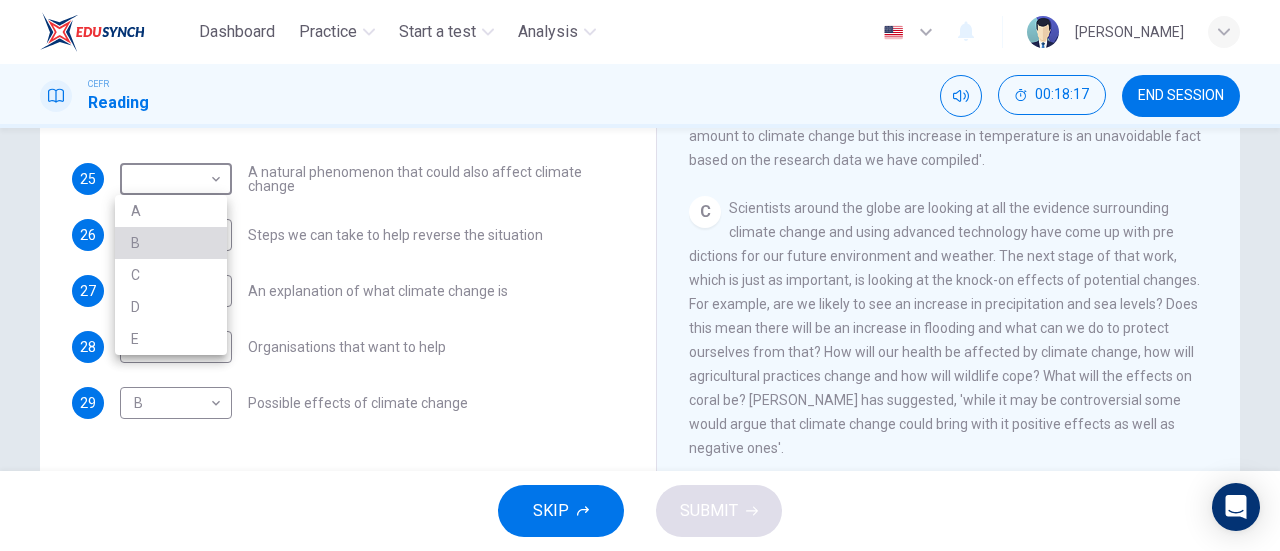 click on "B" at bounding box center [171, 243] 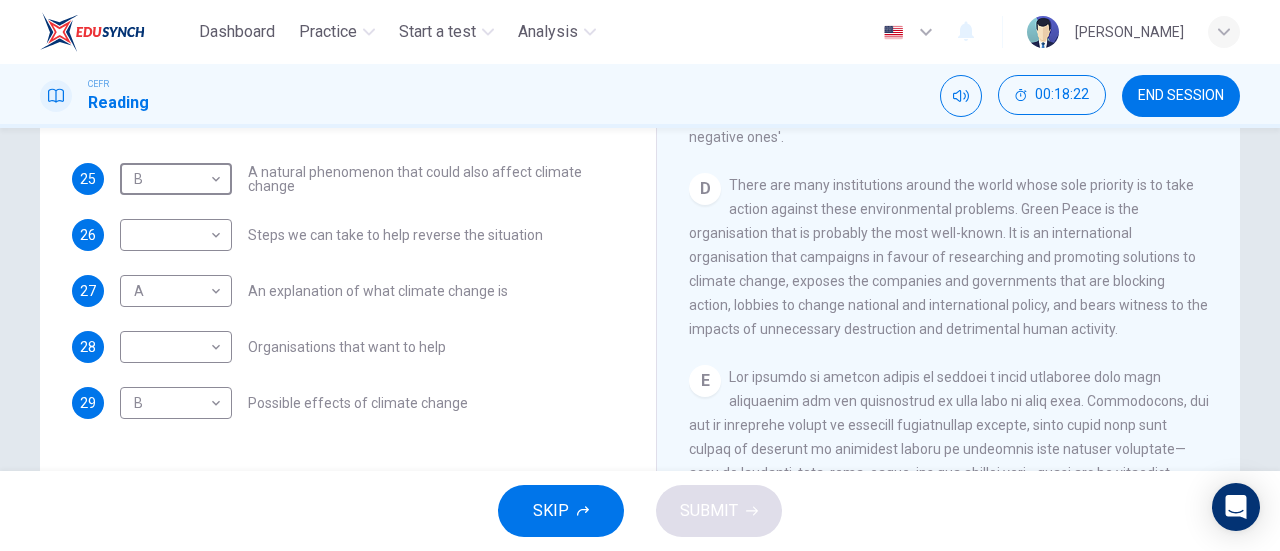 scroll, scrollTop: 1108, scrollLeft: 0, axis: vertical 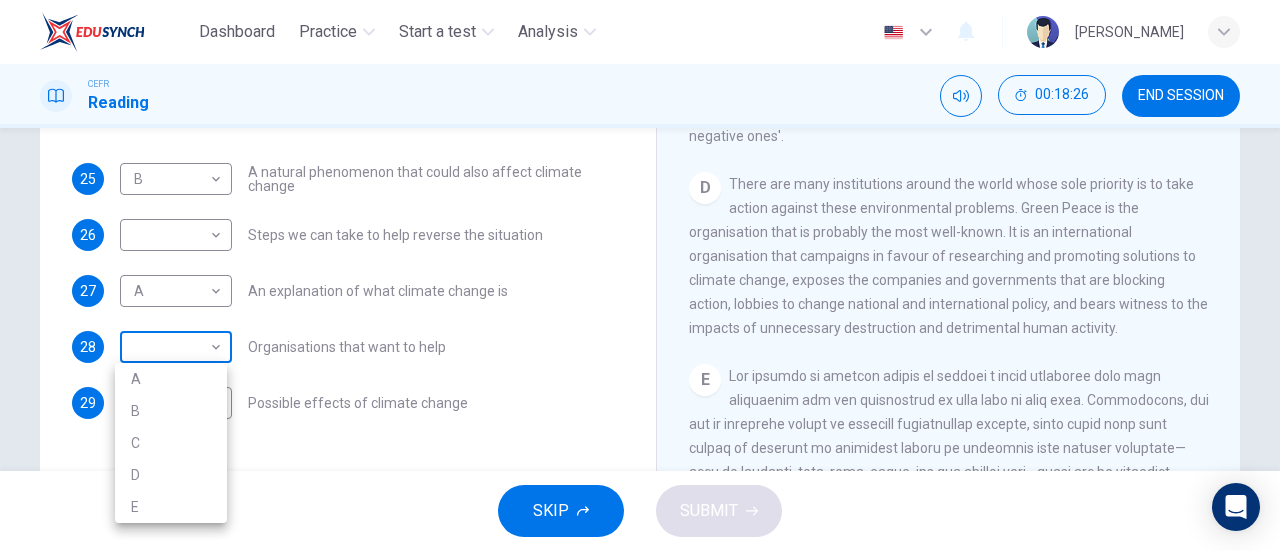 click on "Dashboard Practice Start a test Analysis English en ​ AL MA'AWA BINTI KAMARUDIN CEFR Reading 00:18:26 END SESSION Questions 25 - 29 The Reading Passage has 5 paragraphs,  A – E . Which paragraph contains the following information?  Write the correct letter  A – E  in the boxes below.
NB  You may use any letter  more than once . 25 B B ​ A natural phenomenon that could also affect climate change 26 ​ ​ Steps we can take to help reverse the situation 27 A A ​ An explanation of what climate change is 28 ​ ​ Organisations that want to help 29 B B ​ Possible effects of climate change The Climate of the Earth CLICK TO ZOOM Click to Zoom A B C D E SKIP SUBMIT EduSynch - Online Language Proficiency Testing
Dashboard Practice Start a test Analysis Notifications © Copyright  2025 A B C D E" at bounding box center [640, 275] 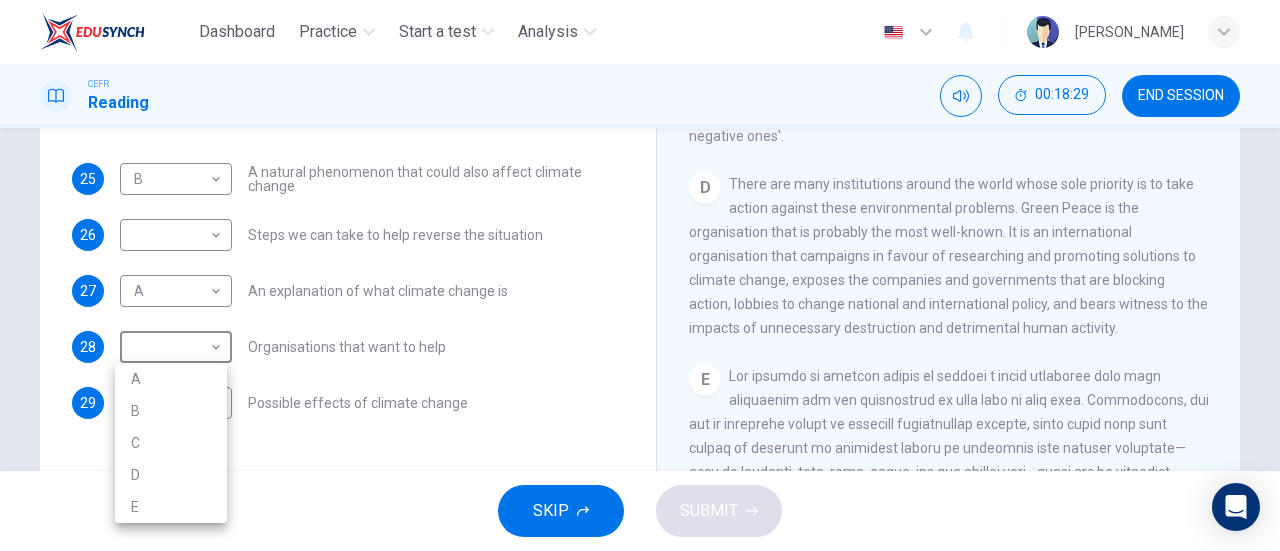 click on "D" at bounding box center [171, 475] 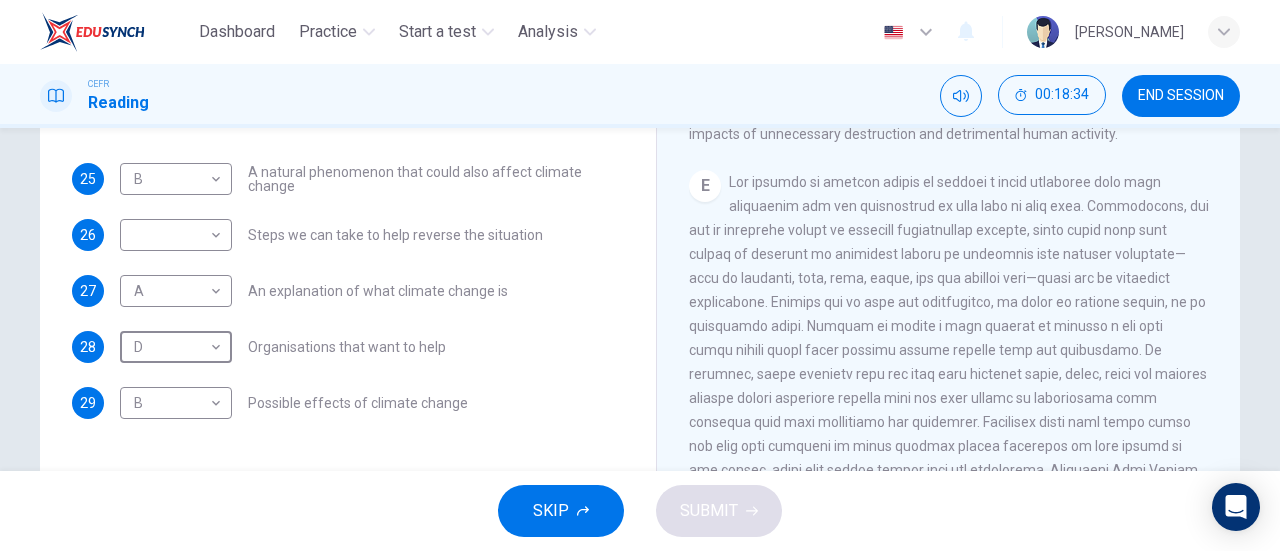 scroll, scrollTop: 1340, scrollLeft: 0, axis: vertical 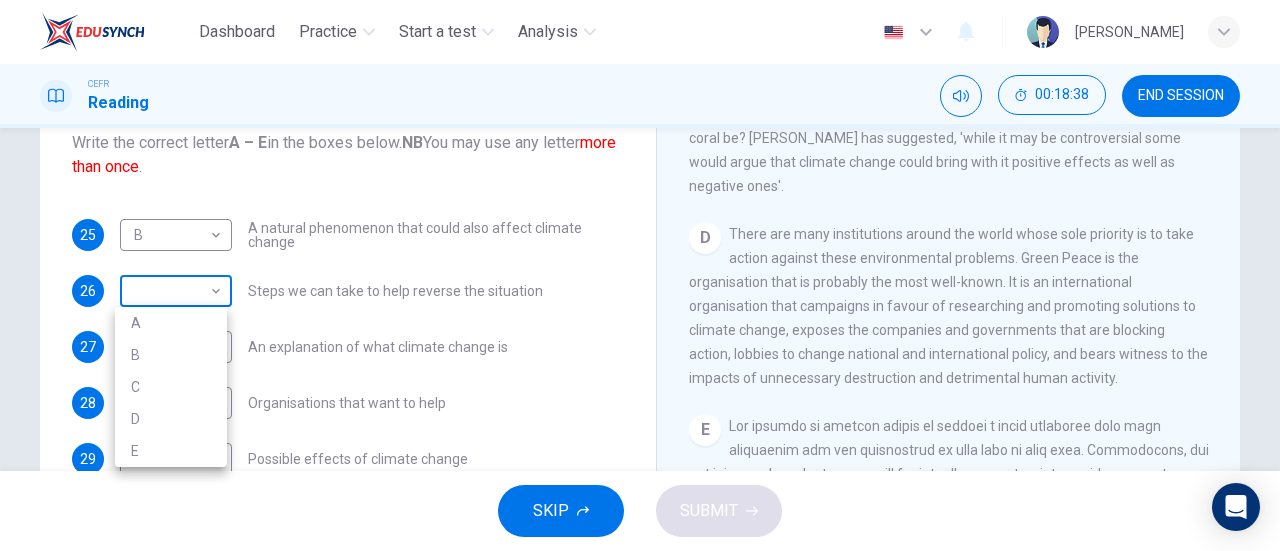 click on "Dashboard Practice Start a test Analysis English en ​ AL MA'AWA BINTI KAMARUDIN CEFR Reading 00:18:38 END SESSION Questions 25 - 29 The Reading Passage has 5 paragraphs,  A – E . Which paragraph contains the following information?  Write the correct letter  A – E  in the boxes below.
NB  You may use any letter  more than once . 25 B B ​ A natural phenomenon that could also affect climate change 26 ​ ​ Steps we can take to help reverse the situation 27 A A ​ An explanation of what climate change is 28 D D ​ Organisations that want to help 29 B B ​ Possible effects of climate change The Climate of the Earth CLICK TO ZOOM Click to Zoom A B C D E SKIP SUBMIT EduSynch - Online Language Proficiency Testing
Dashboard Practice Start a test Analysis Notifications © Copyright  2025 A B C D E" at bounding box center [640, 275] 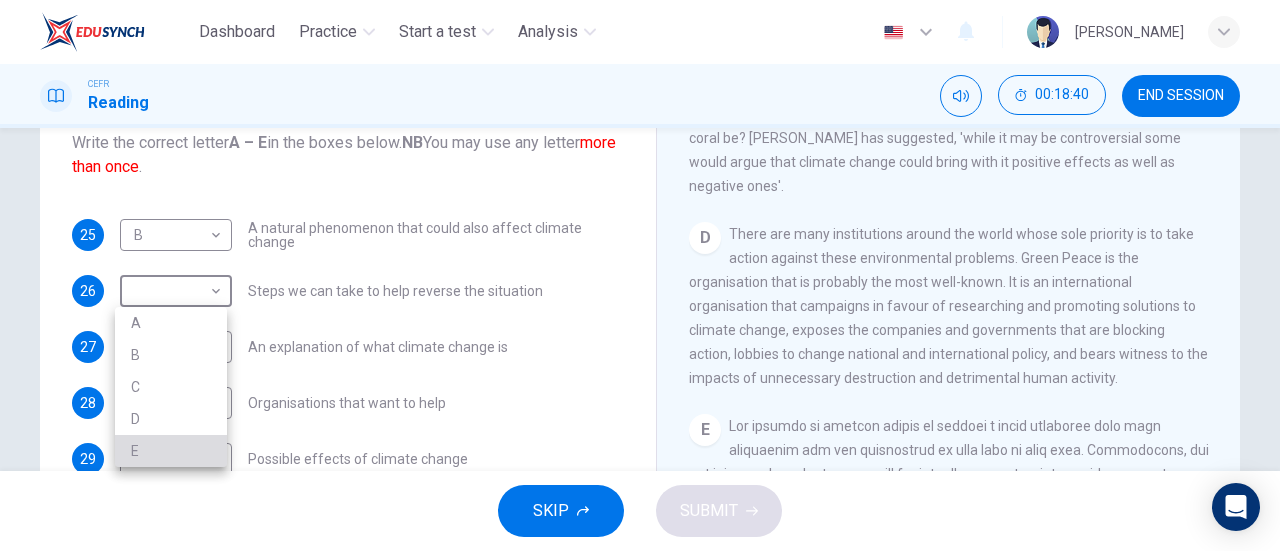 click on "E" at bounding box center [171, 451] 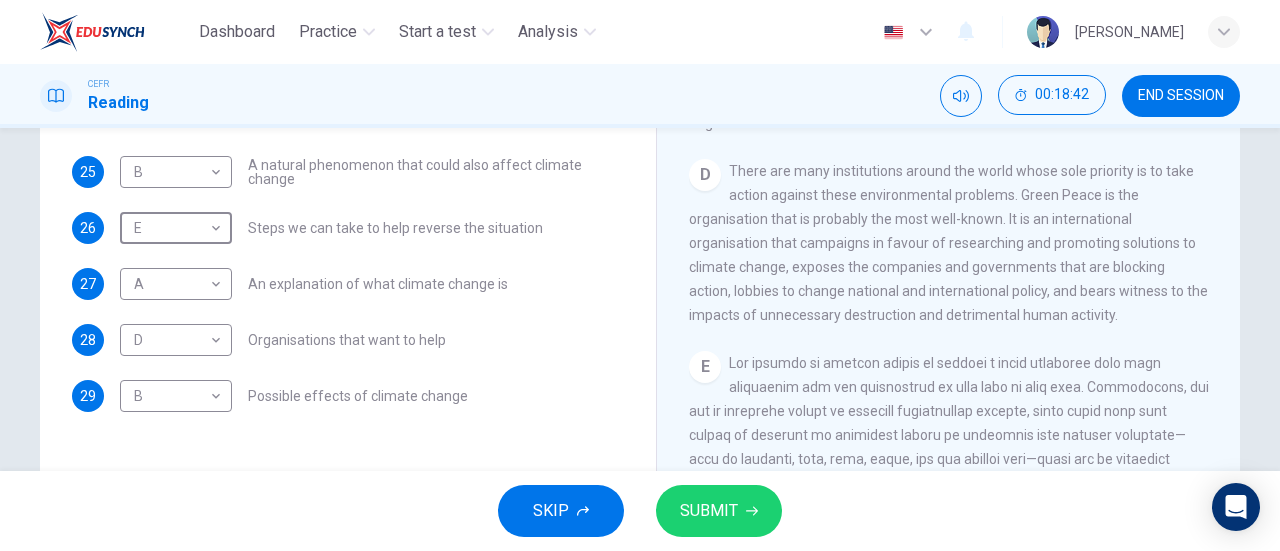 scroll, scrollTop: 281, scrollLeft: 0, axis: vertical 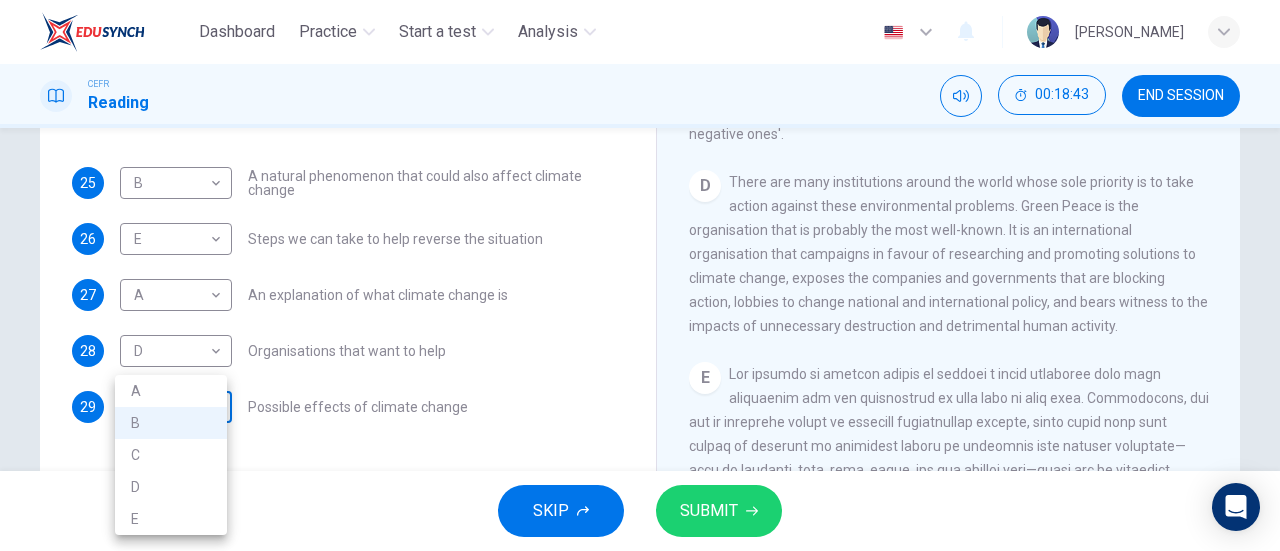 click on "Dashboard Practice Start a test Analysis English en ​ AL MA'AWA BINTI KAMARUDIN CEFR Reading 00:18:43 END SESSION Questions 25 - 29 The Reading Passage has 5 paragraphs,  A – E . Which paragraph contains the following information?  Write the correct letter  A – E  in the boxes below.
NB  You may use any letter  more than once . 25 B B ​ A natural phenomenon that could also affect climate change 26 E E ​ Steps we can take to help reverse the situation 27 A A ​ An explanation of what climate change is 28 D D ​ Organisations that want to help 29 B B ​ Possible effects of climate change The Climate of the Earth CLICK TO ZOOM Click to Zoom A B C D E SKIP SUBMIT EduSynch - Online Language Proficiency Testing
Dashboard Practice Start a test Analysis Notifications © Copyright  2025 A B C D E" at bounding box center (640, 275) 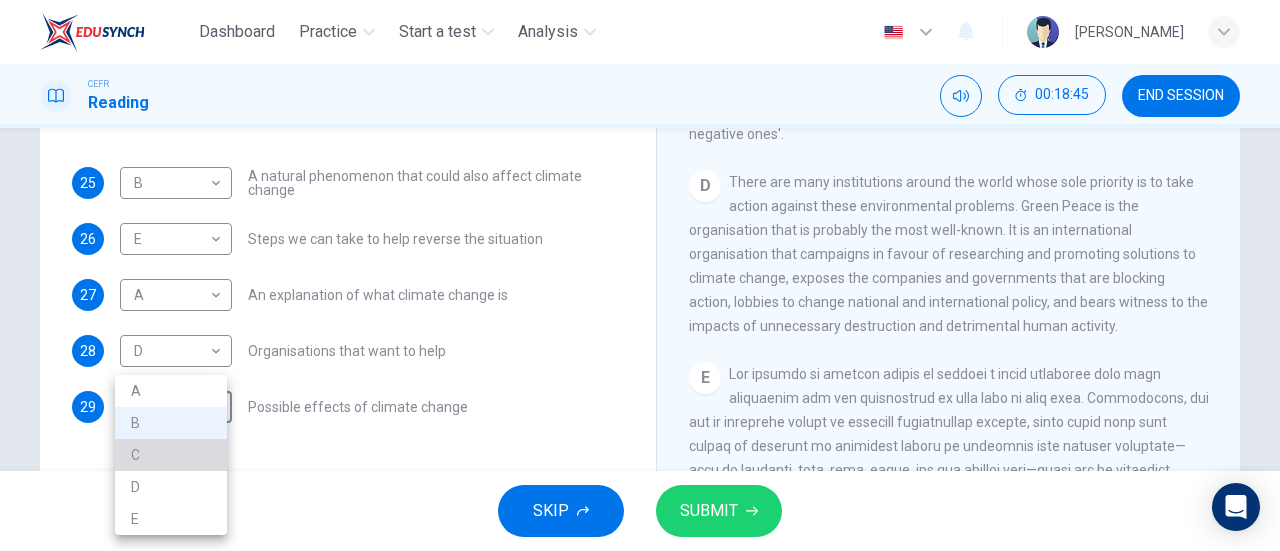 click on "C" at bounding box center (171, 455) 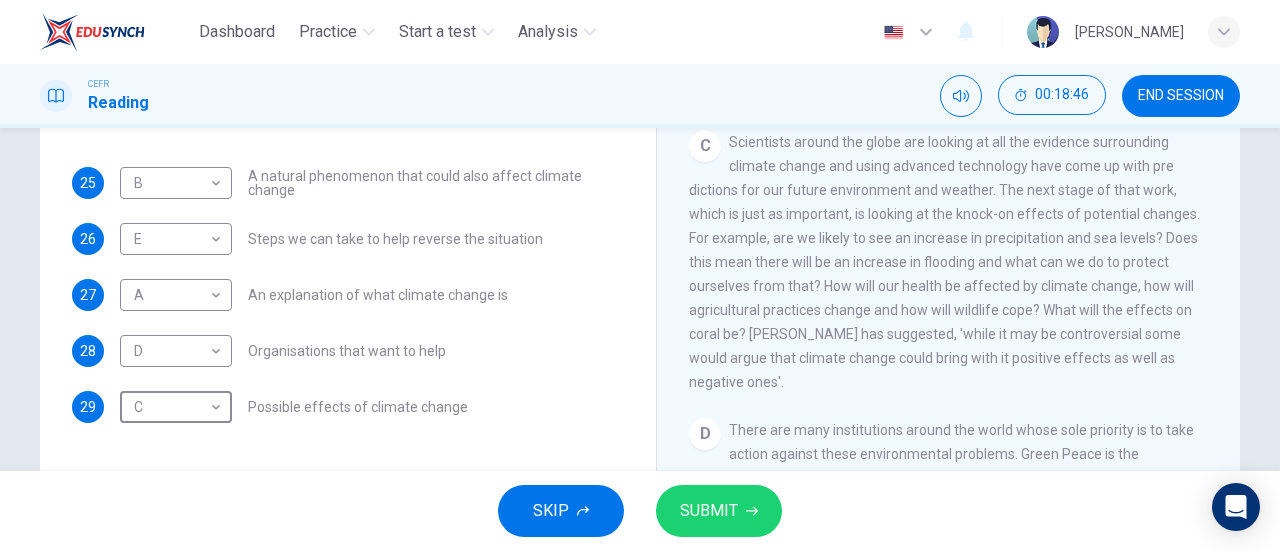scroll, scrollTop: 851, scrollLeft: 0, axis: vertical 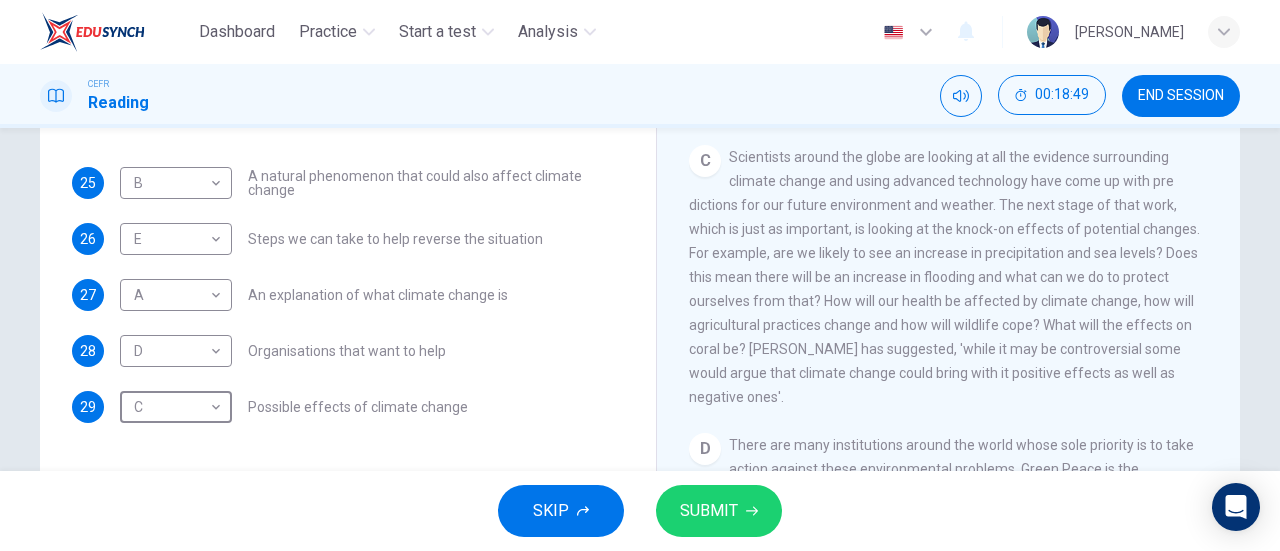 click on "SUBMIT" at bounding box center [719, 511] 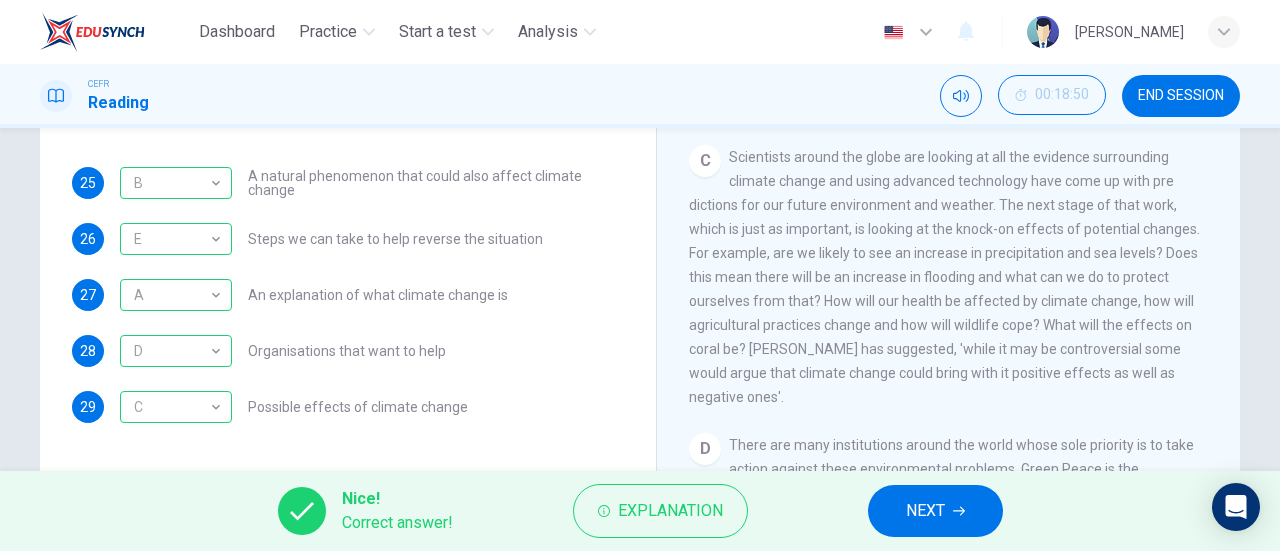 scroll, scrollTop: 0, scrollLeft: 0, axis: both 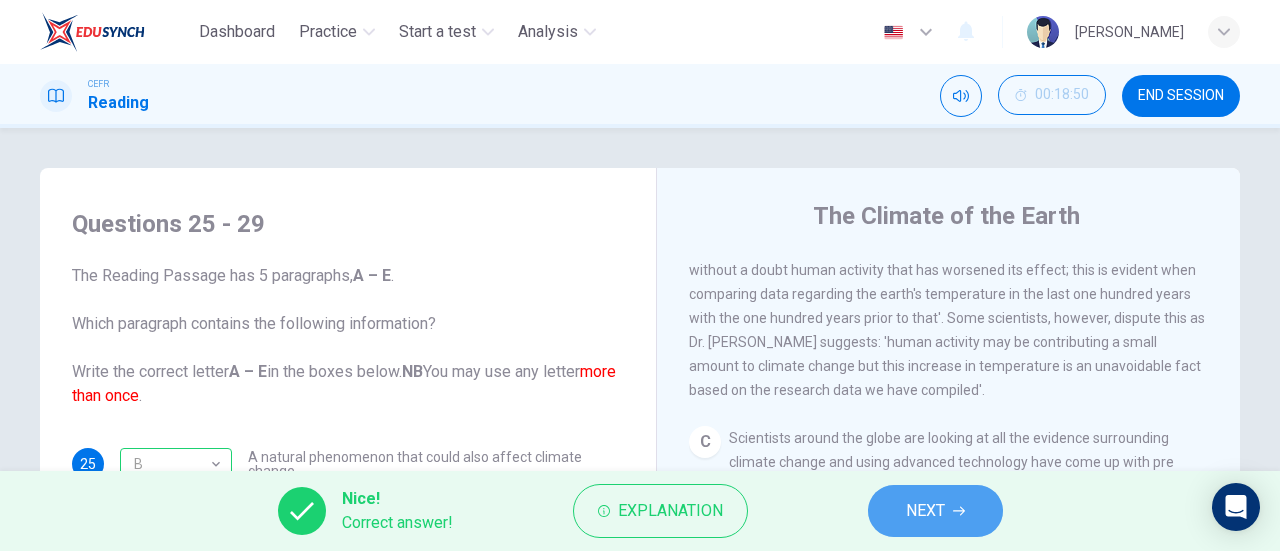 click on "NEXT" at bounding box center [935, 511] 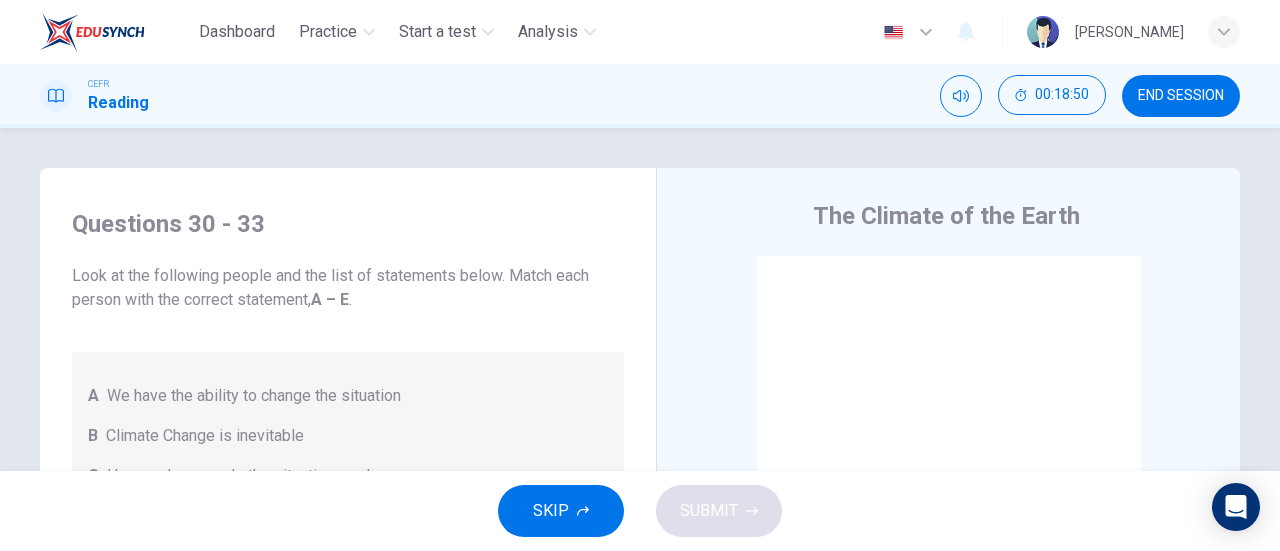 scroll, scrollTop: 24, scrollLeft: 0, axis: vertical 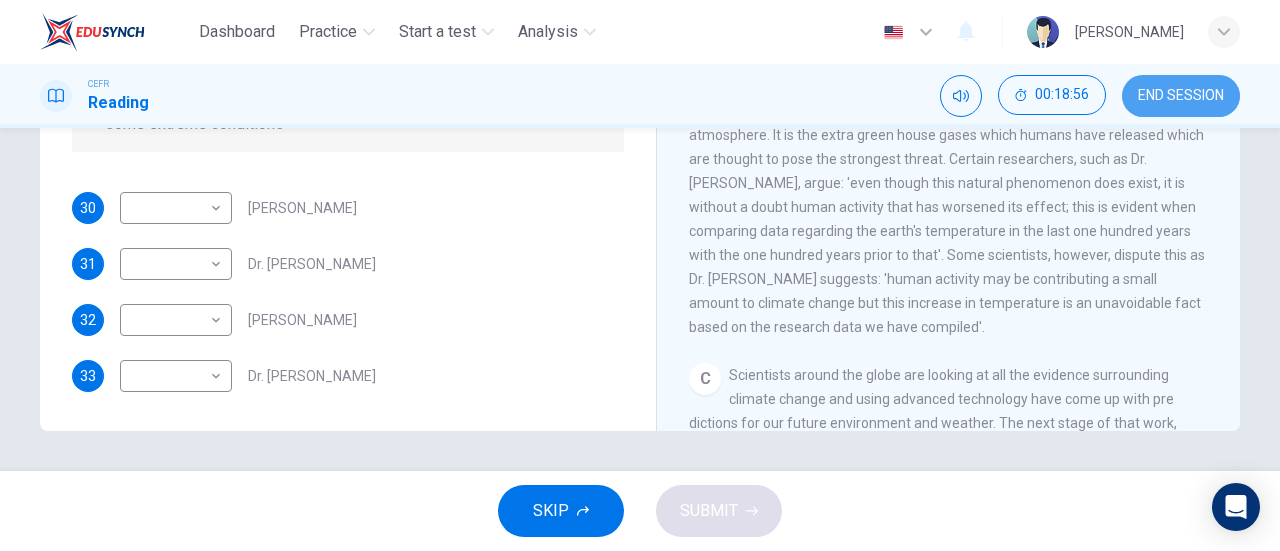 click on "END SESSION" at bounding box center [1181, 96] 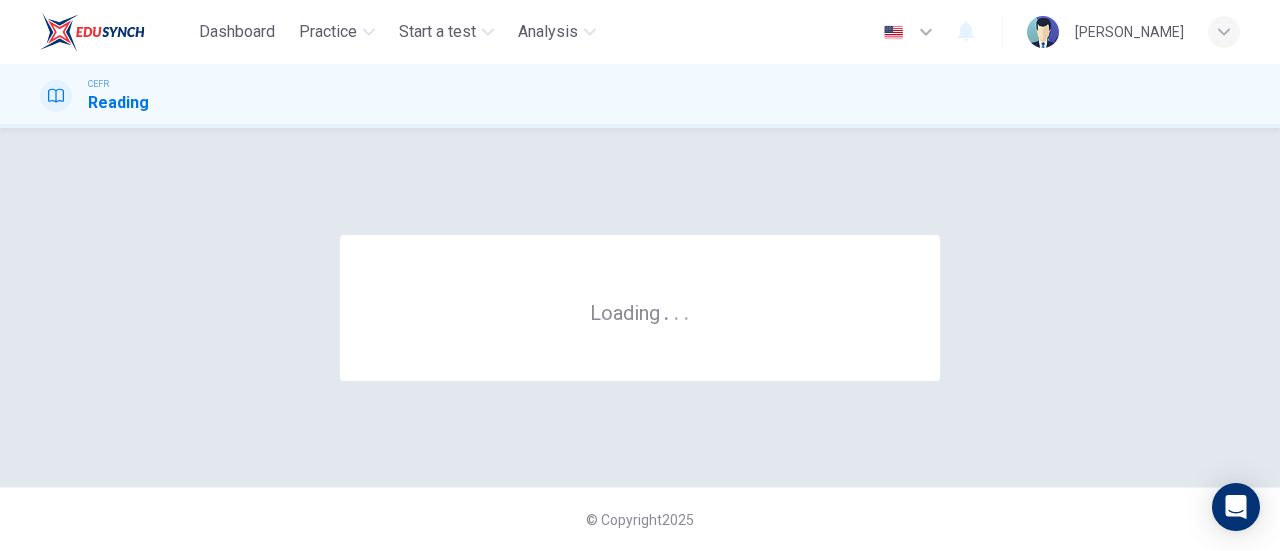 scroll, scrollTop: 0, scrollLeft: 0, axis: both 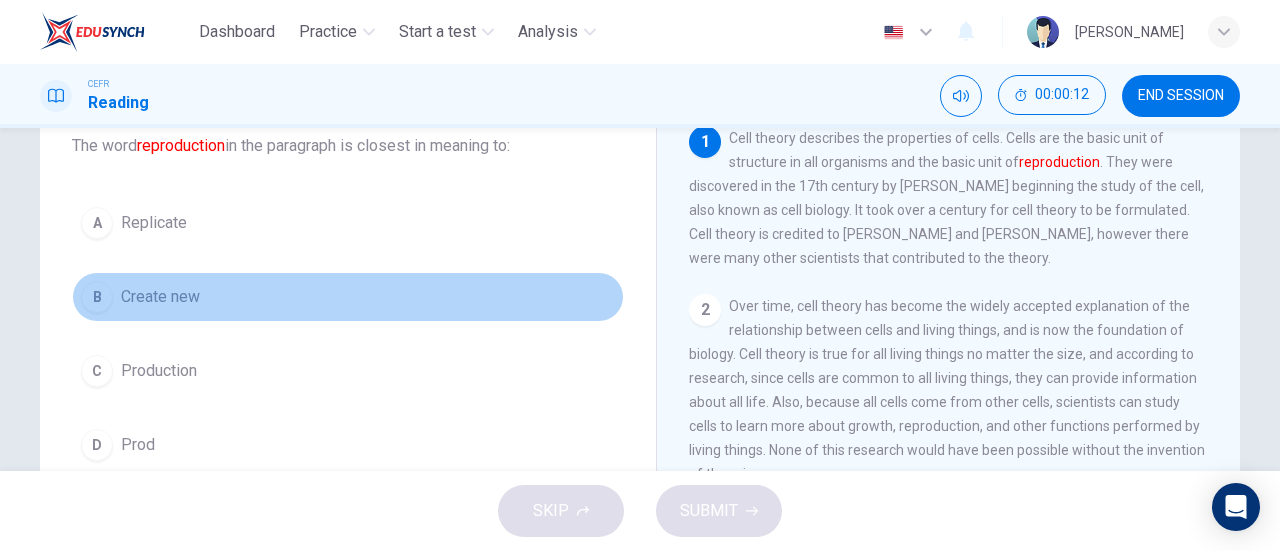 click on "B Create new" at bounding box center [348, 297] 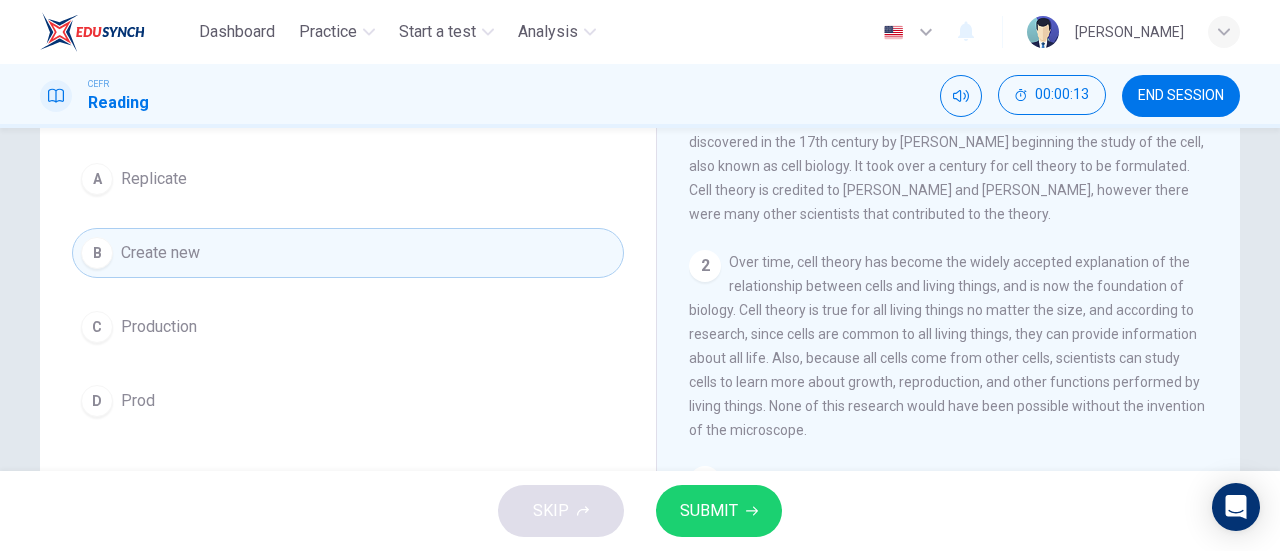 scroll, scrollTop: 175, scrollLeft: 0, axis: vertical 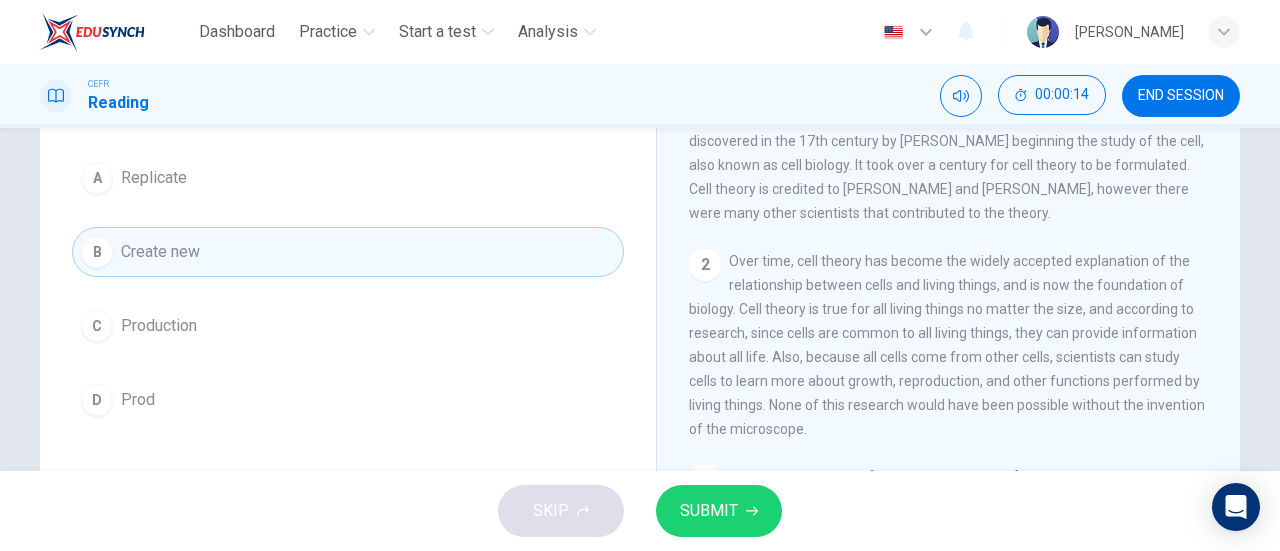 click on "SUBMIT" at bounding box center (719, 511) 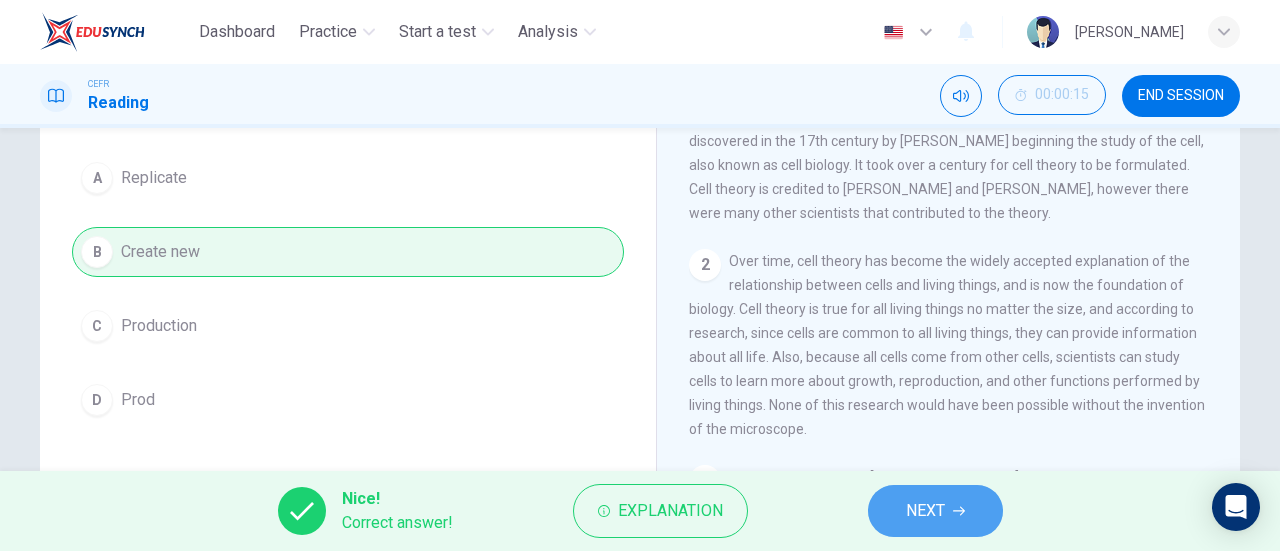 click on "NEXT" at bounding box center [925, 511] 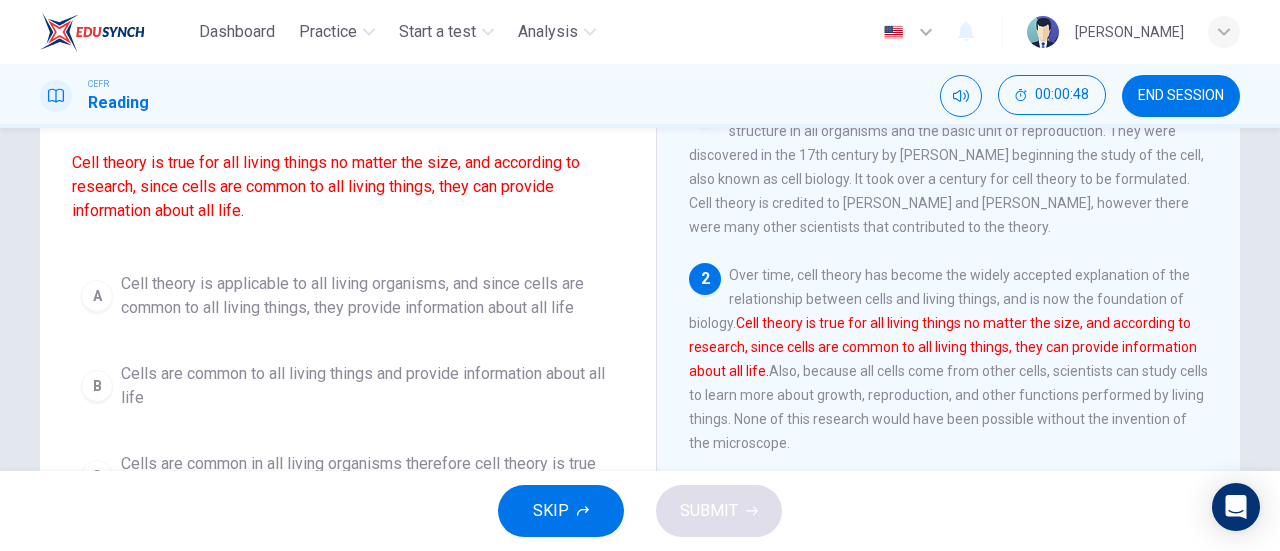 scroll, scrollTop: 218, scrollLeft: 0, axis: vertical 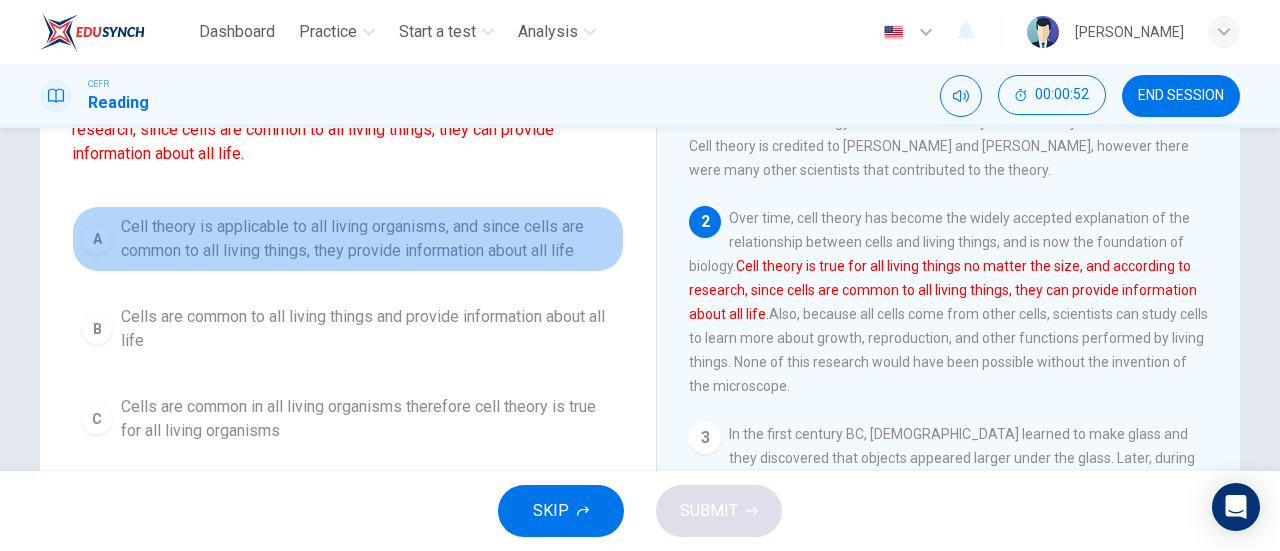 click on "Cell theory is applicable to all living organisms, and since cells are common to all living things, they provide information about all life" at bounding box center (368, 239) 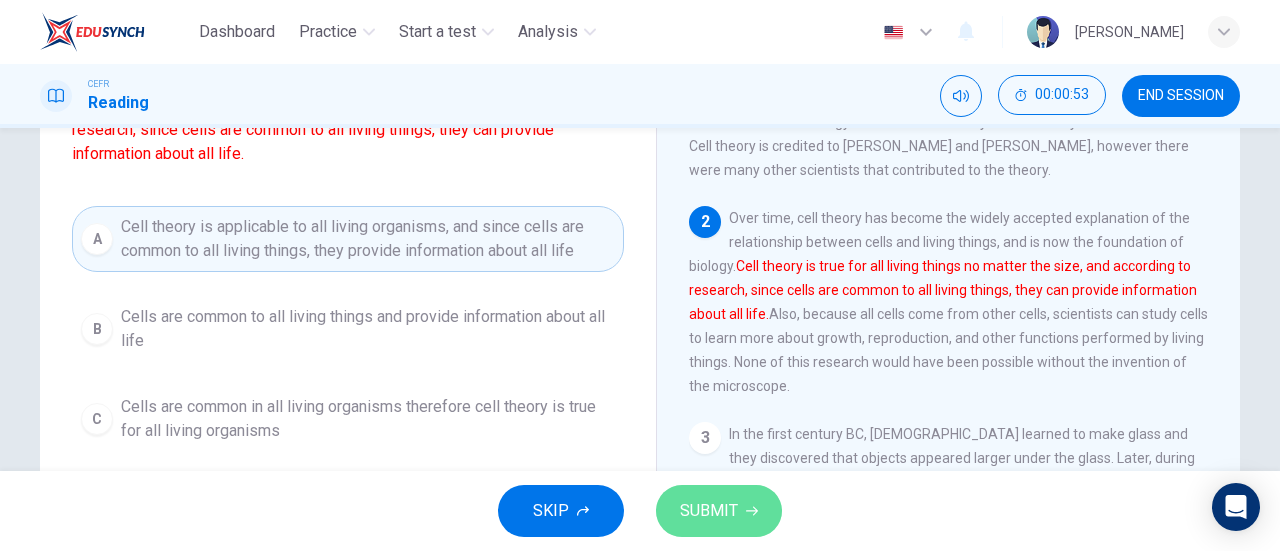 click on "SUBMIT" at bounding box center (709, 511) 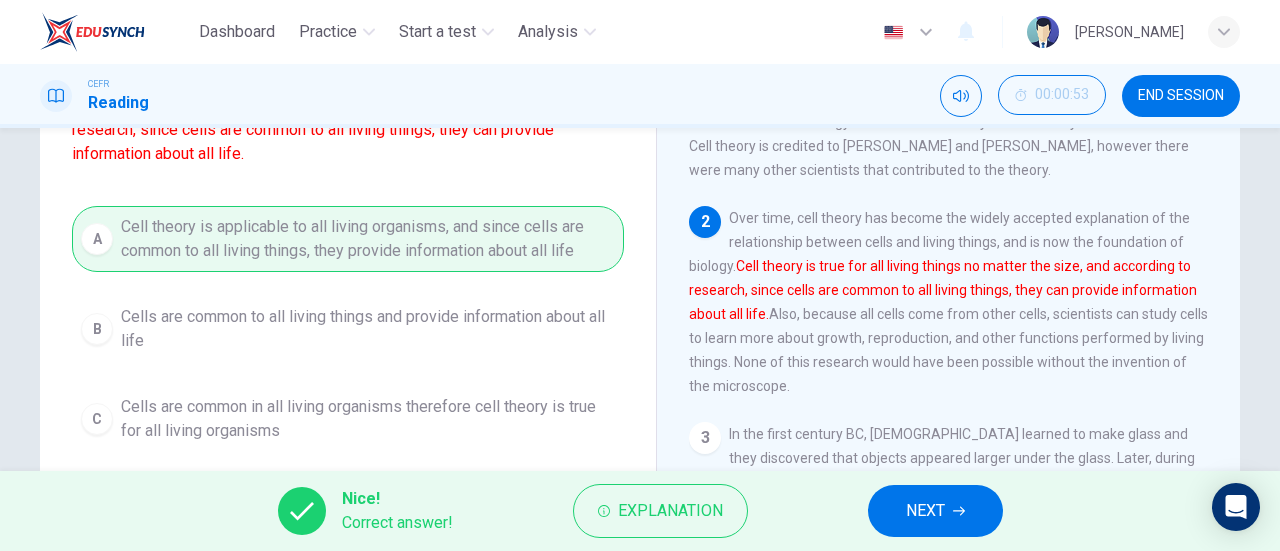 click on "NEXT" at bounding box center [925, 511] 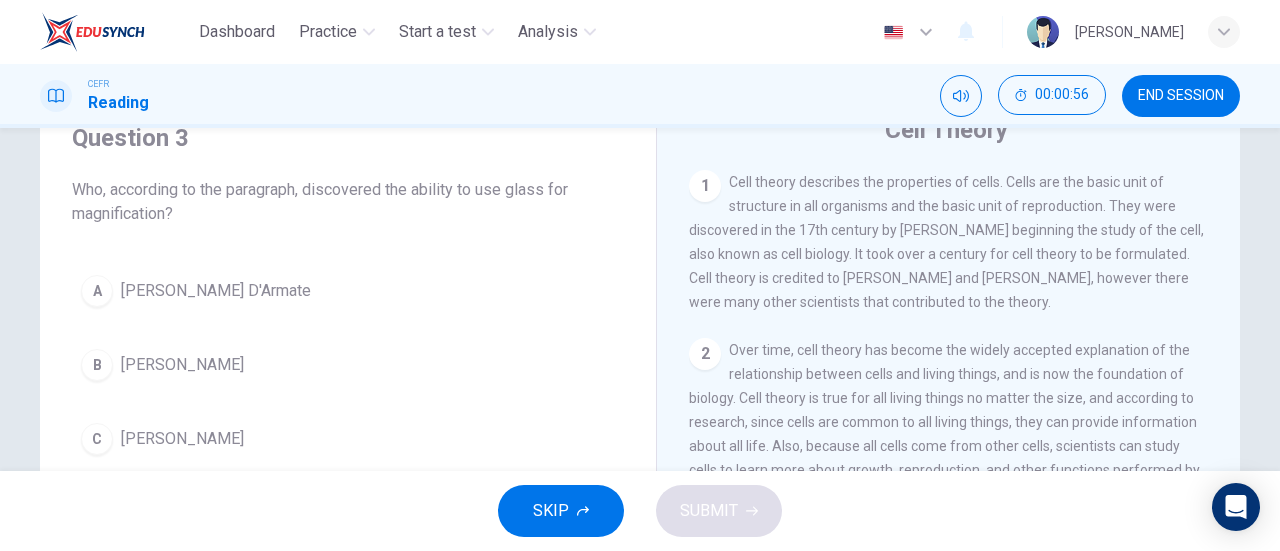 scroll, scrollTop: 94, scrollLeft: 0, axis: vertical 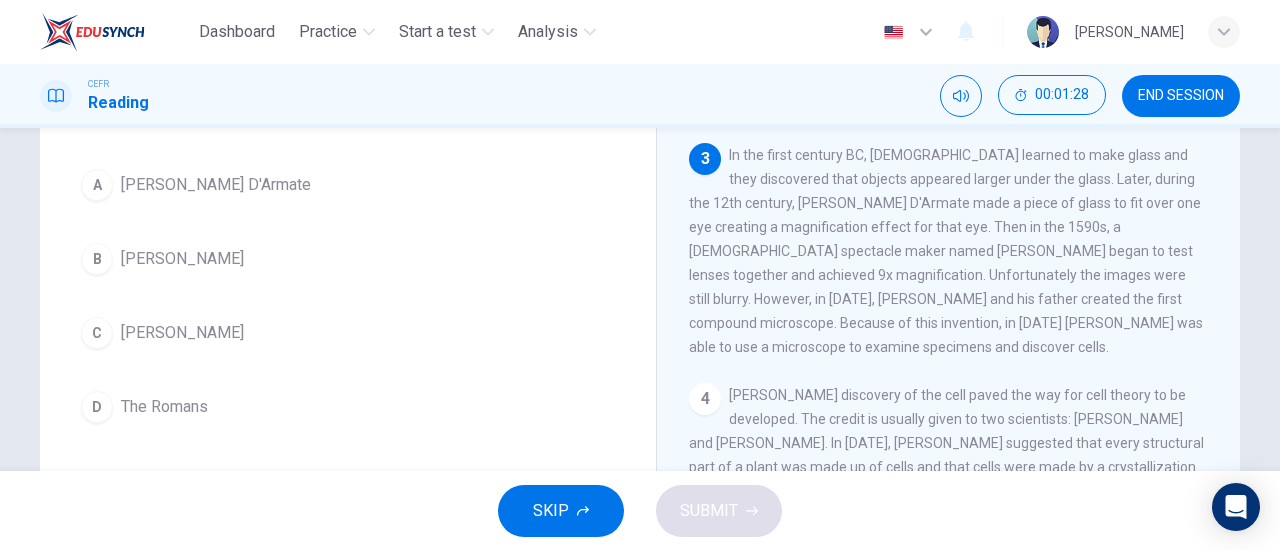 click on "Question 3 Who, according to the paragraph, discovered the ability to use glass for magnification? A [PERSON_NAME] D'Armate B [PERSON_NAME] C [PERSON_NAME] D The Romans" at bounding box center (348, 224) 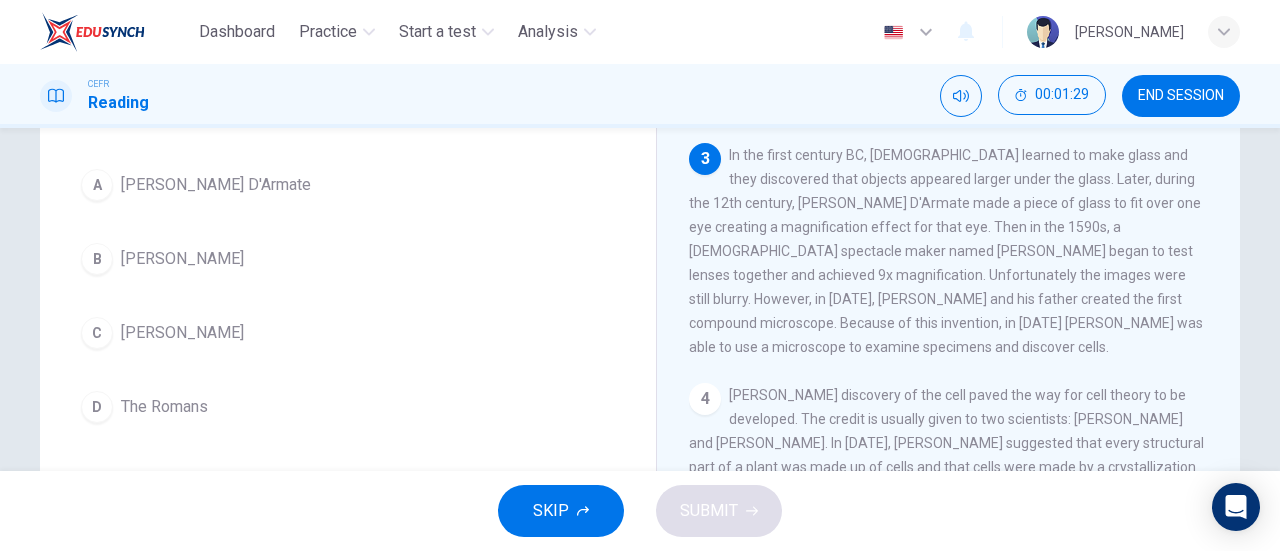 click on "The Romans" at bounding box center [164, 407] 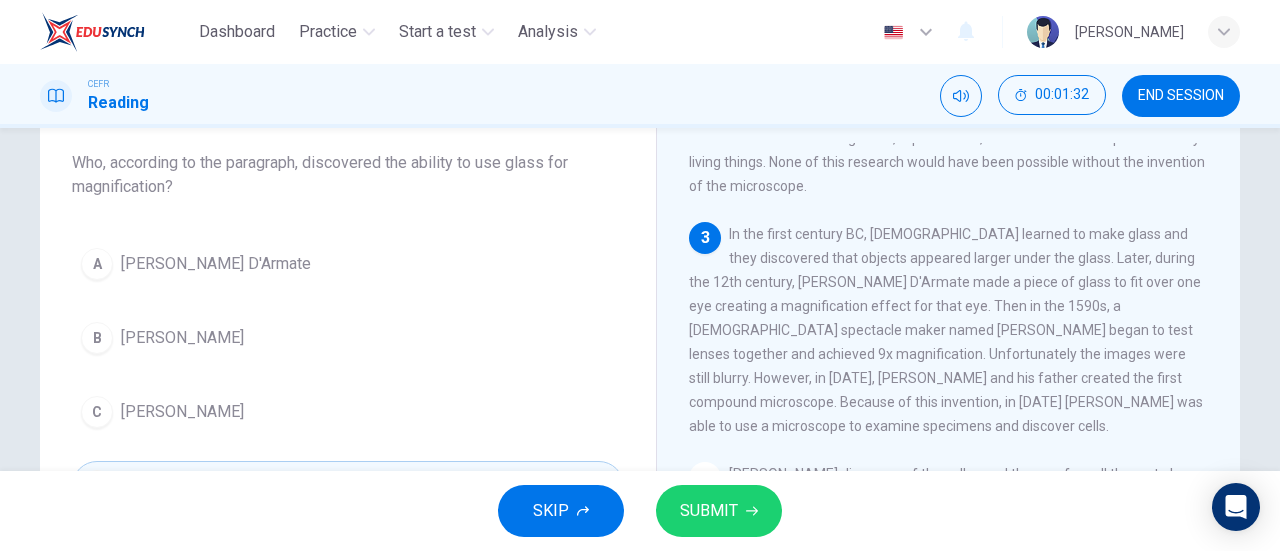 scroll, scrollTop: 114, scrollLeft: 0, axis: vertical 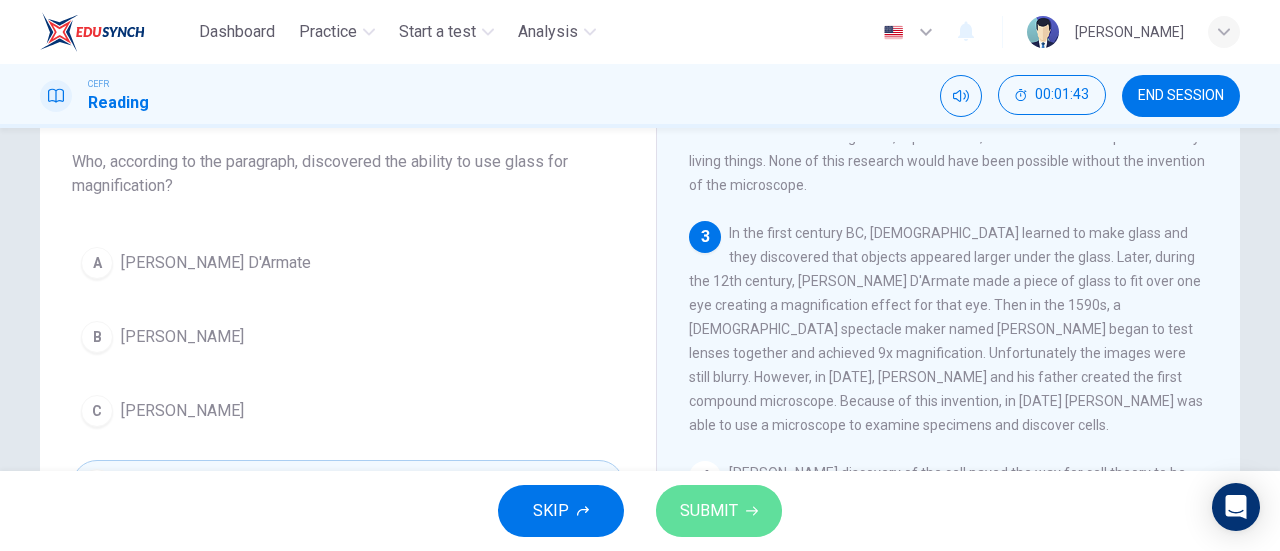 click on "SUBMIT" at bounding box center (719, 511) 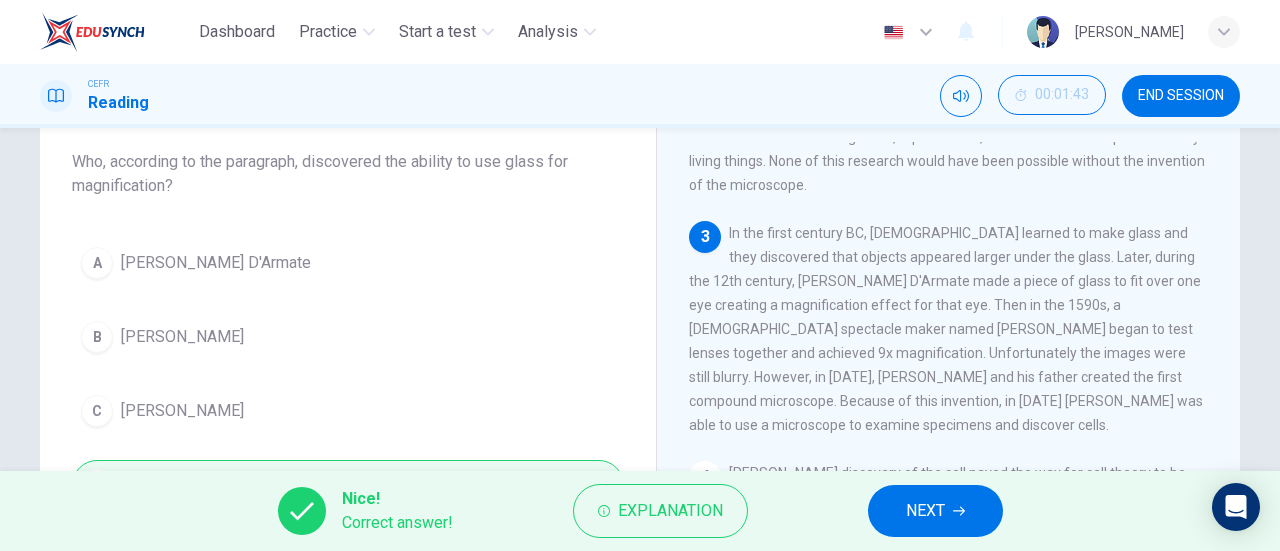 click on "NEXT" at bounding box center [935, 511] 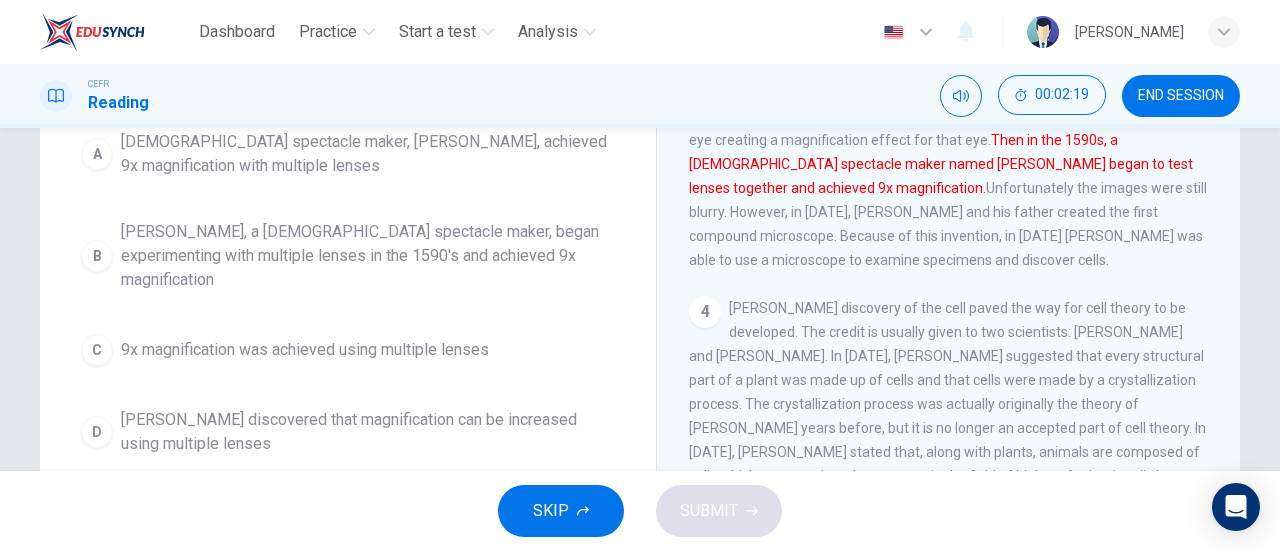 scroll, scrollTop: 280, scrollLeft: 0, axis: vertical 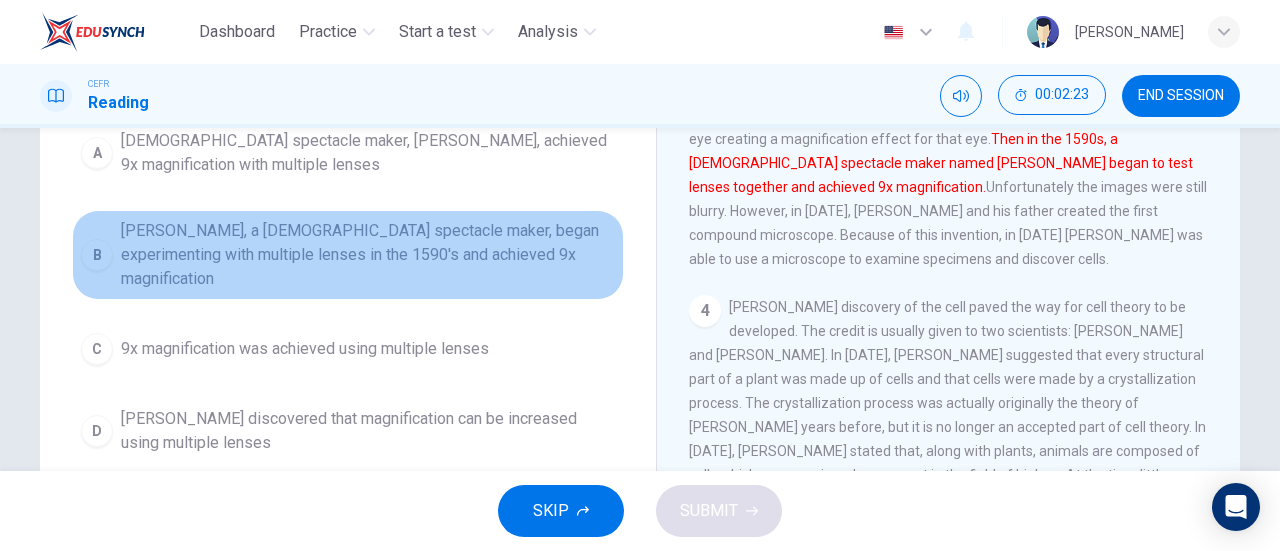 click on "[PERSON_NAME], a [DEMOGRAPHIC_DATA] spectacle maker, began experimenting with multiple lenses in the 1590's and achieved 9x magnification" at bounding box center (368, 255) 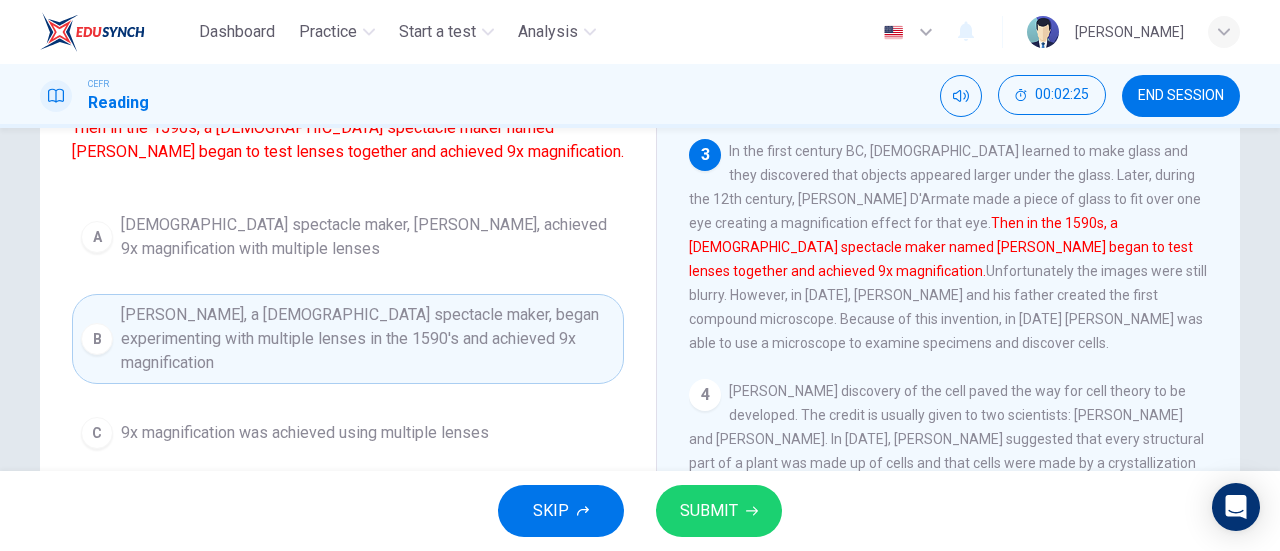 scroll, scrollTop: 197, scrollLeft: 0, axis: vertical 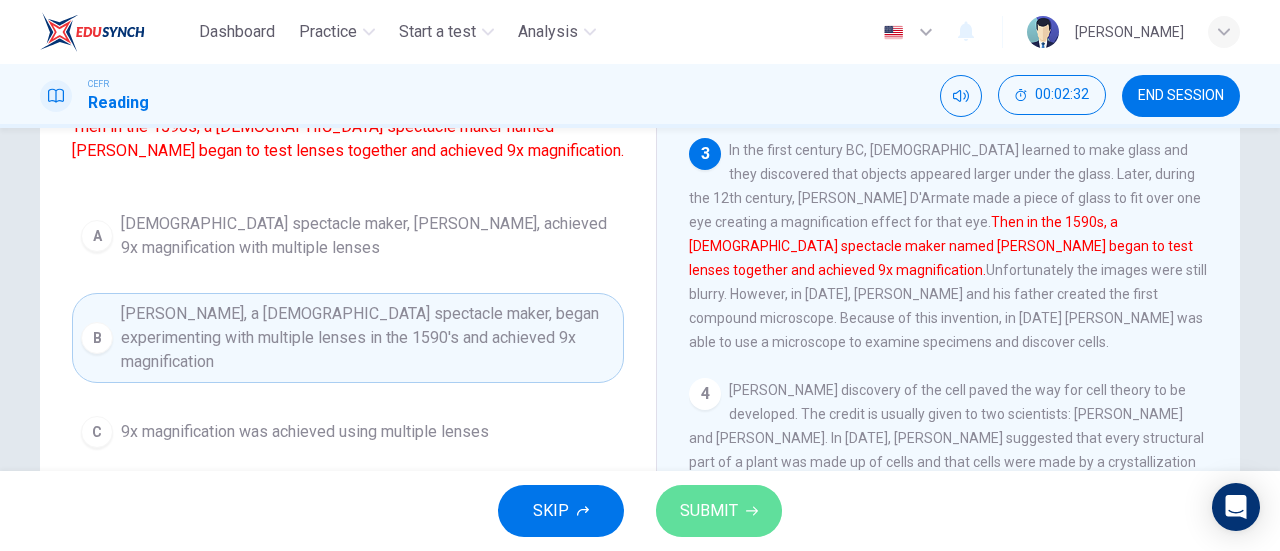 click on "SUBMIT" at bounding box center [719, 511] 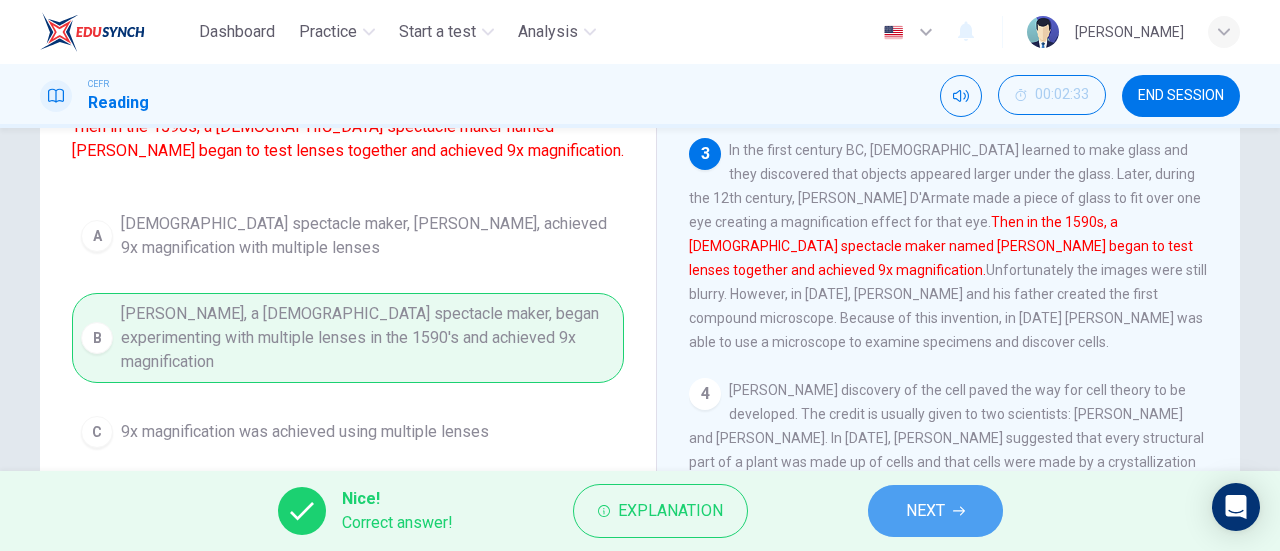 click on "NEXT" at bounding box center [935, 511] 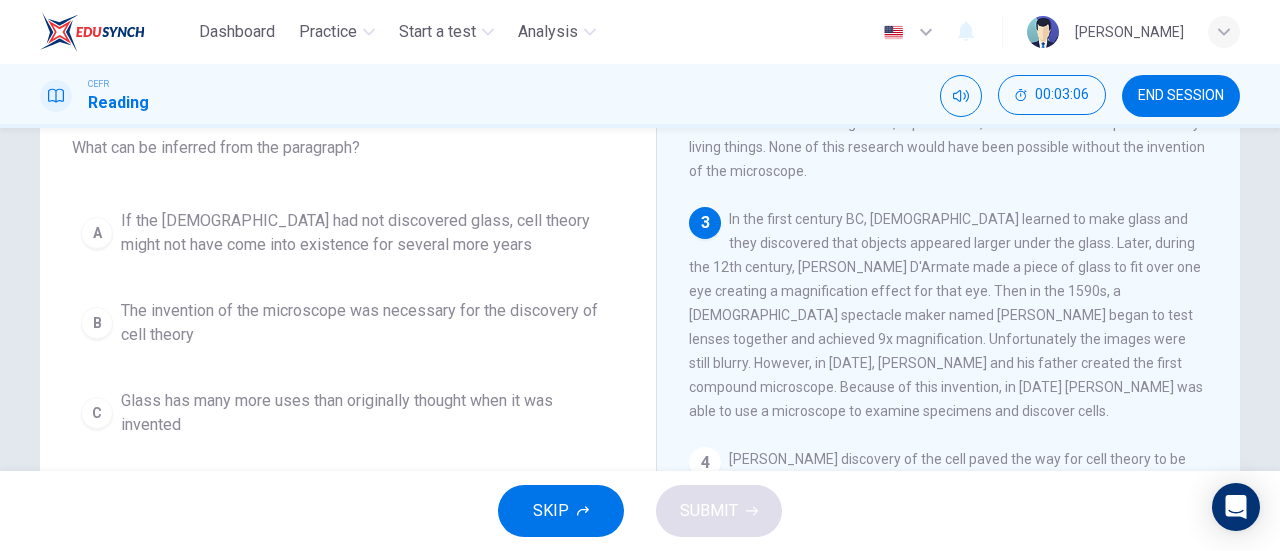 scroll, scrollTop: 127, scrollLeft: 0, axis: vertical 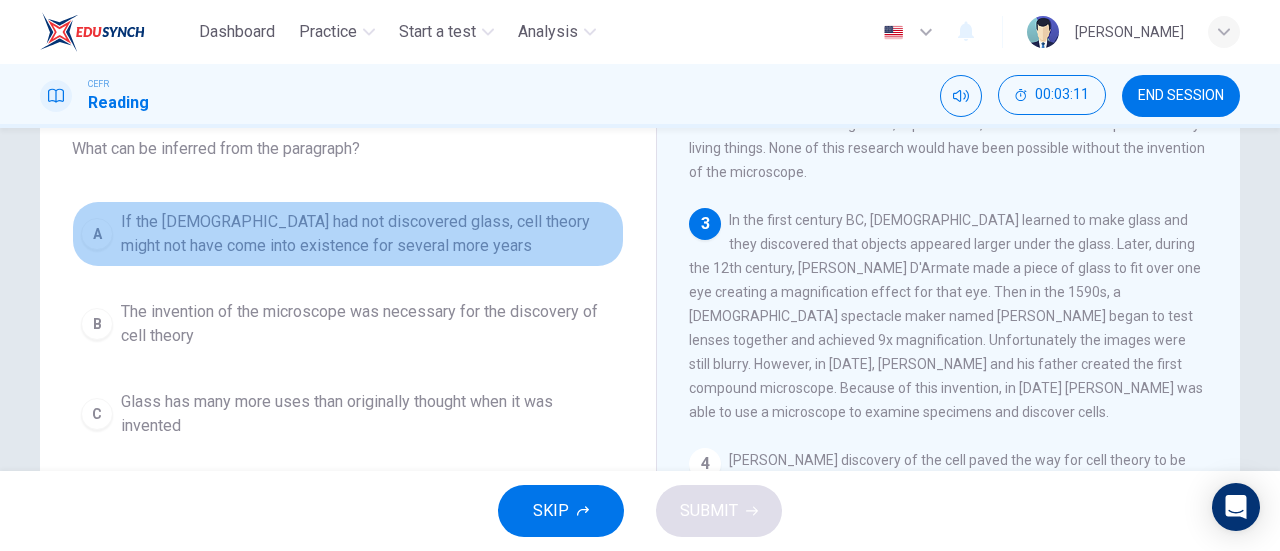click on "If the [DEMOGRAPHIC_DATA] had not discovered glass, cell theory might not have come into existence for several more years" at bounding box center (368, 234) 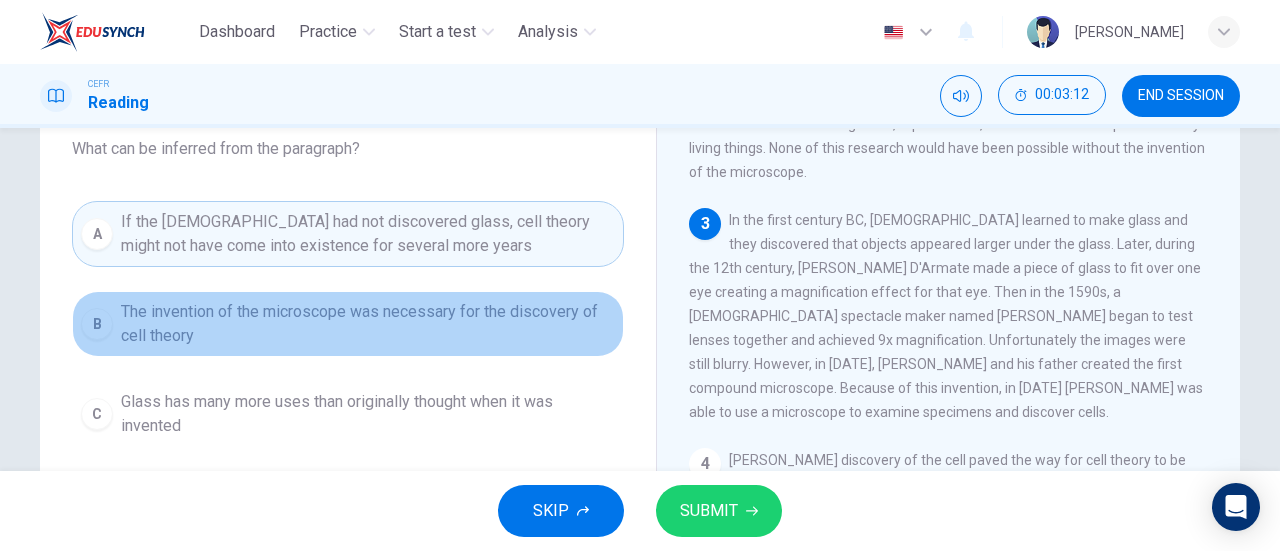 click on "The invention of the microscope was necessary for the discovery of cell theory" at bounding box center [368, 324] 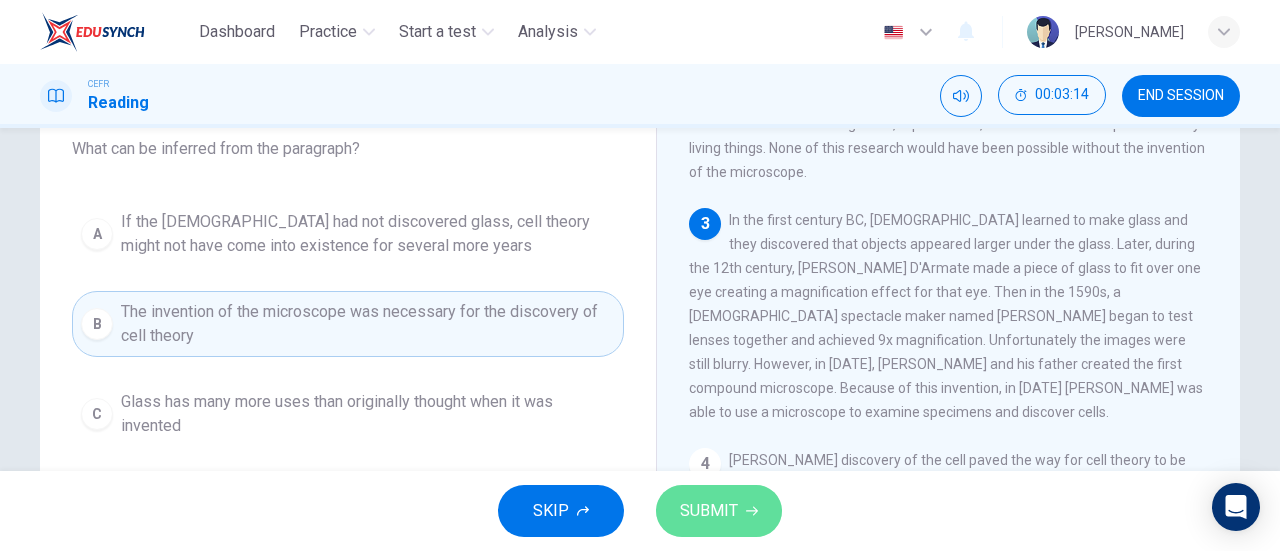 click on "SUBMIT" at bounding box center [719, 511] 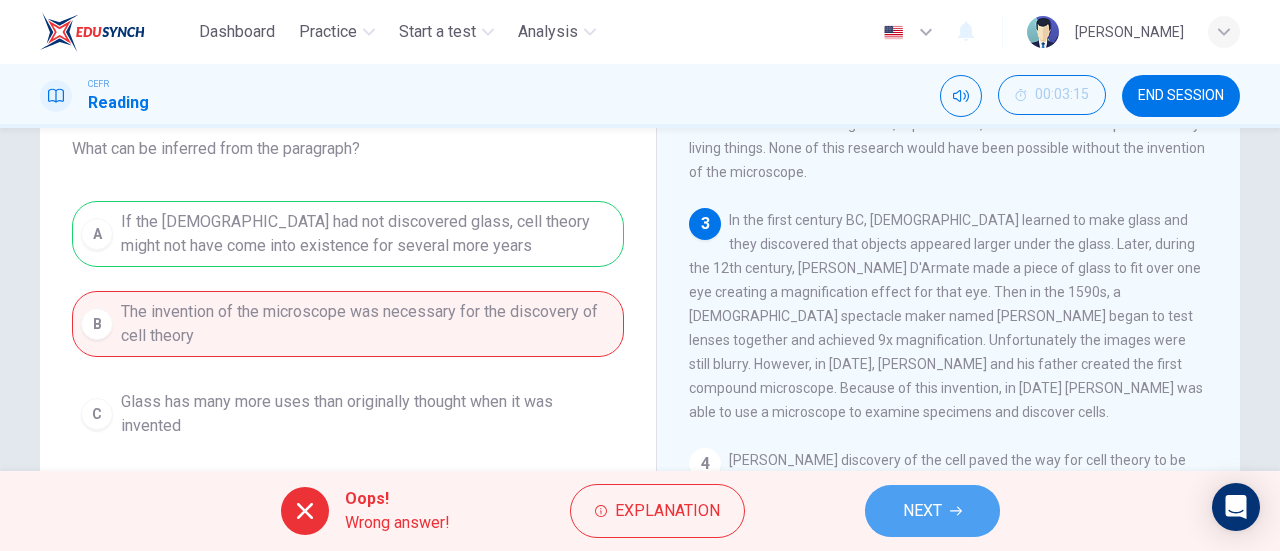 click on "NEXT" at bounding box center [932, 511] 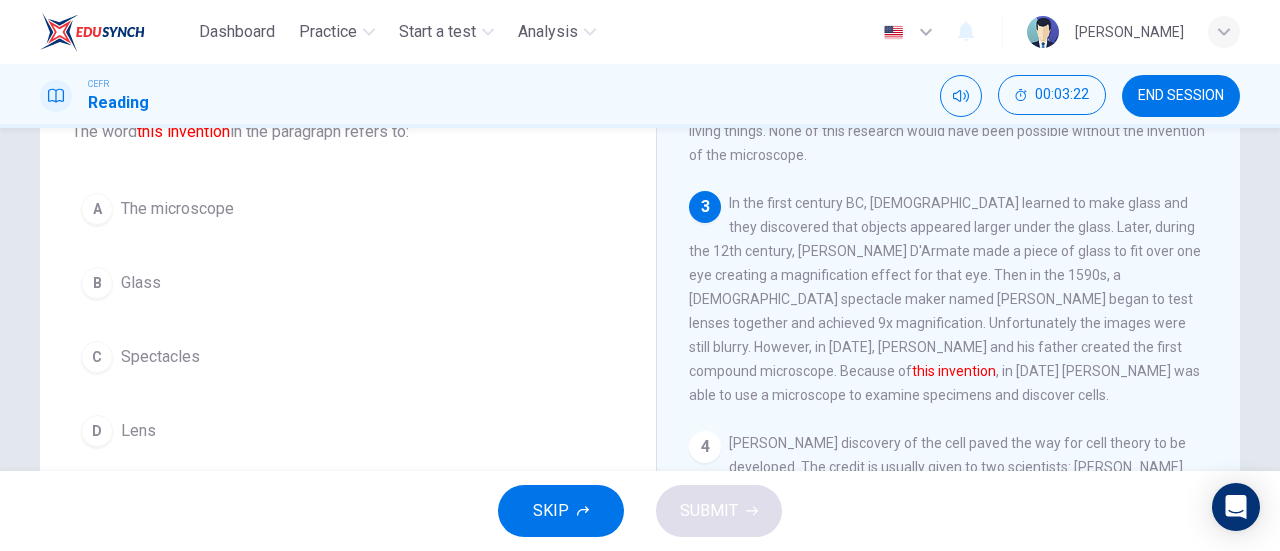scroll, scrollTop: 149, scrollLeft: 0, axis: vertical 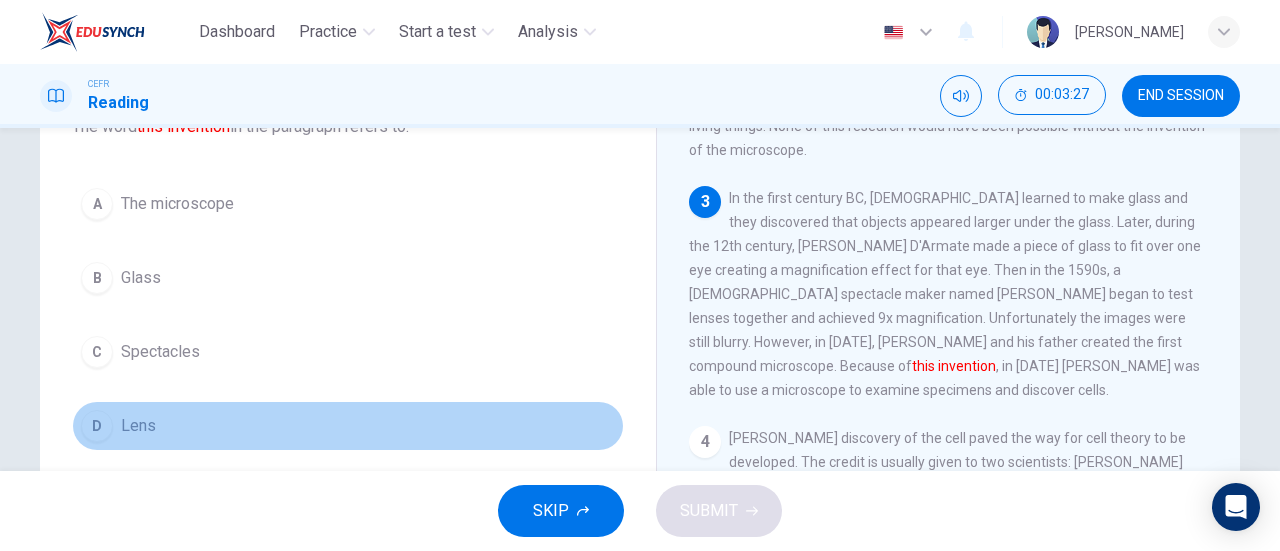 click on "D Lens" at bounding box center (348, 426) 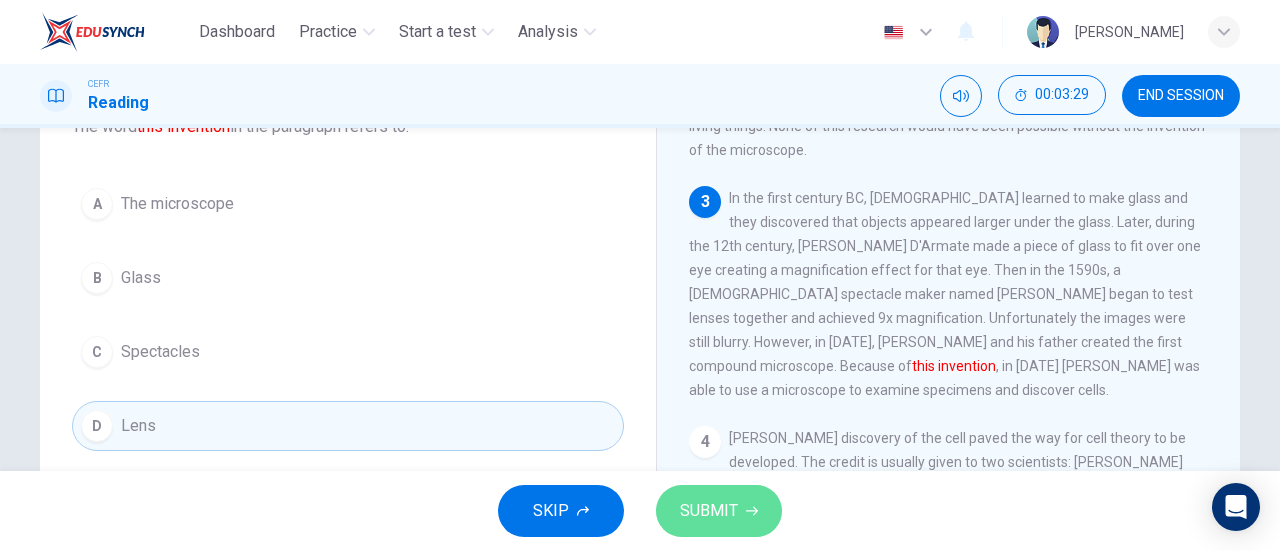 click on "SUBMIT" at bounding box center [709, 511] 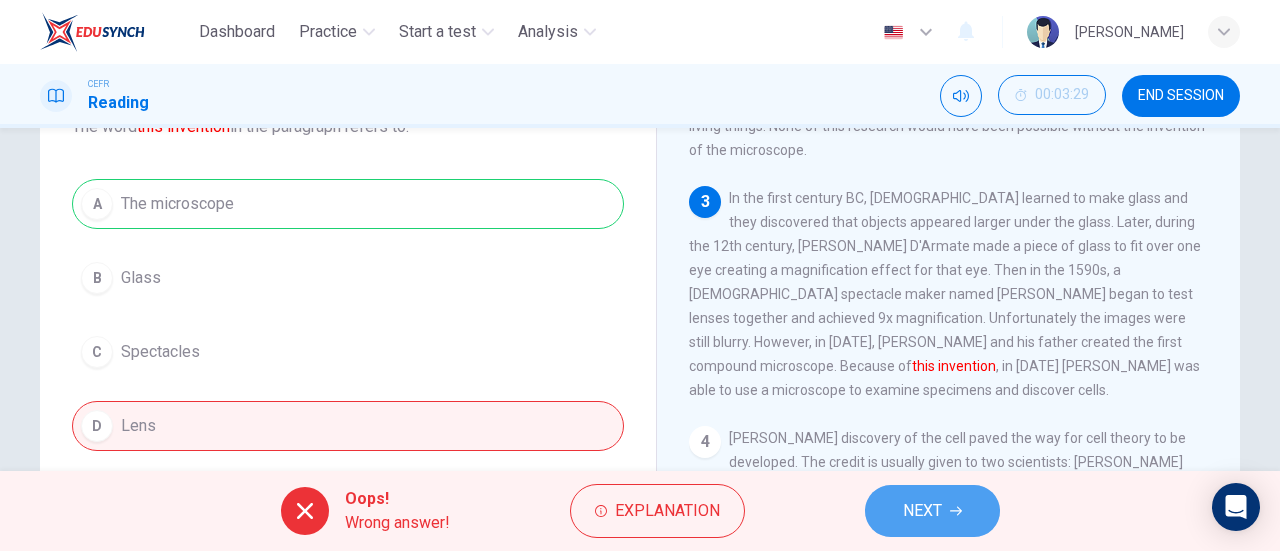 click on "NEXT" at bounding box center [932, 511] 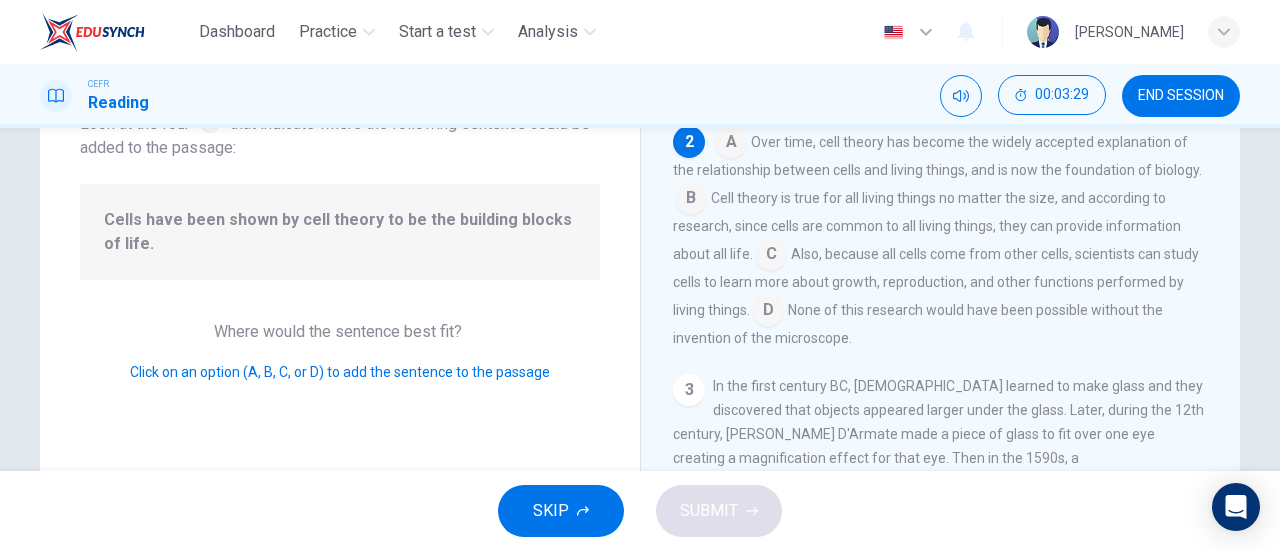 scroll, scrollTop: 172, scrollLeft: 0, axis: vertical 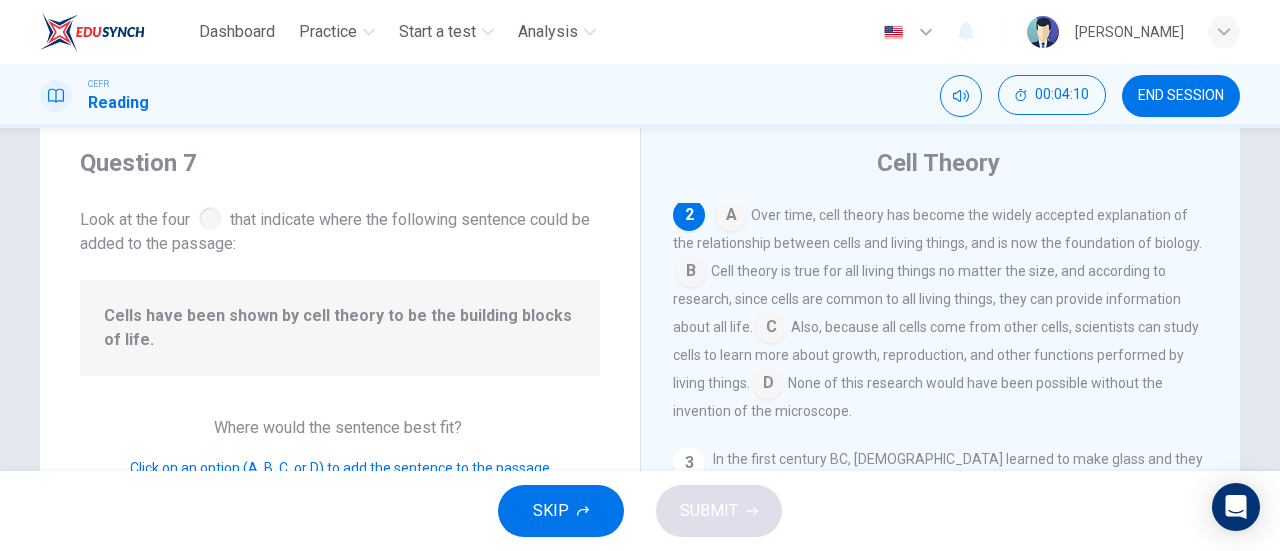 click at bounding box center [691, 273] 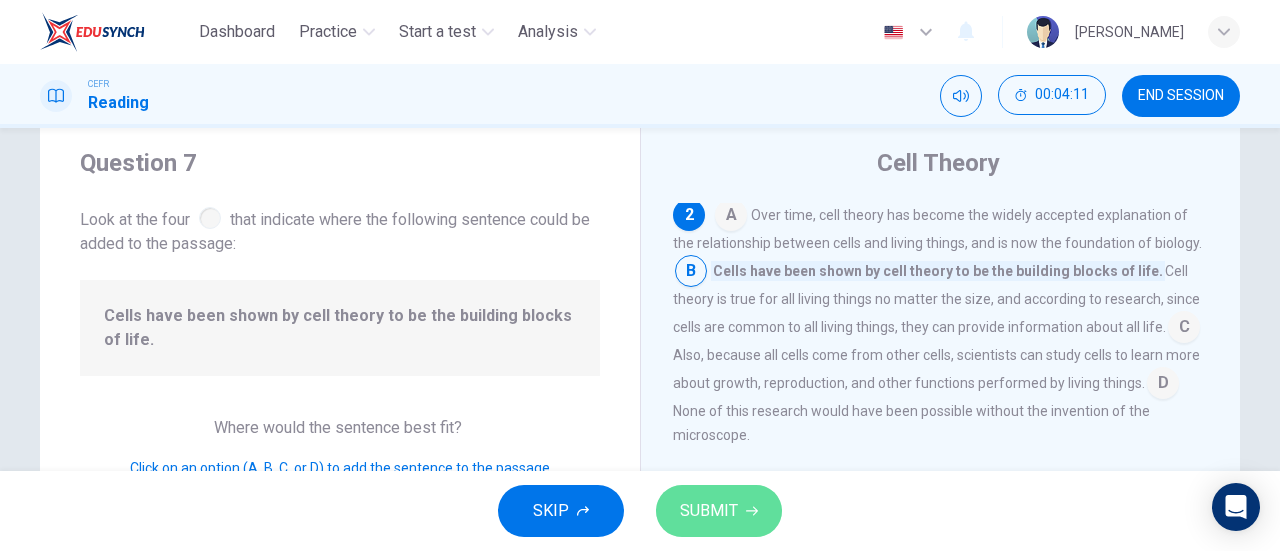 click on "SUBMIT" at bounding box center [709, 511] 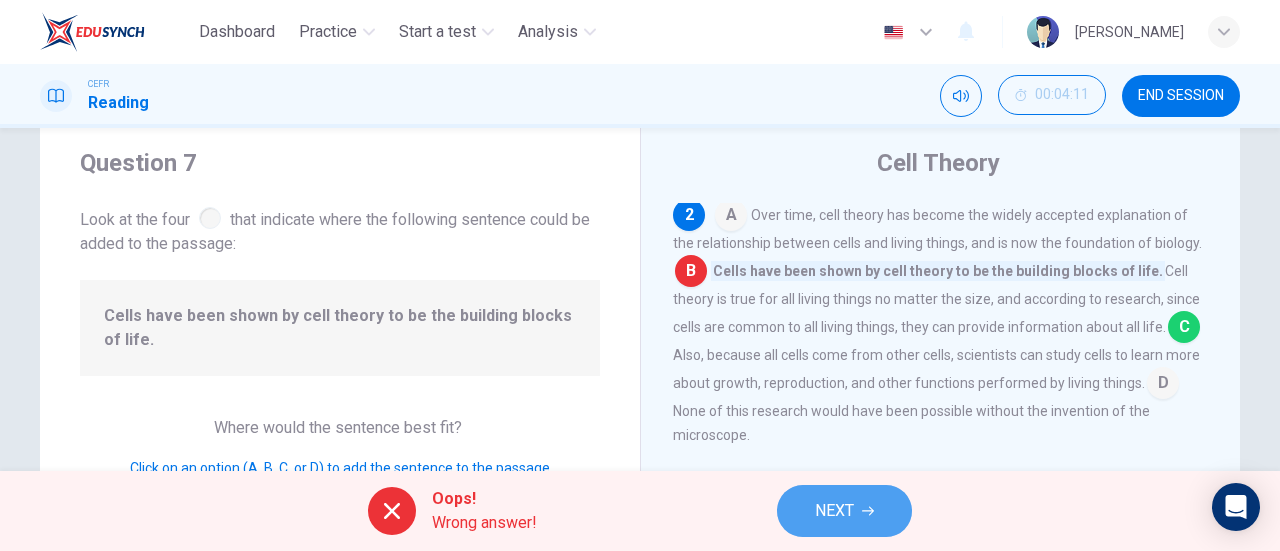 click on "NEXT" at bounding box center (834, 511) 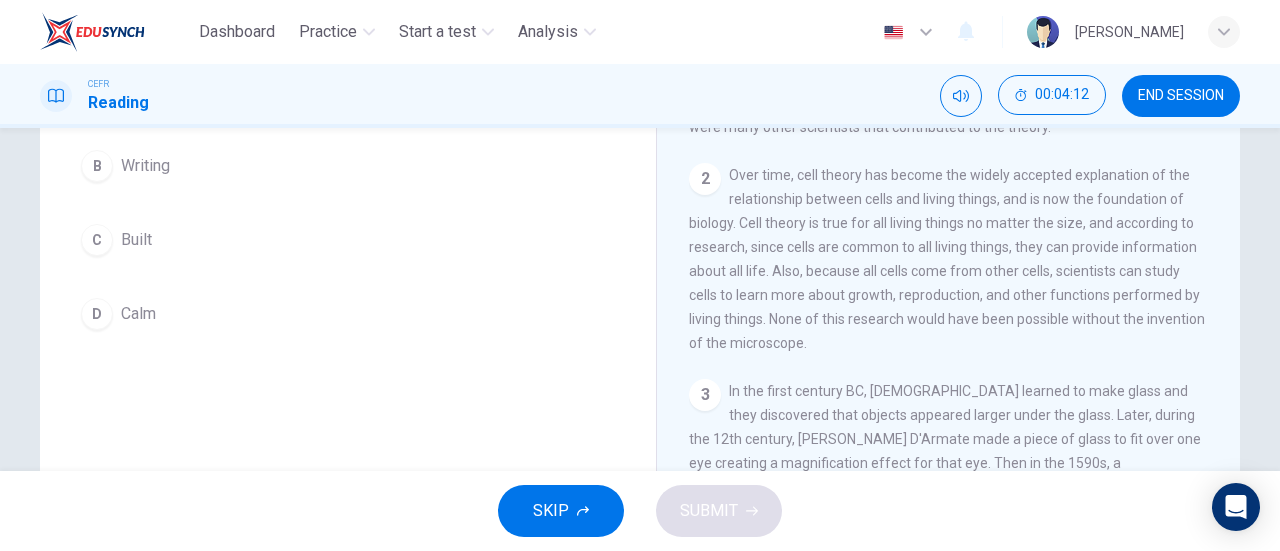 scroll, scrollTop: 262, scrollLeft: 0, axis: vertical 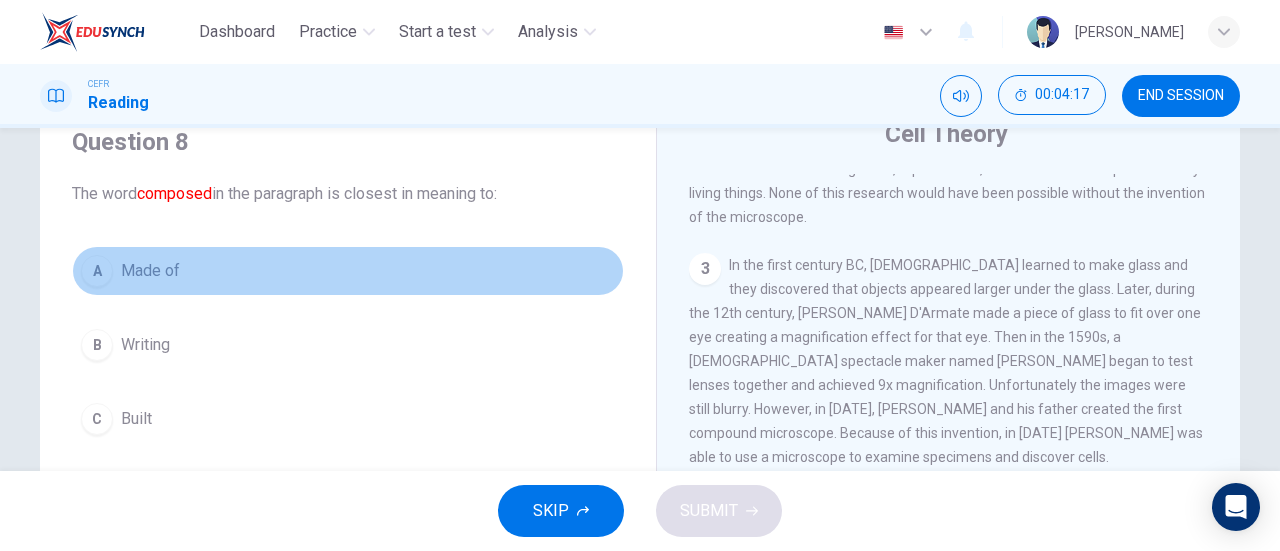 click on "A Made of" at bounding box center [348, 271] 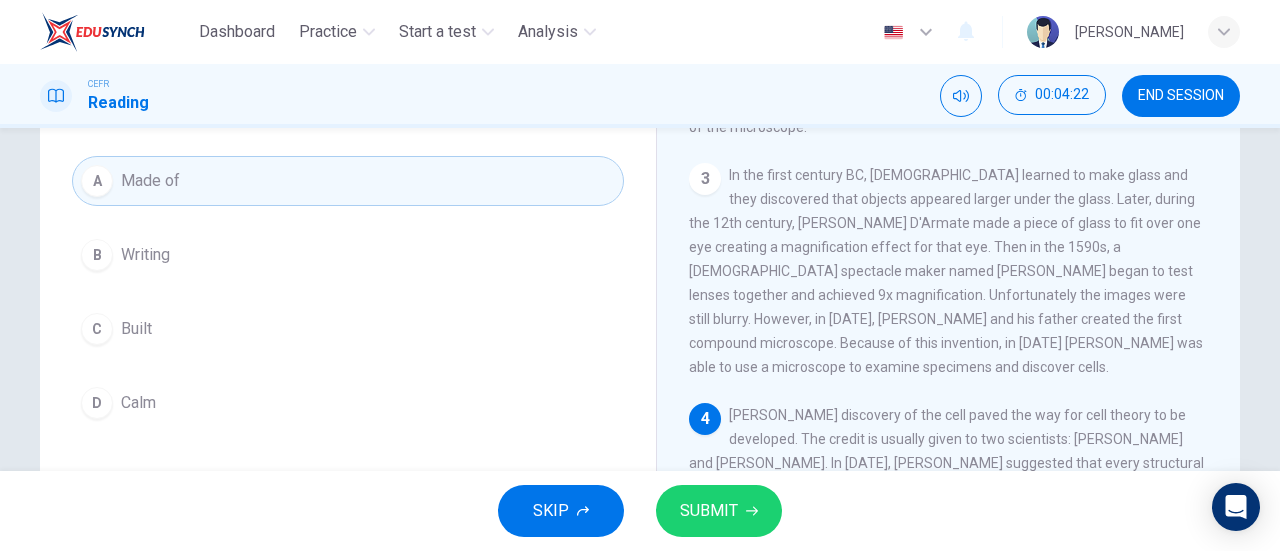 scroll, scrollTop: 161, scrollLeft: 0, axis: vertical 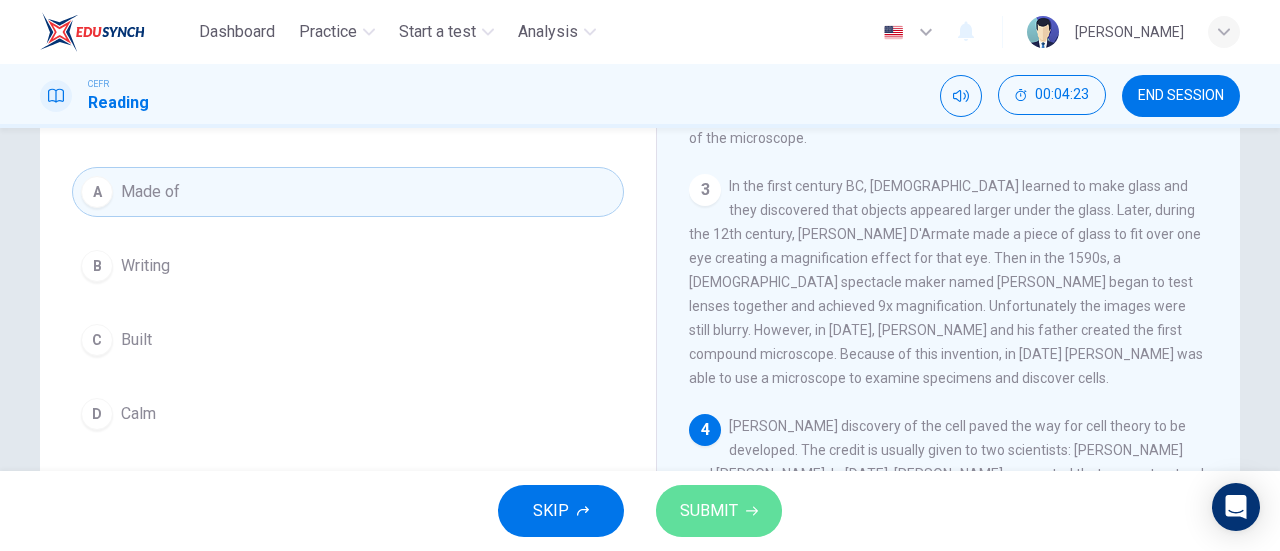 click on "SUBMIT" at bounding box center [719, 511] 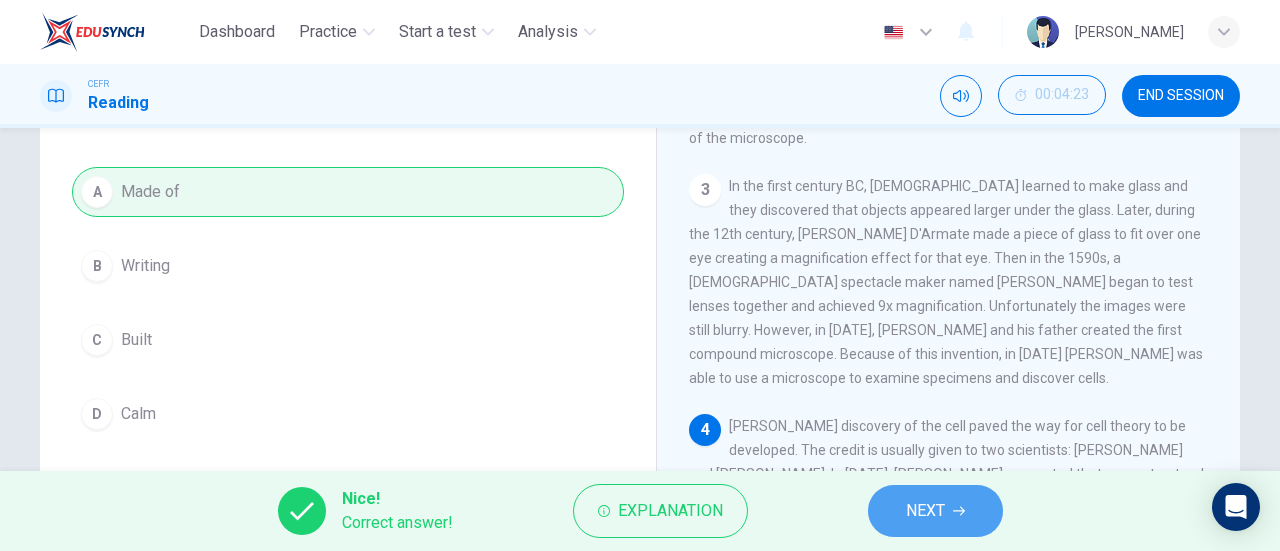 click on "NEXT" at bounding box center [935, 511] 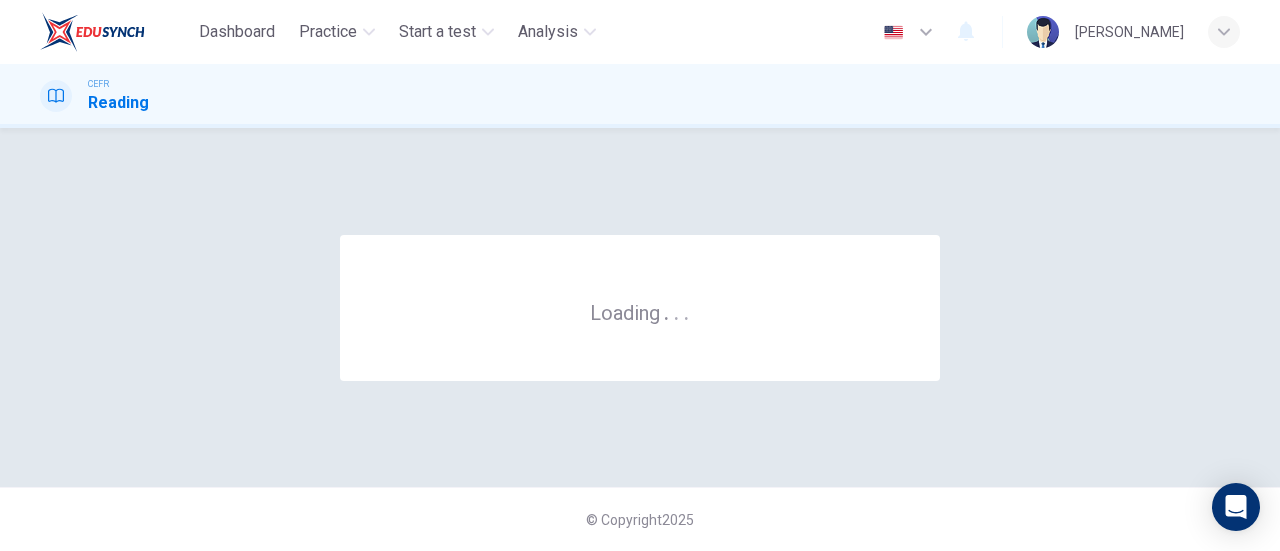 scroll, scrollTop: 0, scrollLeft: 0, axis: both 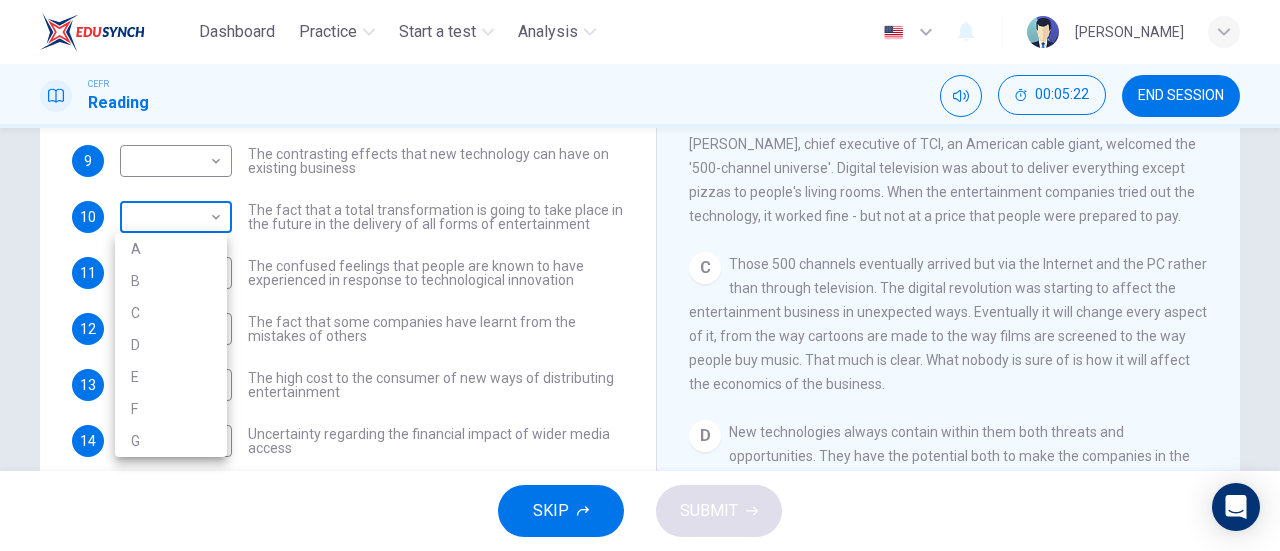 click on "Dashboard Practice Start a test Analysis English en ​ AL MA'AWA [PERSON_NAME] CEFR Reading 00:05:22 END SESSION Questions 9 - 16 The Reading Passage has 7 paragraphs  A-G .
Which paragraph mentions the following?
Write the appropriate letters  (A-G)  in the boxes below.
NB  Some of the paragraphs will be used  more than once. 9 ​ ​ The contrasting effects that new technology can have on existing business 10 ​ ​ The fact that a total transformation is going to take place in the future in the delivery of all forms of entertainment 11 ​ ​ The confused feelings that people are known to have experienced in response to technological innovation 12 ​ ​ The fact that some companies have learnt from the mistakes of others 13 ​ ​ The high cost to the consumer of new ways of distributing entertainment 14 ​ ​ Uncertainty regarding the financial impact of wider media access 15 ​ ​ The fact that some companies were the victims of strict government policy 16 ​ ​ Wheel of Fortune A B C" at bounding box center [640, 275] 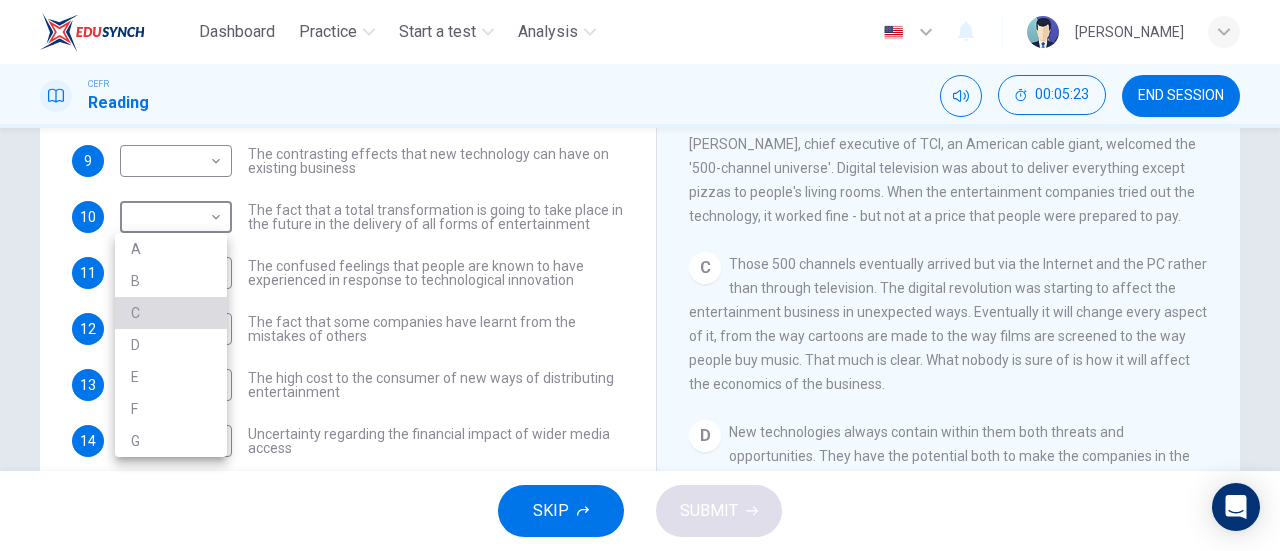 click on "C" at bounding box center (171, 313) 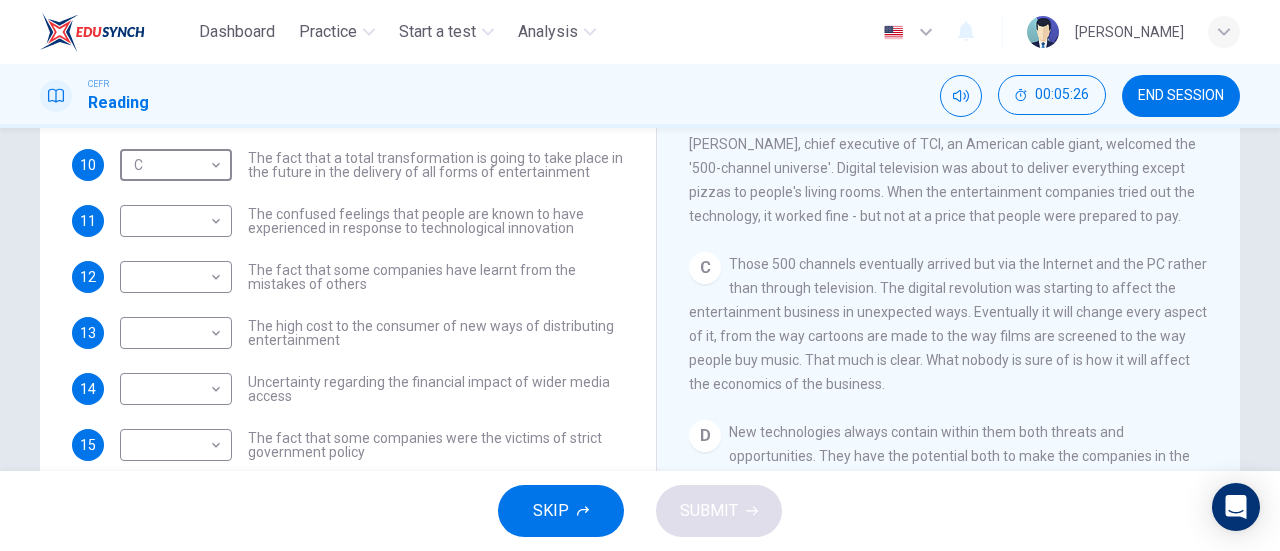scroll, scrollTop: 72, scrollLeft: 0, axis: vertical 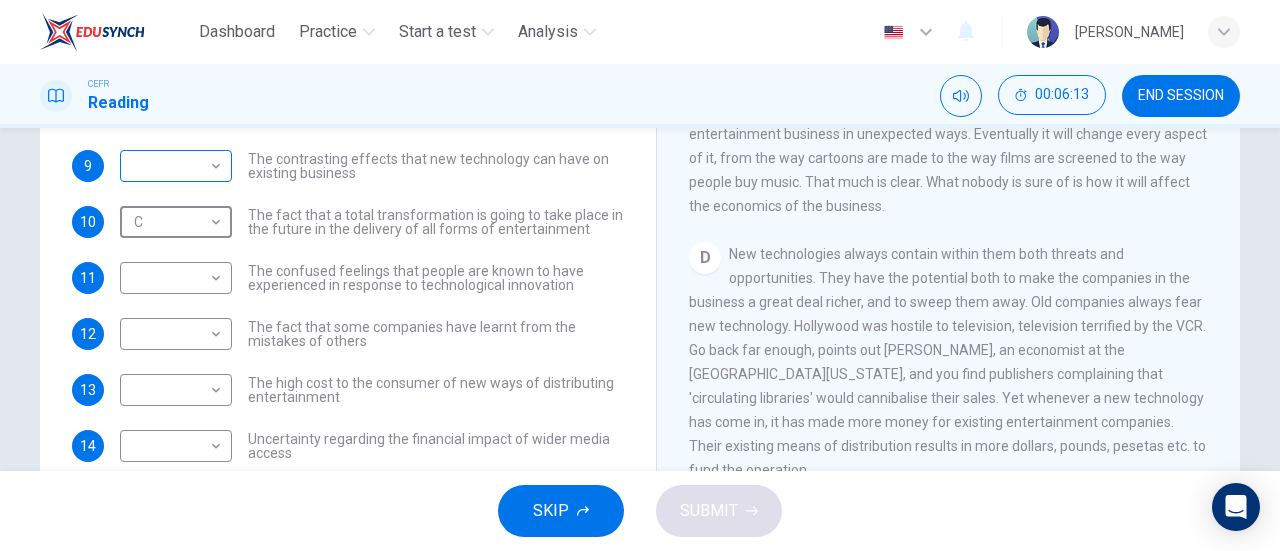 click on "Dashboard Practice Start a test Analysis English en ​ AL MA'AWA [PERSON_NAME] CEFR Reading 00:06:13 END SESSION Questions 9 - 16 The Reading Passage has 7 paragraphs  A-G .
Which paragraph mentions the following?
Write the appropriate letters  (A-G)  in the boxes below.
NB  Some of the paragraphs will be used  more than once. 9 ​ ​ The contrasting effects that new technology can have on existing business 10 C C ​ The fact that a total transformation is going to take place in the future in the delivery of all forms of entertainment 11 ​ ​ The confused feelings that people are known to have experienced in response to technological innovation 12 ​ ​ The fact that some companies have learnt from the mistakes of others 13 ​ ​ The high cost to the consumer of new ways of distributing entertainment 14 ​ ​ Uncertainty regarding the financial impact of wider media access 15 ​ ​ The fact that some companies were the victims of strict government policy 16 ​ ​ Wheel of Fortune A B C" at bounding box center (640, 275) 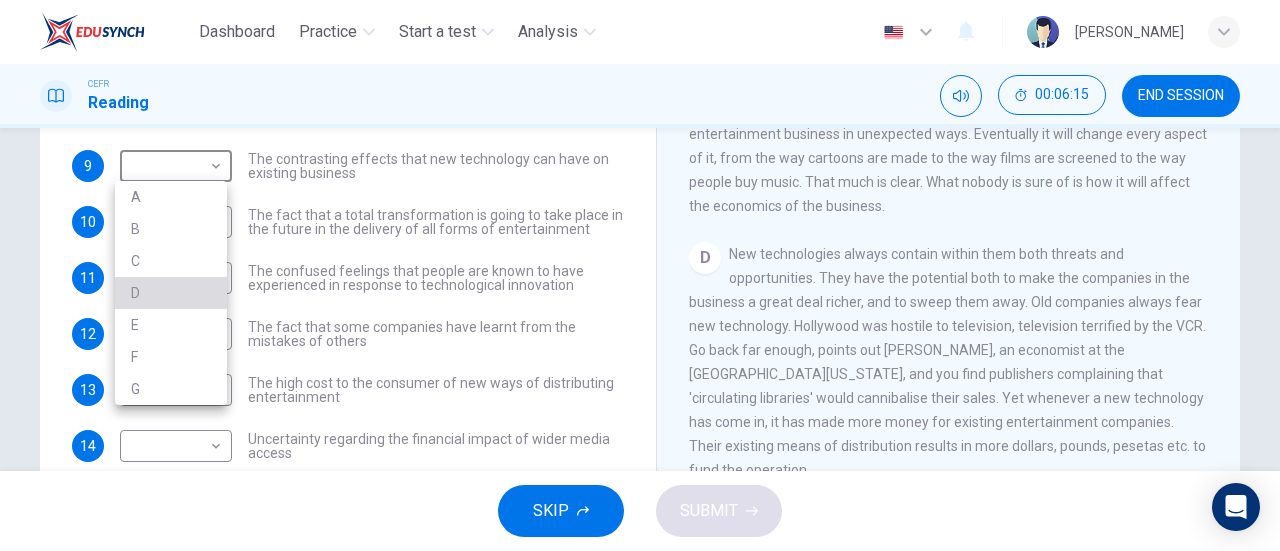 click on "D" at bounding box center [171, 293] 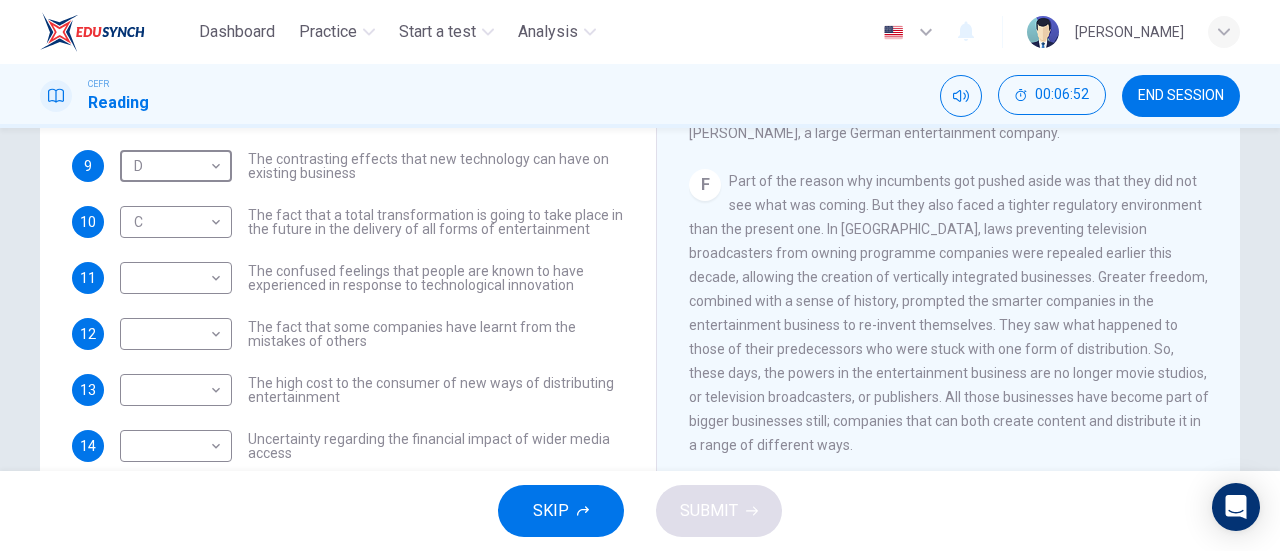 scroll, scrollTop: 1340, scrollLeft: 0, axis: vertical 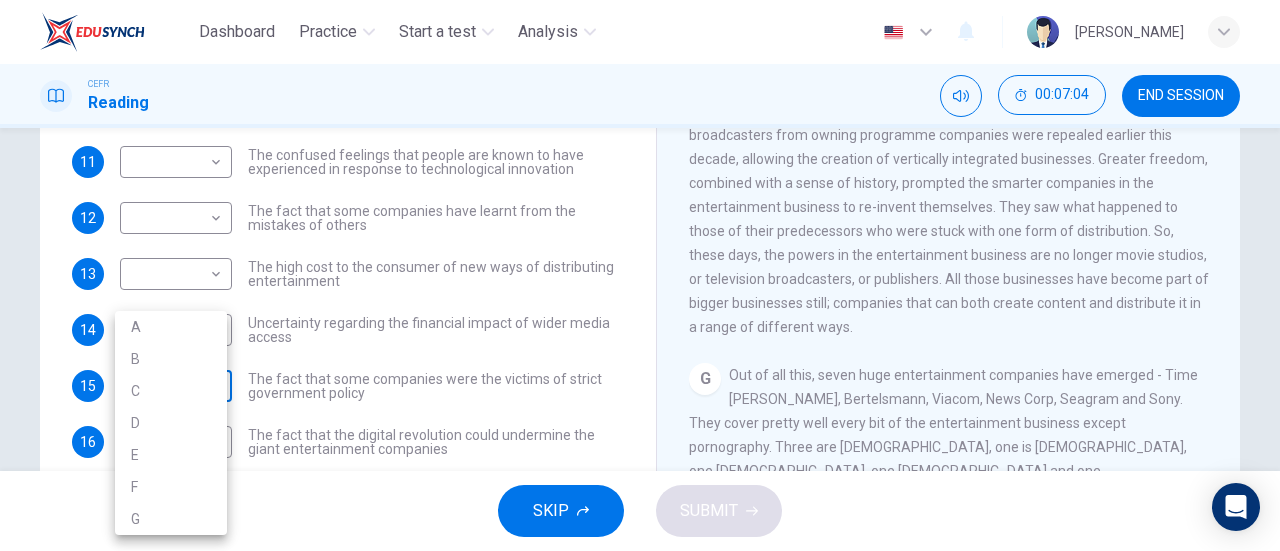 click on "Dashboard Practice Start a test Analysis English en ​ AL MA'AWA [PERSON_NAME] CEFR Reading 00:07:04 END SESSION Questions 9 - 16 The Reading Passage has 7 paragraphs  A-G .
Which paragraph mentions the following?
Write the appropriate letters  (A-G)  in the boxes below.
NB  Some of the paragraphs will be used  more than once. 9 D D ​ The contrasting effects that new technology can have on existing business 10 C C ​ The fact that a total transformation is going to take place in the future in the delivery of all forms of entertainment 11 ​ ​ The confused feelings that people are known to have experienced in response to technological innovation 12 ​ ​ The fact that some companies have learnt from the mistakes of others 13 ​ ​ The high cost to the consumer of new ways of distributing entertainment 14 ​ ​ Uncertainty regarding the financial impact of wider media access 15 ​ ​ The fact that some companies were the victims of strict government policy 16 ​ ​ Wheel of Fortune A B C" at bounding box center [640, 275] 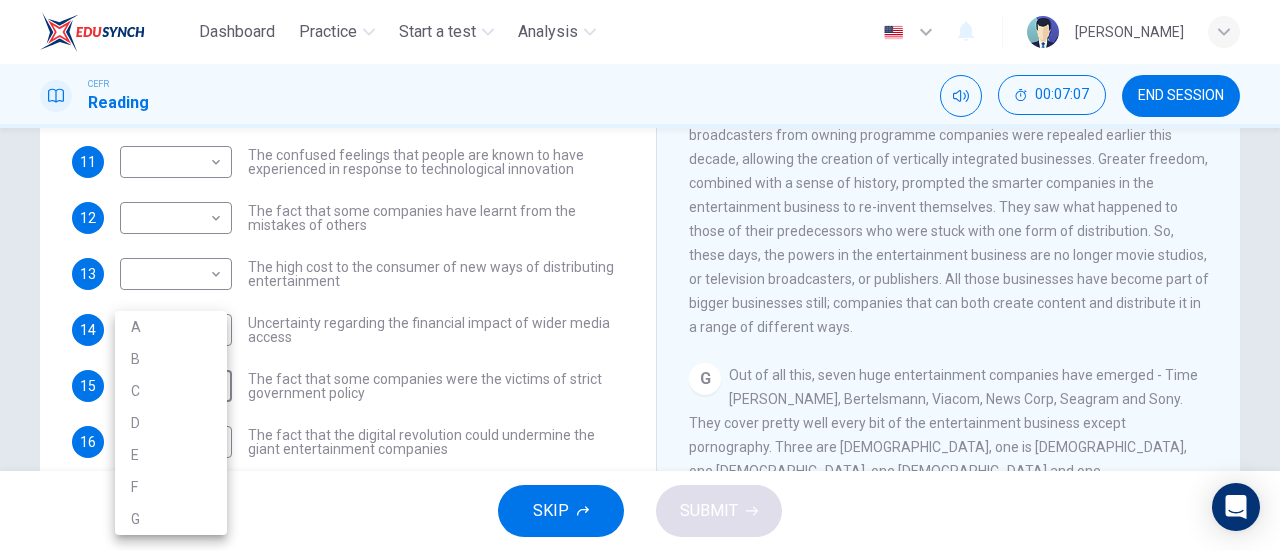 drag, startPoint x: 156, startPoint y: 469, endPoint x: 156, endPoint y: 481, distance: 12 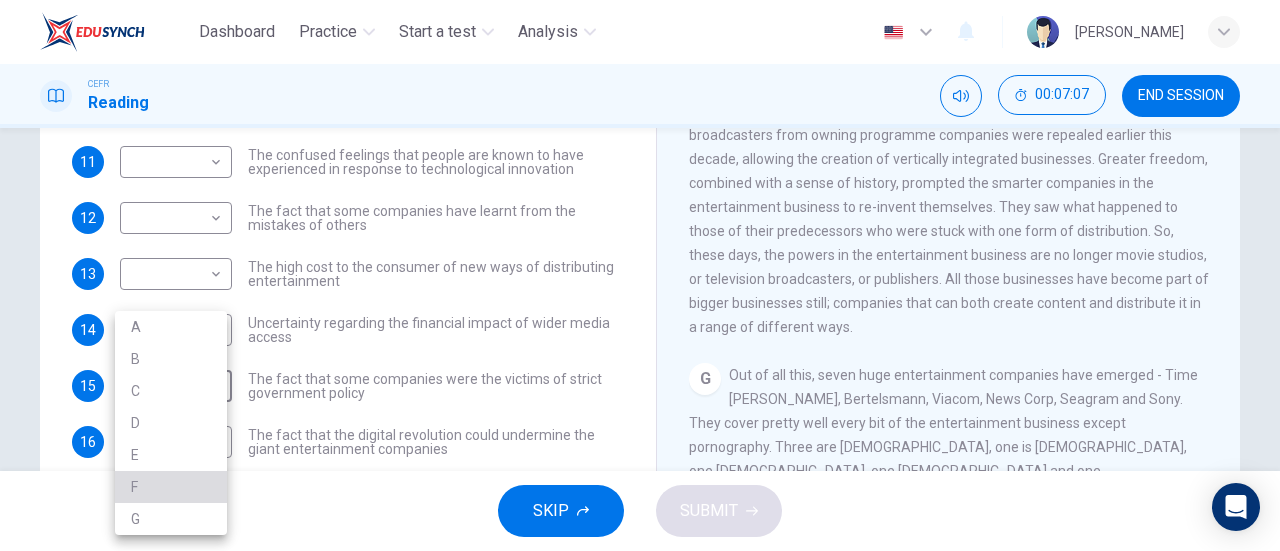 click on "F" at bounding box center [171, 487] 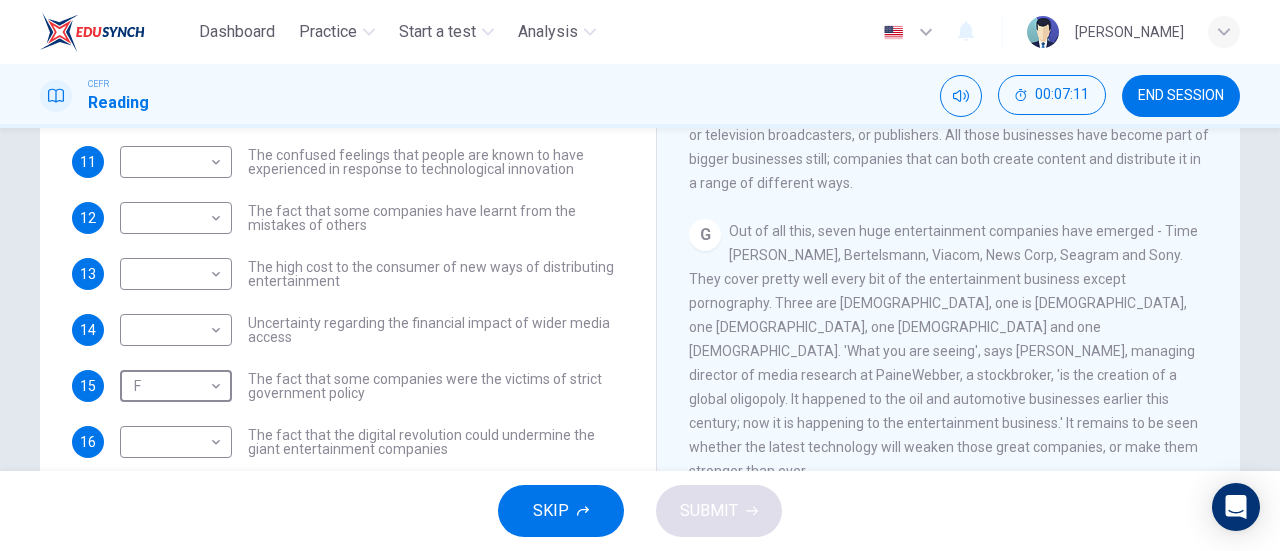 scroll, scrollTop: 1511, scrollLeft: 0, axis: vertical 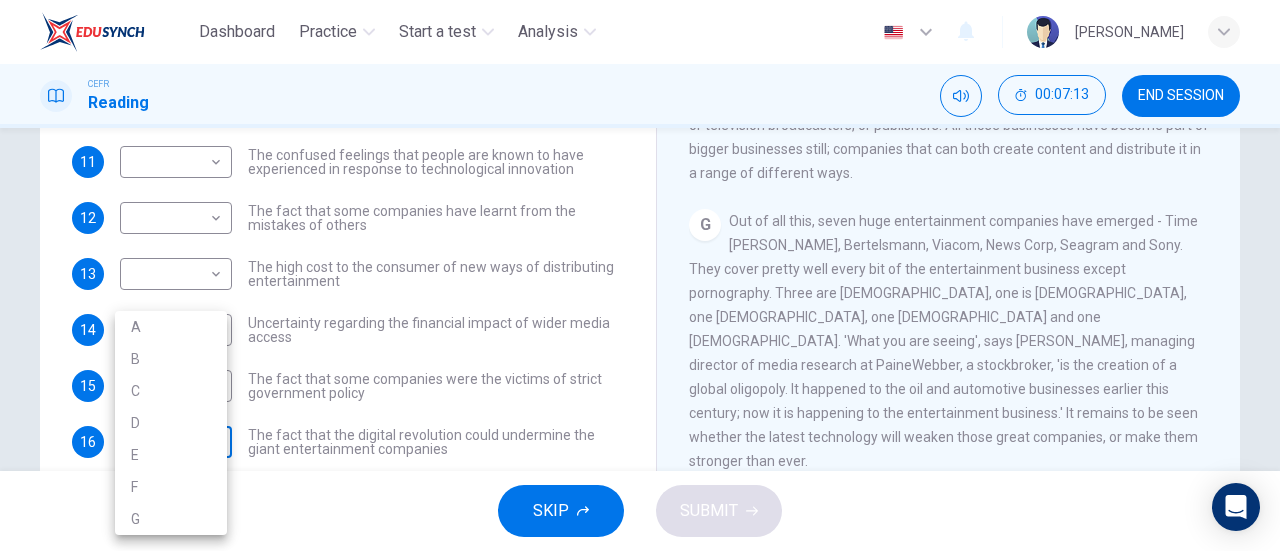 click on "Dashboard Practice Start a test Analysis English en ​ AL MA'AWA [PERSON_NAME] CEFR Reading 00:07:13 END SESSION Questions 9 - 16 The Reading Passage has 7 paragraphs  A-G .
Which paragraph mentions the following?
Write the appropriate letters  (A-G)  in the boxes below.
NB  Some of the paragraphs will be used  more than once. 9 D D ​ The contrasting effects that new technology can have on existing business 10 C C ​ The fact that a total transformation is going to take place in the future in the delivery of all forms of entertainment 11 ​ ​ The confused feelings that people are known to have experienced in response to technological innovation 12 ​ ​ The fact that some companies have learnt from the mistakes of others 13 ​ ​ The high cost to the consumer of new ways of distributing entertainment 14 ​ ​ Uncertainty regarding the financial impact of wider media access 15 F F ​ The fact that some companies were the victims of strict government policy 16 ​ ​ Wheel of Fortune A B C" at bounding box center [640, 275] 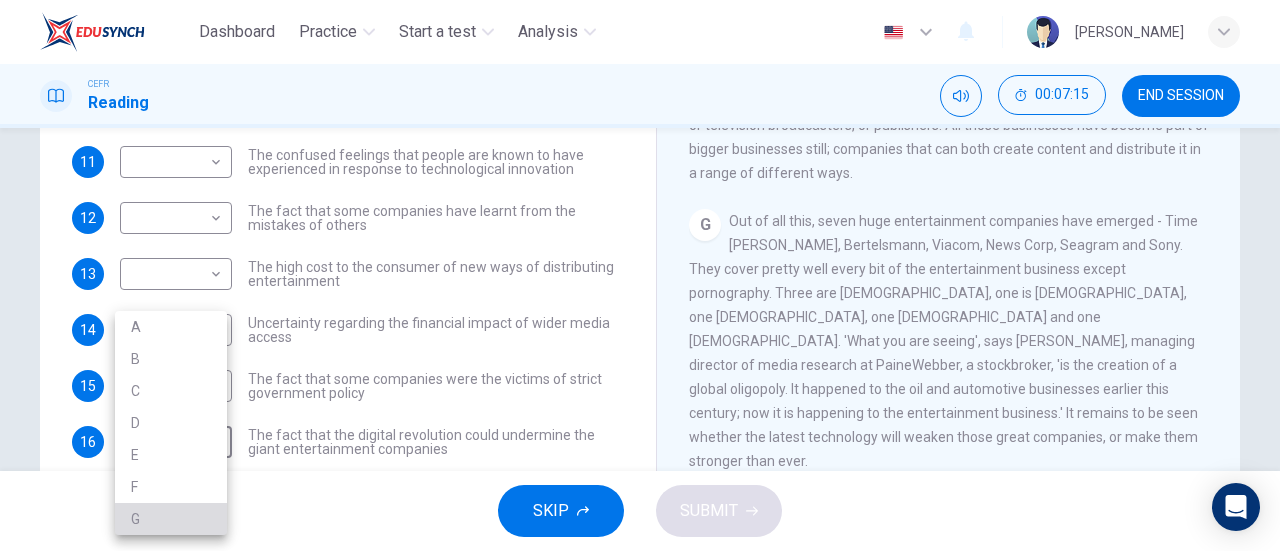 click on "G" at bounding box center [171, 519] 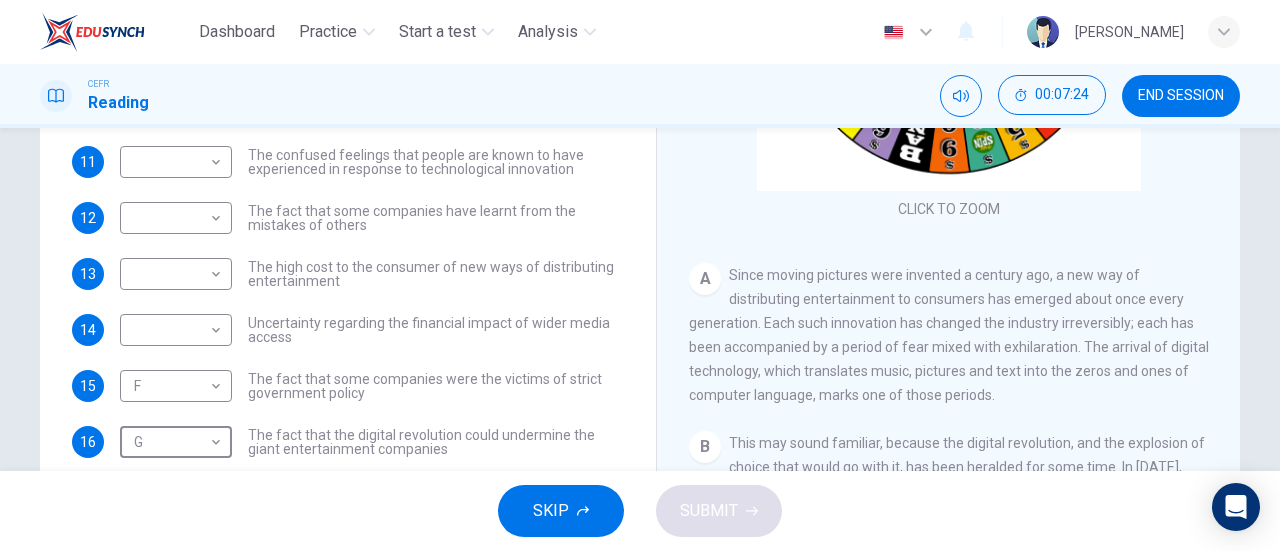 scroll, scrollTop: 49, scrollLeft: 0, axis: vertical 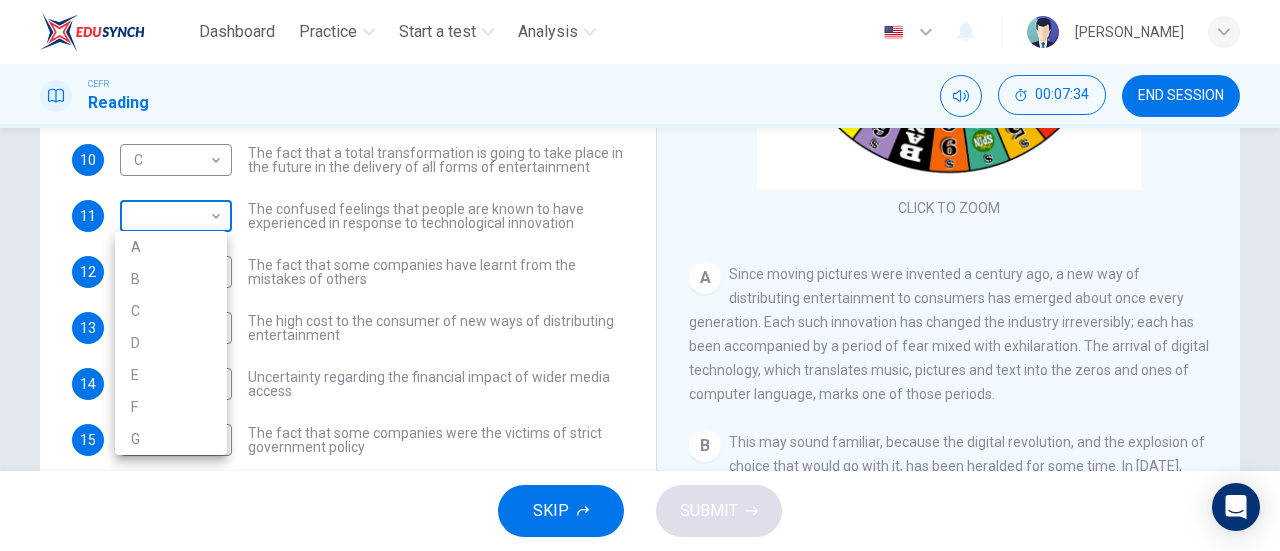 click on "Dashboard Practice Start a test Analysis English en ​ AL MA'AWA [PERSON_NAME] CEFR Reading 00:07:34 END SESSION Questions 9 - 16 The Reading Passage has 7 paragraphs  A-G .
Which paragraph mentions the following?
Write the appropriate letters  (A-G)  in the boxes below.
NB  Some of the paragraphs will be used  more than once. 9 D D ​ The contrasting effects that new technology can have on existing business 10 C C ​ The fact that a total transformation is going to take place in the future in the delivery of all forms of entertainment 11 ​ ​ The confused feelings that people are known to have experienced in response to technological innovation 12 ​ ​ The fact that some companies have learnt from the mistakes of others 13 ​ ​ The high cost to the consumer of new ways of distributing entertainment 14 ​ ​ Uncertainty regarding the financial impact of wider media access 15 F F ​ The fact that some companies were the victims of strict government policy 16 G G ​ Wheel of Fortune A B C" at bounding box center (640, 275) 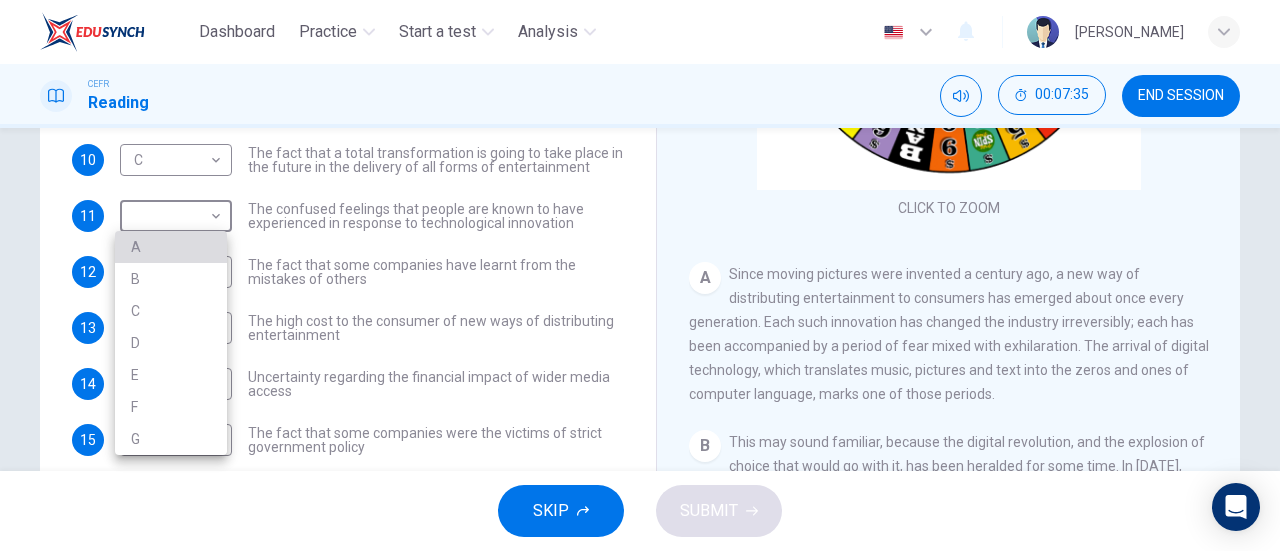 click on "A" at bounding box center [171, 247] 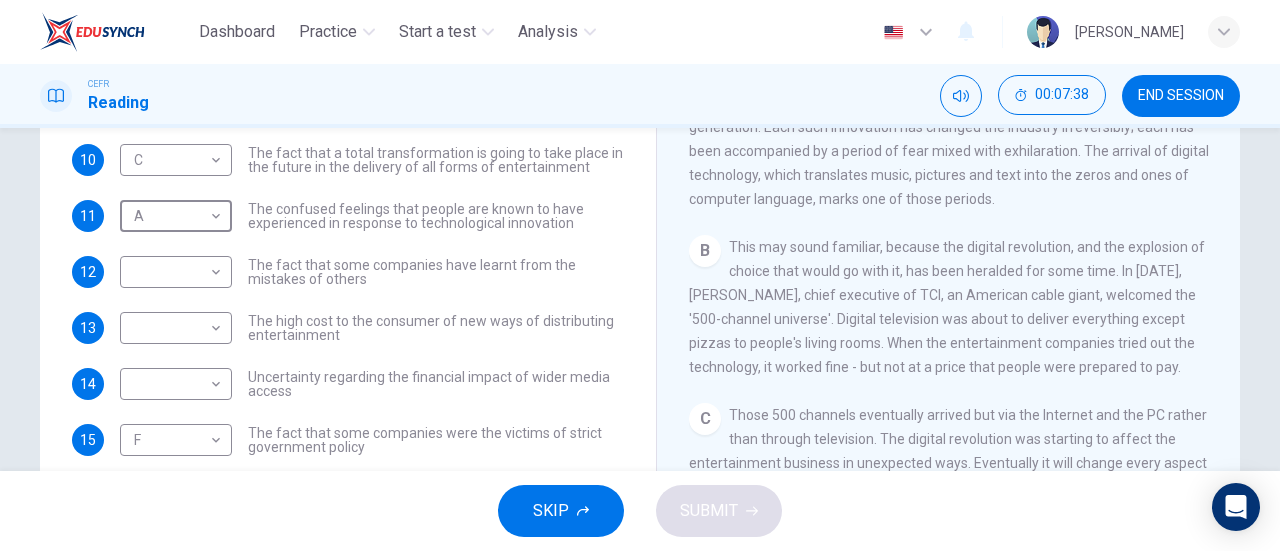 scroll, scrollTop: 245, scrollLeft: 0, axis: vertical 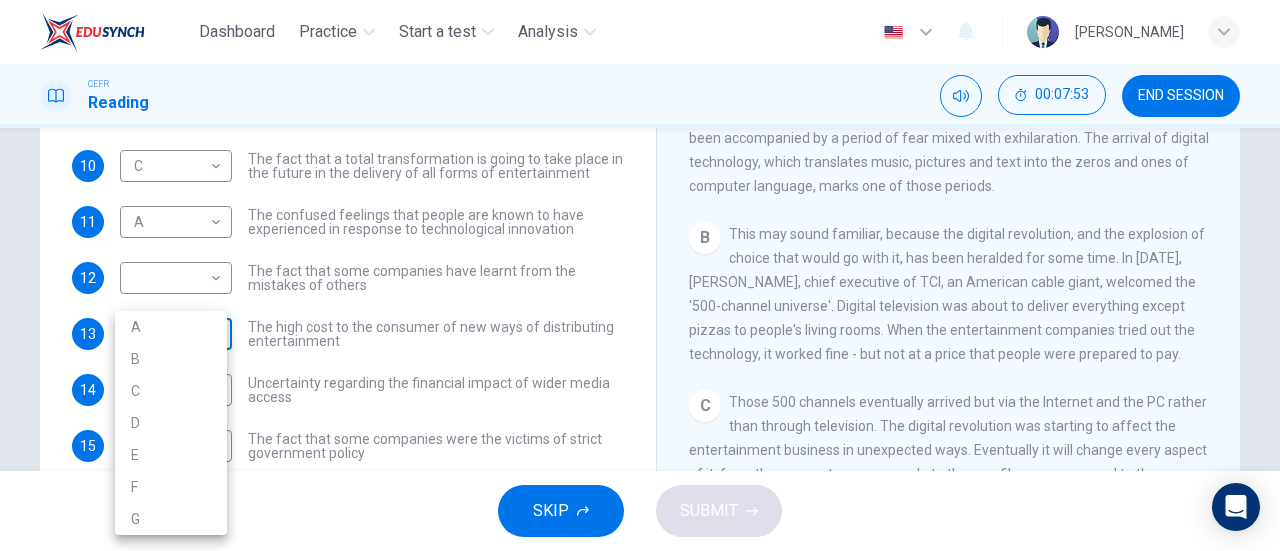 click on "Dashboard Practice Start a test Analysis English en ​ AL MA'AWA [PERSON_NAME] CEFR Reading 00:07:53 END SESSION Questions 9 - 16 The Reading Passage has 7 paragraphs  A-G .
Which paragraph mentions the following?
Write the appropriate letters  (A-G)  in the boxes below.
NB  Some of the paragraphs will be used  more than once. 9 D D ​ The contrasting effects that new technology can have on existing business 10 C C ​ The fact that a total transformation is going to take place in the future in the delivery of all forms of entertainment 11 A A ​ The confused feelings that people are known to have experienced in response to technological innovation 12 ​ ​ The fact that some companies have learnt from the mistakes of others 13 ​ ​ The high cost to the consumer of new ways of distributing entertainment 14 ​ ​ Uncertainty regarding the financial impact of wider media access 15 F F ​ The fact that some companies were the victims of strict government policy 16 G G ​ Wheel of Fortune A B C" at bounding box center [640, 275] 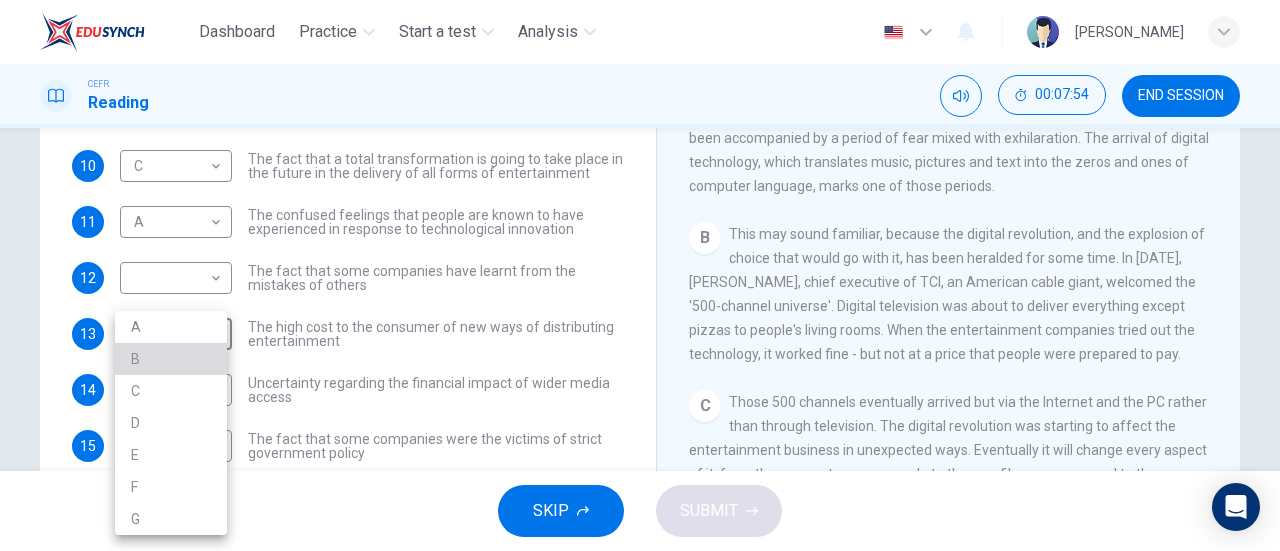 click on "B" at bounding box center [171, 359] 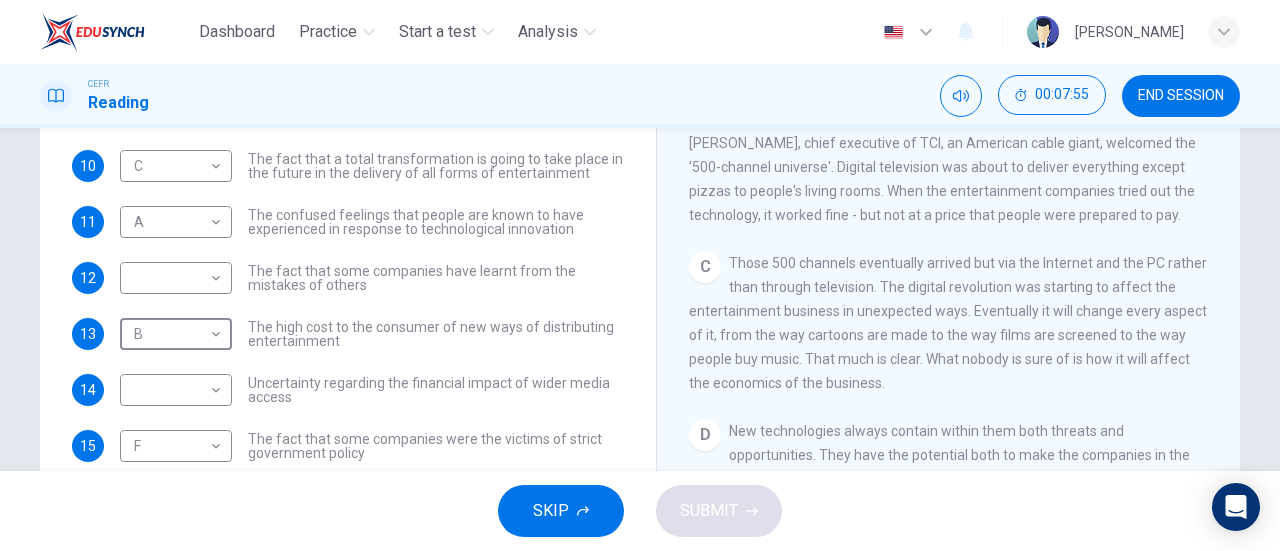 scroll, scrollTop: 385, scrollLeft: 0, axis: vertical 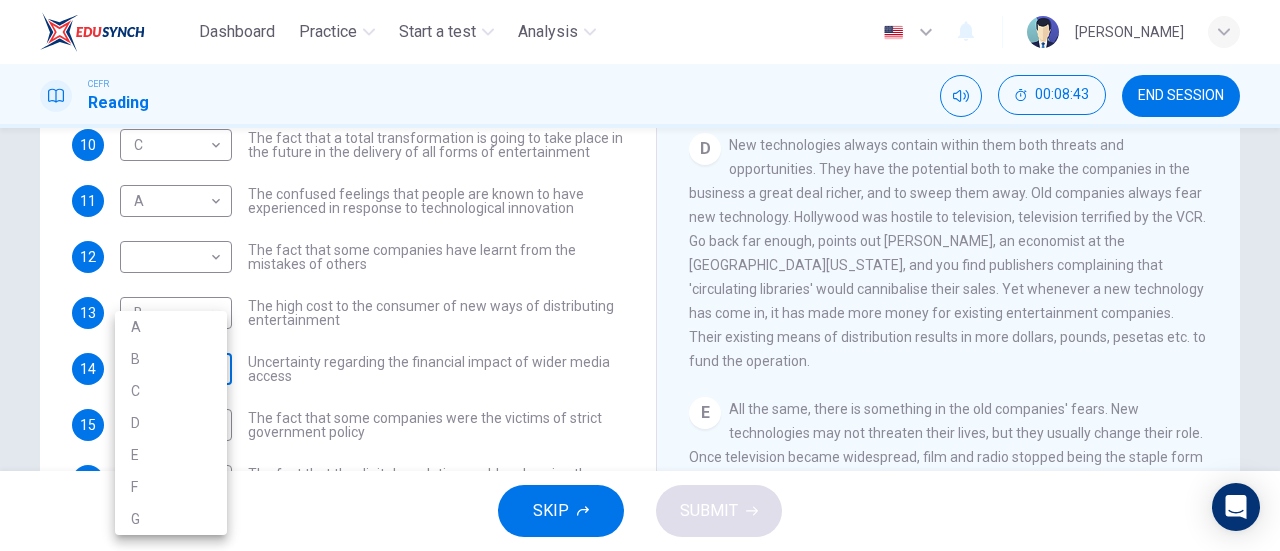 click on "Dashboard Practice Start a test Analysis English en ​ AL MA'AWA [PERSON_NAME] CEFR Reading 00:08:43 END SESSION Questions 9 - 16 The Reading Passage has 7 paragraphs  A-G .
Which paragraph mentions the following?
Write the appropriate letters  (A-G)  in the boxes below.
NB  Some of the paragraphs will be used  more than once. 9 D D ​ The contrasting effects that new technology can have on existing business 10 C C ​ The fact that a total transformation is going to take place in the future in the delivery of all forms of entertainment 11 A A ​ The confused feelings that people are known to have experienced in response to technological innovation 12 ​ ​ The fact that some companies have learnt from the mistakes of others 13 B B ​ The high cost to the consumer of new ways of distributing entertainment 14 ​ ​ Uncertainty regarding the financial impact of wider media access 15 F F ​ The fact that some companies were the victims of strict government policy 16 G G ​ Wheel of Fortune A B C" at bounding box center (640, 275) 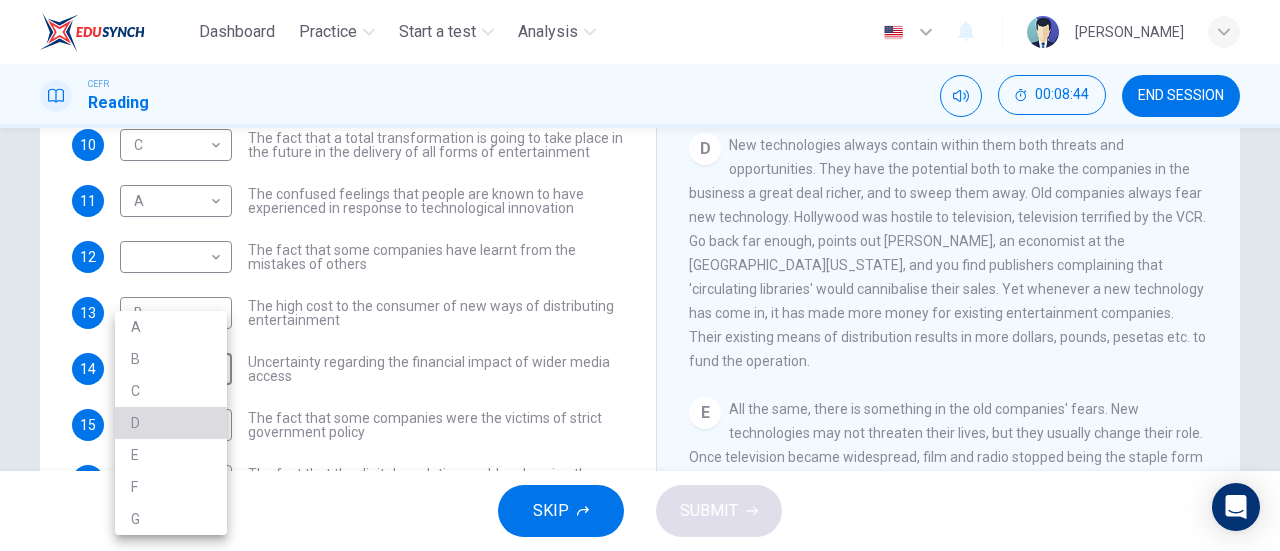 click on "D" at bounding box center [171, 423] 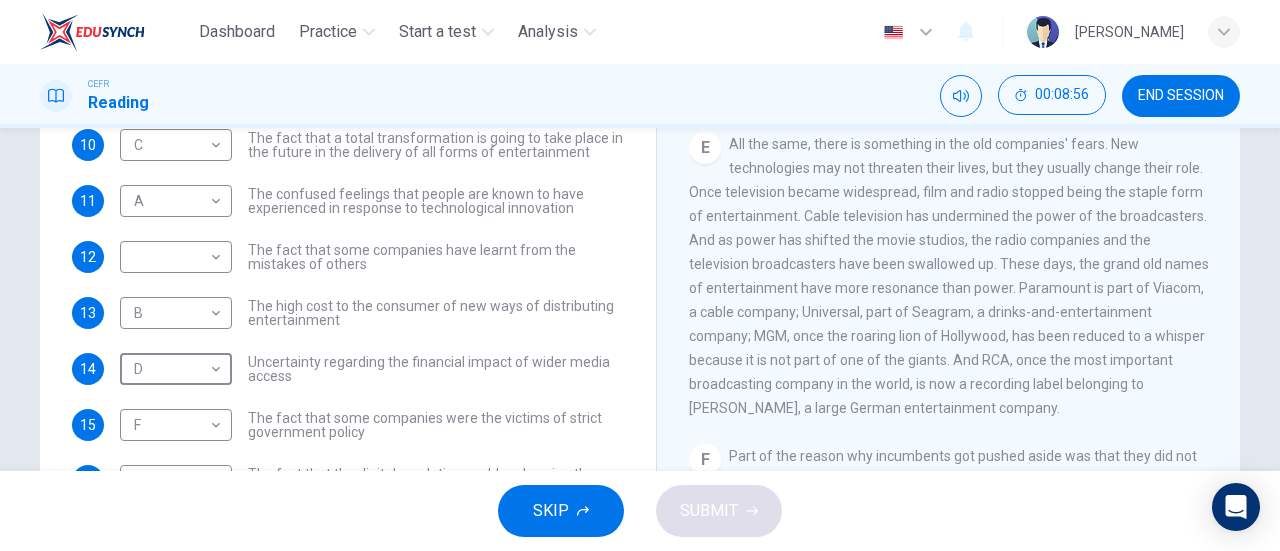 scroll, scrollTop: 981, scrollLeft: 0, axis: vertical 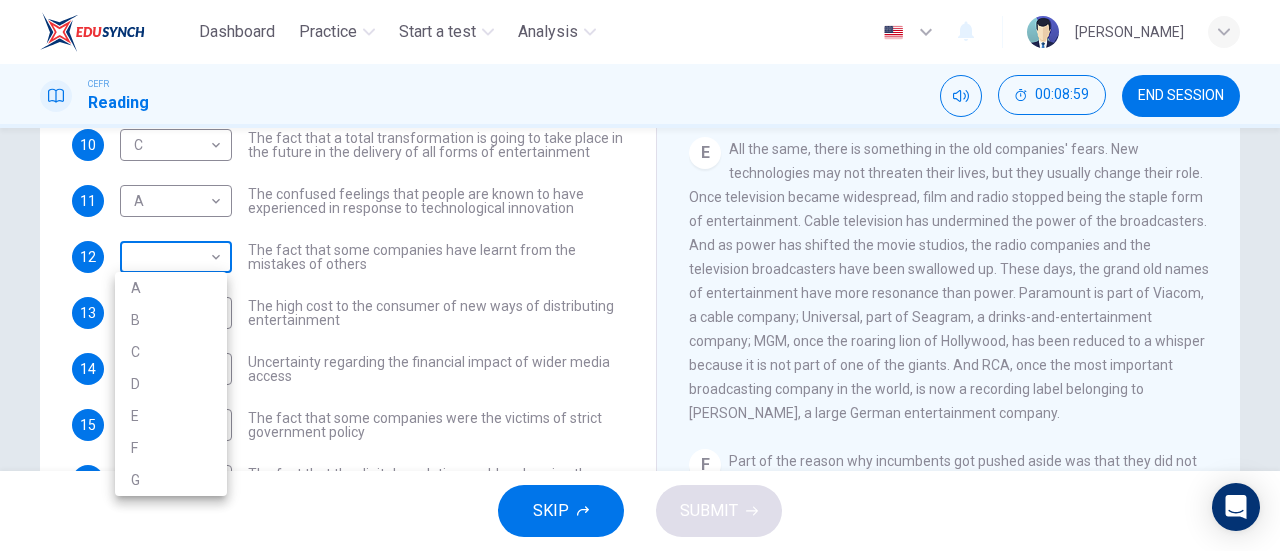 click on "Dashboard Practice Start a test Analysis English en ​ AL MA'AWA [PERSON_NAME] CEFR Reading 00:08:59 END SESSION Questions 9 - 16 The Reading Passage has 7 paragraphs  A-G .
Which paragraph mentions the following?
Write the appropriate letters  (A-G)  in the boxes below.
NB  Some of the paragraphs will be used  more than once. 9 D D ​ The contrasting effects that new technology can have on existing business 10 C C ​ The fact that a total transformation is going to take place in the future in the delivery of all forms of entertainment 11 A A ​ The confused feelings that people are known to have experienced in response to technological innovation 12 ​ ​ The fact that some companies have learnt from the mistakes of others 13 B B ​ The high cost to the consumer of new ways of distributing entertainment 14 D D ​ Uncertainty regarding the financial impact of wider media access 15 F F ​ The fact that some companies were the victims of strict government policy 16 G G ​ Wheel of Fortune A B C" at bounding box center (640, 275) 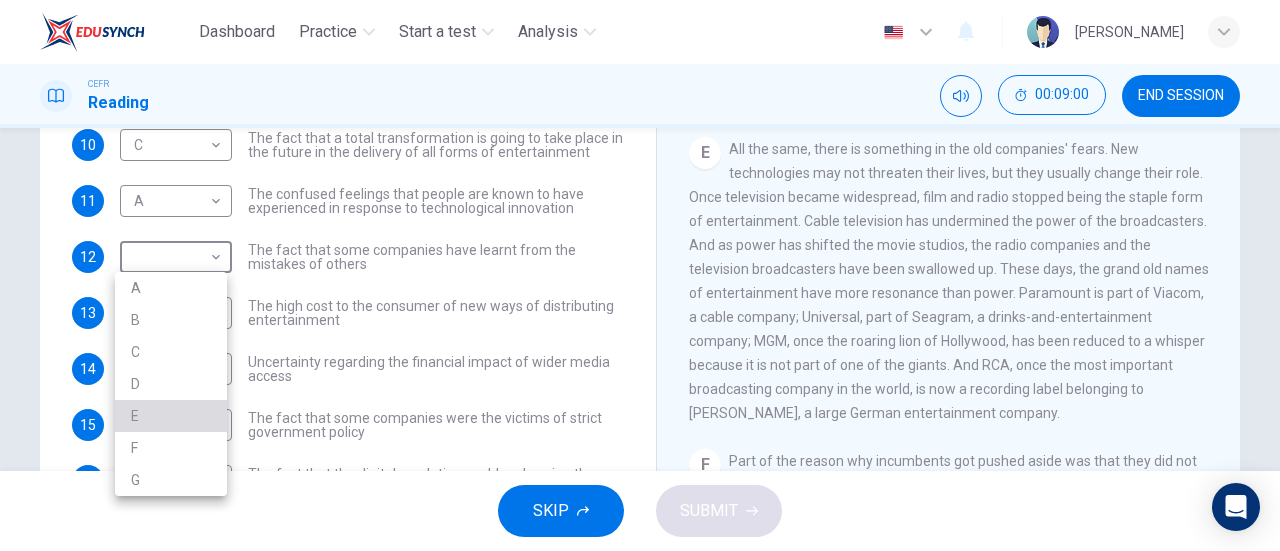 click on "E" at bounding box center [171, 416] 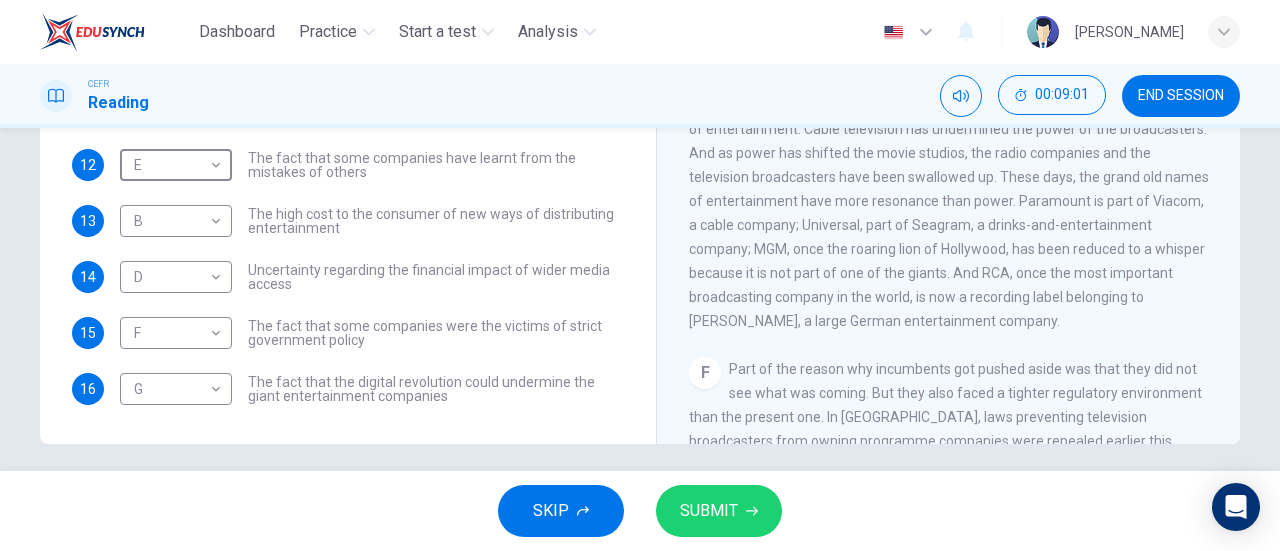 scroll, scrollTop: 395, scrollLeft: 0, axis: vertical 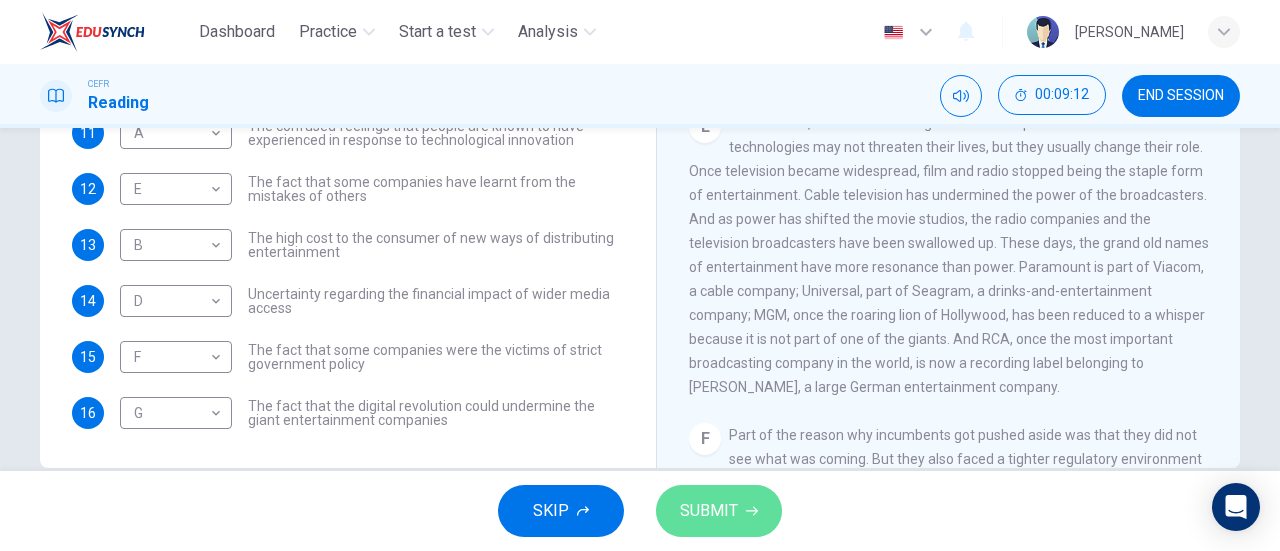 click on "SUBMIT" at bounding box center [709, 511] 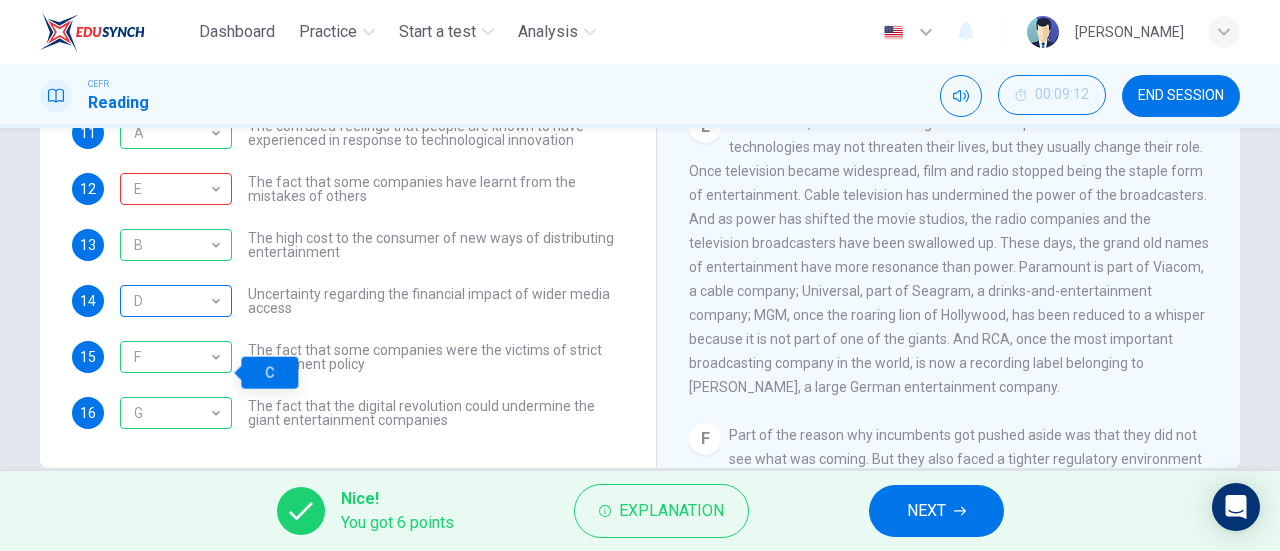 scroll, scrollTop: 0, scrollLeft: 0, axis: both 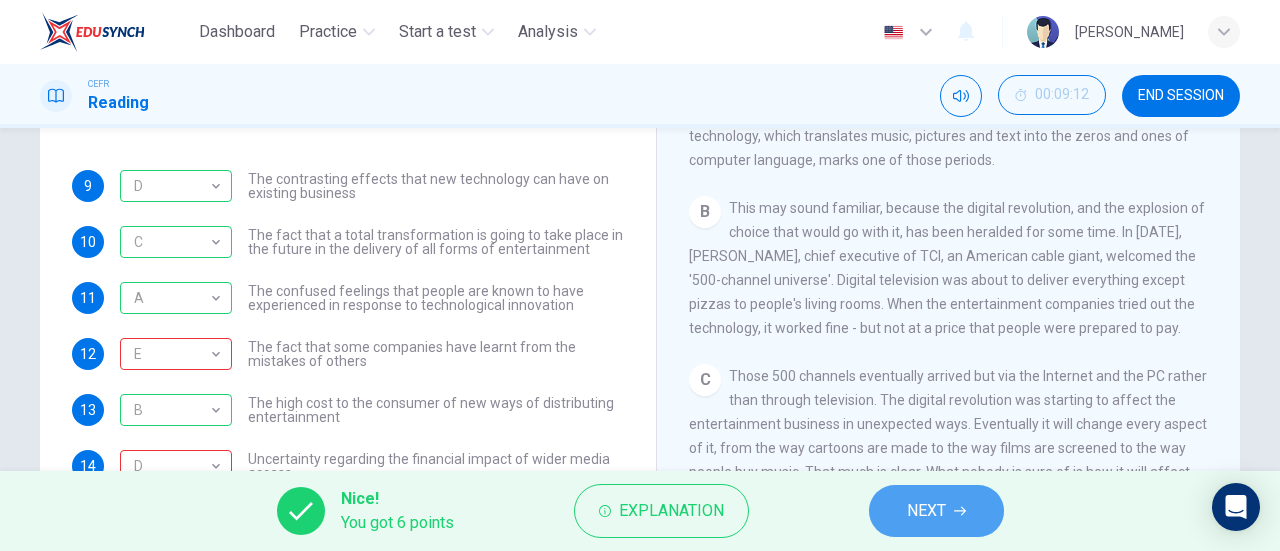 click on "NEXT" at bounding box center [926, 511] 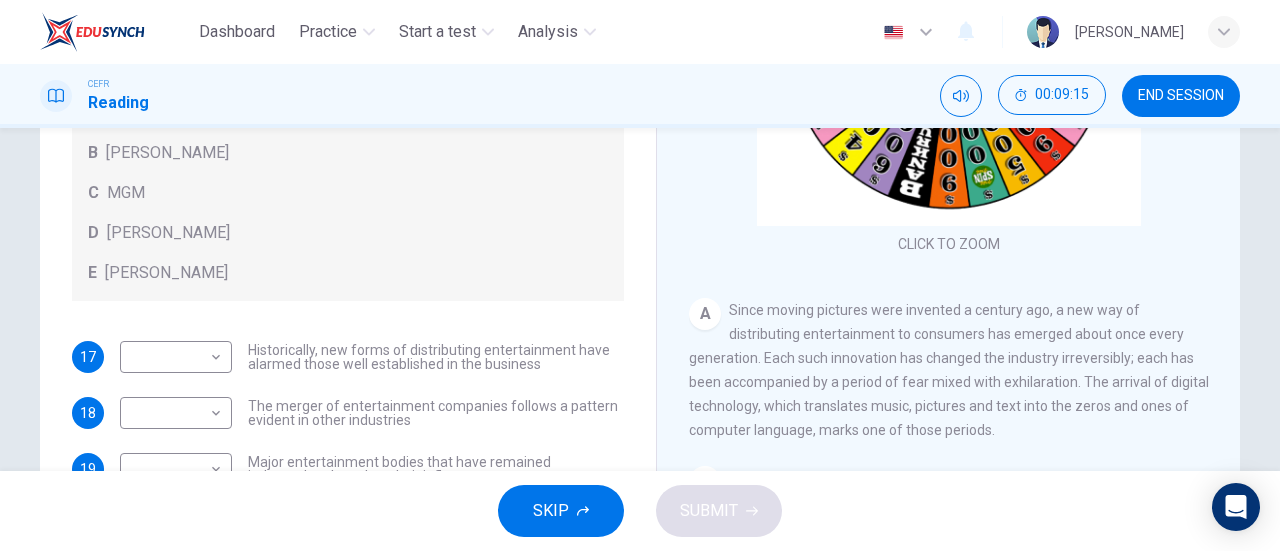 scroll, scrollTop: 432, scrollLeft: 0, axis: vertical 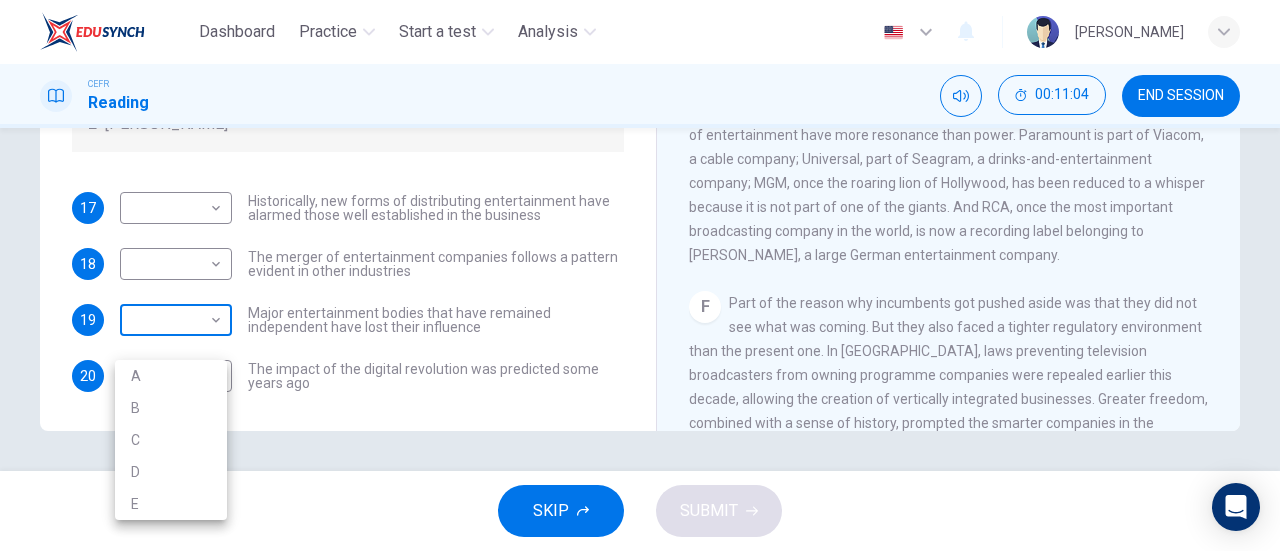 click on "Dashboard Practice Start a test Analysis English en ​ AL MA'AWA [PERSON_NAME] CEFR Reading 00:11:04 END SESSION Questions 17 - 20 The writer refers to various individuals and companies in the reading passage.
Match the people or companies  (A-E)  with the points made in the questions below about the introduction of new technology.
Write the appropriate letter (A-E) in the boxes below. A [PERSON_NAME] B [PERSON_NAME] C MGM D [PERSON_NAME] E [PERSON_NAME] 17 ​ ​ Historically, new forms of distributing entertainment have alarmed those well established in the business 18 ​ ​ The merger of entertainment companies follows a pattern evident in other industries 19 ​ ​ Major entertainment bodies that have remained independent have lost their influence 20 ​ ​ The impact of the digital revolution was predicted some years ago Wheel of Fortune CLICK TO ZOOM Click to Zoom A B C D E F G SKIP SUBMIT EduSynch - Online Language Proficiency Testing
Dashboard Practice Start a test Analysis 2025 A B C" at bounding box center (640, 275) 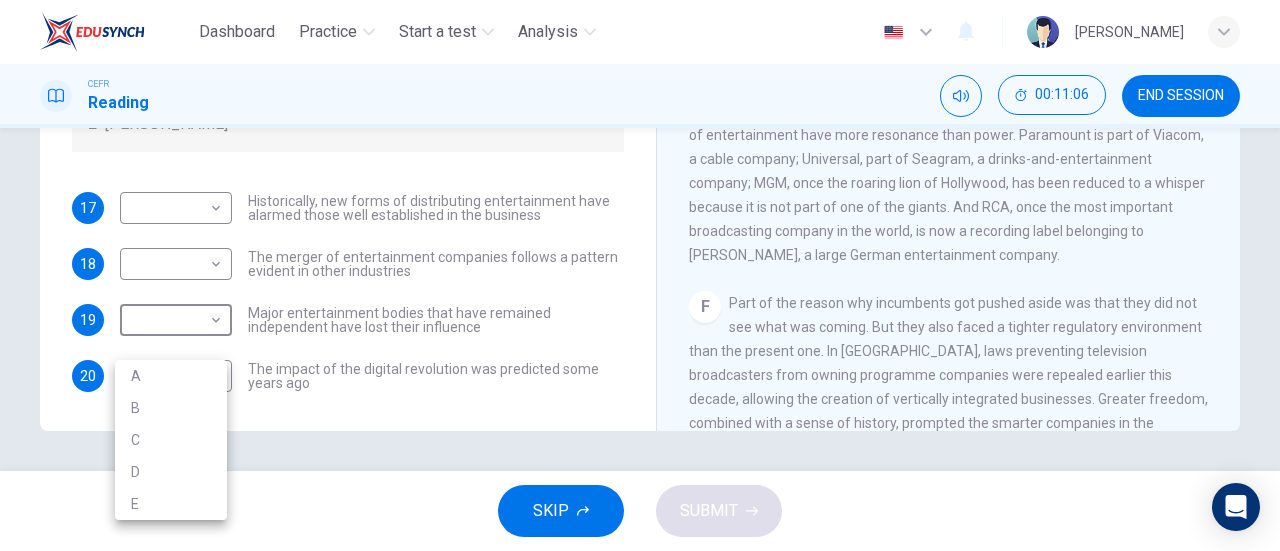 click at bounding box center (640, 275) 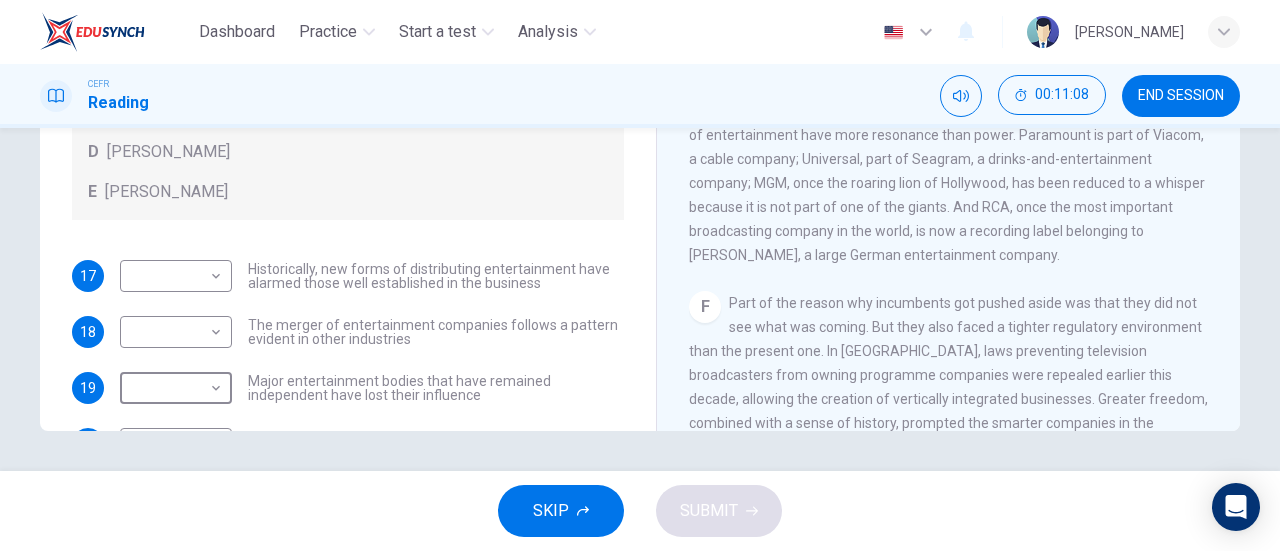 scroll, scrollTop: 120, scrollLeft: 0, axis: vertical 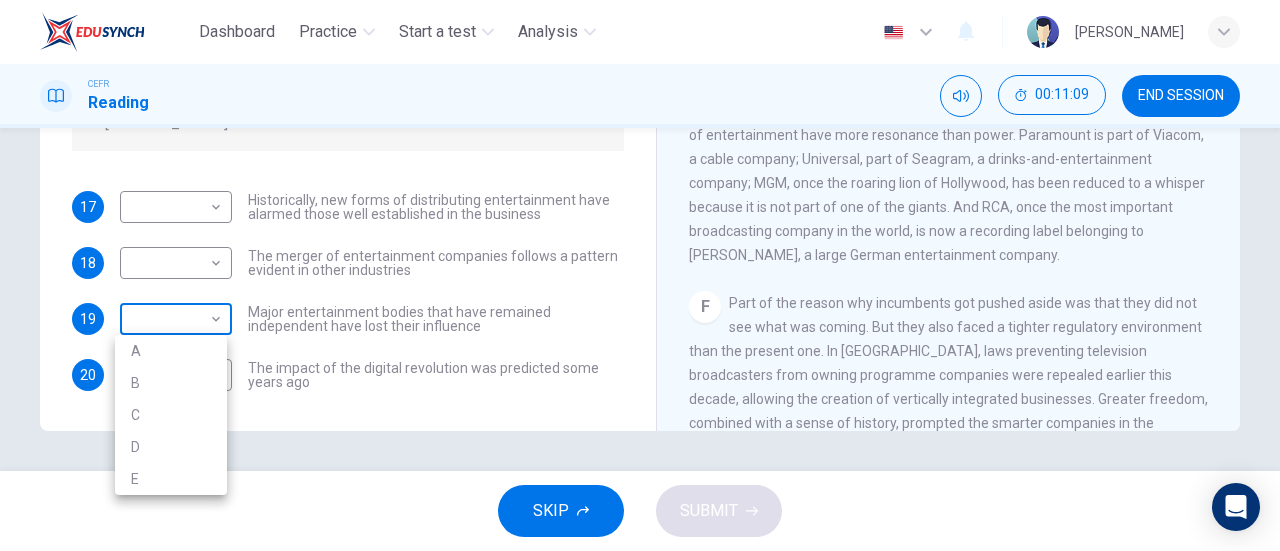 click on "Dashboard Practice Start a test Analysis English en ​ AL MA'AWA [PERSON_NAME] CEFR Reading 00:11:09 END SESSION Questions 17 - 20 The writer refers to various individuals and companies in the reading passage.
Match the people or companies  (A-E)  with the points made in the questions below about the introduction of new technology.
Write the appropriate letter (A-E) in the boxes below. A [PERSON_NAME] B [PERSON_NAME] C MGM D [PERSON_NAME] E [PERSON_NAME] 17 ​ ​ Historically, new forms of distributing entertainment have alarmed those well established in the business 18 ​ ​ The merger of entertainment companies follows a pattern evident in other industries 19 ​ ​ Major entertainment bodies that have remained independent have lost their influence 20 ​ ​ The impact of the digital revolution was predicted some years ago Wheel of Fortune CLICK TO ZOOM Click to Zoom A B C D E F G SKIP SUBMIT EduSynch - Online Language Proficiency Testing
Dashboard Practice Start a test Analysis 2025 A B C" at bounding box center (640, 275) 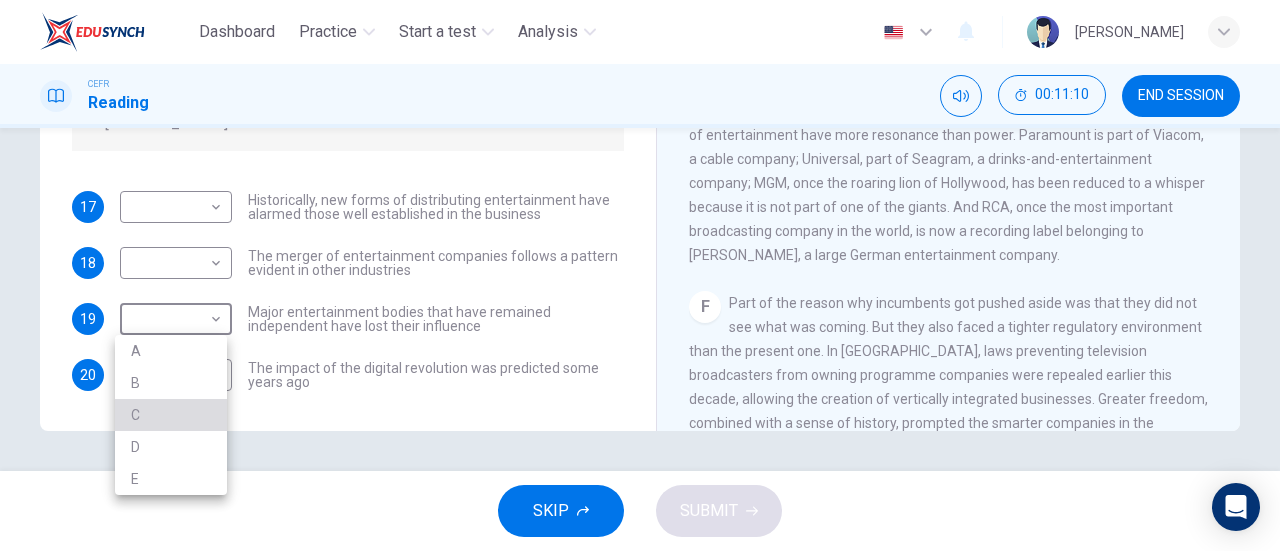 click on "C" at bounding box center (171, 415) 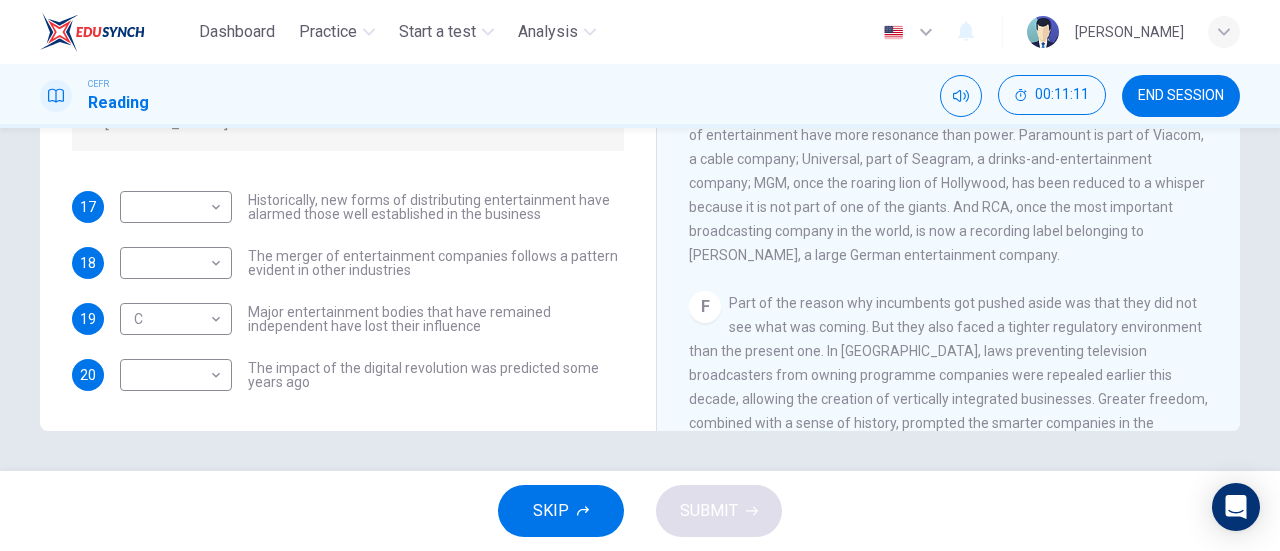 click on "17 ​ ​ Historically, new forms of distributing entertainment have alarmed those well established in the business 18 ​ ​ The merger of entertainment companies follows a pattern evident in other industries 19 C C ​ Major entertainment bodies that have remained independent have lost their influence 20 ​ ​ The impact of the digital revolution was predicted some years ago" at bounding box center [348, 291] 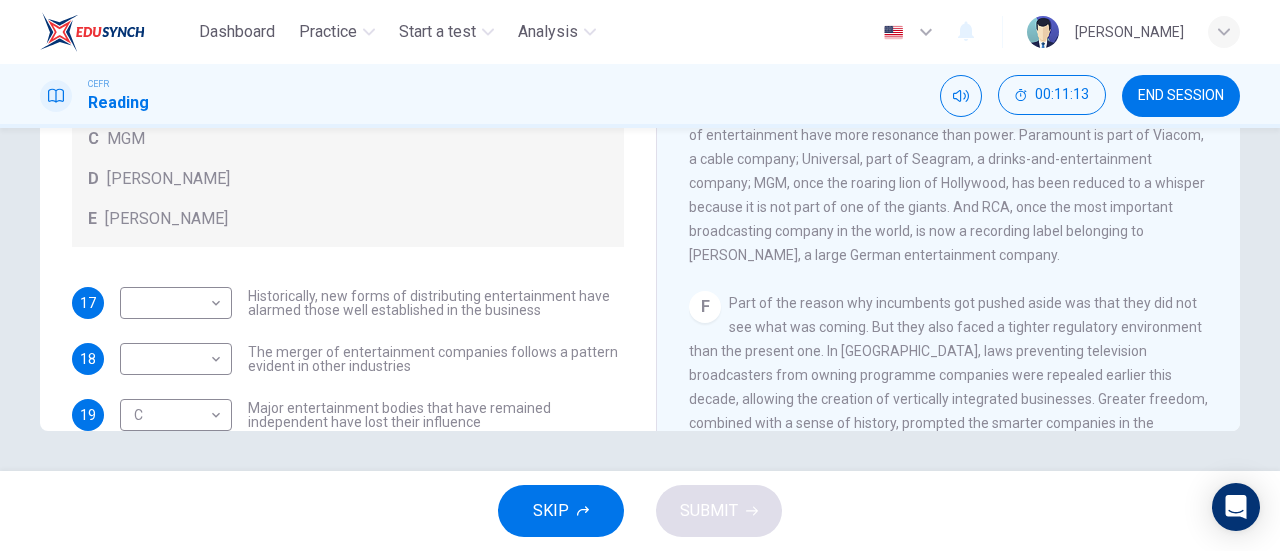 scroll, scrollTop: 0, scrollLeft: 0, axis: both 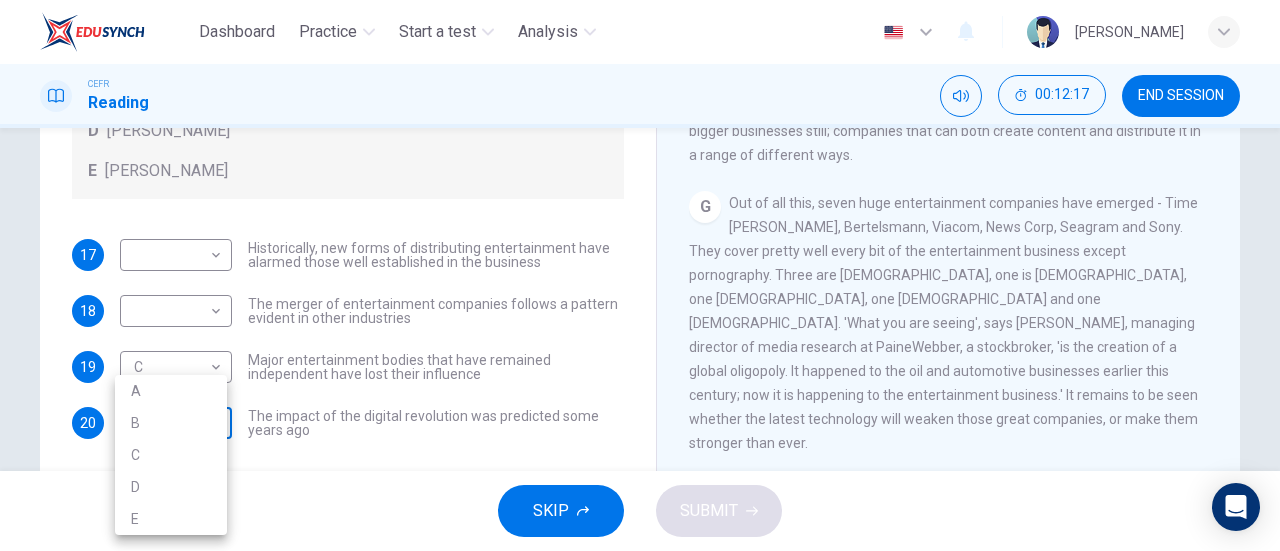 click on "Dashboard Practice Start a test Analysis English en ​ AL MA'AWA [PERSON_NAME] CEFR Reading 00:12:17 END SESSION Questions 17 - 20 The writer refers to various individuals and companies in the reading passage.
Match the people or companies  (A-E)  with the points made in the questions below about the introduction of new technology.
Write the appropriate letter (A-E) in the boxes below. A [PERSON_NAME] B [PERSON_NAME] C MGM D [PERSON_NAME] E [PERSON_NAME] 17 ​ ​ Historically, new forms of distributing entertainment have alarmed those well established in the business 18 ​ ​ The merger of entertainment companies follows a pattern evident in other industries 19 C C ​ Major entertainment bodies that have remained independent have lost their influence 20 ​ ​ The impact of the digital revolution was predicted some years ago Wheel of Fortune CLICK TO ZOOM Click to Zoom A B C D E F G SKIP SUBMIT EduSynch - Online Language Proficiency Testing
Dashboard Practice Start a test Analysis 2025 A B C" at bounding box center [640, 275] 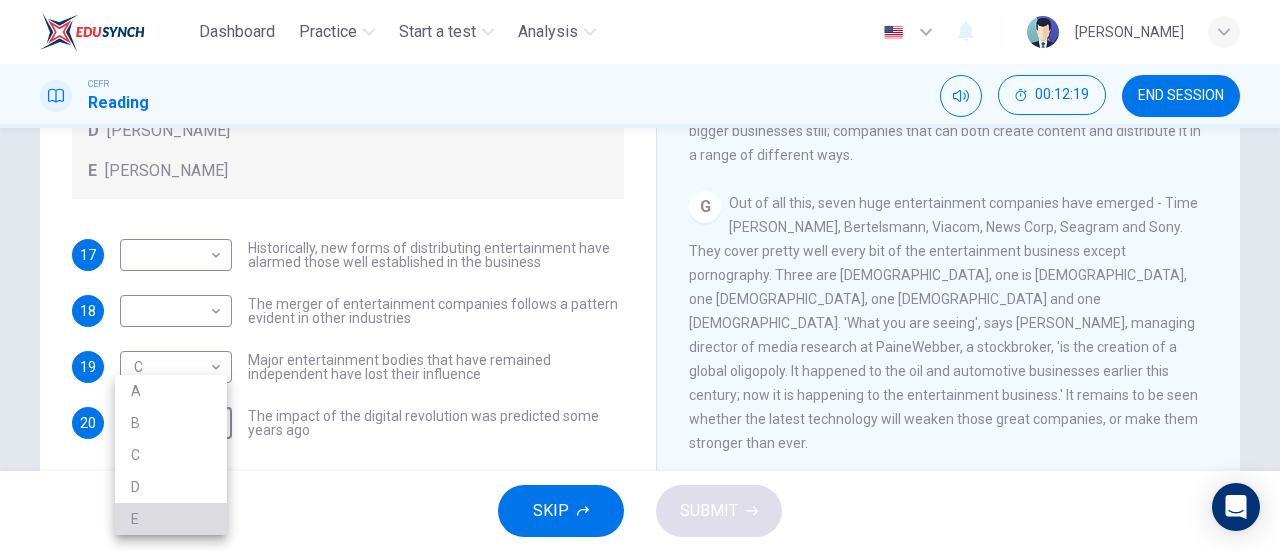click on "E" at bounding box center (171, 519) 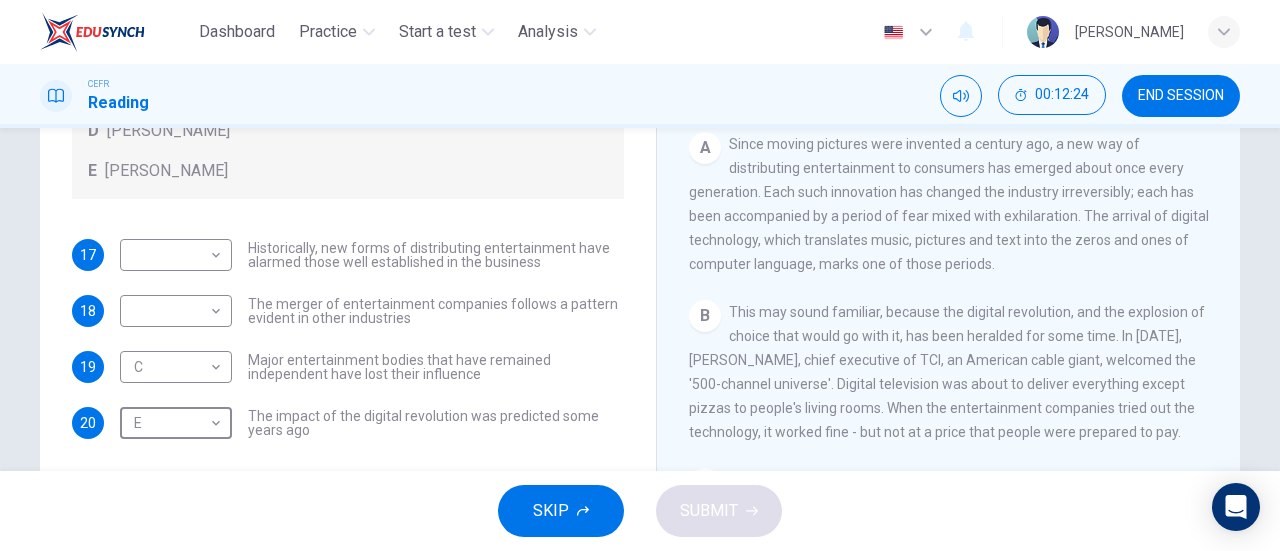 scroll, scrollTop: 162, scrollLeft: 0, axis: vertical 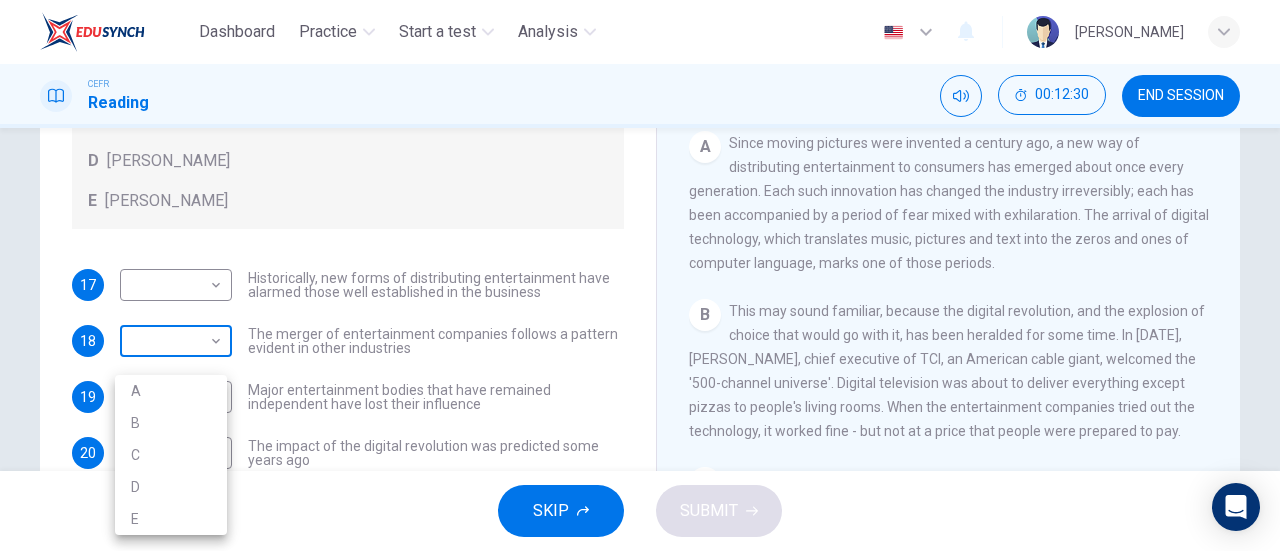 click on "Dashboard Practice Start a test Analysis English en ​ AL MA'AWA [PERSON_NAME] CEFR Reading 00:12:30 END SESSION Questions 17 - 20 The writer refers to various individuals and companies in the reading passage.
Match the people or companies  (A-E)  with the points made in the questions below about the introduction of new technology.
Write the appropriate letter (A-E) in the boxes below. A [PERSON_NAME] B [PERSON_NAME] C MGM D [PERSON_NAME] E [PERSON_NAME] 17 ​ ​ Historically, new forms of distributing entertainment have alarmed those well established in the business 18 ​ ​ The merger of entertainment companies follows a pattern evident in other industries 19 C C ​ Major entertainment bodies that have remained independent have lost their influence 20 E E ​ The impact of the digital revolution was predicted some years ago Wheel of Fortune CLICK TO ZOOM Click to Zoom A B C D E F G SKIP SUBMIT EduSynch - Online Language Proficiency Testing
Dashboard Practice Start a test Analysis 2025 A B C" at bounding box center [640, 275] 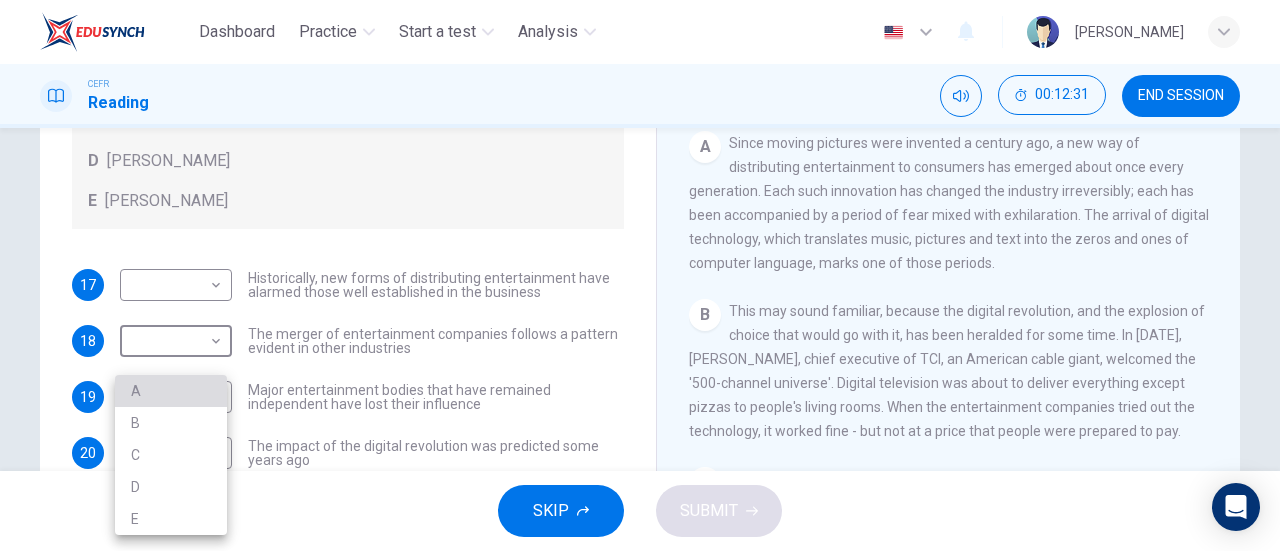 click on "A" at bounding box center [171, 391] 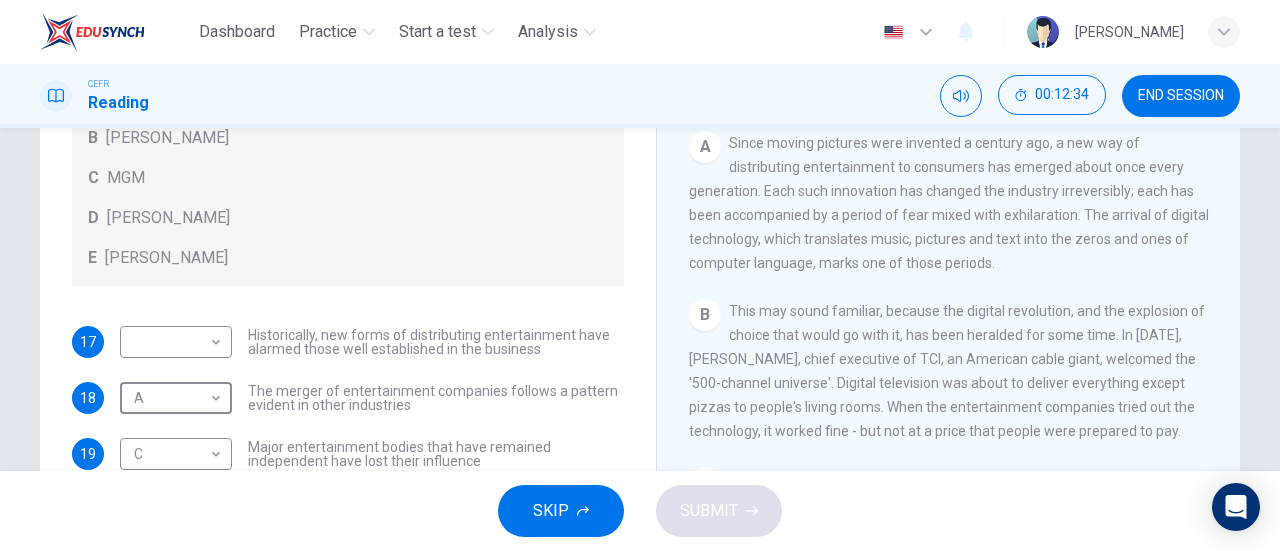 scroll, scrollTop: 9, scrollLeft: 0, axis: vertical 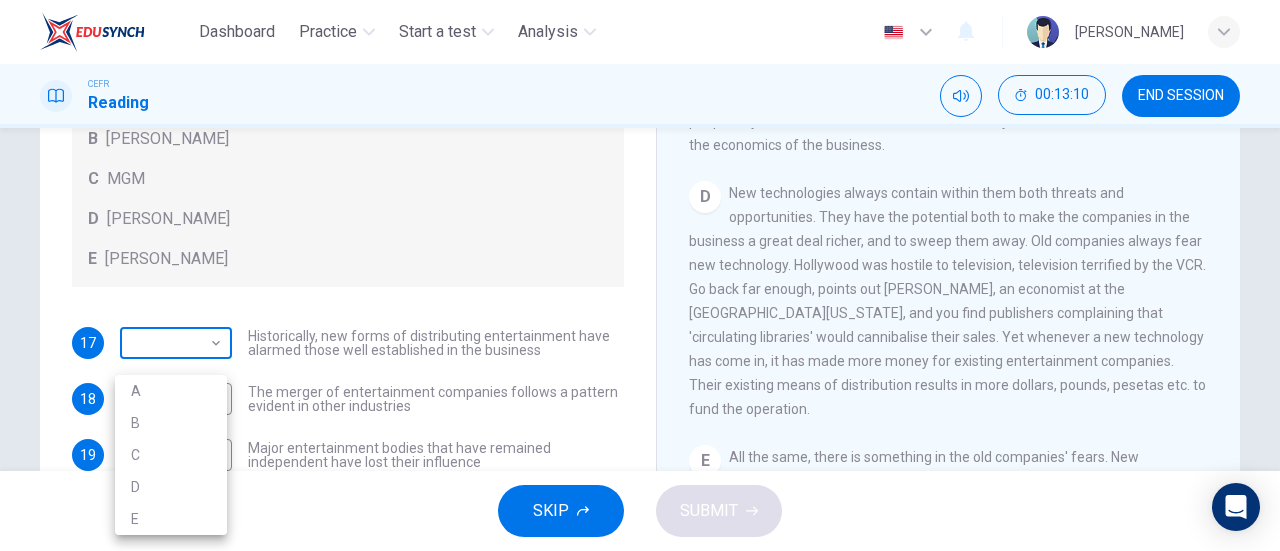 click on "Dashboard Practice Start a test Analysis English en ​ AL MA'AWA [PERSON_NAME] CEFR Reading 00:13:10 END SESSION Questions 17 - 20 The writer refers to various individuals and companies in the reading passage.
Match the people or companies  (A-E)  with the points made in the questions below about the introduction of new technology.
Write the appropriate letter (A-E) in the boxes below. A [PERSON_NAME] B [PERSON_NAME] C MGM D [PERSON_NAME] E [PERSON_NAME] 17 ​ ​ Historically, new forms of distributing entertainment have alarmed those well established in the business 18 A A ​ The merger of entertainment companies follows a pattern evident in other industries 19 C C ​ Major entertainment bodies that have remained independent have lost their influence 20 E E ​ The impact of the digital revolution was predicted some years ago Wheel of Fortune CLICK TO ZOOM Click to Zoom A B C D E F G SKIP SUBMIT EduSynch - Online Language Proficiency Testing
Dashboard Practice Start a test Analysis 2025 A B C" at bounding box center (640, 275) 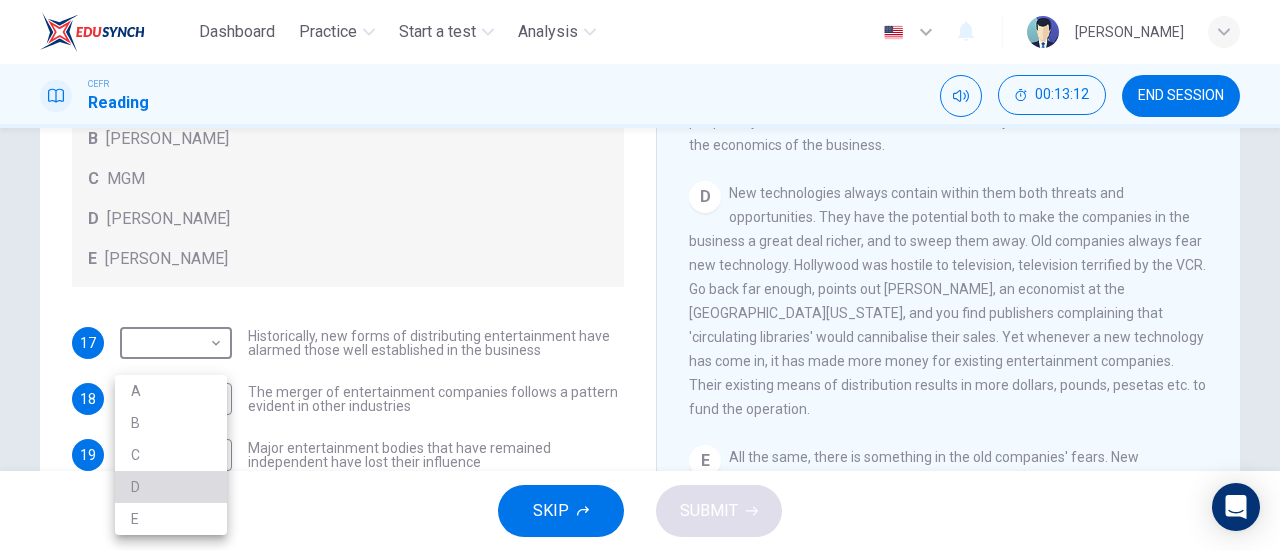 click on "D" at bounding box center (171, 487) 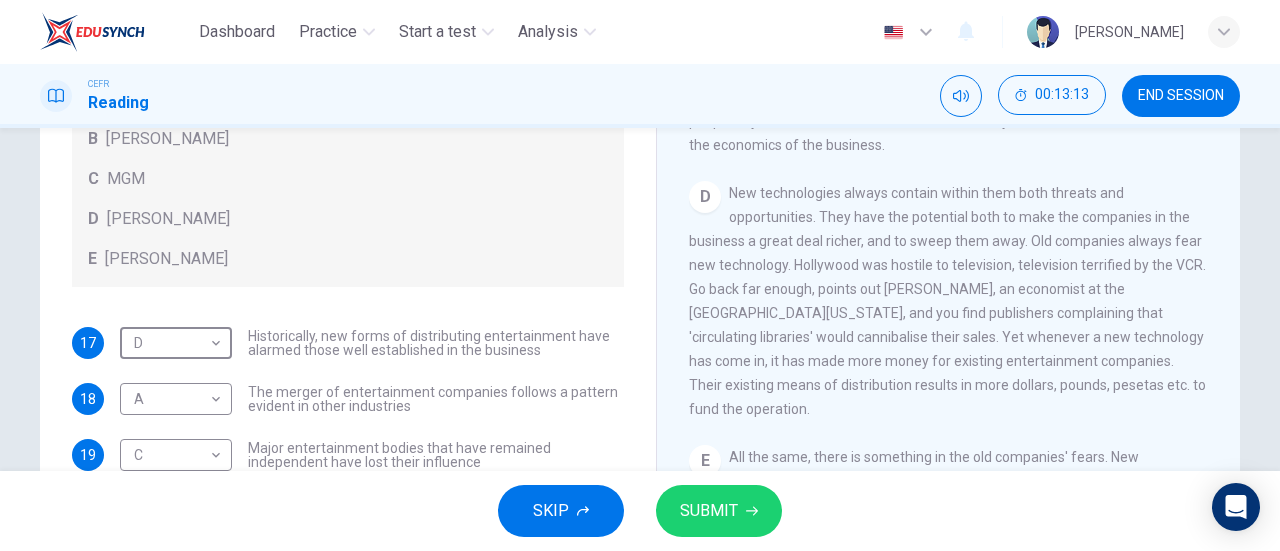 scroll, scrollTop: 0, scrollLeft: 0, axis: both 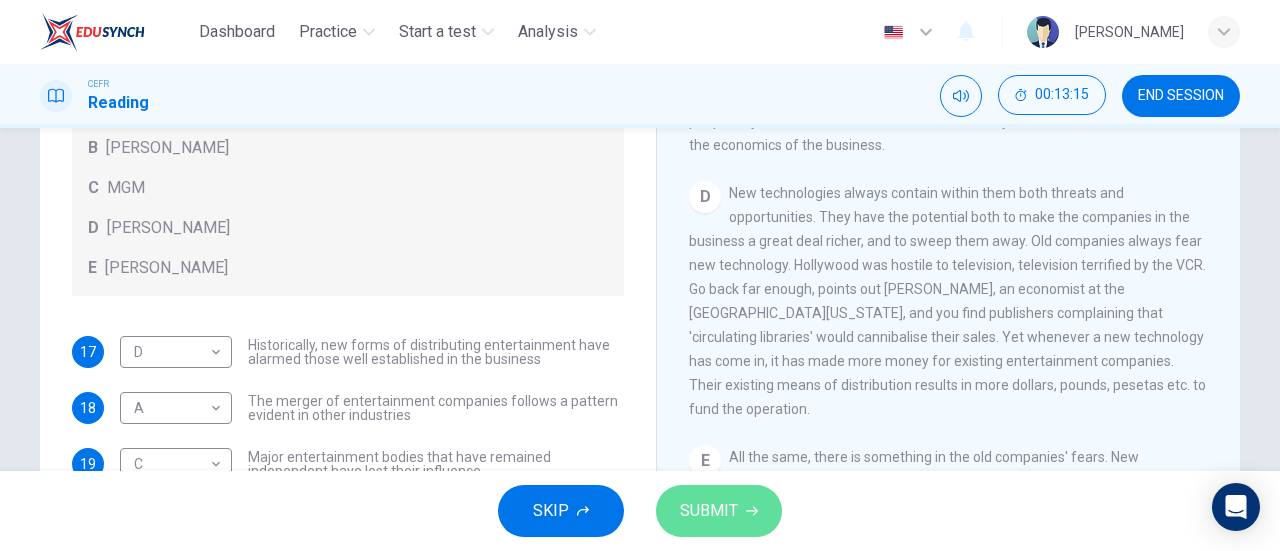 click on "SUBMIT" at bounding box center [709, 511] 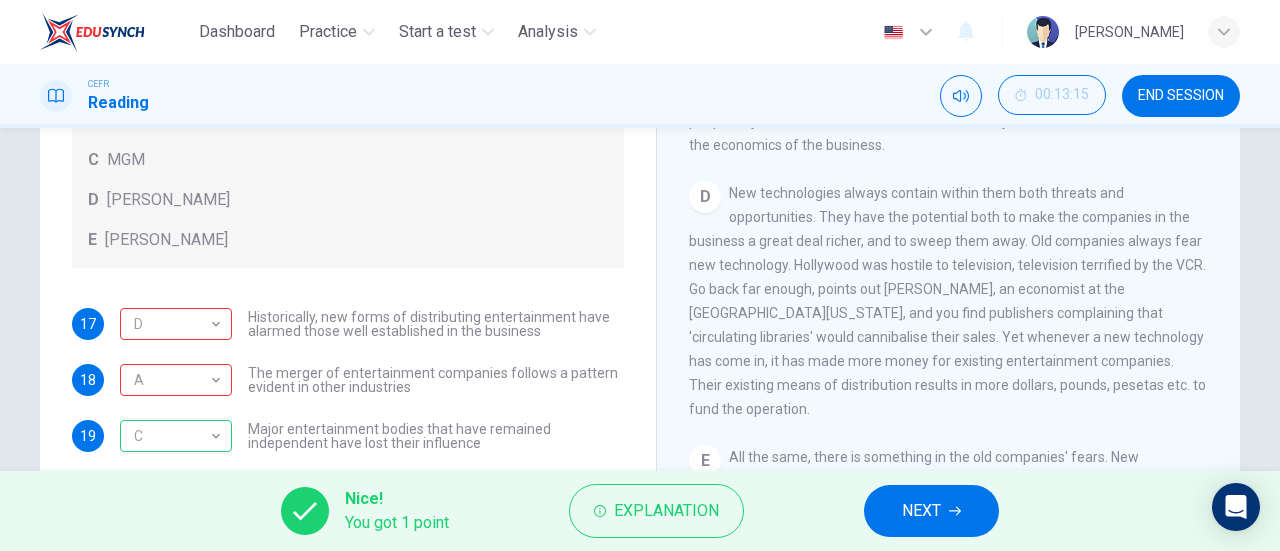 scroll, scrollTop: 120, scrollLeft: 0, axis: vertical 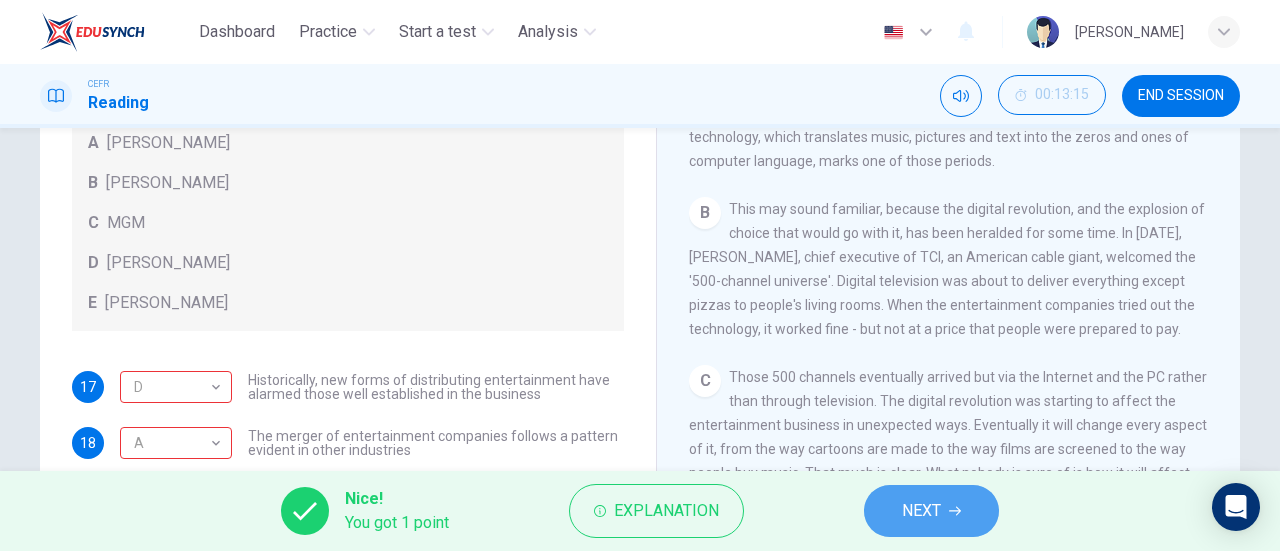 click on "NEXT" at bounding box center (921, 511) 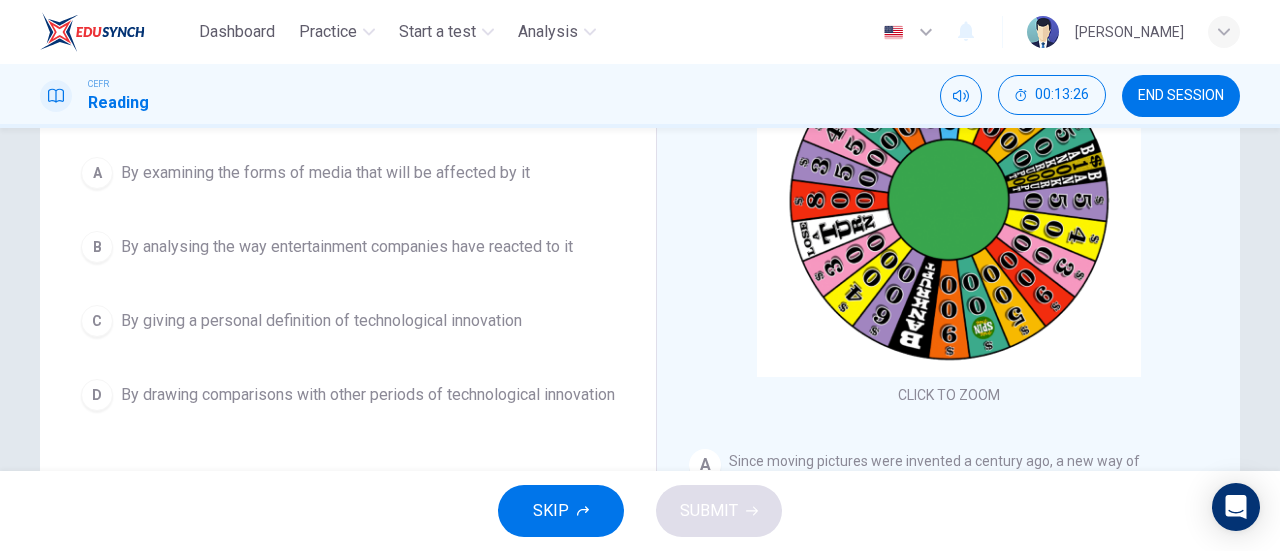 scroll, scrollTop: 219, scrollLeft: 0, axis: vertical 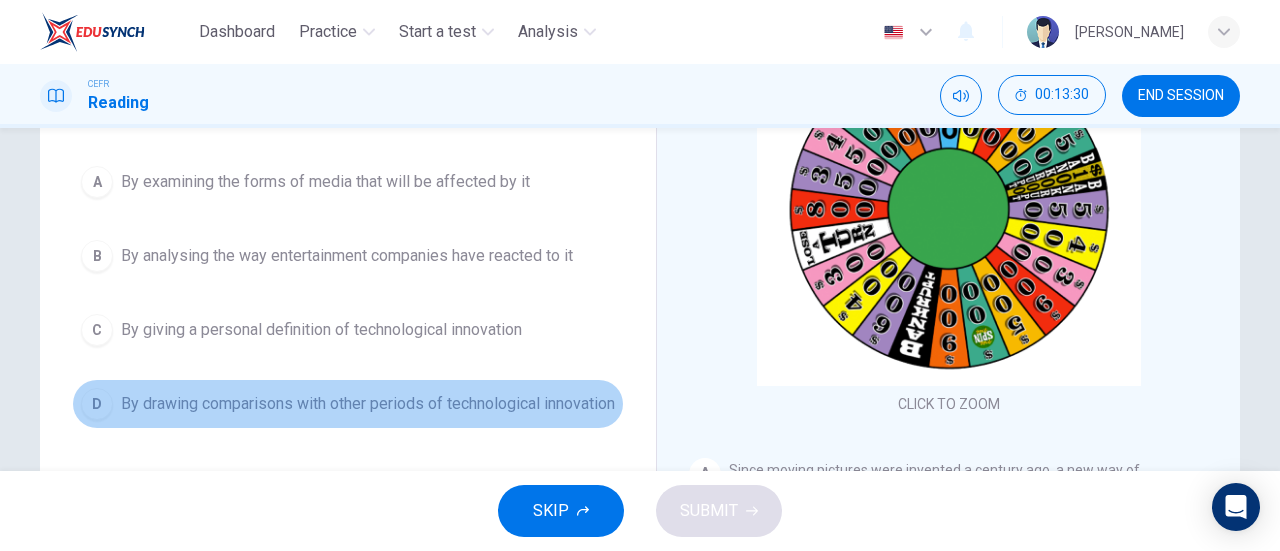 click on "By drawing comparisons with other periods of technological innovation" at bounding box center [368, 404] 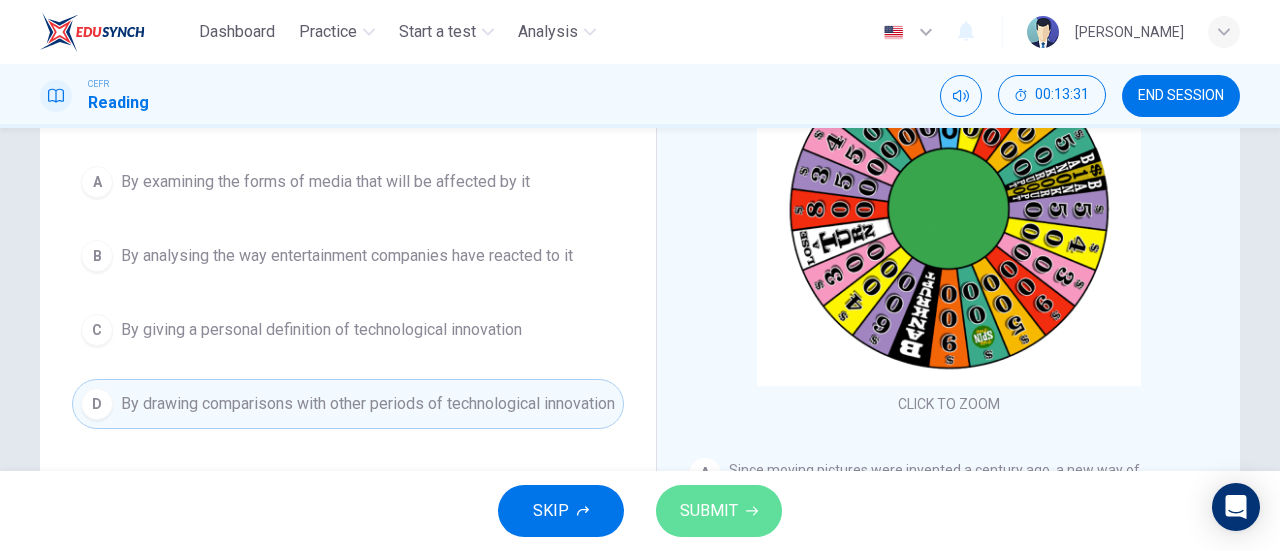 click on "SUBMIT" at bounding box center (709, 511) 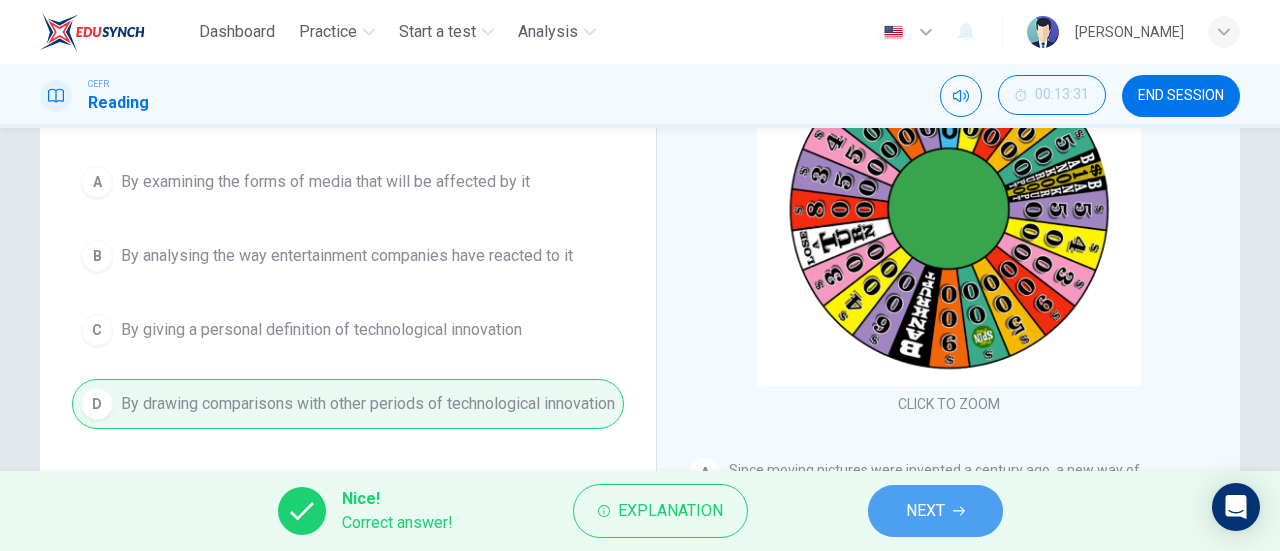 click on "NEXT" at bounding box center [935, 511] 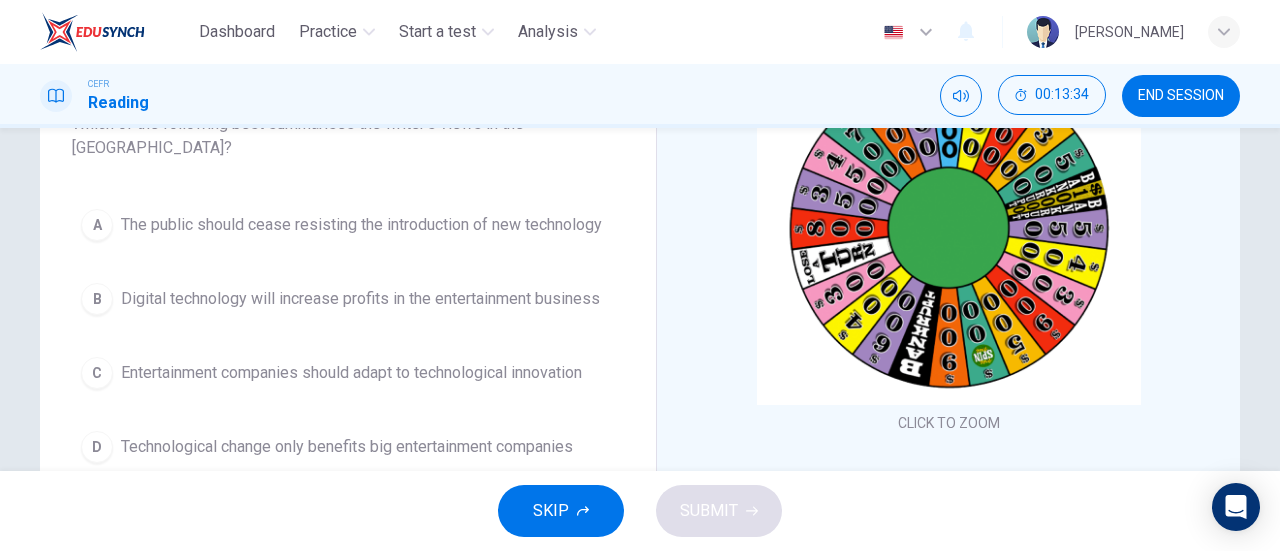 scroll, scrollTop: 201, scrollLeft: 0, axis: vertical 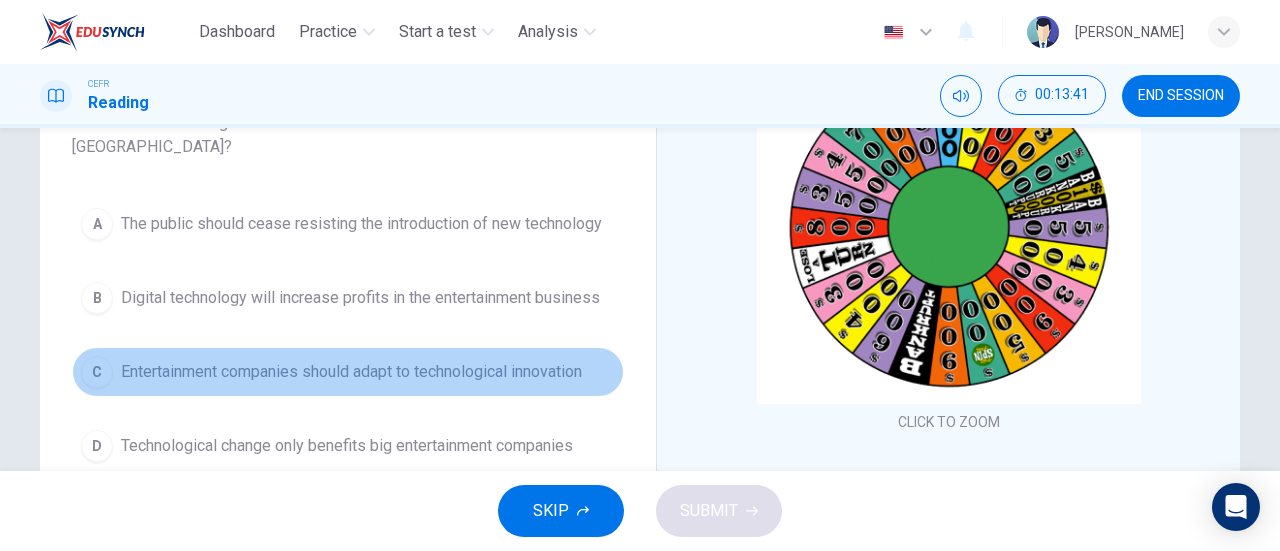 click on "C Entertainment companies should adapt to technological innovation" at bounding box center [348, 372] 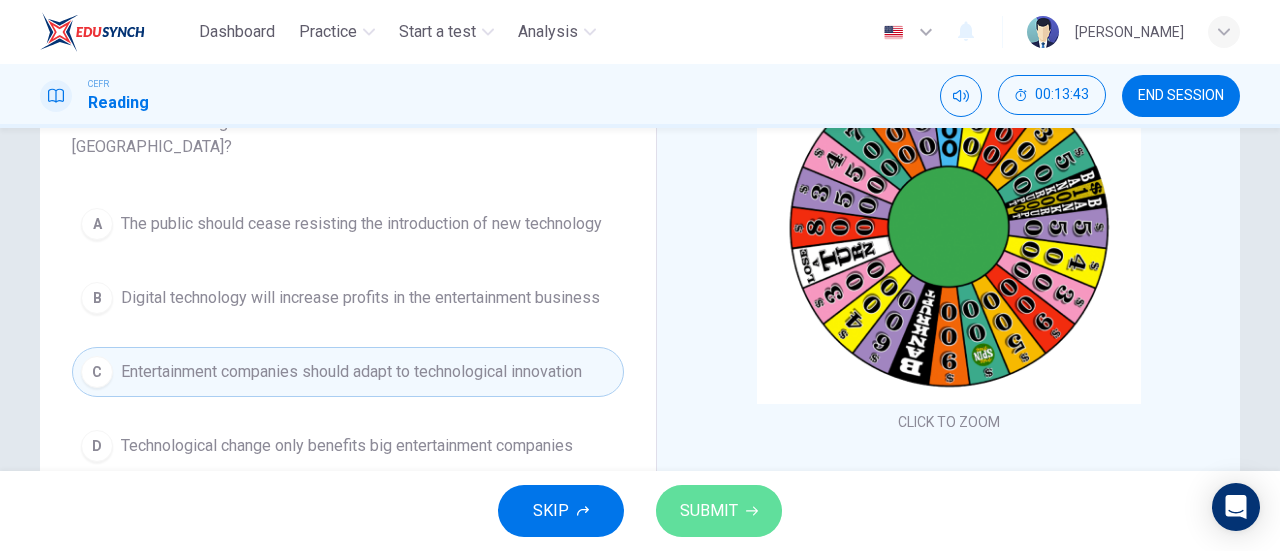 click on "SUBMIT" at bounding box center (719, 511) 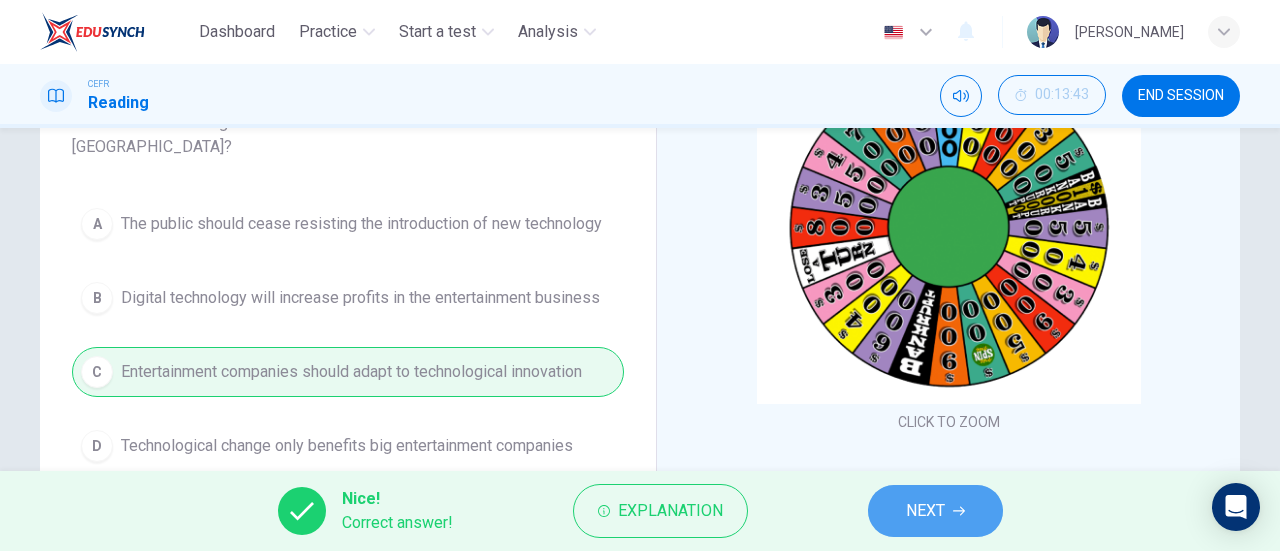 click on "NEXT" at bounding box center (935, 511) 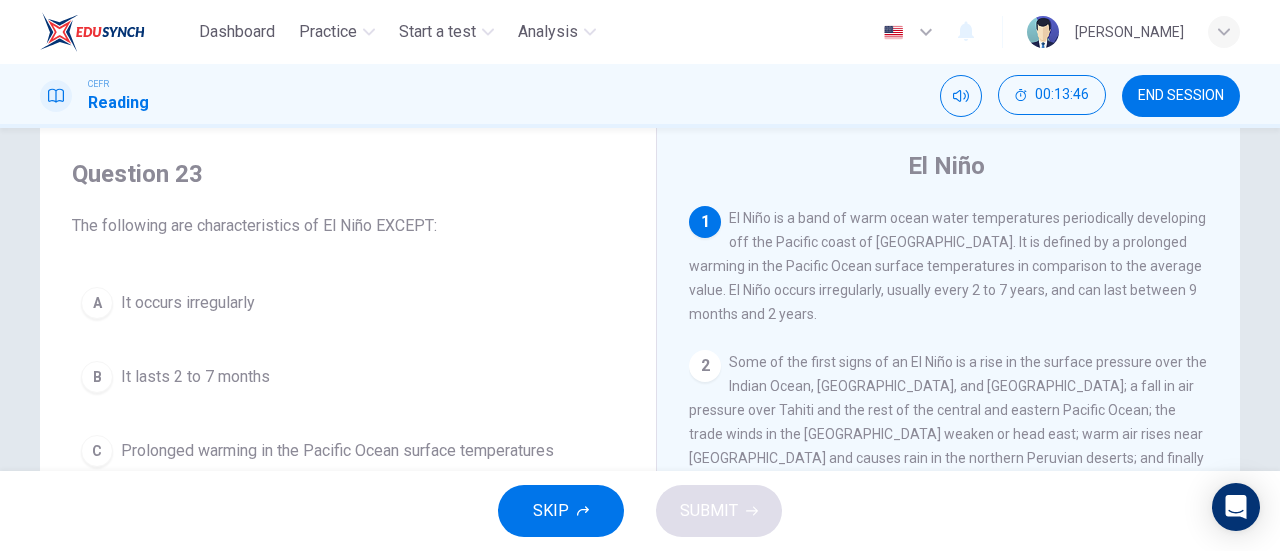 scroll, scrollTop: 51, scrollLeft: 0, axis: vertical 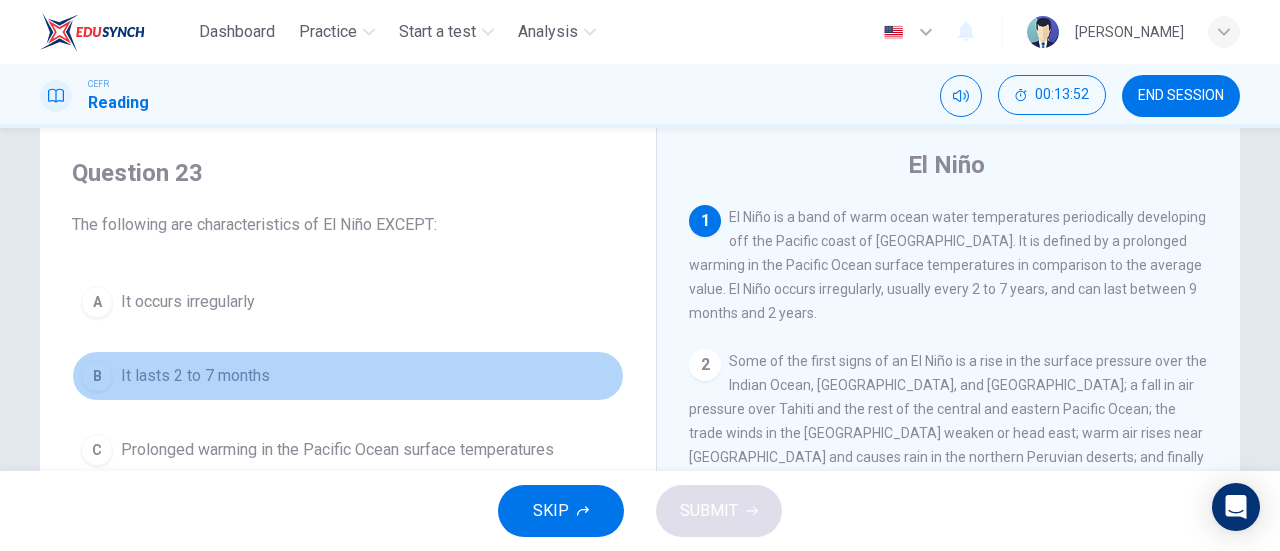click on "It lasts 2 to 7 months" at bounding box center (195, 376) 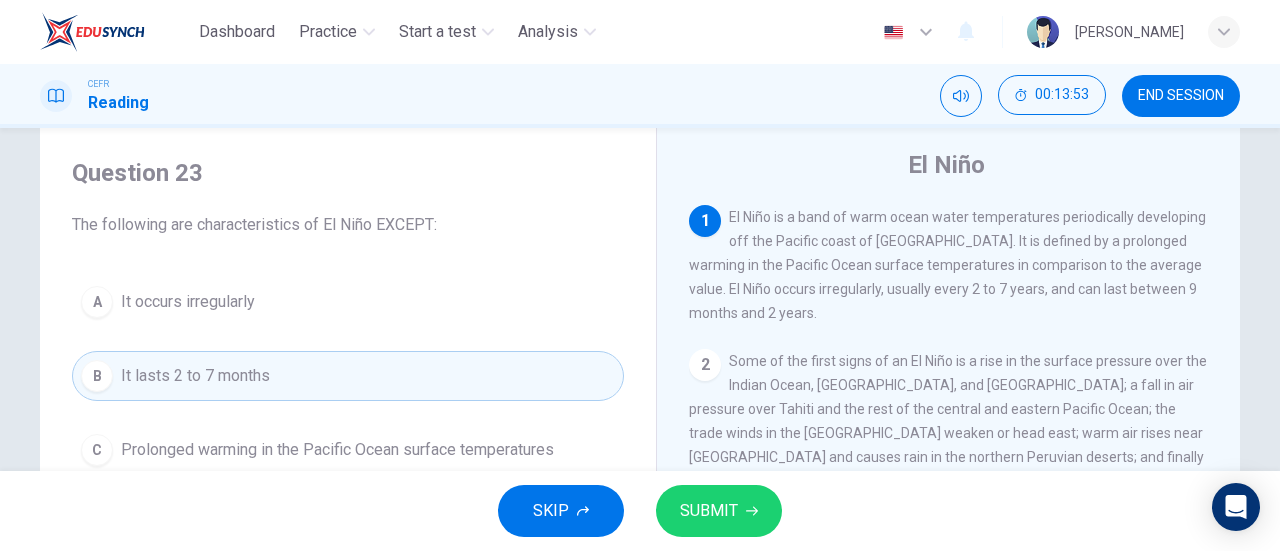 scroll, scrollTop: 156, scrollLeft: 0, axis: vertical 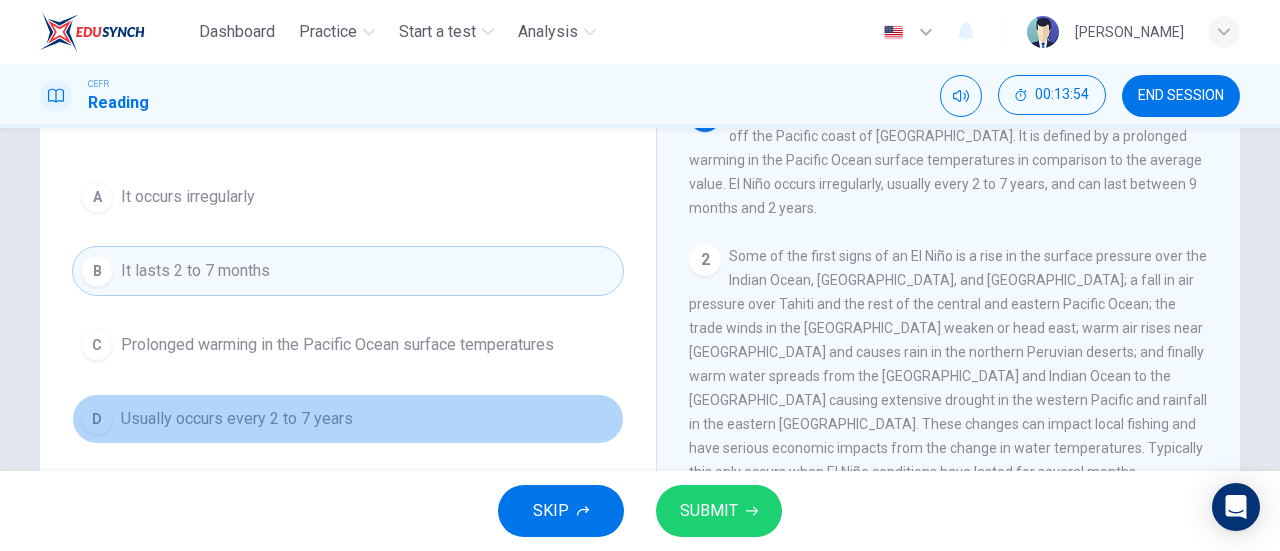 click on "Usually occurs every 2 to 7 years" at bounding box center [237, 419] 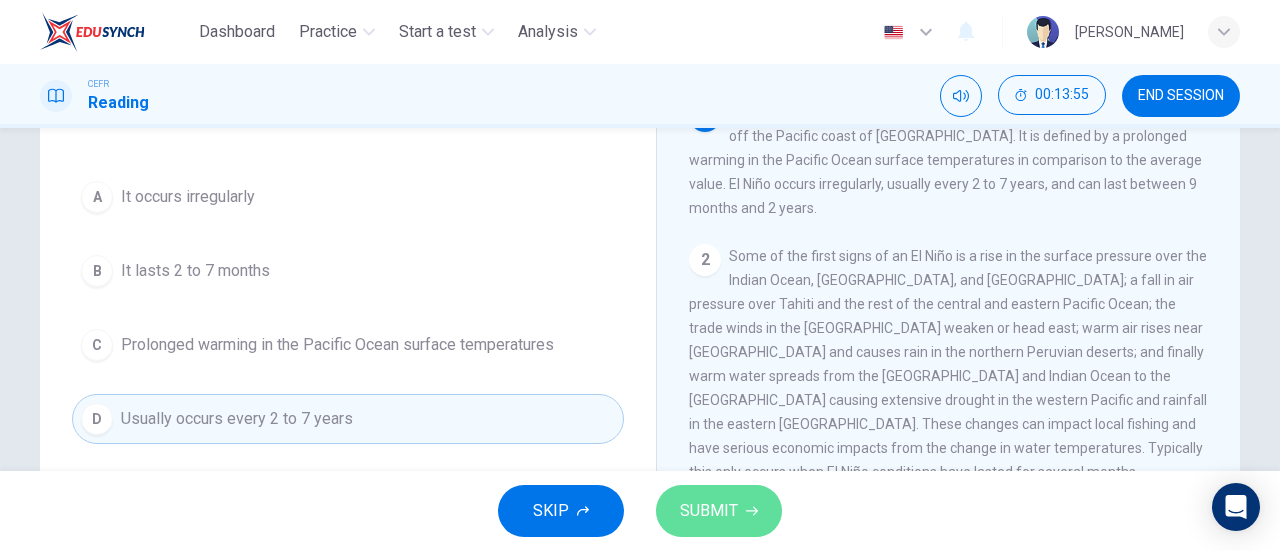 click on "SUBMIT" at bounding box center [719, 511] 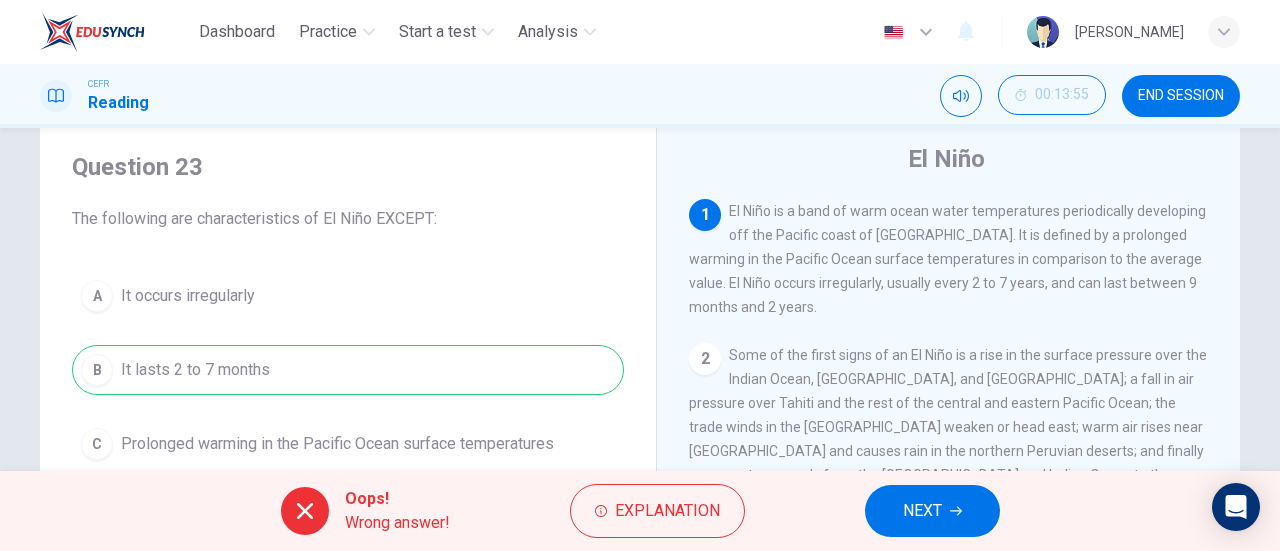 scroll, scrollTop: 166, scrollLeft: 0, axis: vertical 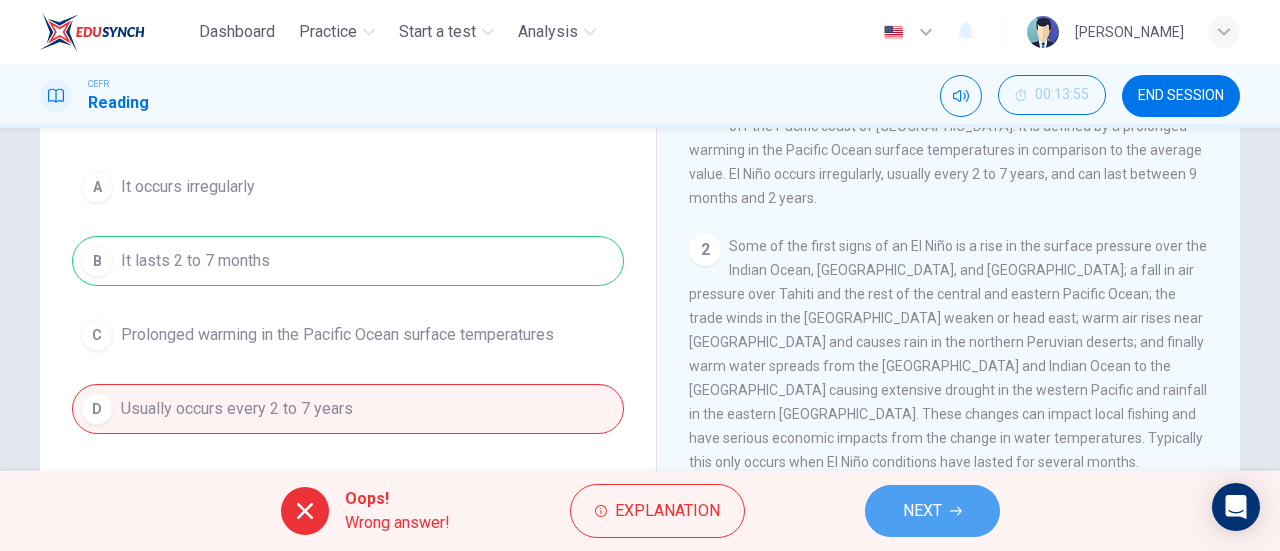 click on "NEXT" at bounding box center [922, 511] 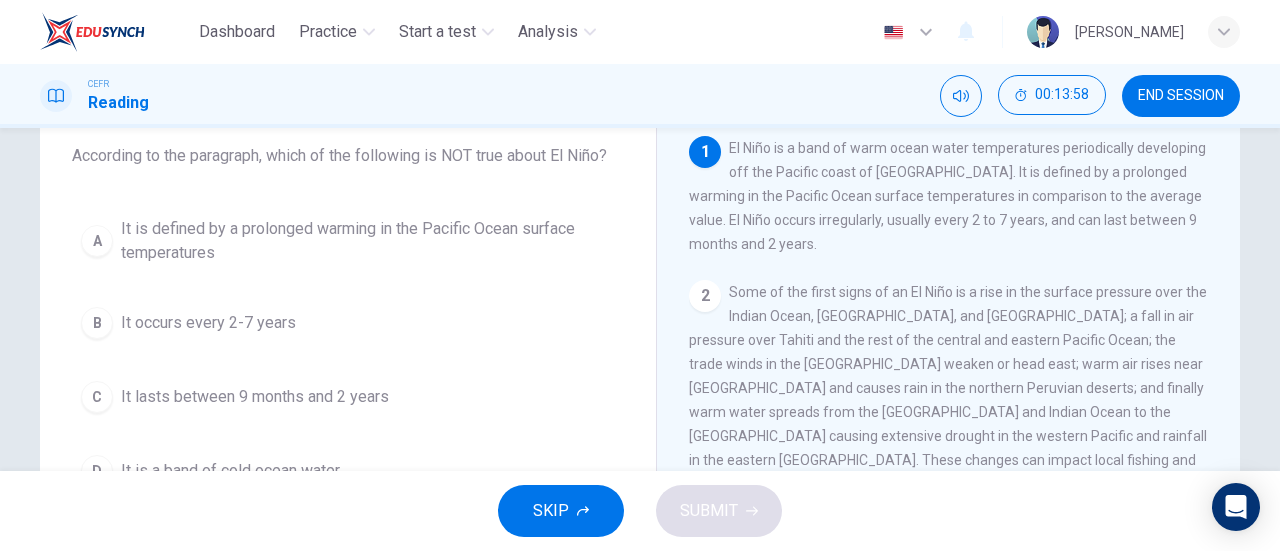 scroll, scrollTop: 123, scrollLeft: 0, axis: vertical 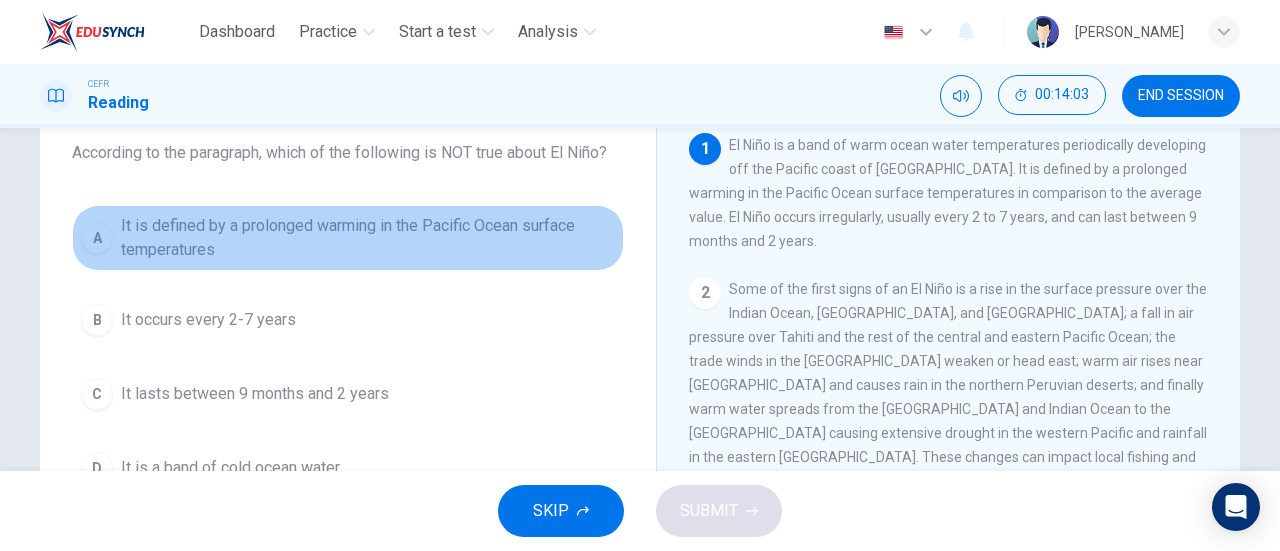 click on "It is defined by a prolonged warming in the Pacific Ocean surface temperatures" at bounding box center (368, 238) 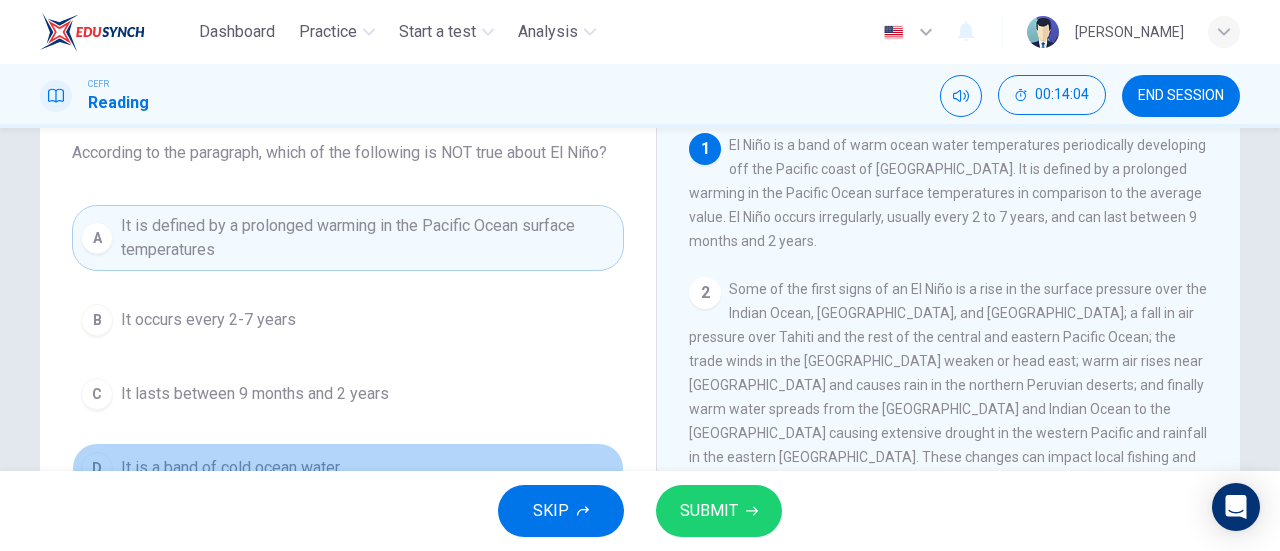 click on "It is a band of cold ocean water" at bounding box center (230, 468) 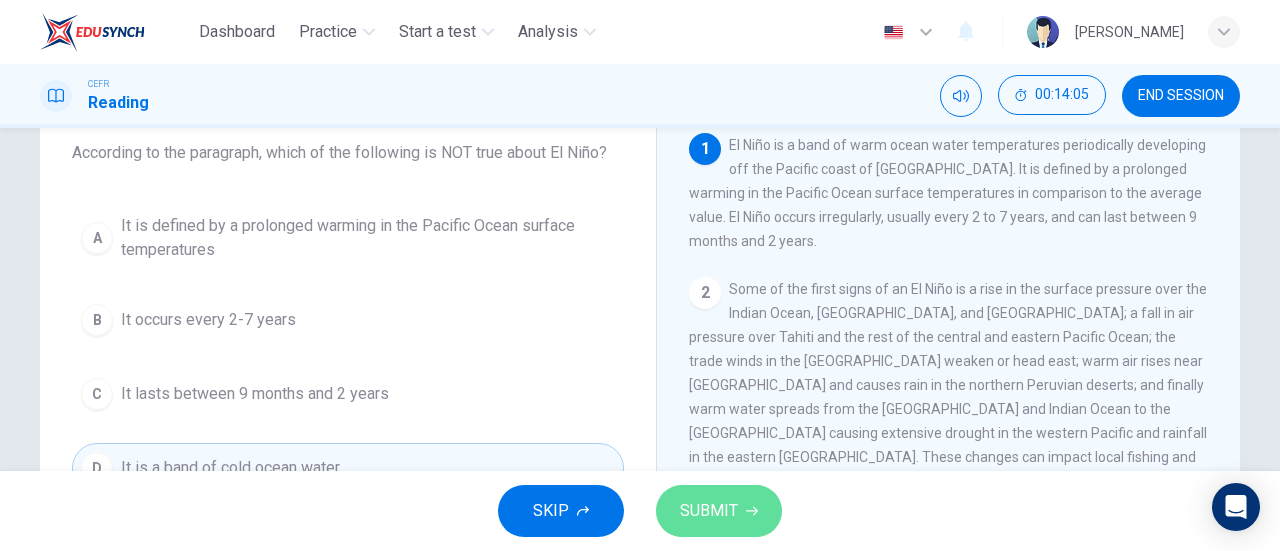 click on "SUBMIT" at bounding box center [719, 511] 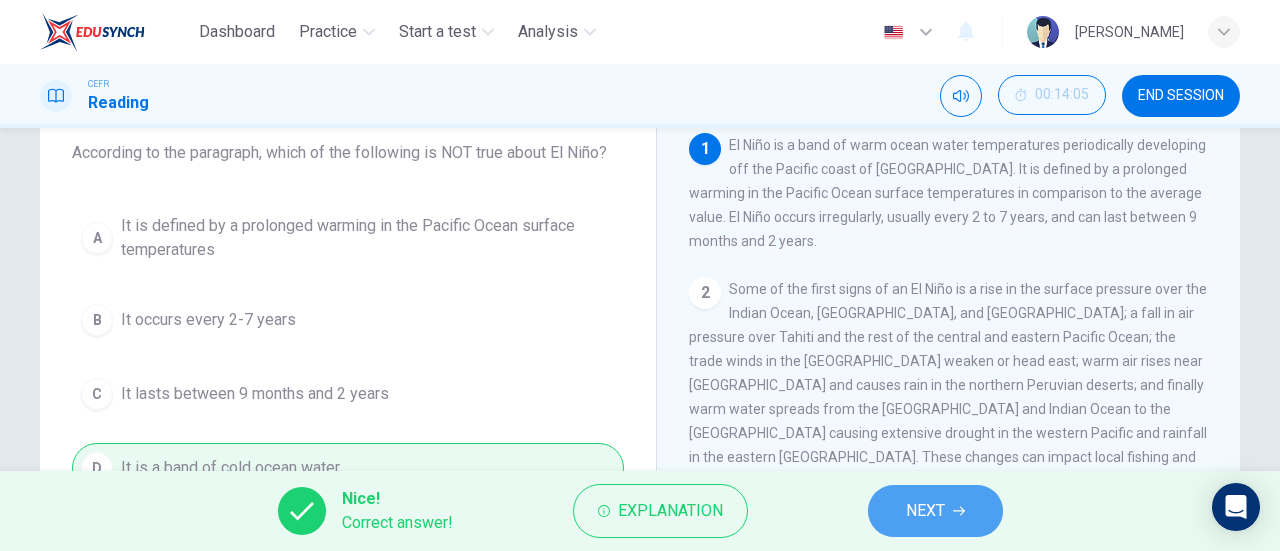 click on "NEXT" at bounding box center (935, 511) 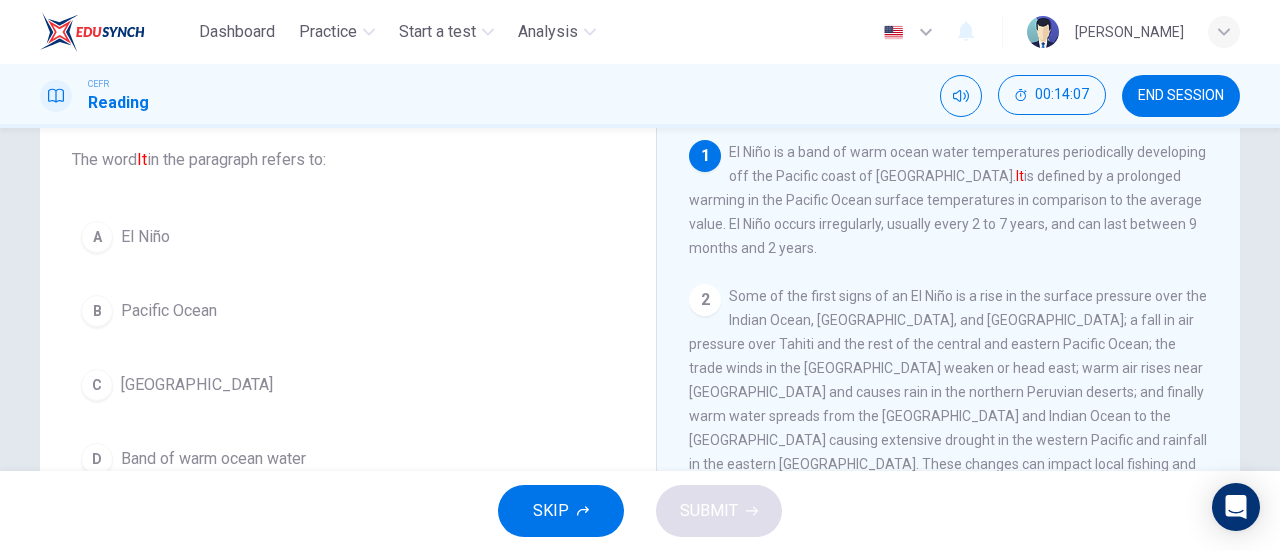 scroll, scrollTop: 130, scrollLeft: 0, axis: vertical 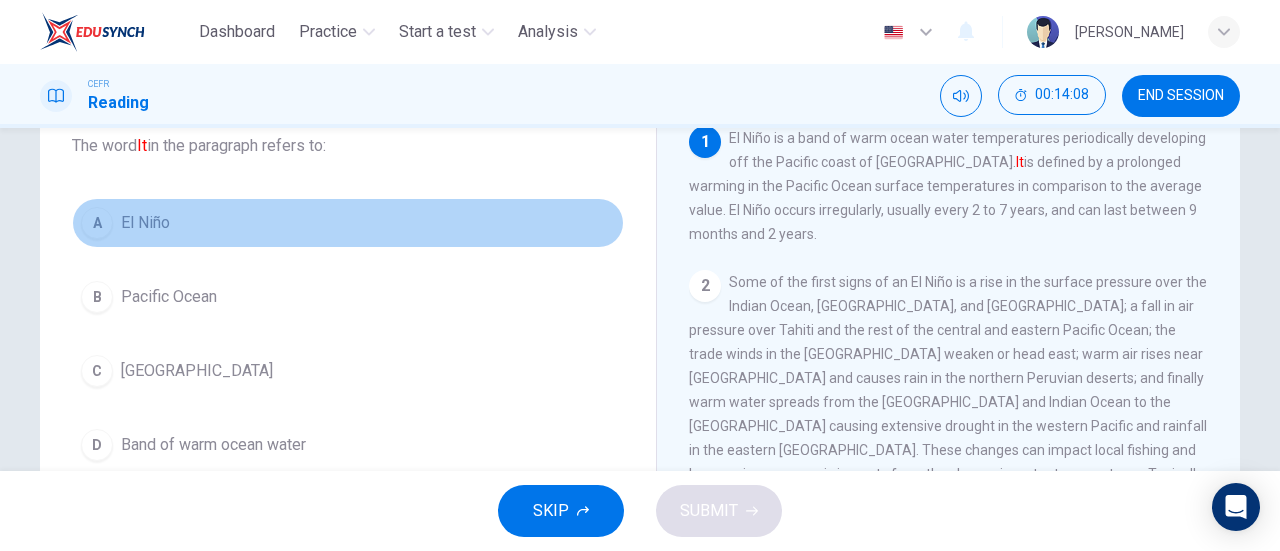 click on "El Niño" at bounding box center [145, 223] 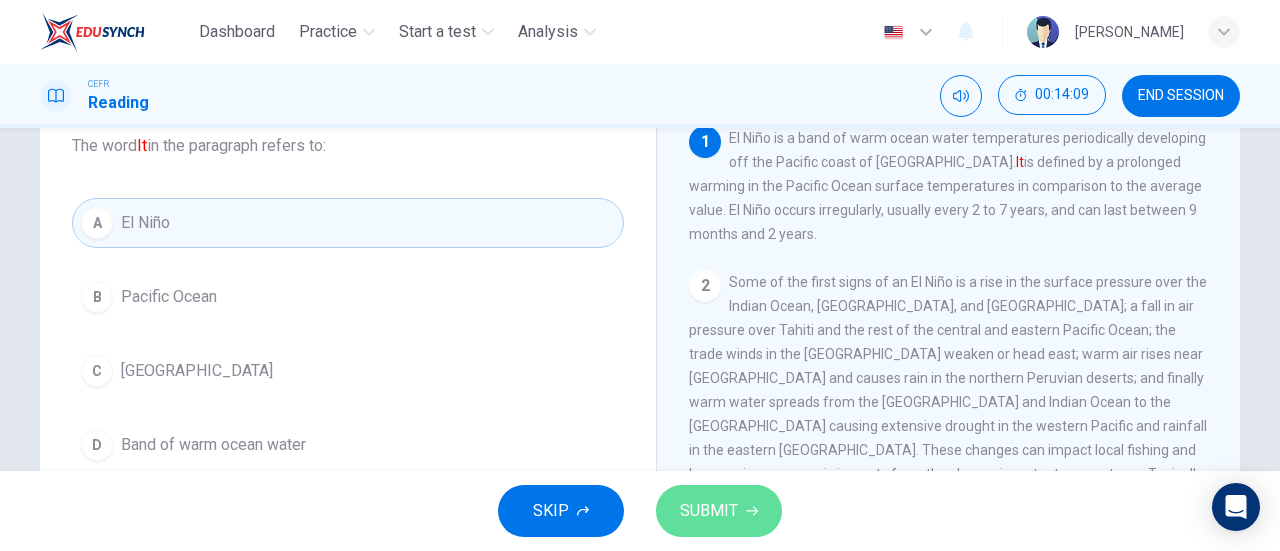 click 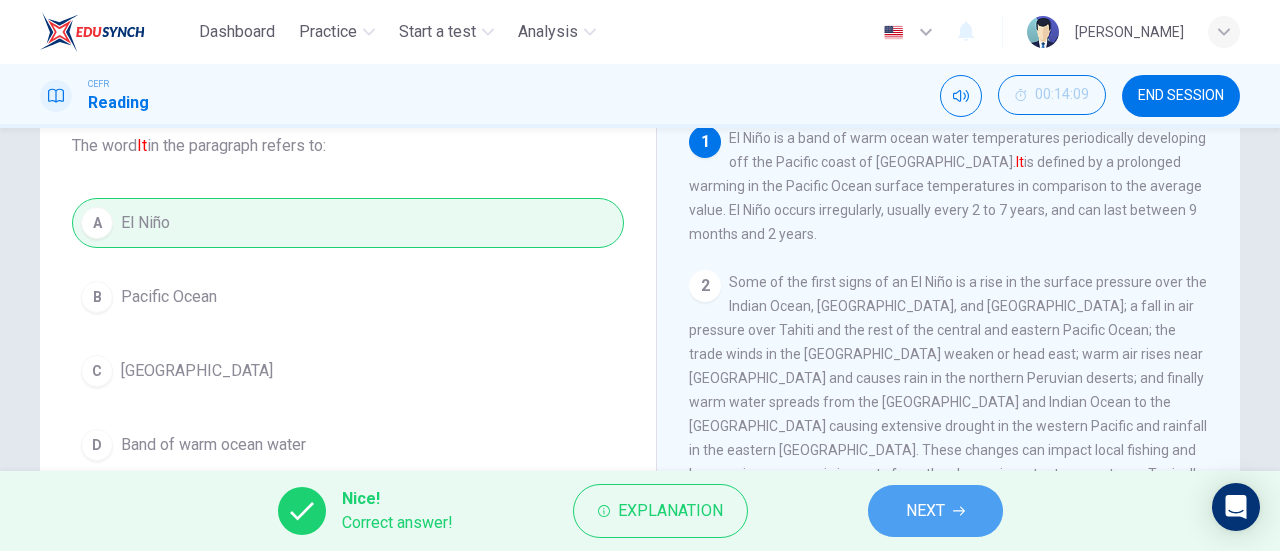 click on "NEXT" at bounding box center [935, 511] 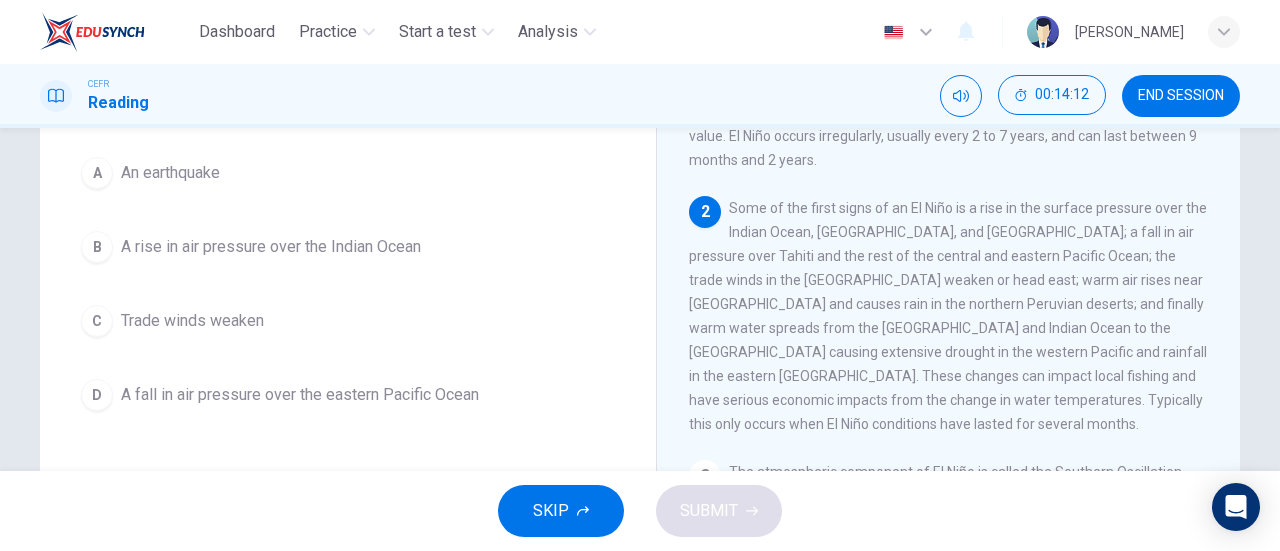 scroll, scrollTop: 208, scrollLeft: 0, axis: vertical 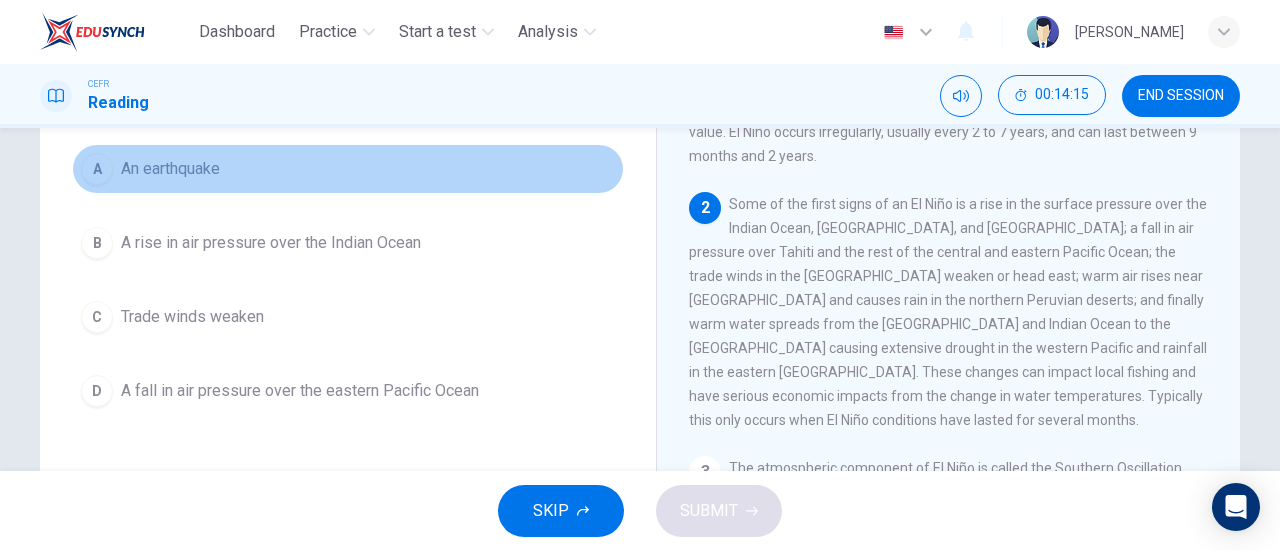 click on "A An earthquake" at bounding box center (348, 169) 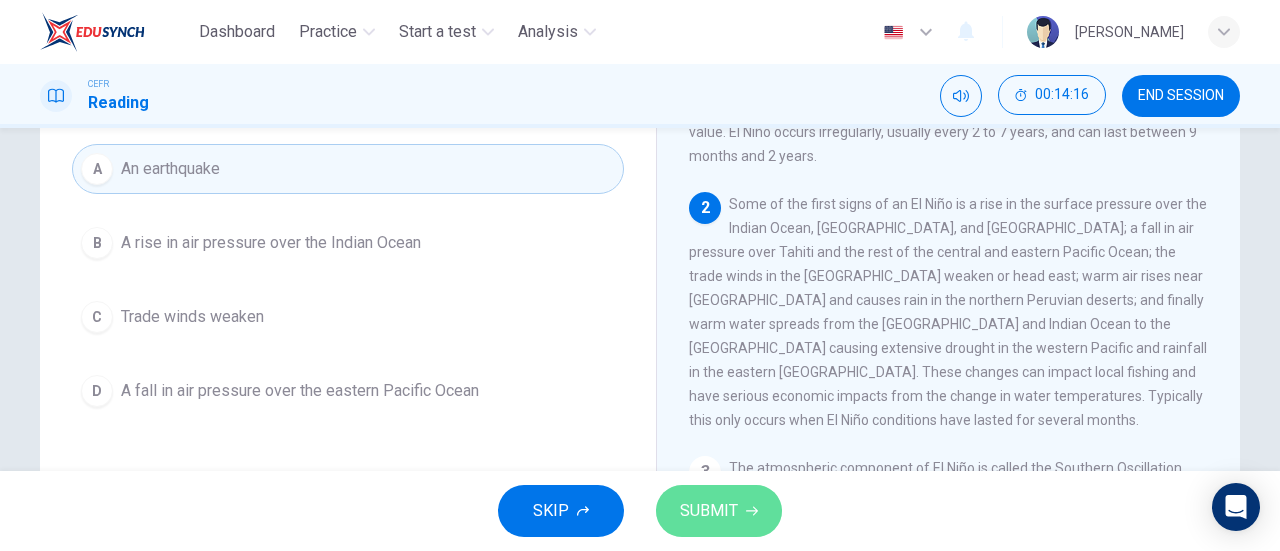 click on "SUBMIT" at bounding box center (709, 511) 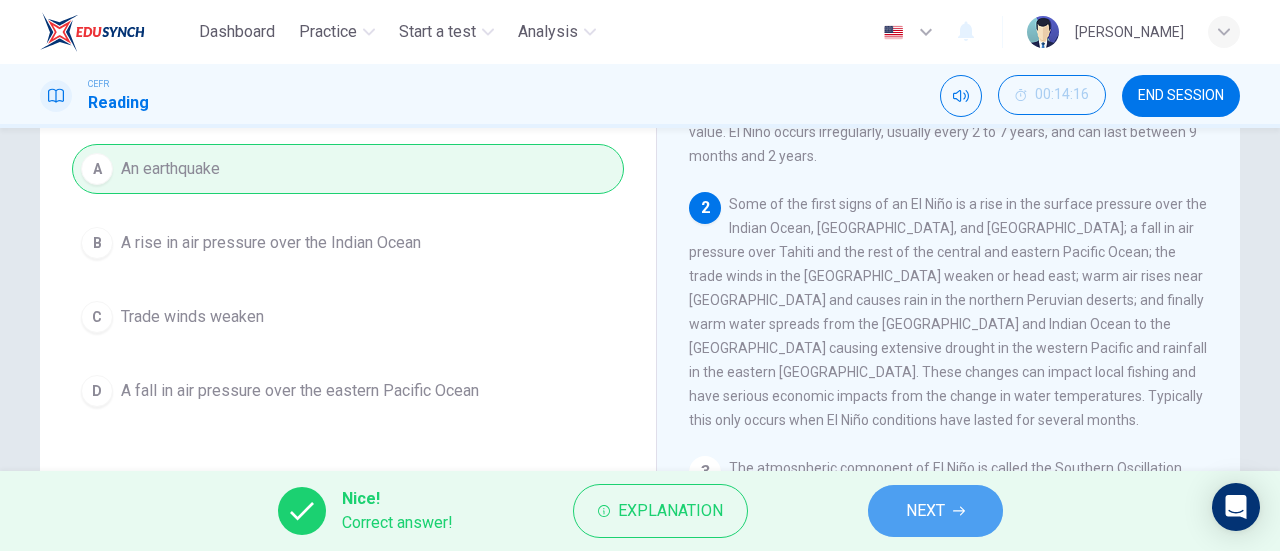 click on "NEXT" at bounding box center [935, 511] 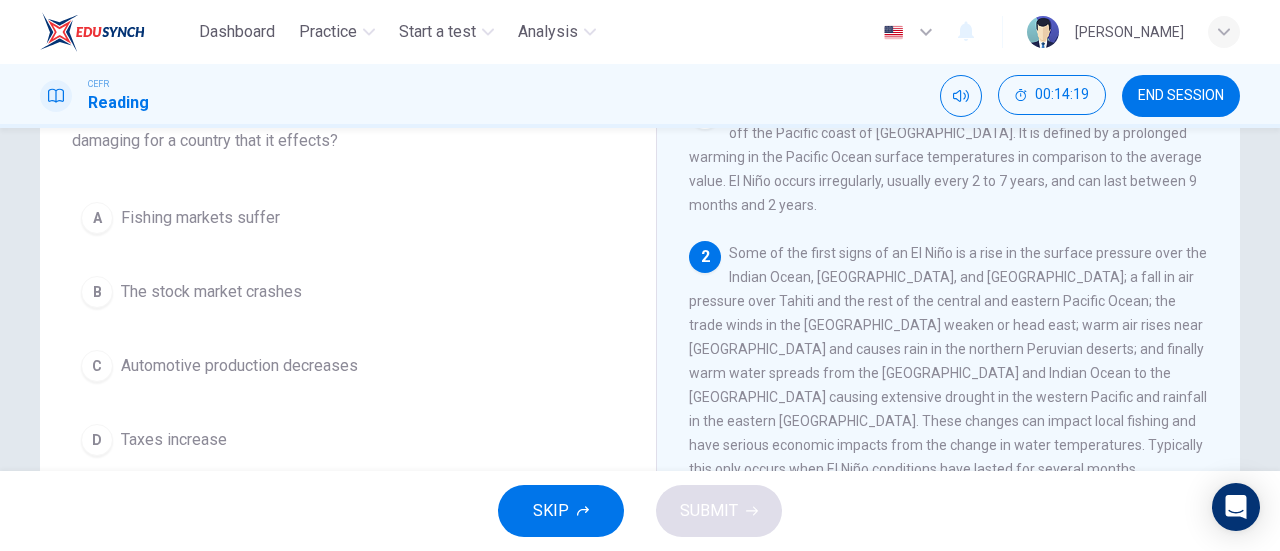 scroll, scrollTop: 165, scrollLeft: 0, axis: vertical 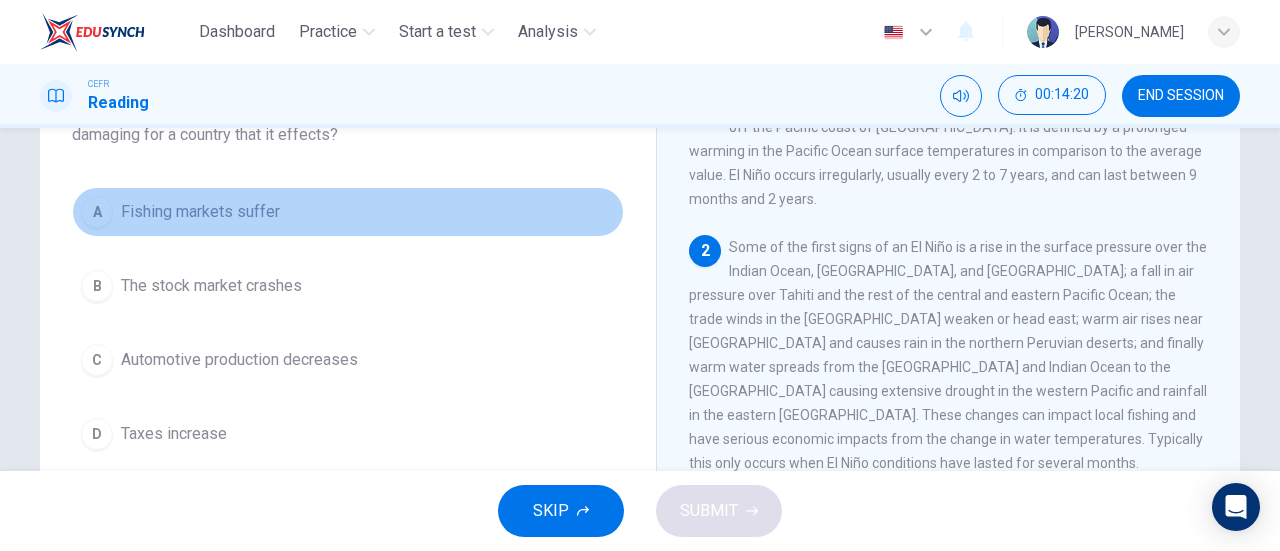 click on "Fishing markets suffer" at bounding box center (200, 212) 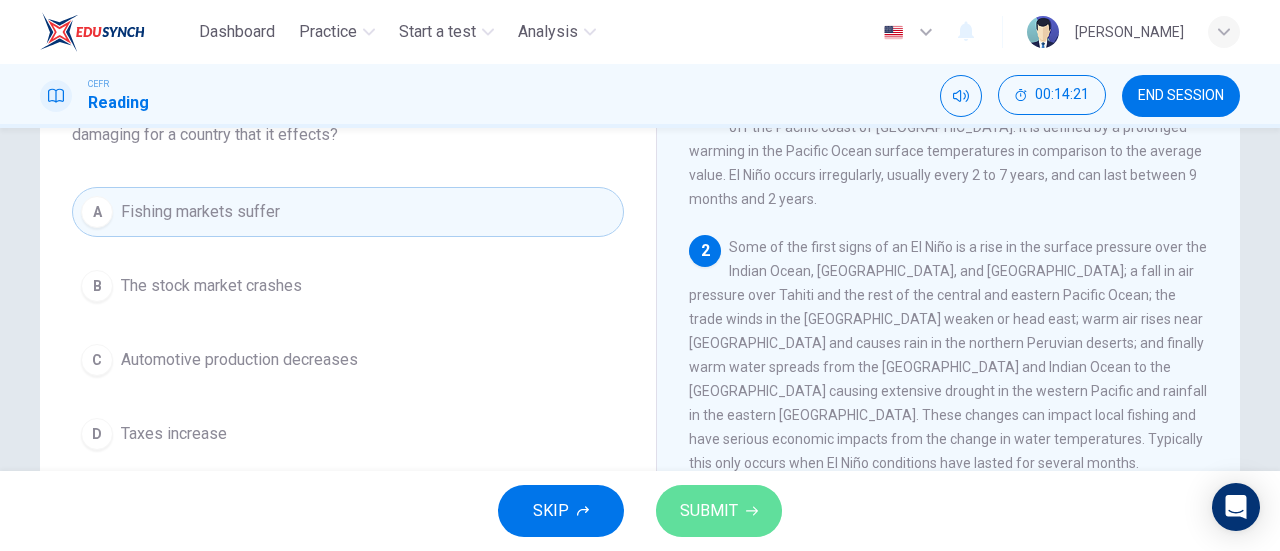 click on "SUBMIT" at bounding box center [719, 511] 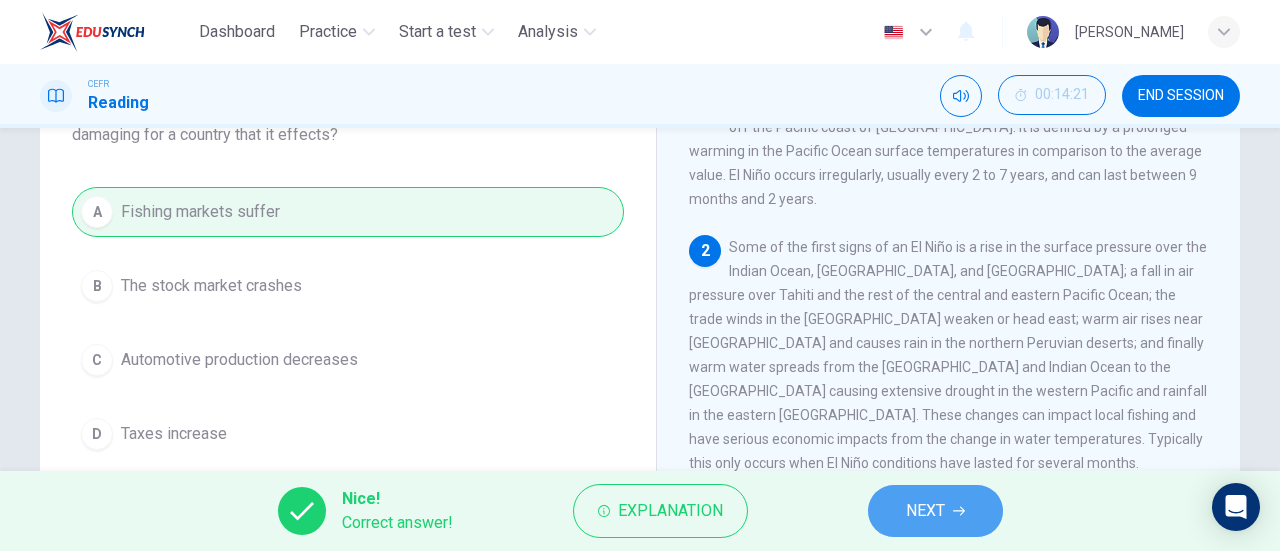 click on "NEXT" at bounding box center (935, 511) 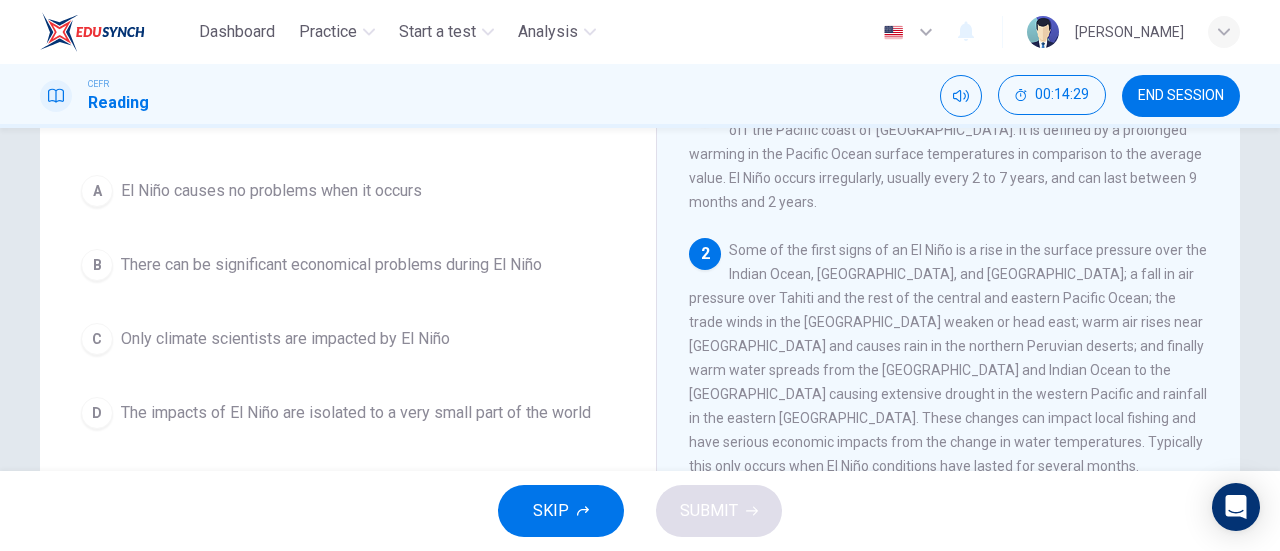 scroll, scrollTop: 176, scrollLeft: 0, axis: vertical 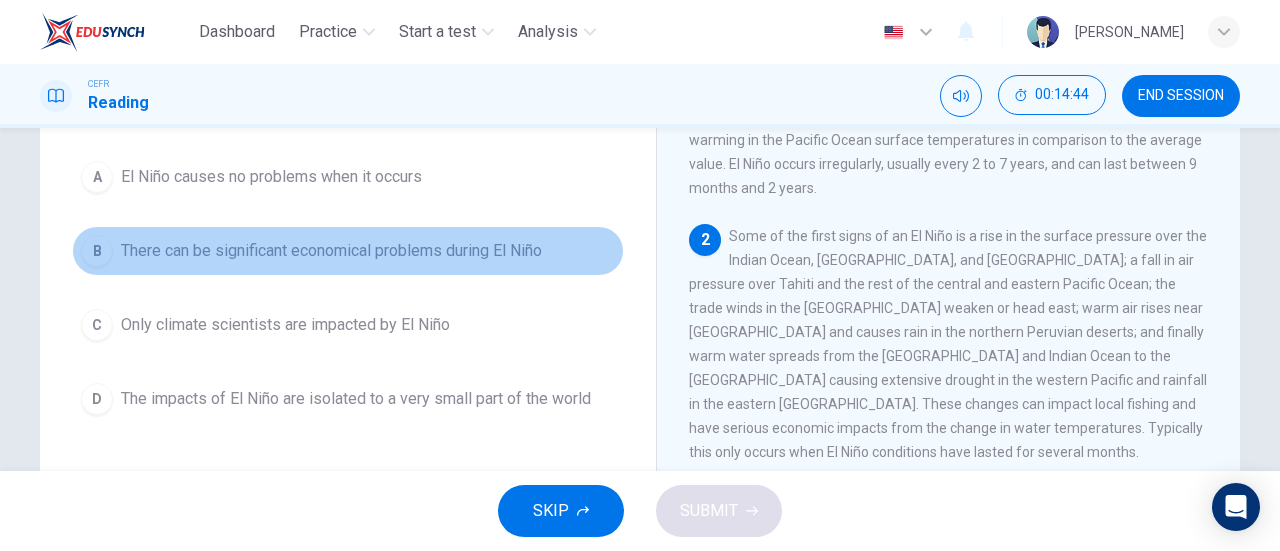 click on "B There can be significant economical problems during El Niño" at bounding box center (348, 251) 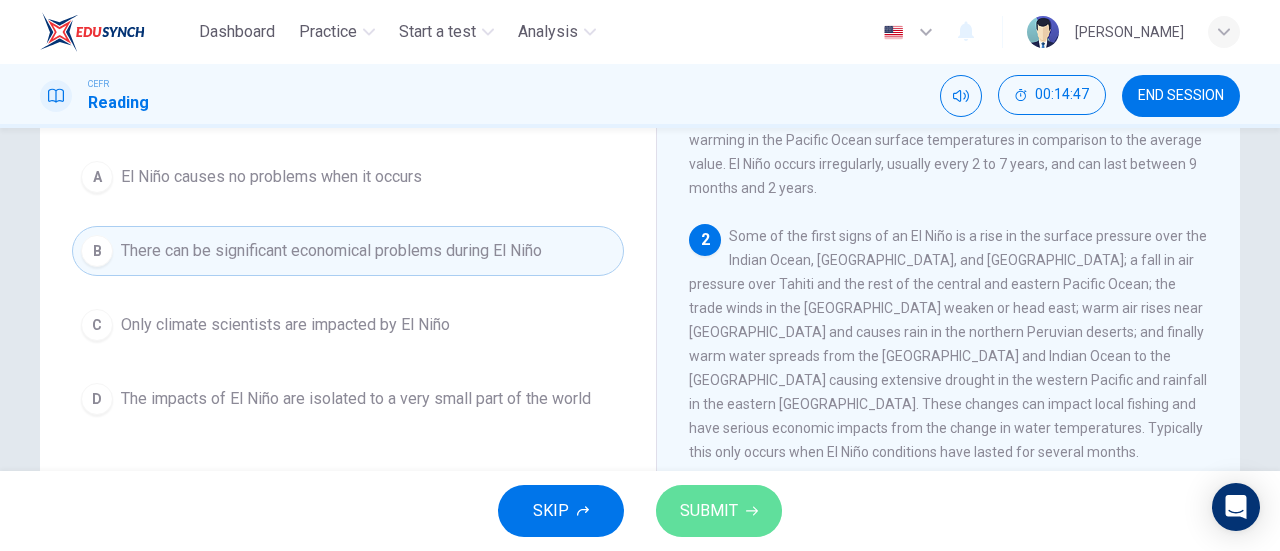 click on "SUBMIT" at bounding box center [709, 511] 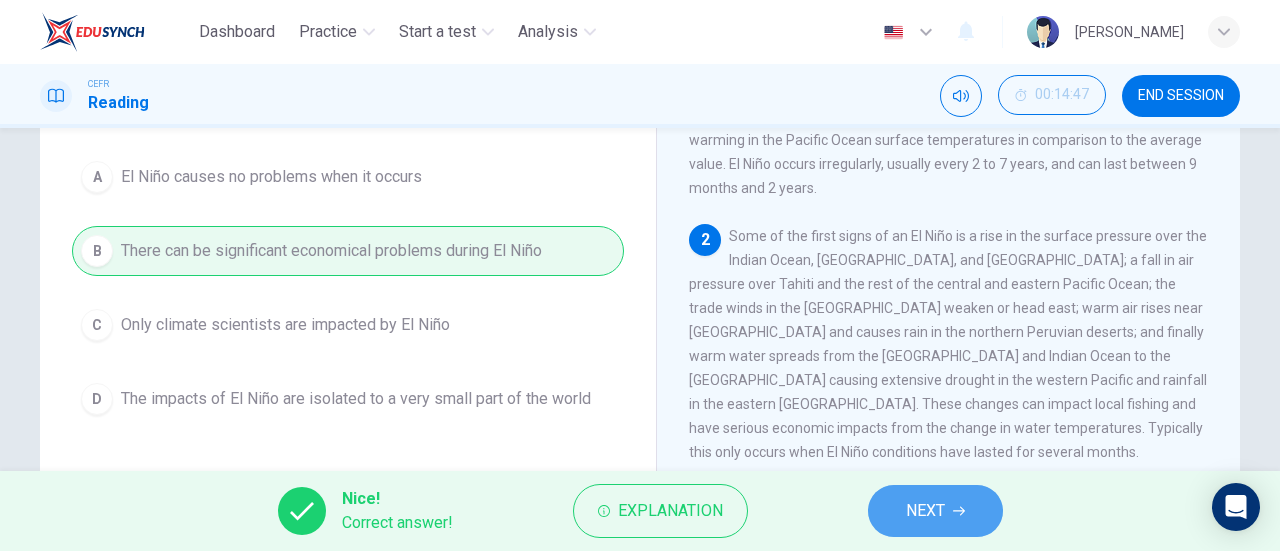 click on "NEXT" at bounding box center [935, 511] 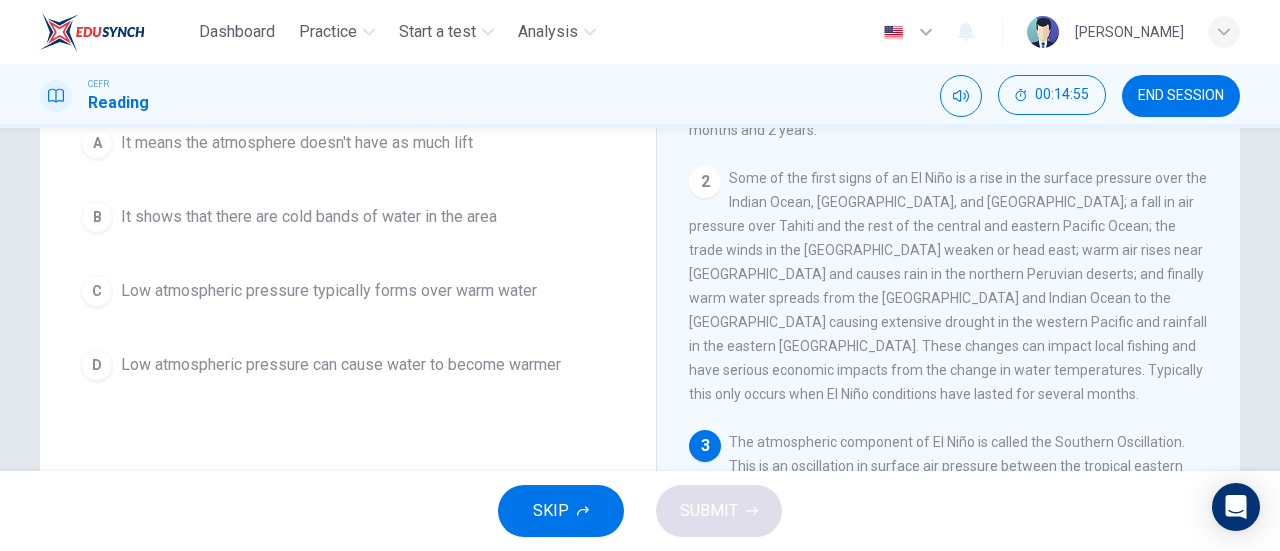 scroll, scrollTop: 287, scrollLeft: 0, axis: vertical 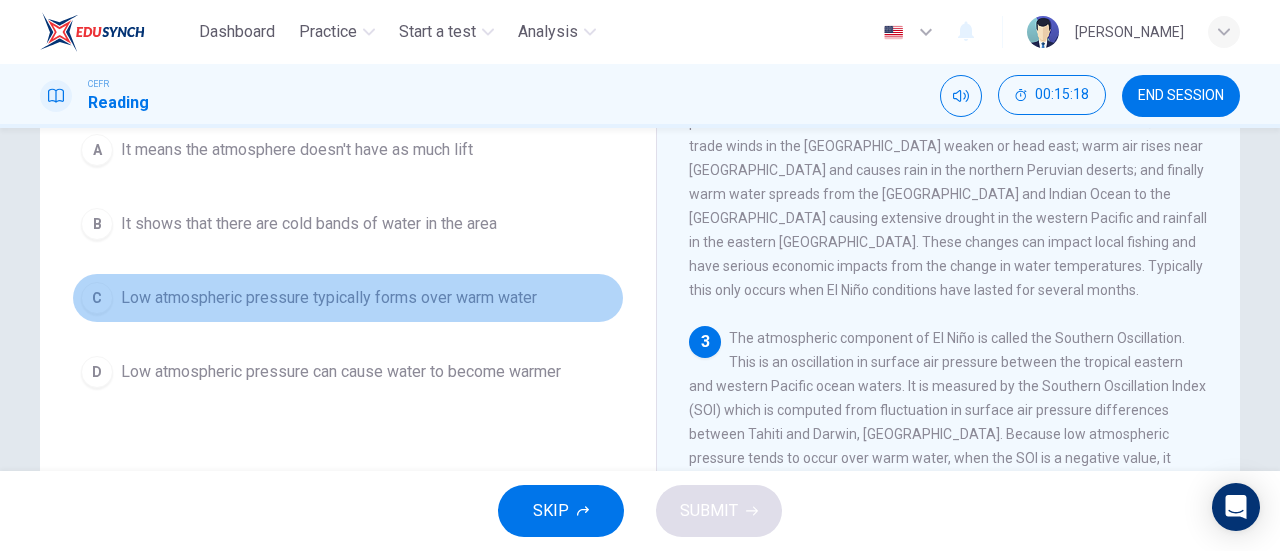click on "Low atmospheric pressure typically forms over warm water" at bounding box center (329, 298) 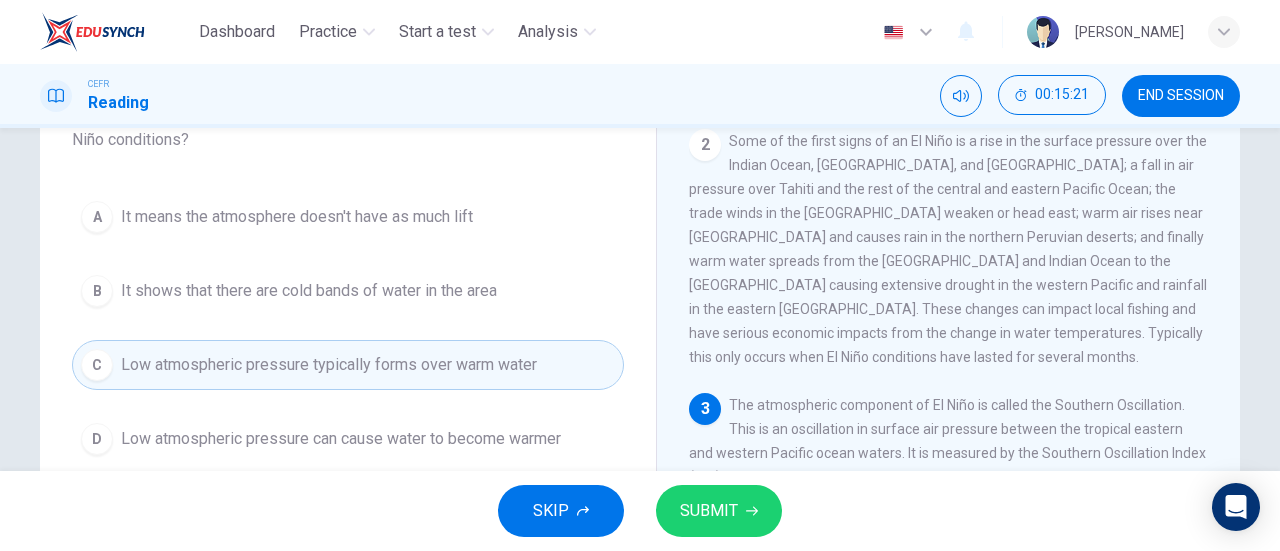 scroll, scrollTop: 159, scrollLeft: 0, axis: vertical 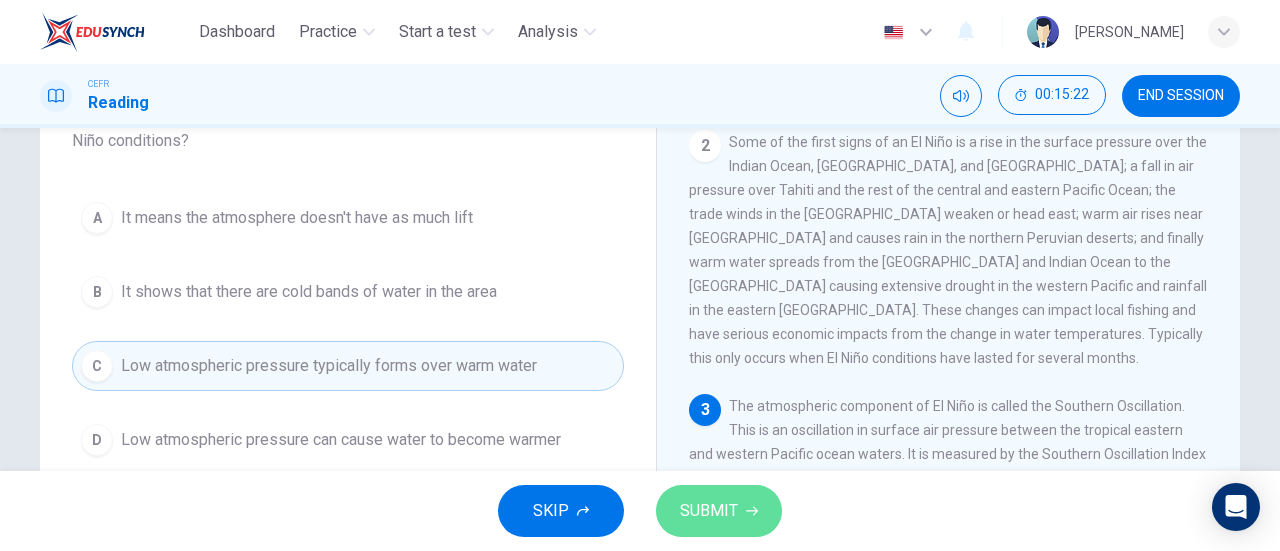 click on "SUBMIT" at bounding box center (709, 511) 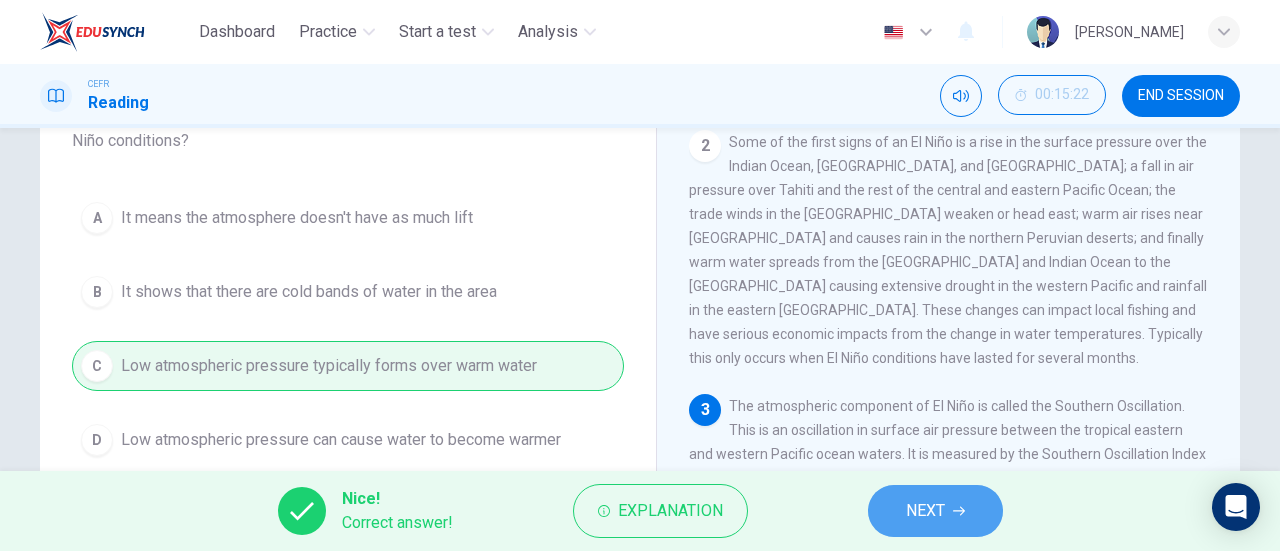 click on "NEXT" at bounding box center (935, 511) 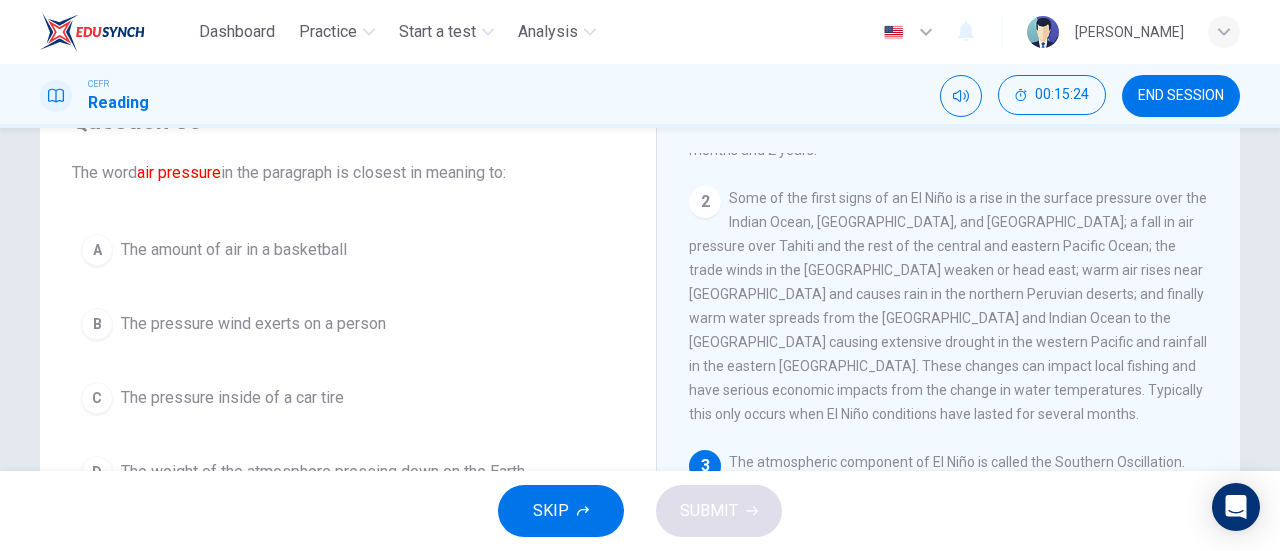 scroll, scrollTop: 164, scrollLeft: 0, axis: vertical 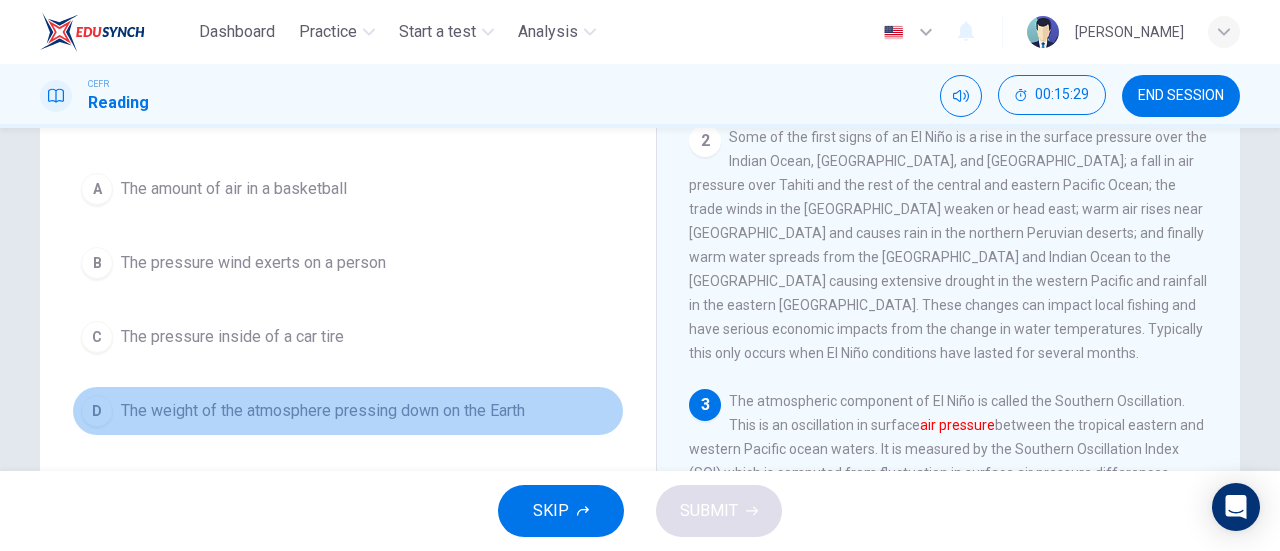 click on "D The weight of the atmosphere pressing down on the Earth" at bounding box center (348, 411) 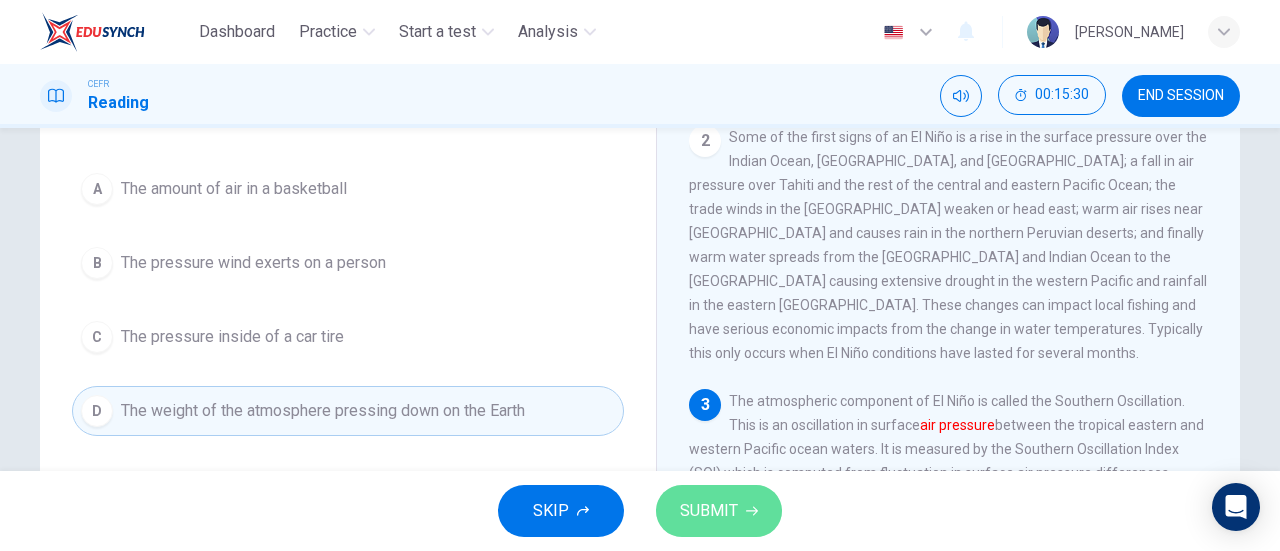 click on "SUBMIT" at bounding box center (709, 511) 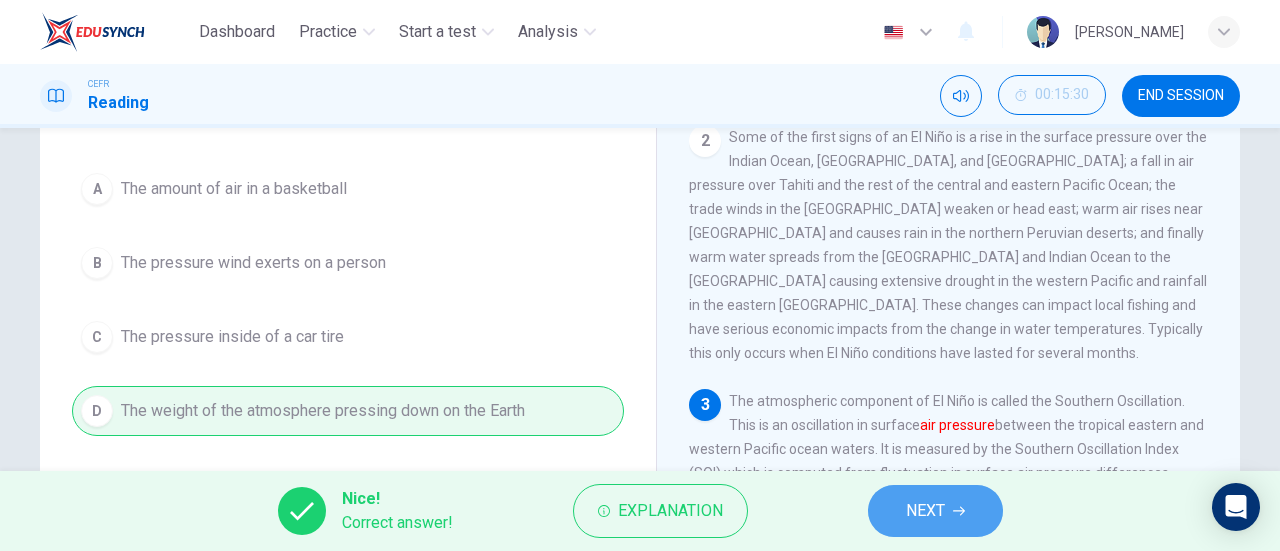 click on "NEXT" at bounding box center [925, 511] 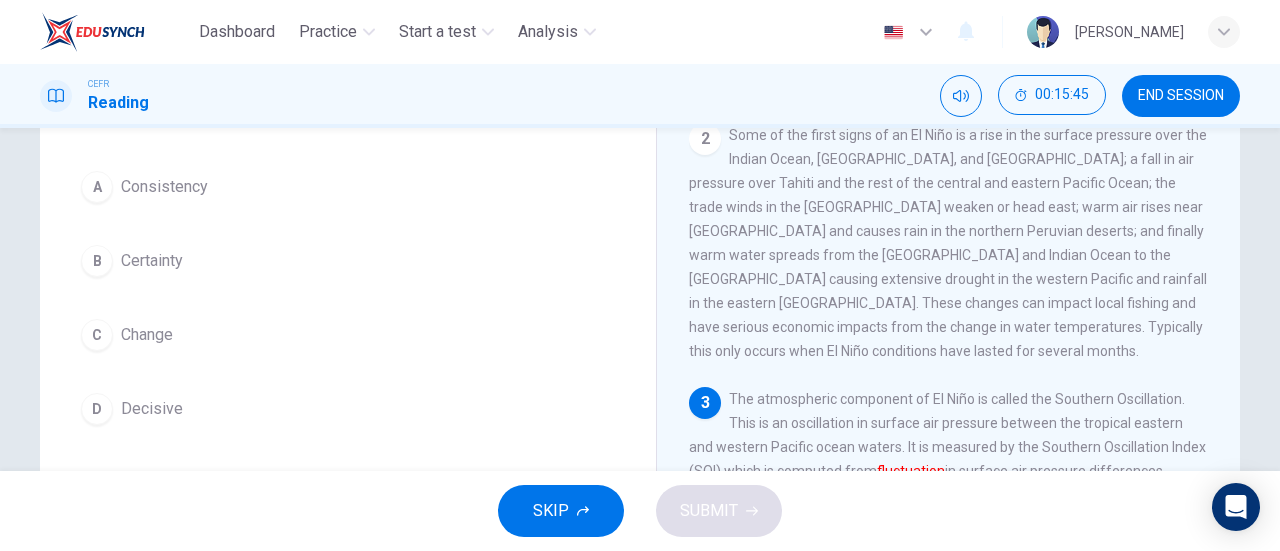 scroll, scrollTop: 160, scrollLeft: 0, axis: vertical 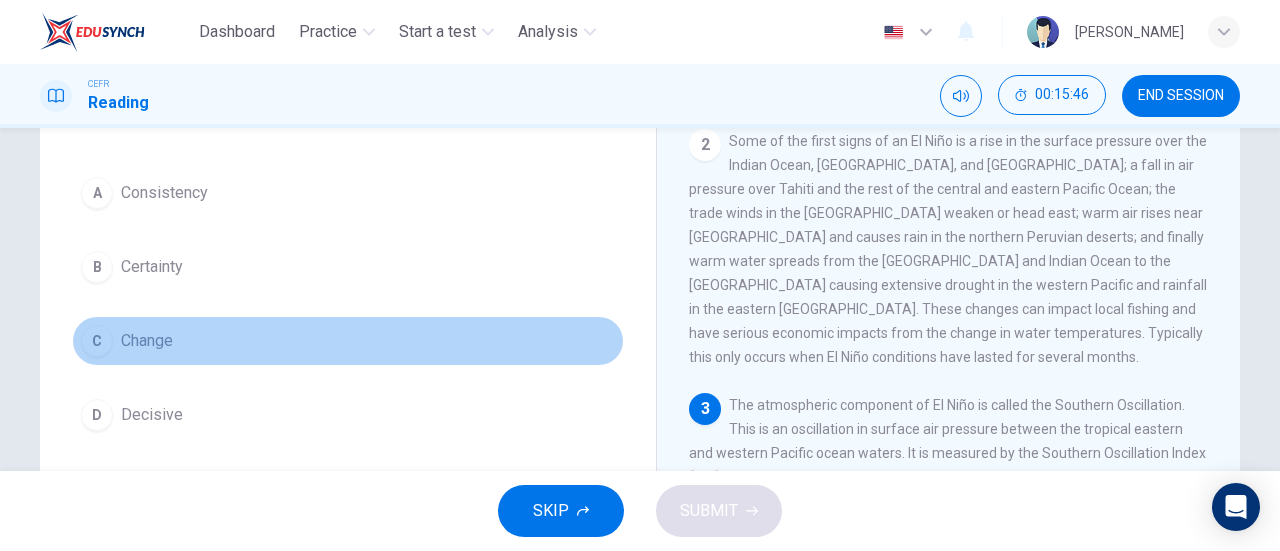 click on "C Change" at bounding box center [348, 341] 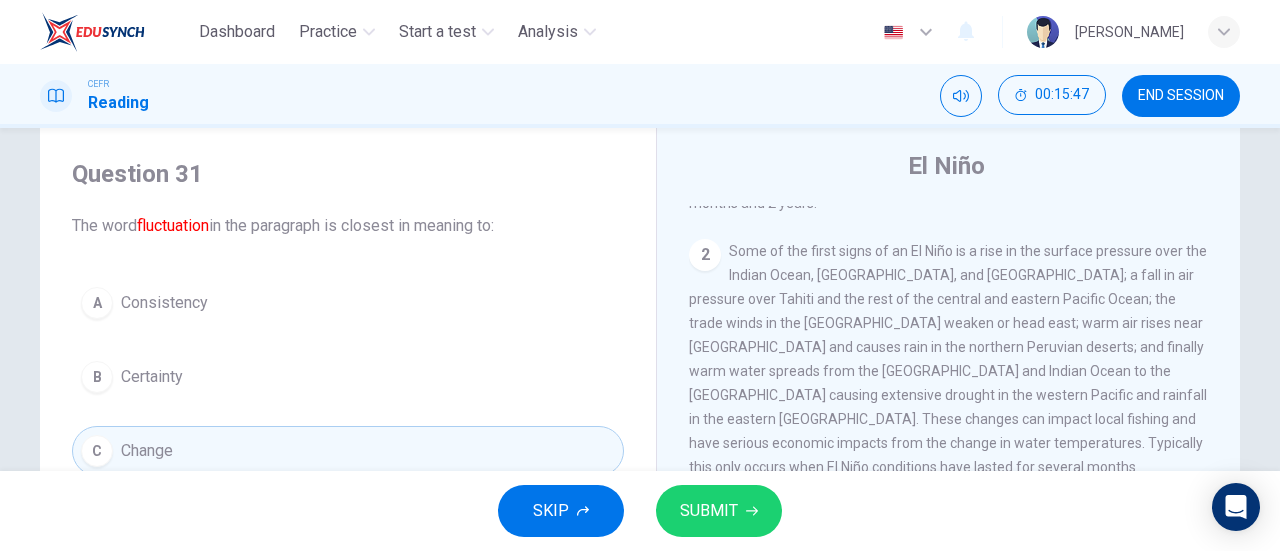 scroll, scrollTop: 46, scrollLeft: 0, axis: vertical 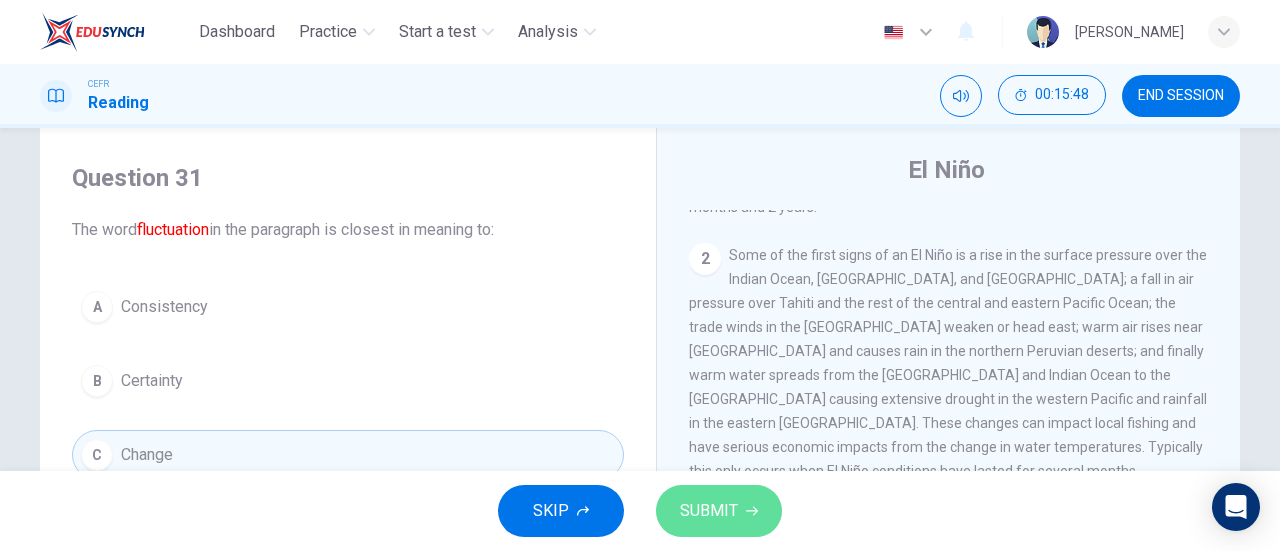 click 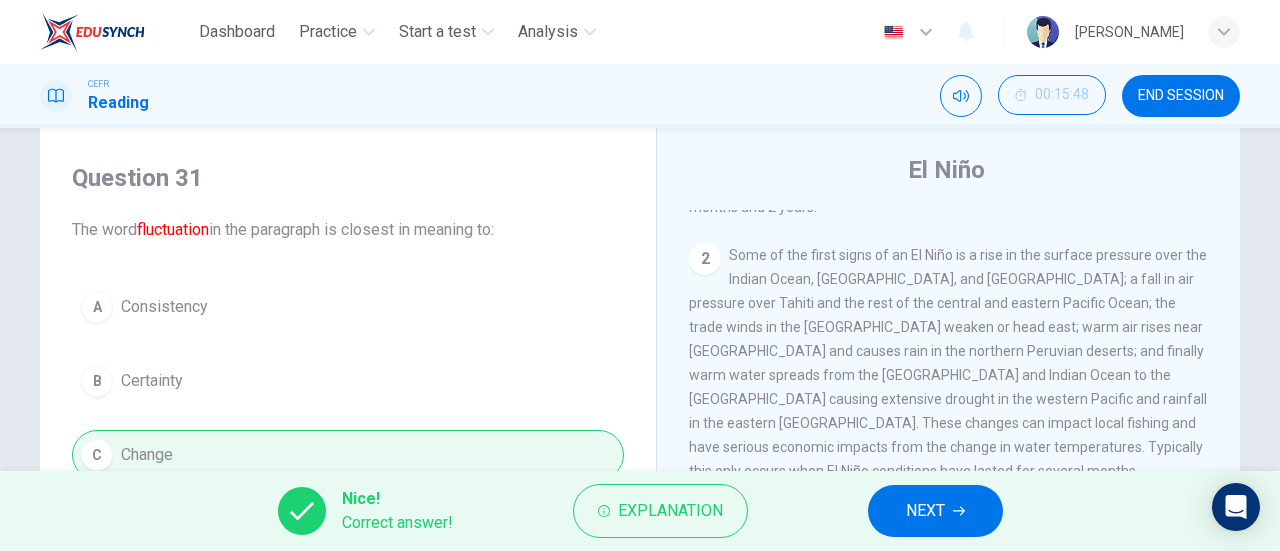 scroll, scrollTop: 228, scrollLeft: 0, axis: vertical 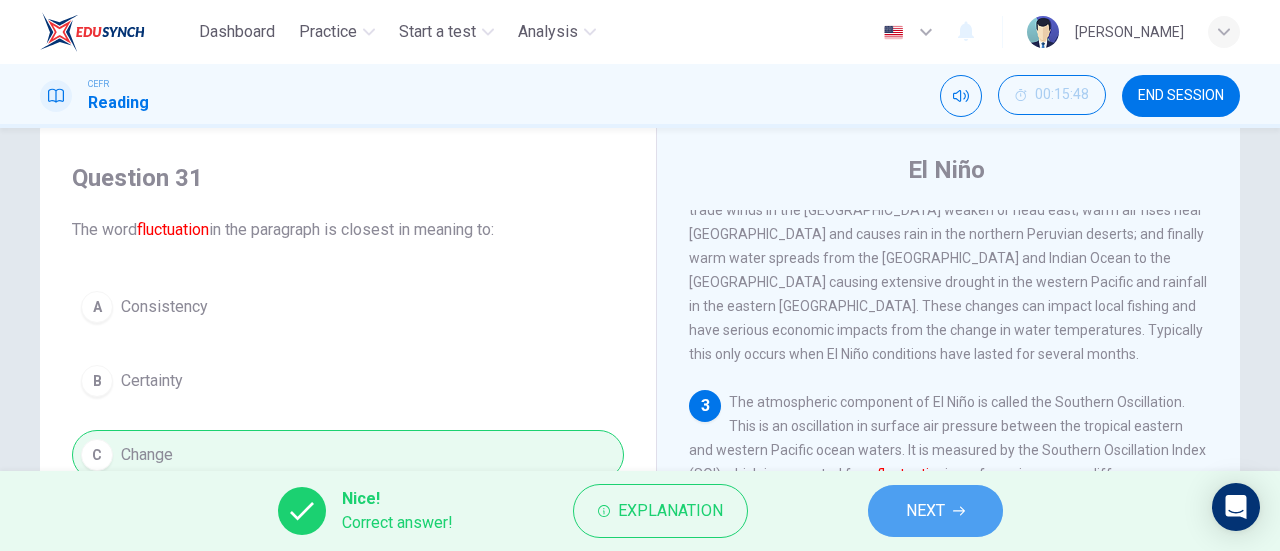 click on "NEXT" at bounding box center [925, 511] 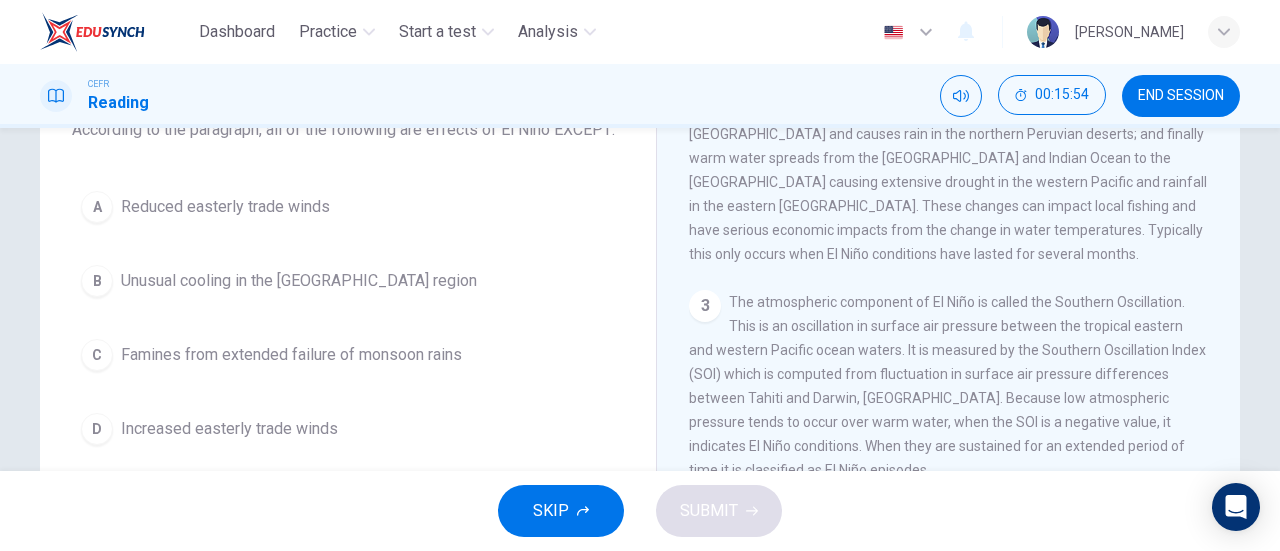 scroll, scrollTop: 147, scrollLeft: 0, axis: vertical 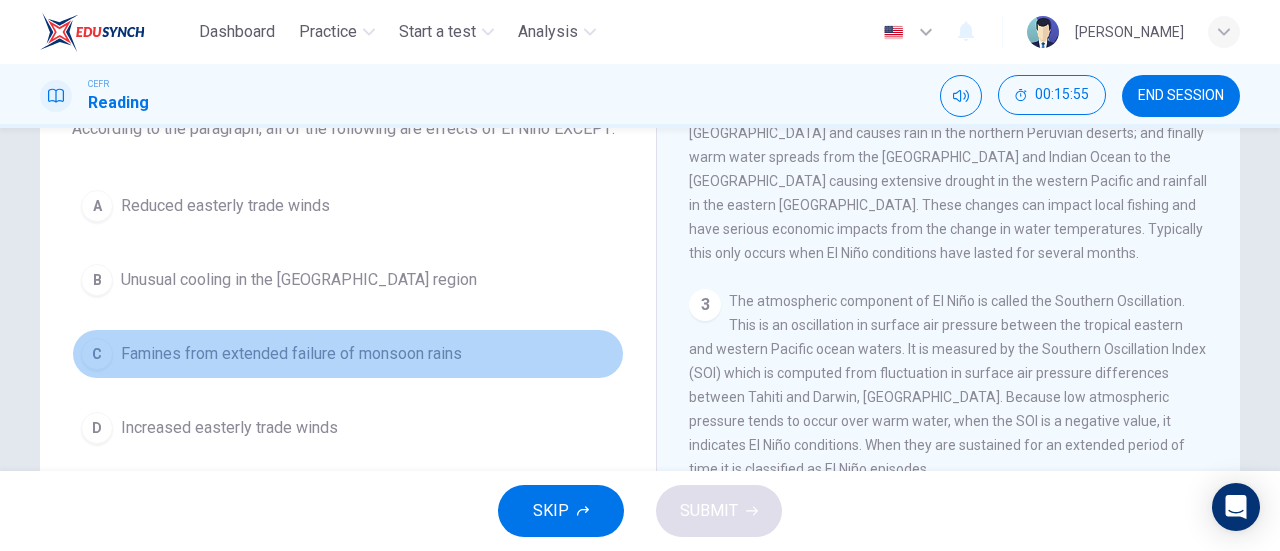 click on "C Famines from extended failure of monsoon rains" at bounding box center [348, 354] 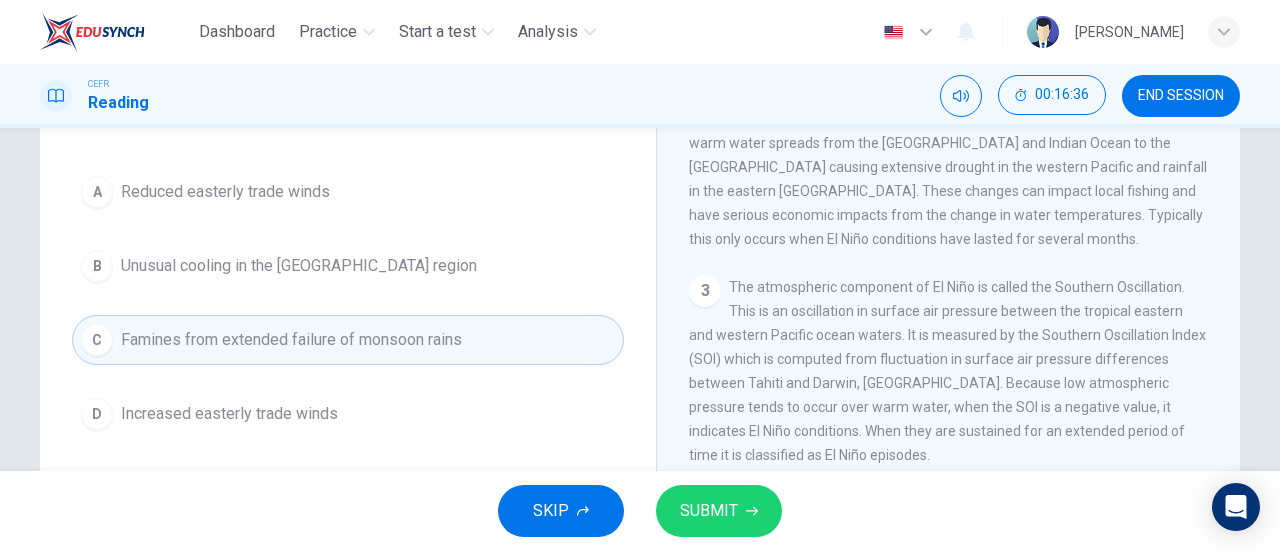 scroll, scrollTop: 160, scrollLeft: 0, axis: vertical 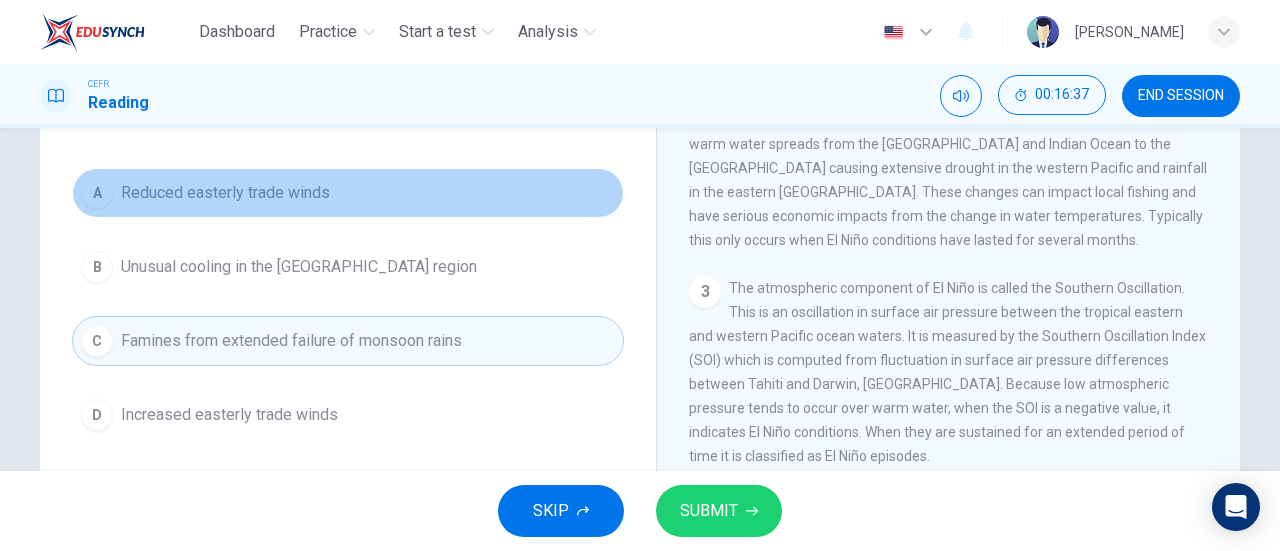 click on "A Reduced easterly trade winds" at bounding box center (348, 193) 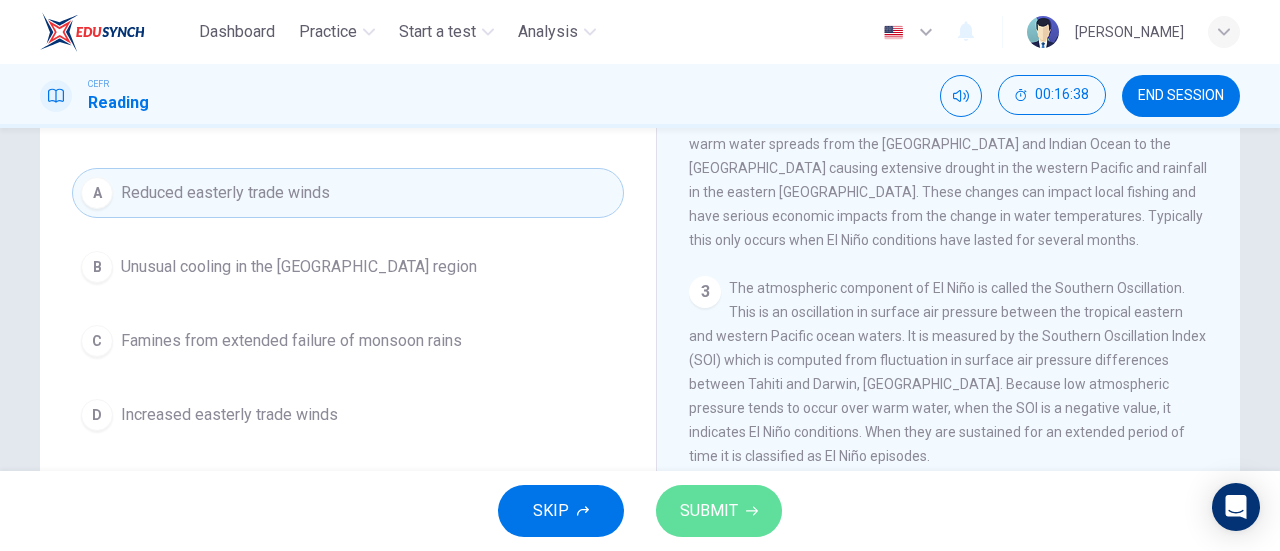 click on "SUBMIT" at bounding box center [709, 511] 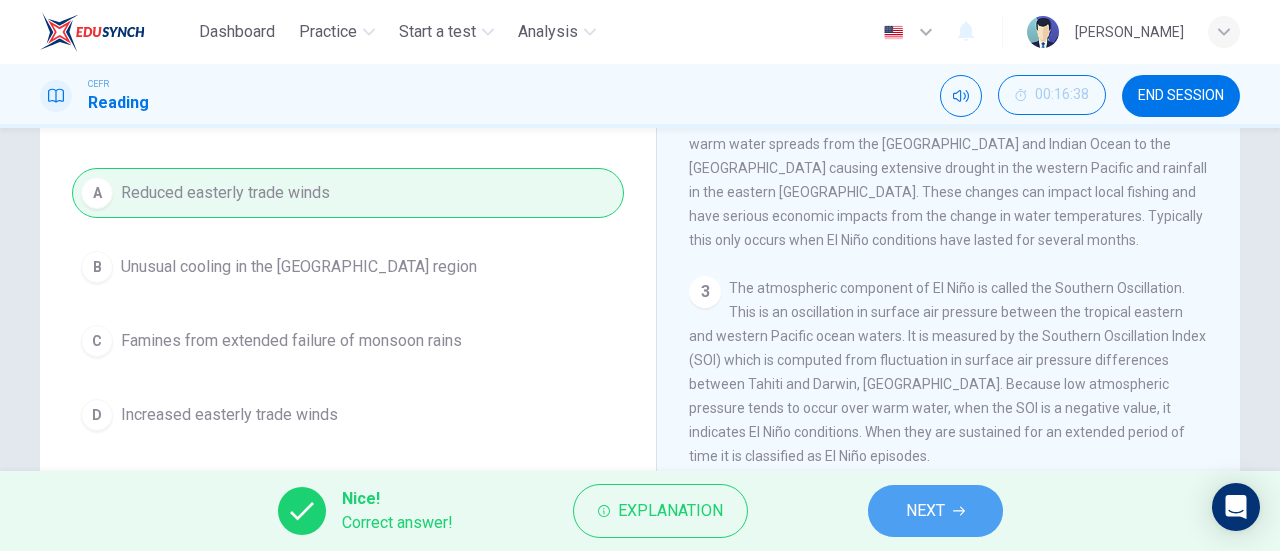 click on "NEXT" at bounding box center [935, 511] 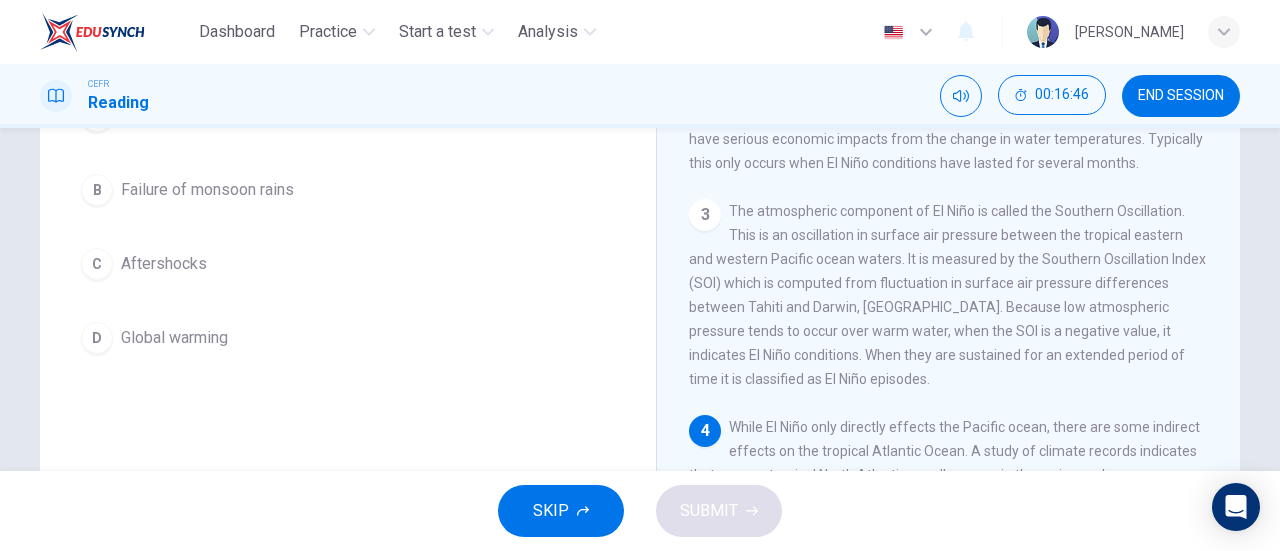 scroll, scrollTop: 236, scrollLeft: 0, axis: vertical 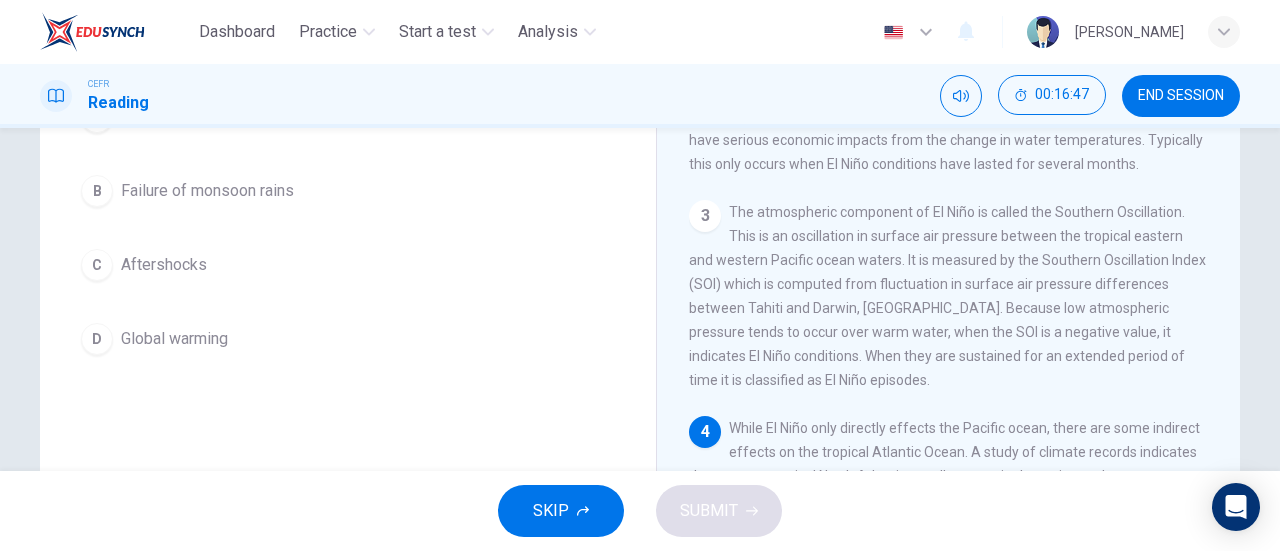 click on "Failure of monsoon rains" at bounding box center [207, 191] 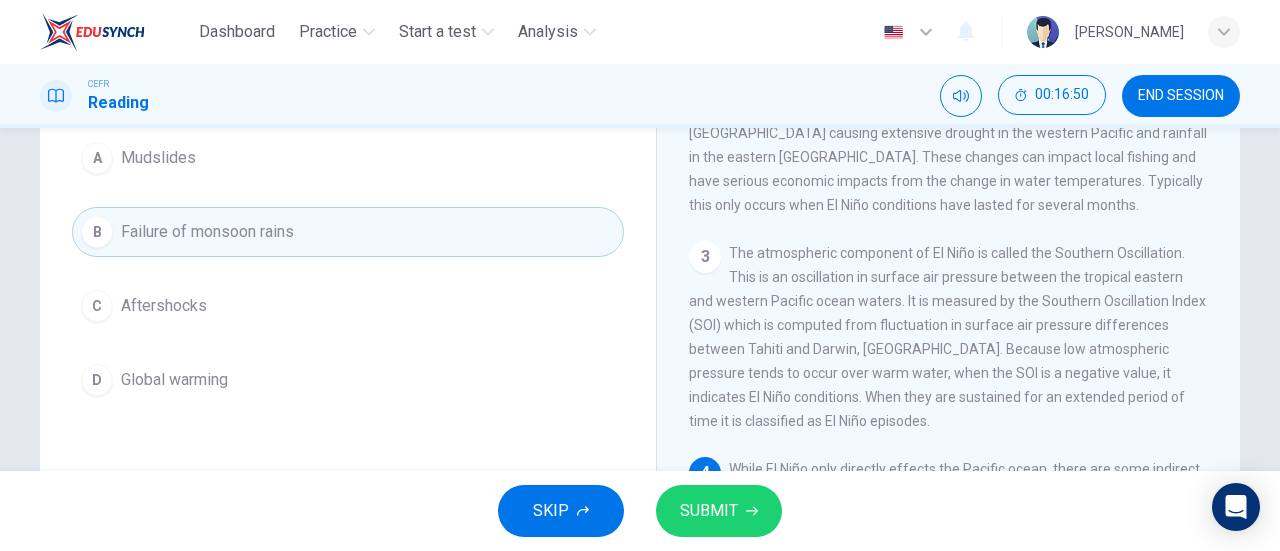scroll, scrollTop: 193, scrollLeft: 0, axis: vertical 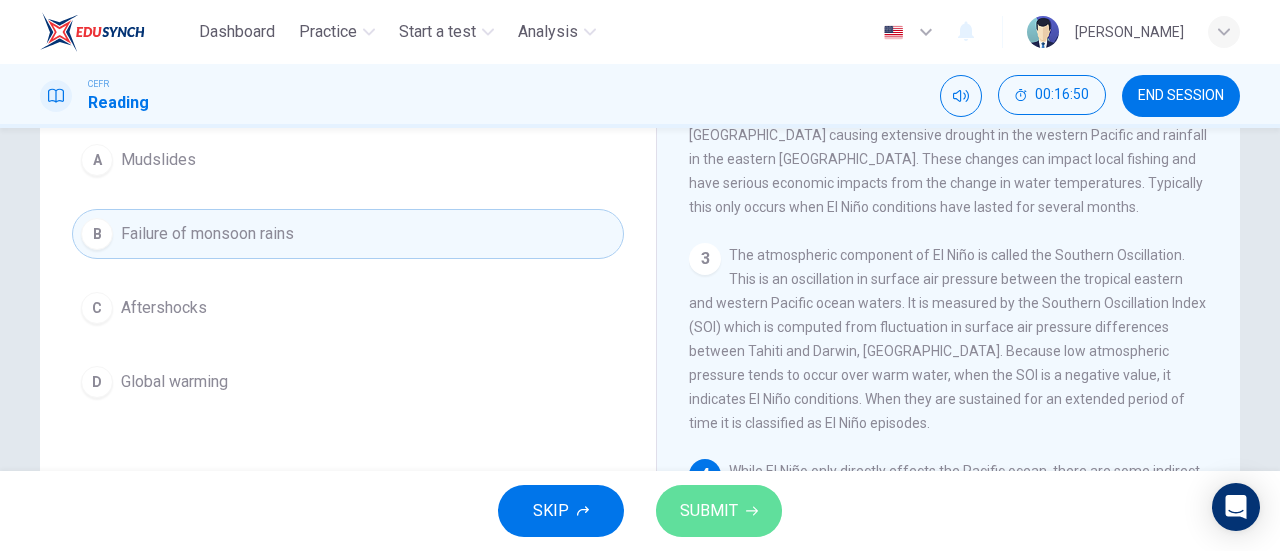 click on "SUBMIT" at bounding box center [719, 511] 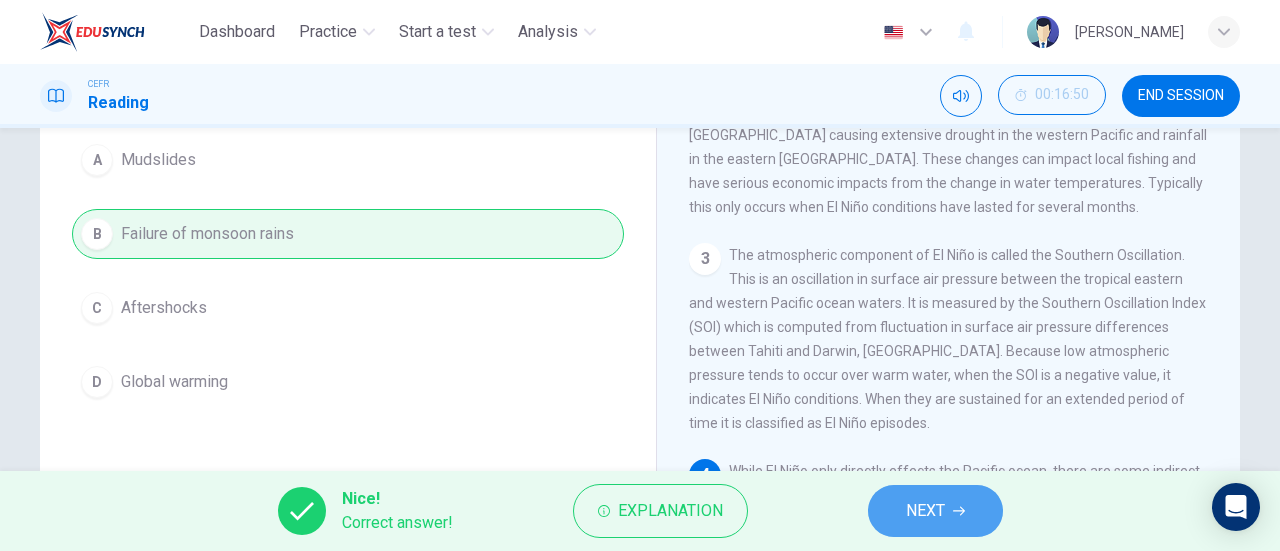 click on "NEXT" at bounding box center [925, 511] 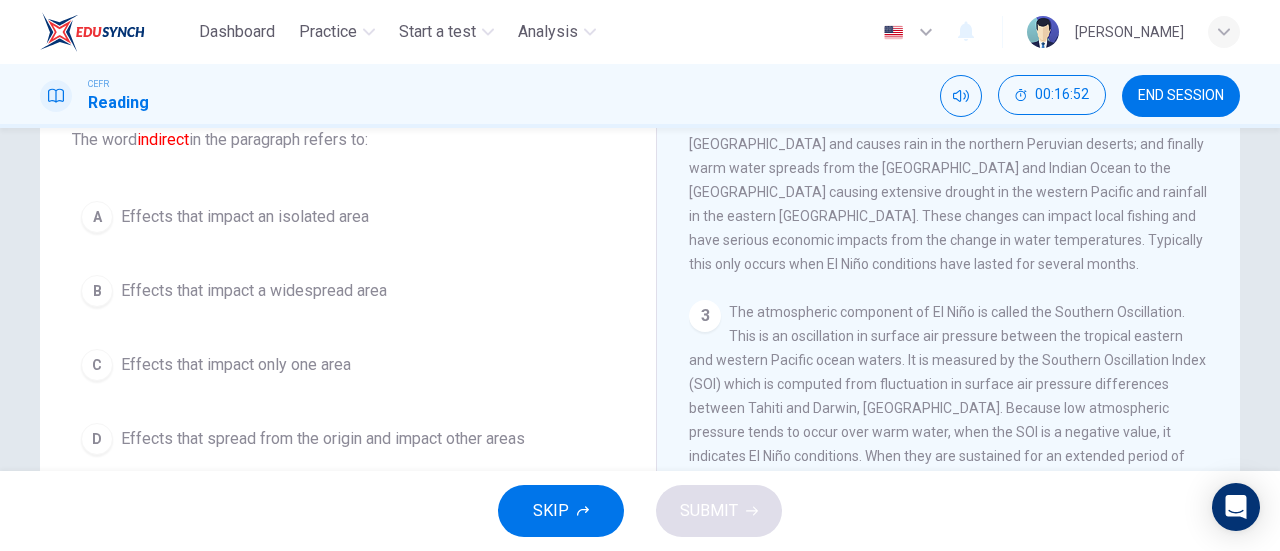 scroll, scrollTop: 135, scrollLeft: 0, axis: vertical 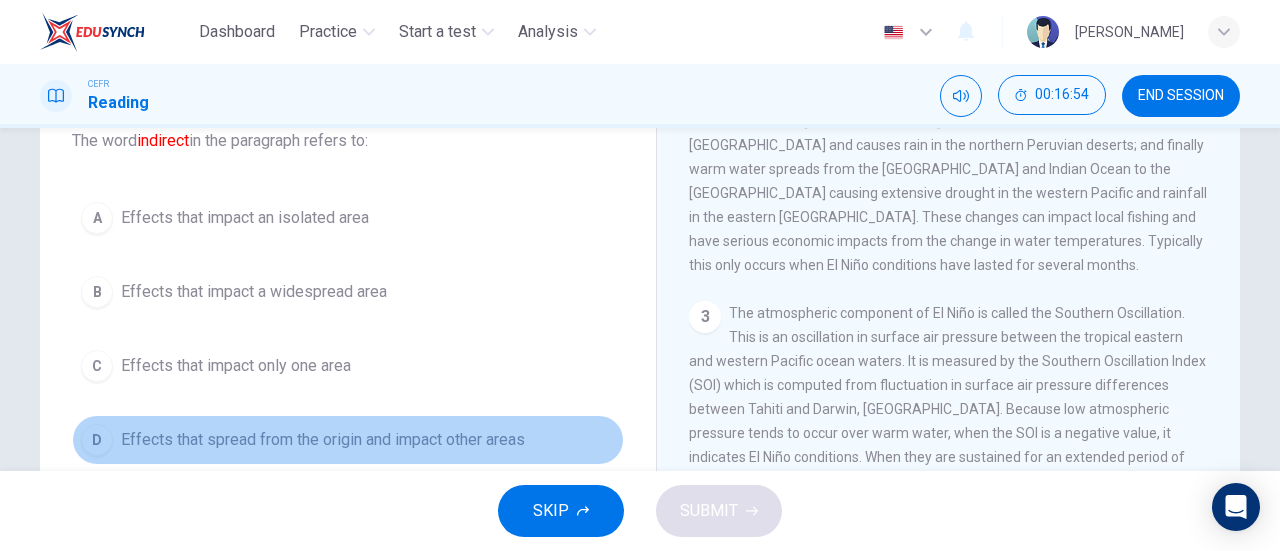click on "Effects that spread from the origin and impact other areas" at bounding box center (323, 440) 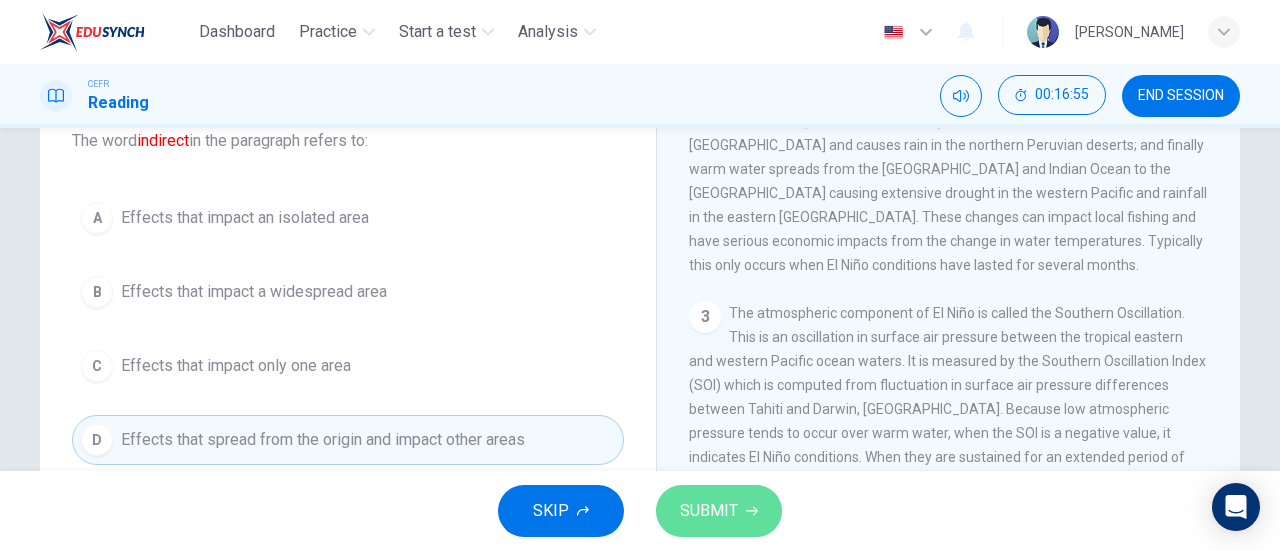 click on "SUBMIT" at bounding box center (709, 511) 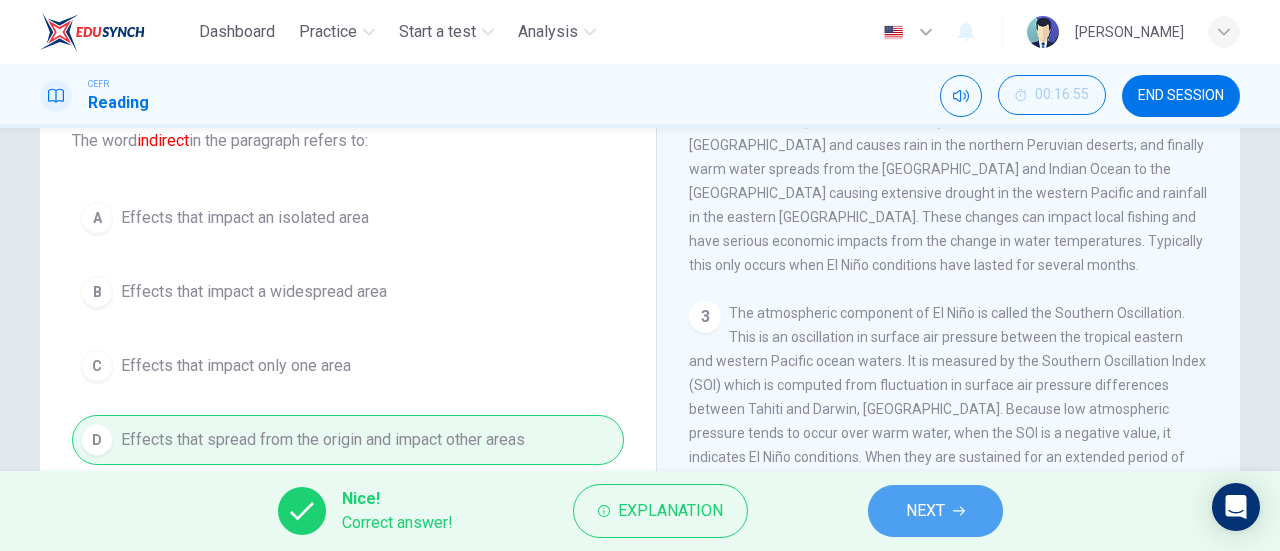 click on "NEXT" at bounding box center [925, 511] 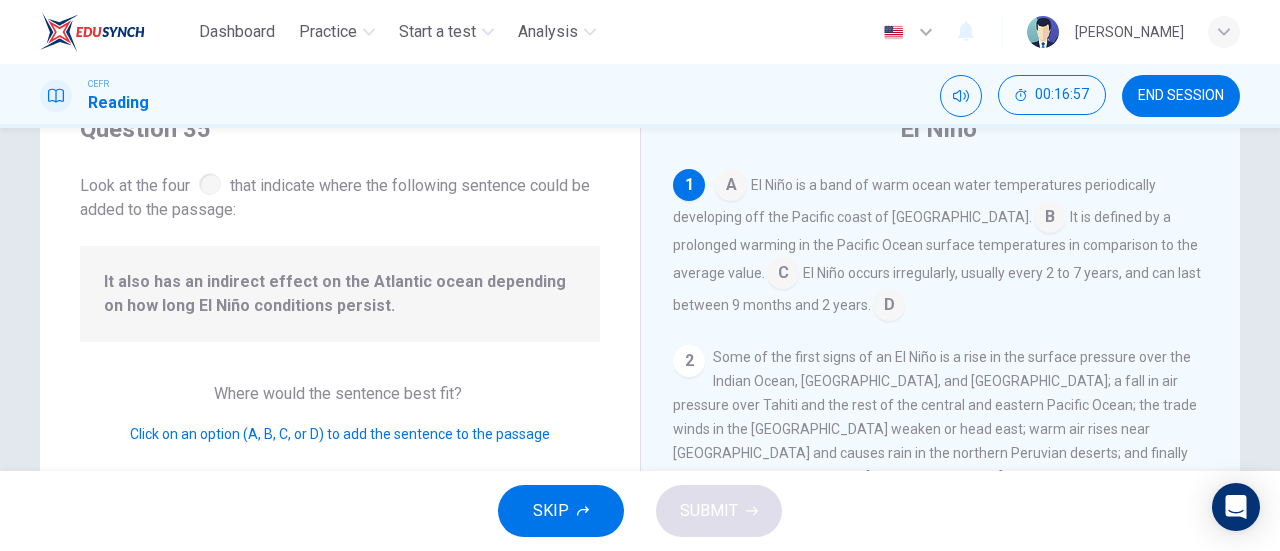 scroll, scrollTop: 79, scrollLeft: 0, axis: vertical 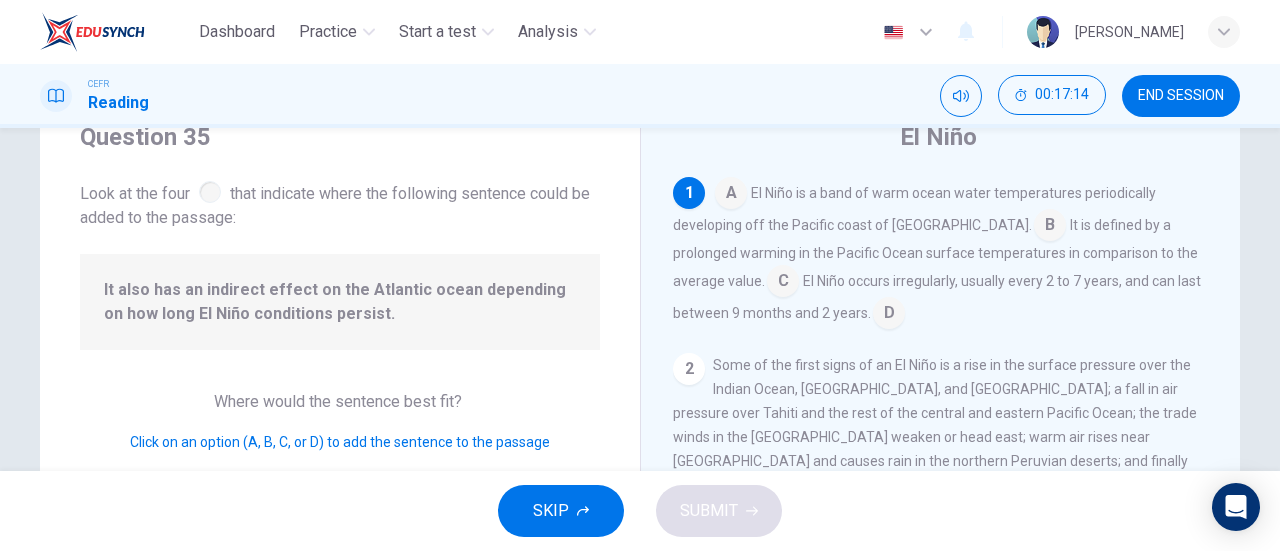 click at bounding box center [783, 283] 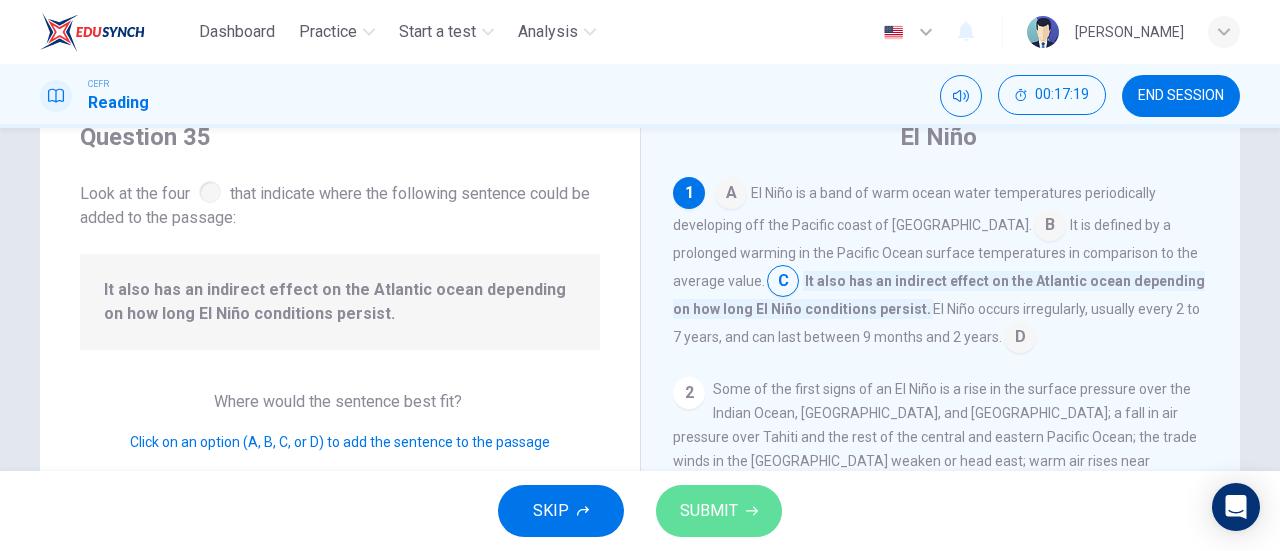 click on "SUBMIT" at bounding box center (719, 511) 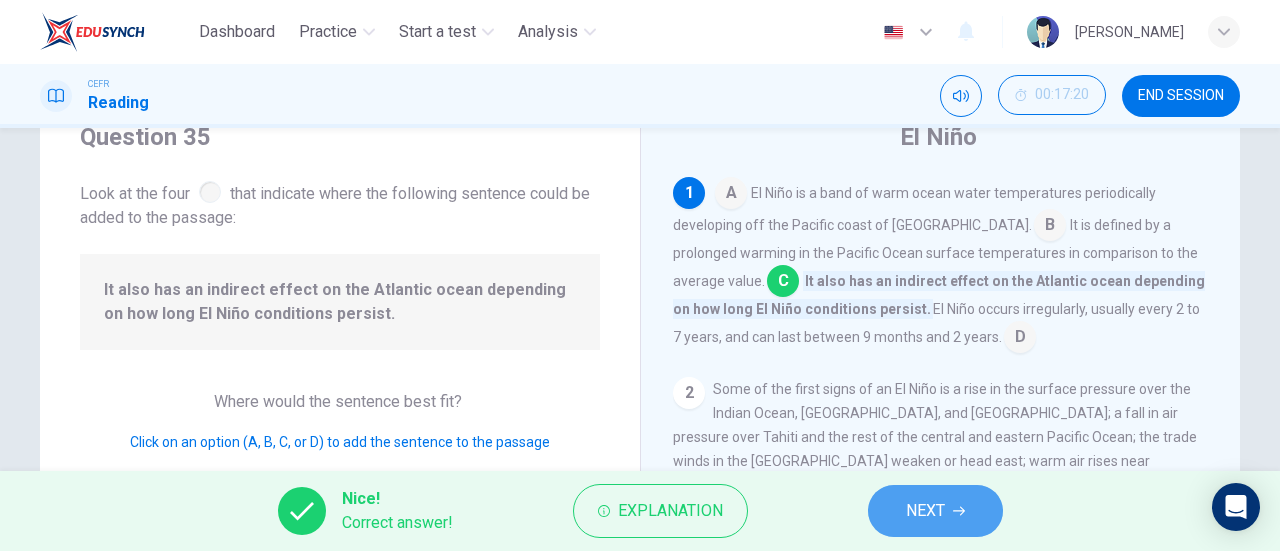 click on "NEXT" at bounding box center [925, 511] 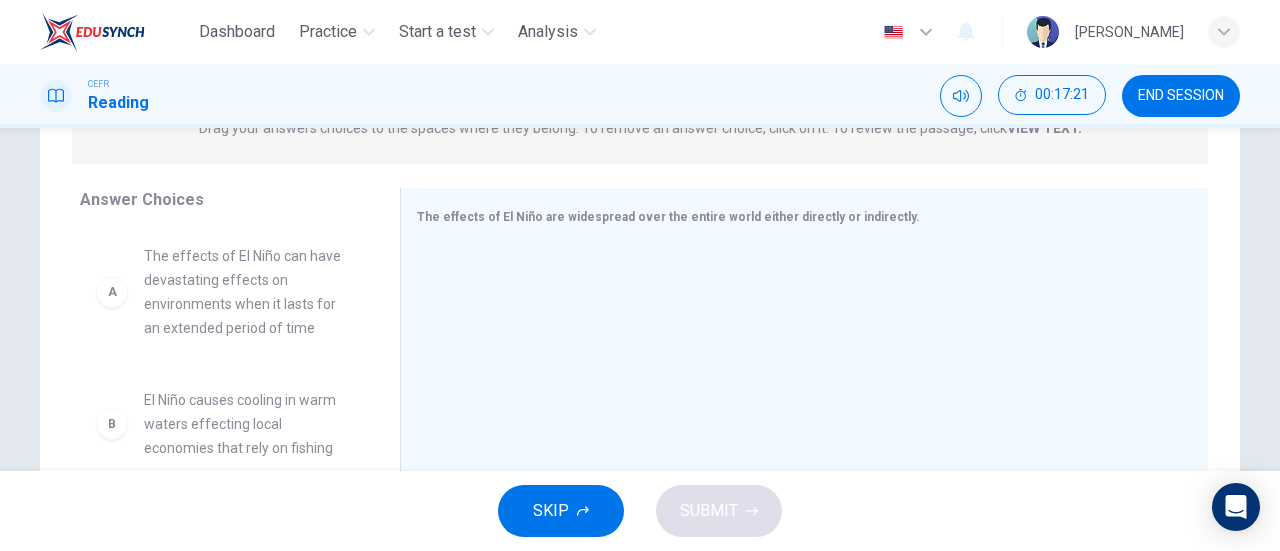 scroll, scrollTop: 294, scrollLeft: 0, axis: vertical 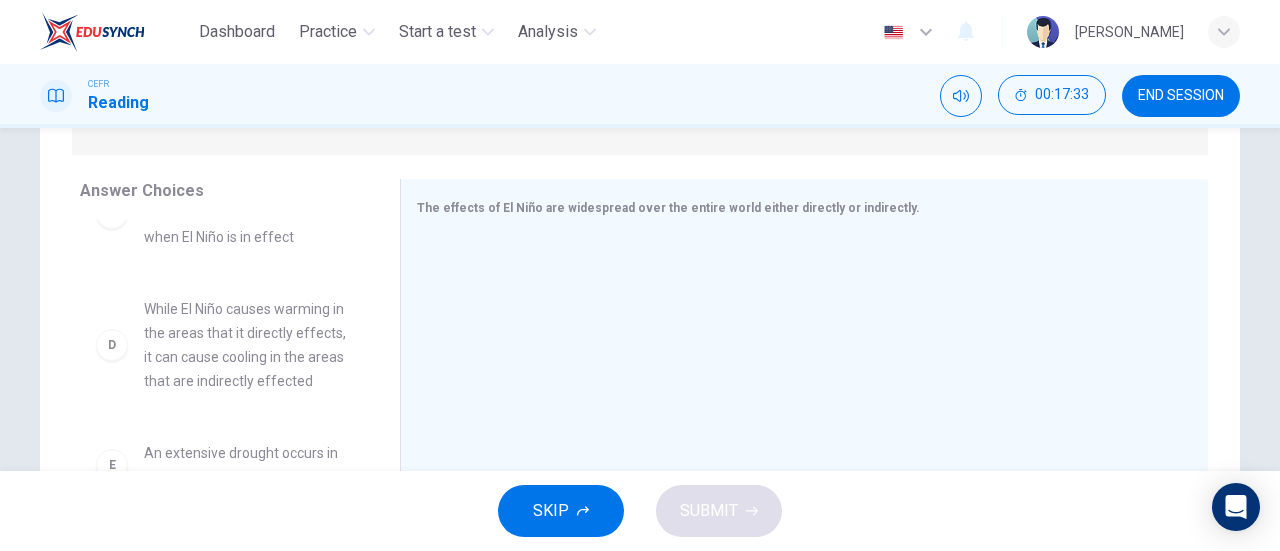 click on "While El Niño causes warming in the areas that it directly effects, it can cause cooling in the areas that are indirectly effected" at bounding box center (248, 345) 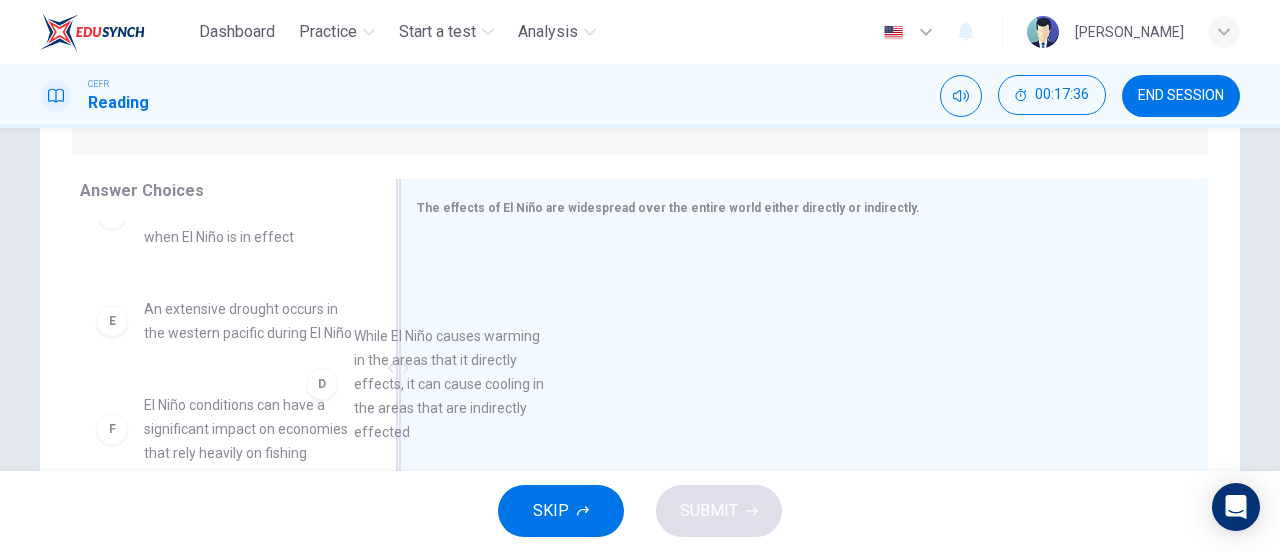 drag, startPoint x: 238, startPoint y: 349, endPoint x: 542, endPoint y: 354, distance: 304.0411 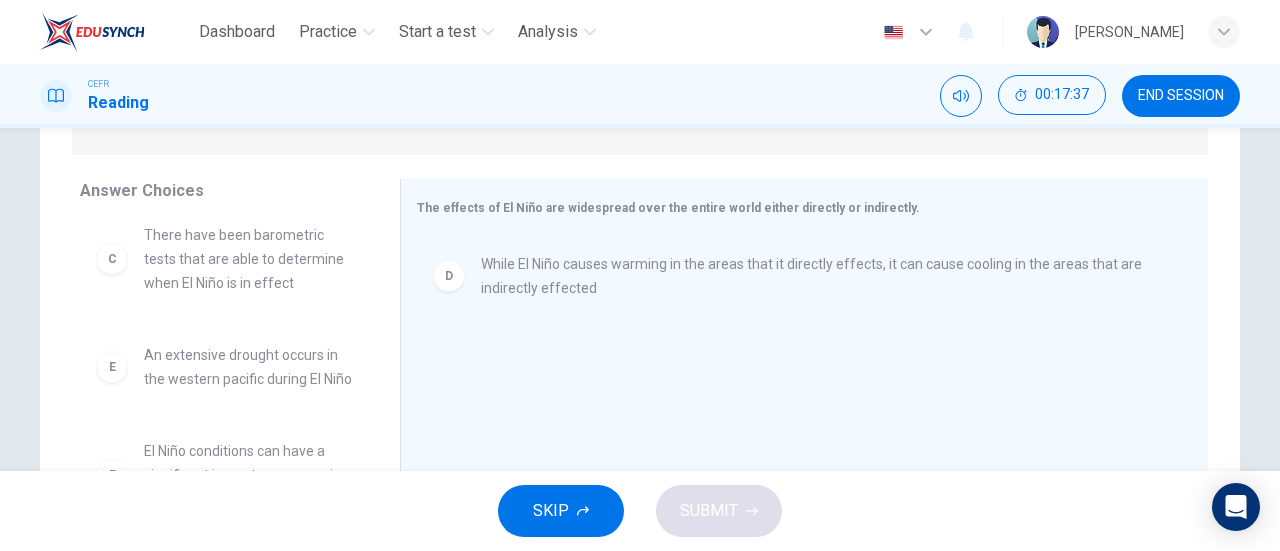 scroll, scrollTop: 324, scrollLeft: 0, axis: vertical 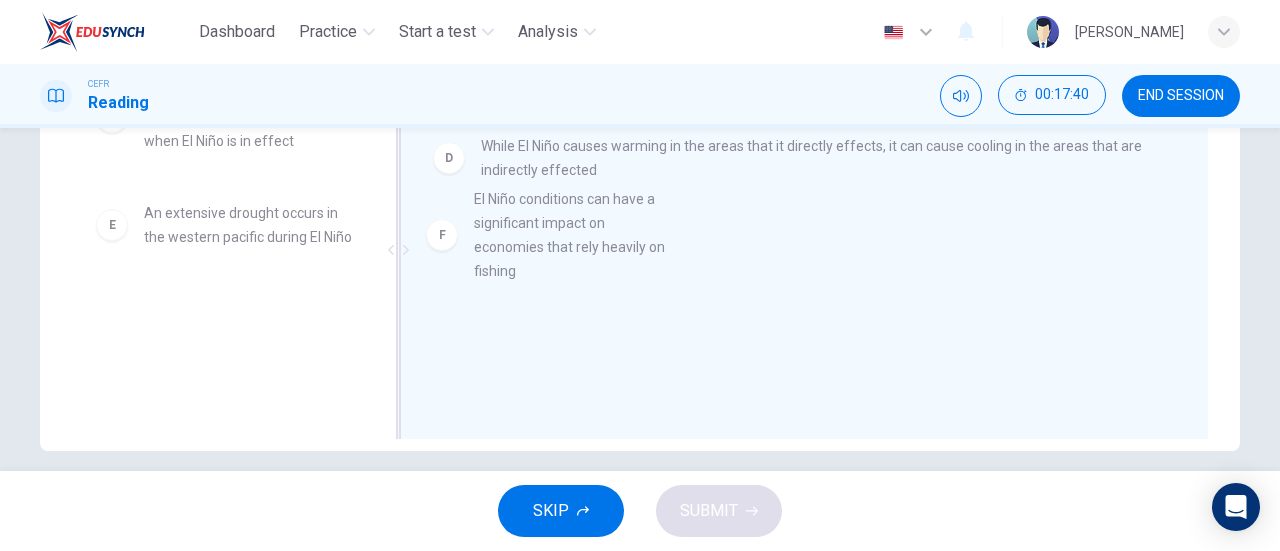 drag, startPoint x: 305, startPoint y: 364, endPoint x: 680, endPoint y: 275, distance: 385.41666 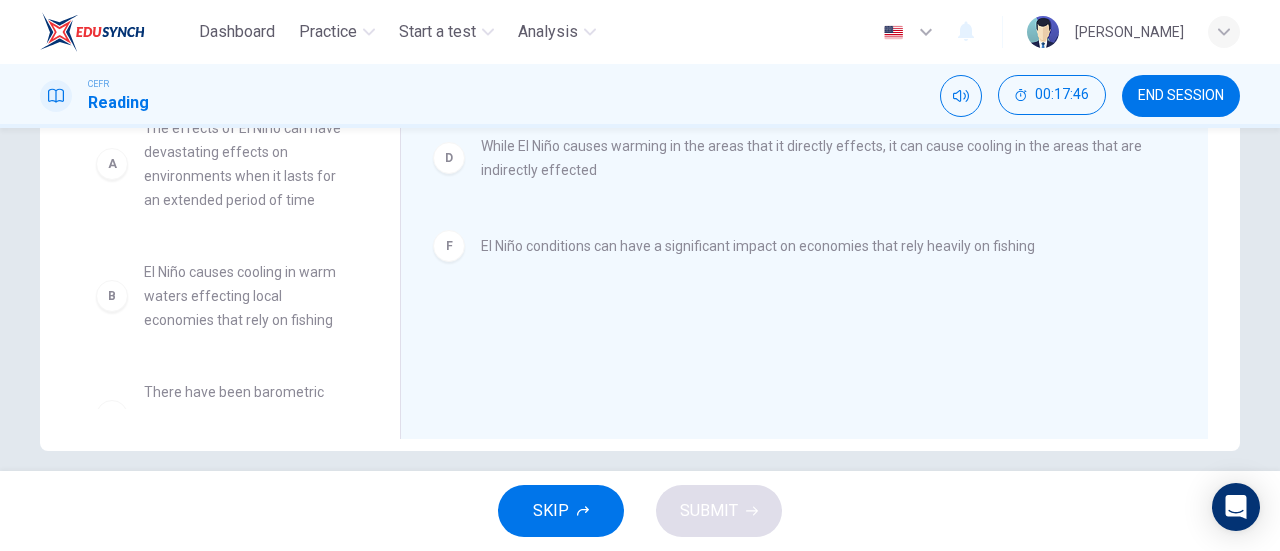 scroll, scrollTop: 0, scrollLeft: 0, axis: both 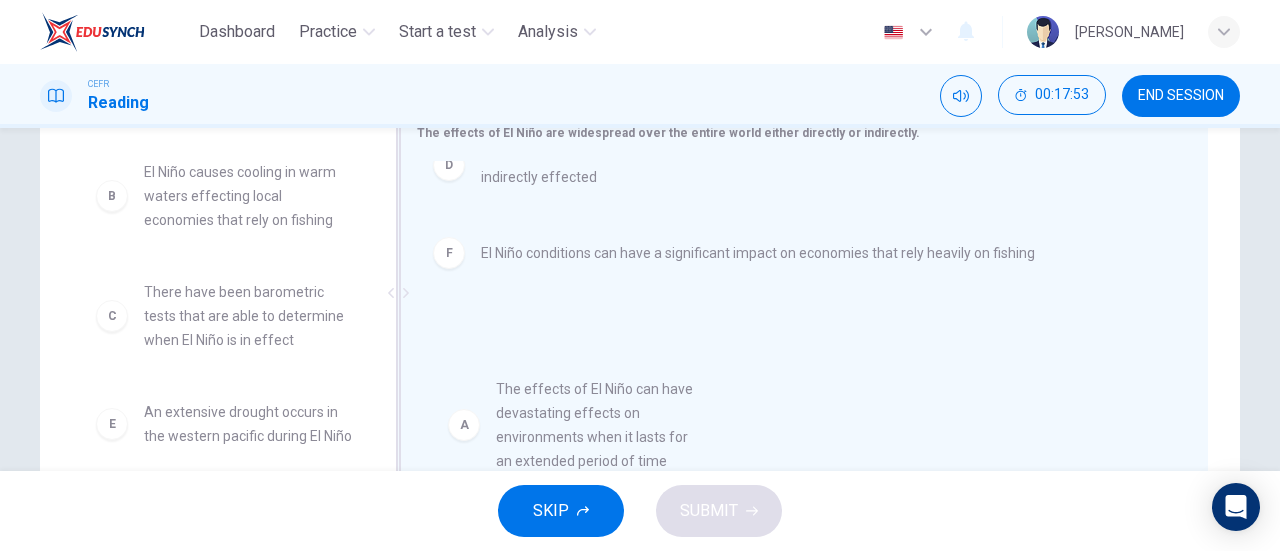 drag, startPoint x: 174, startPoint y: 205, endPoint x: 543, endPoint y: 445, distance: 440.18292 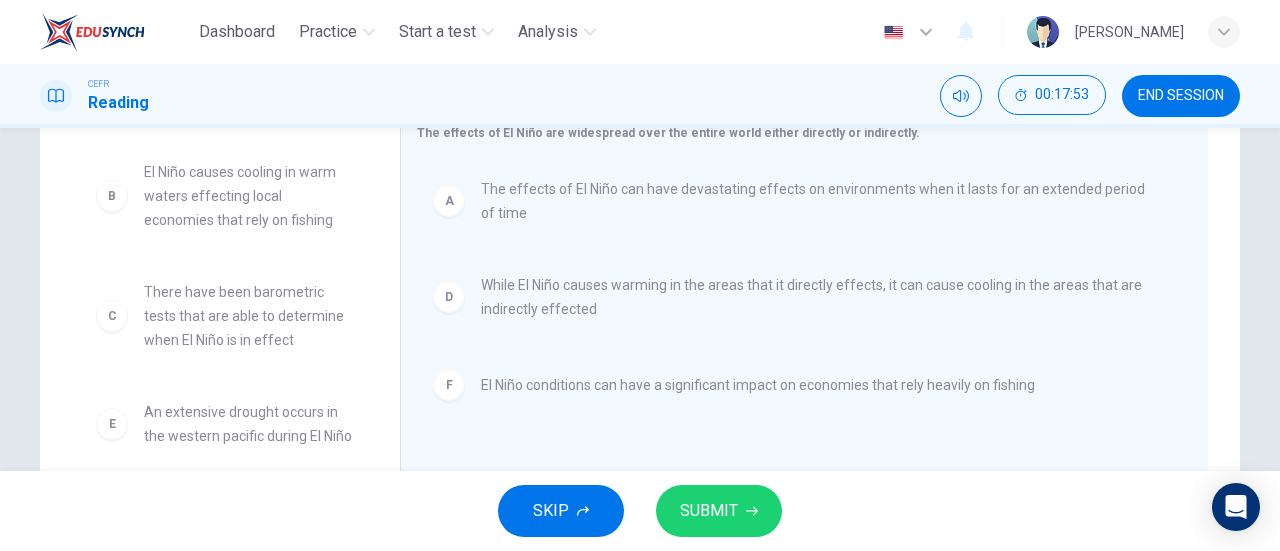 scroll, scrollTop: 0, scrollLeft: 0, axis: both 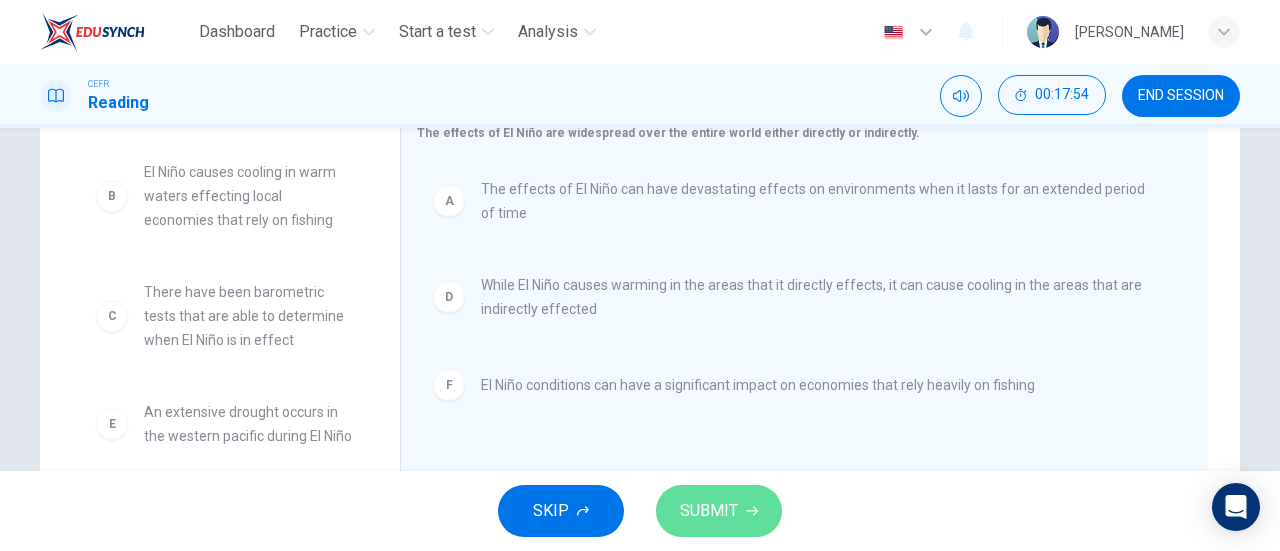 click on "SUBMIT" at bounding box center [719, 511] 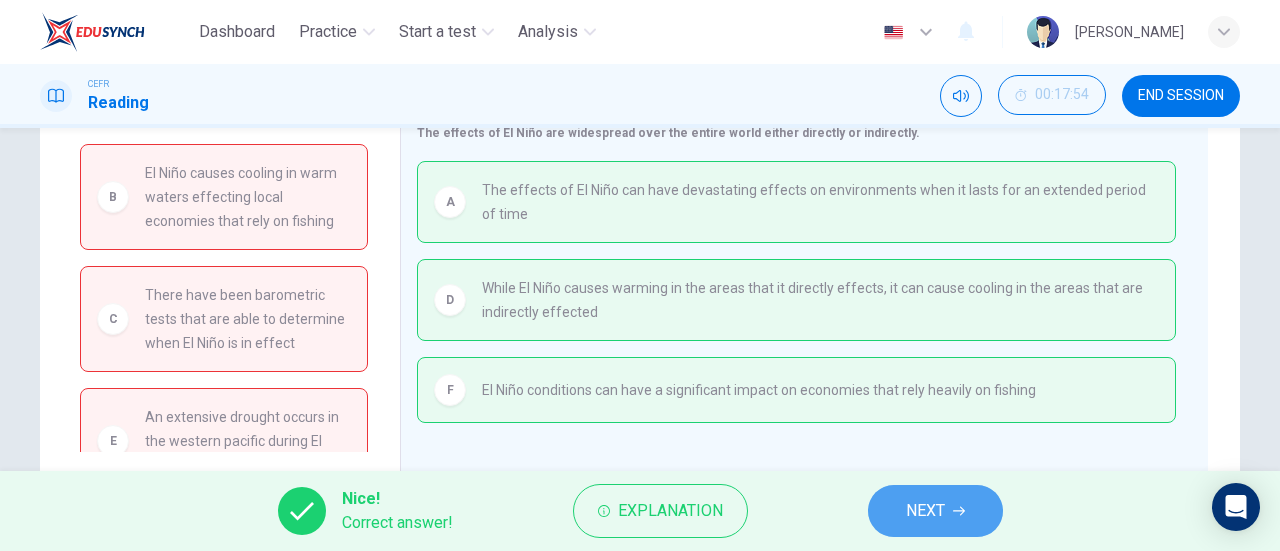 click on "NEXT" at bounding box center (925, 511) 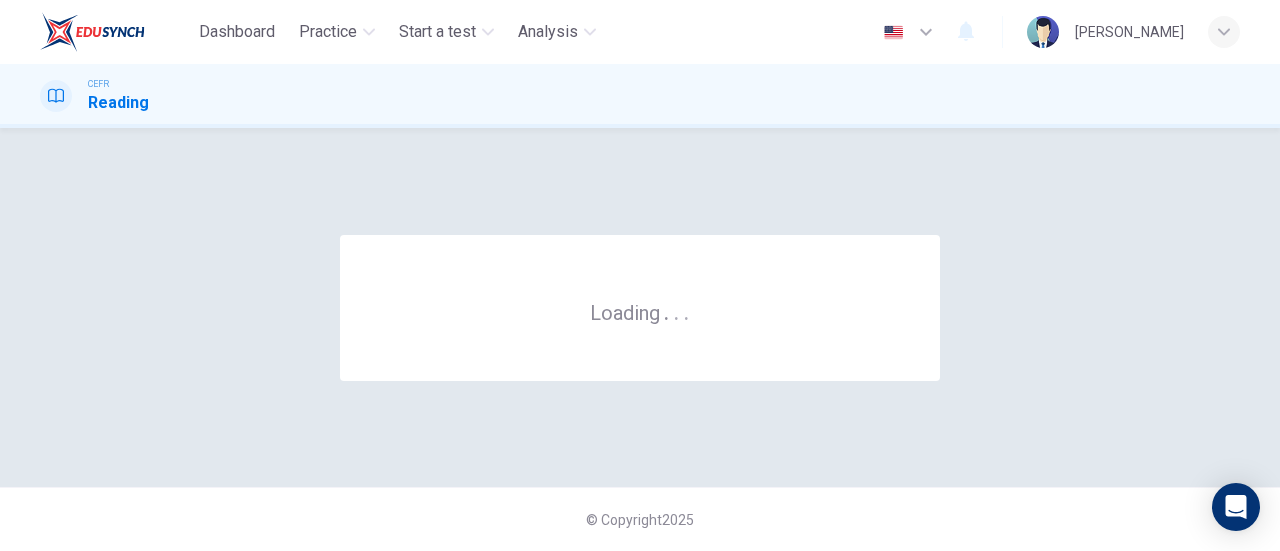 scroll, scrollTop: 0, scrollLeft: 0, axis: both 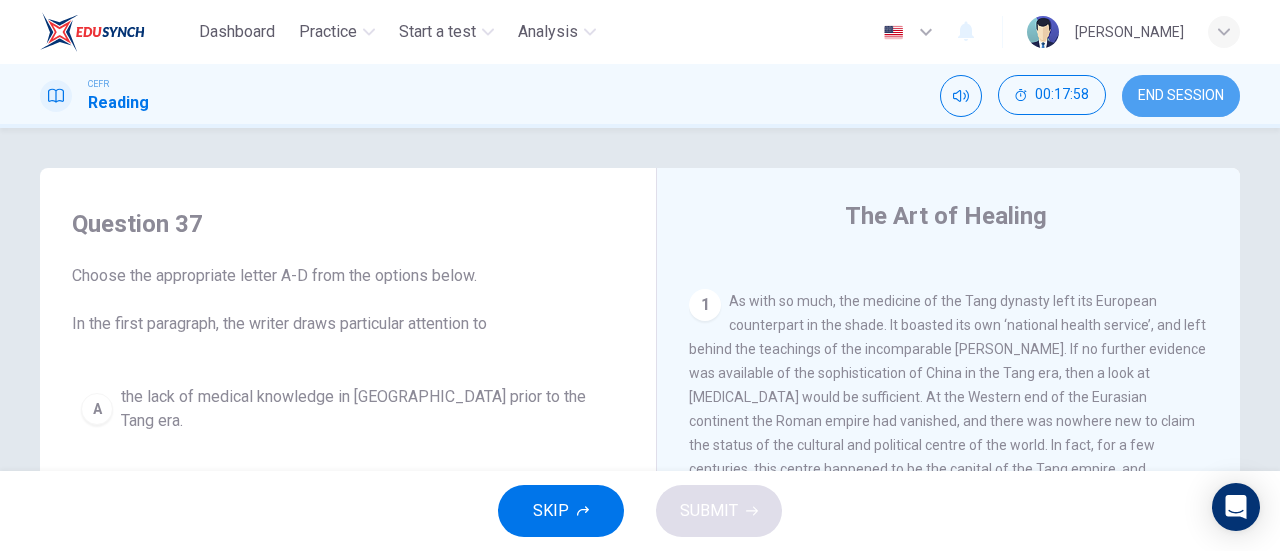 click on "END SESSION" at bounding box center [1181, 96] 